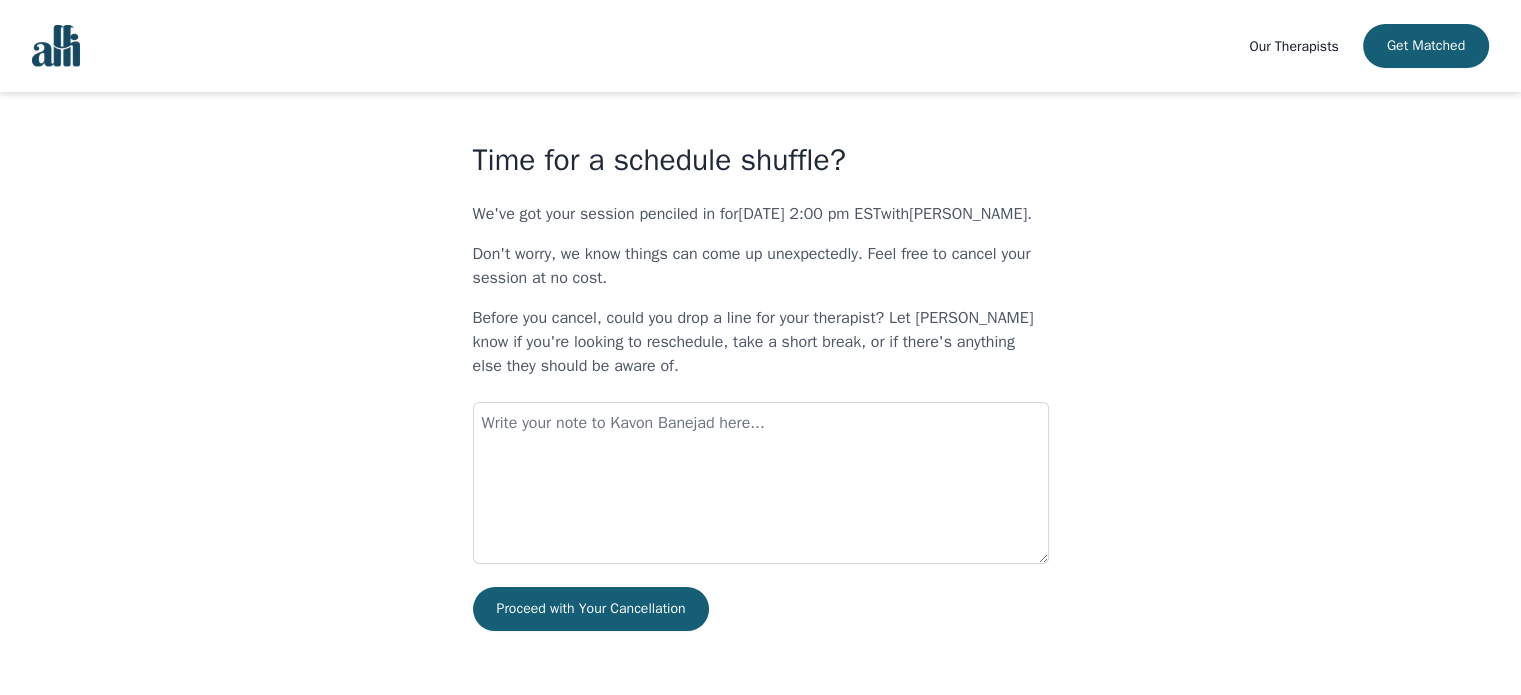 scroll, scrollTop: 0, scrollLeft: 0, axis: both 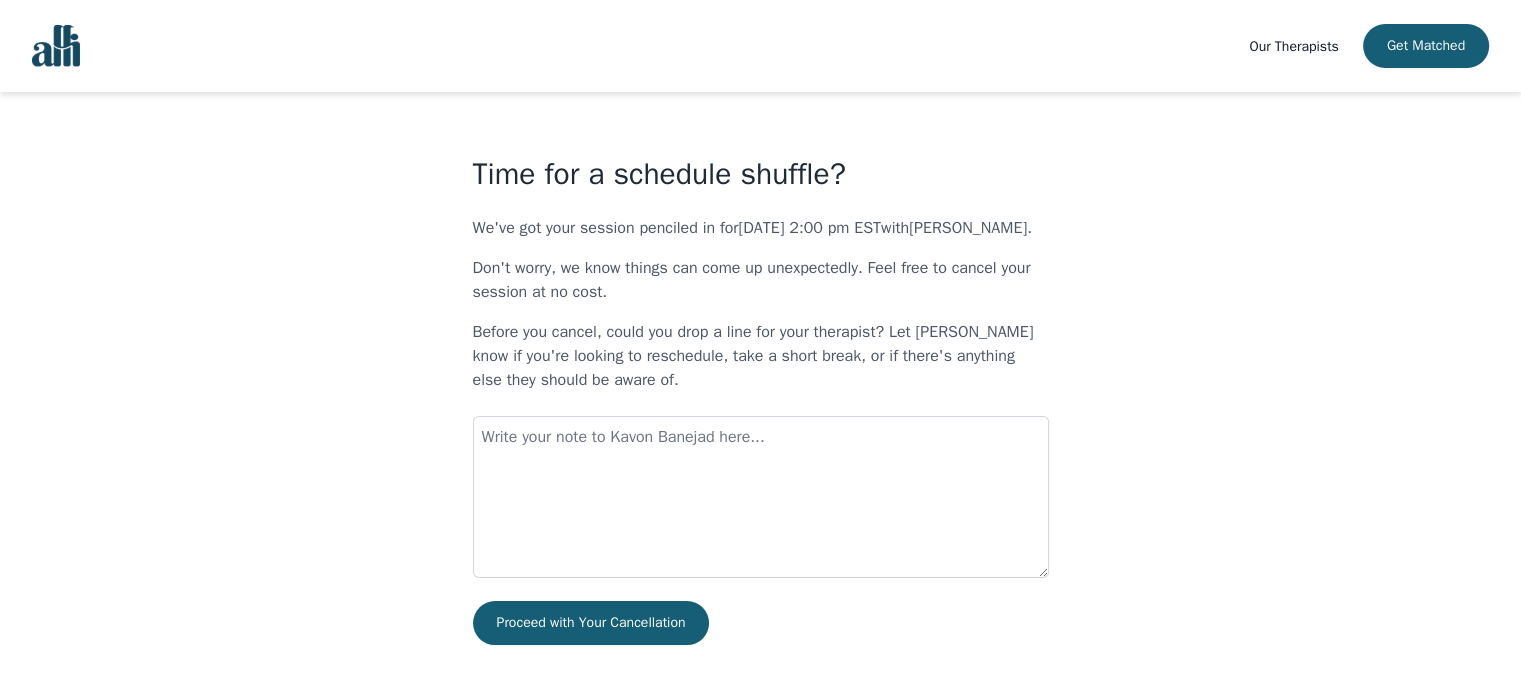 click on "Our Therapists" at bounding box center (1293, 46) 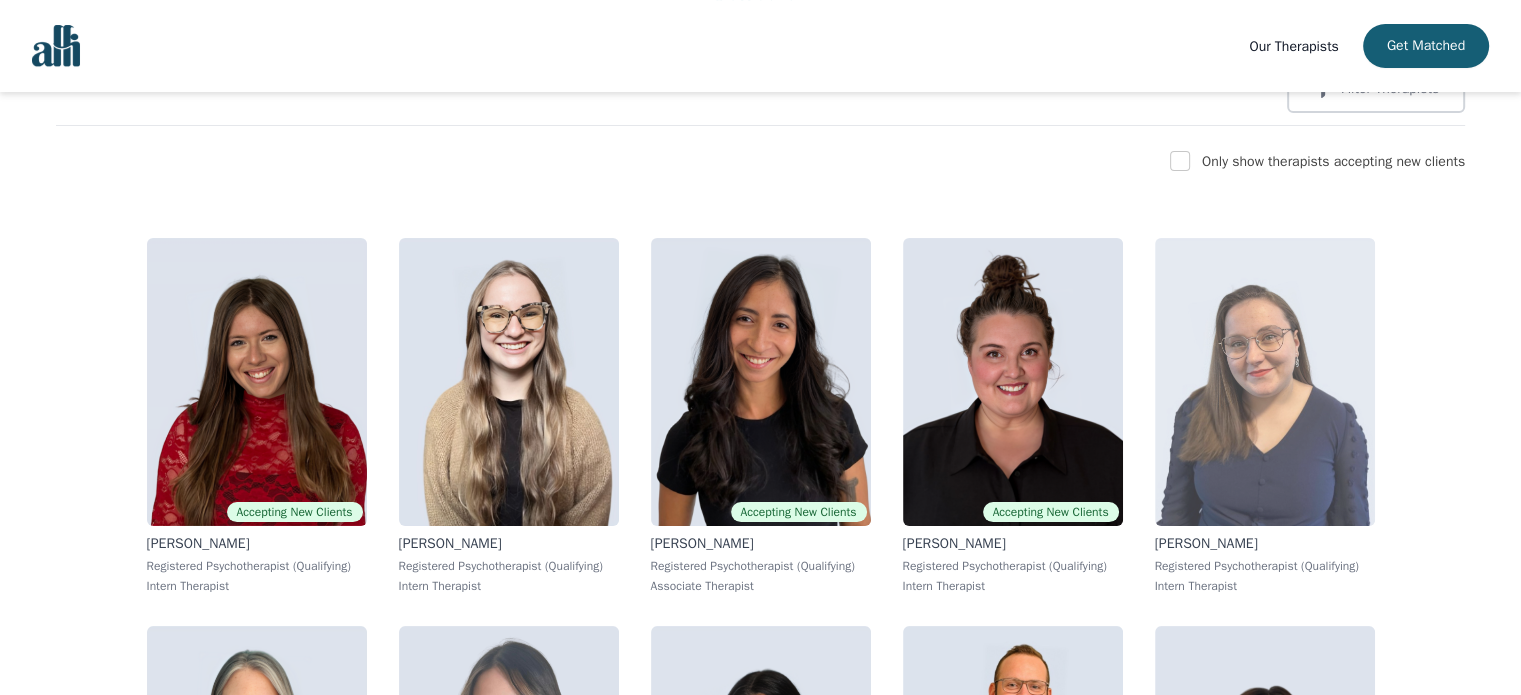 scroll, scrollTop: 200, scrollLeft: 0, axis: vertical 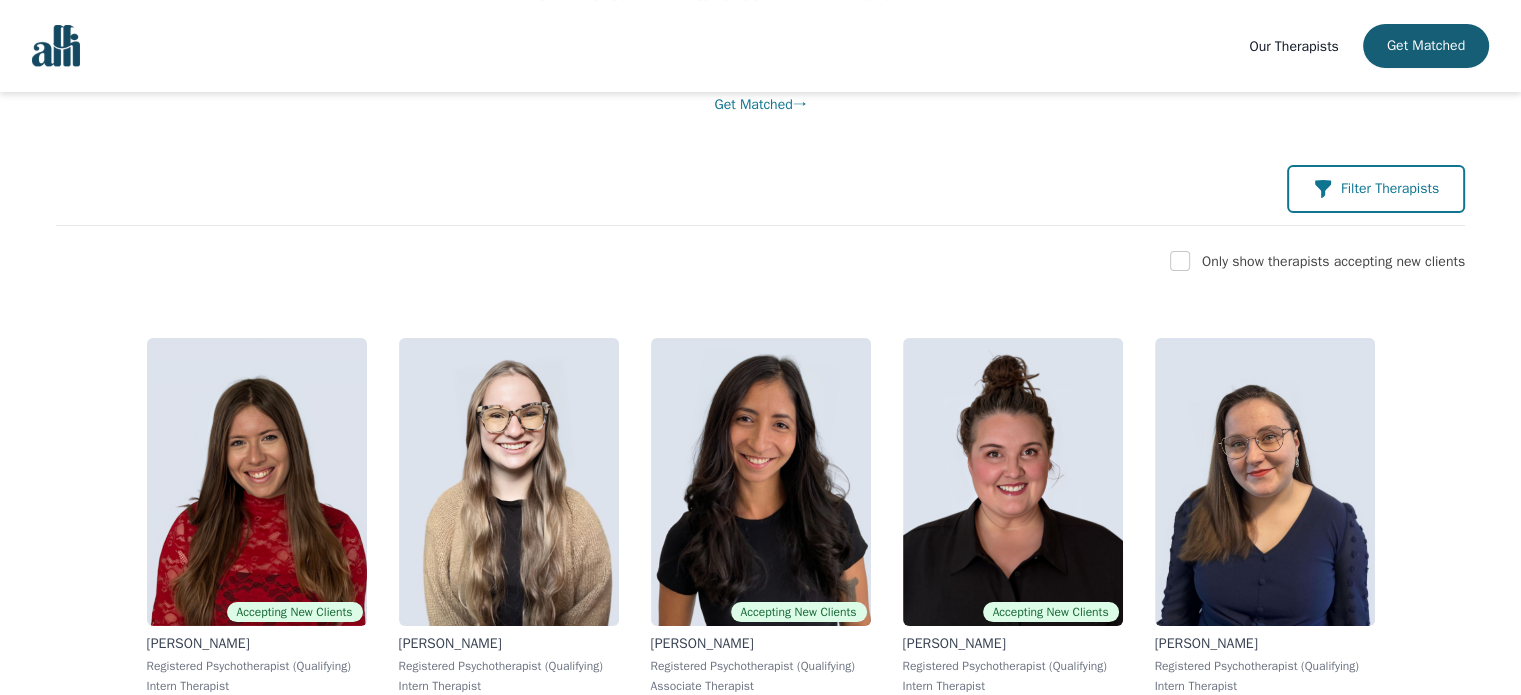 click on "Filter Therapists" at bounding box center [1376, 189] 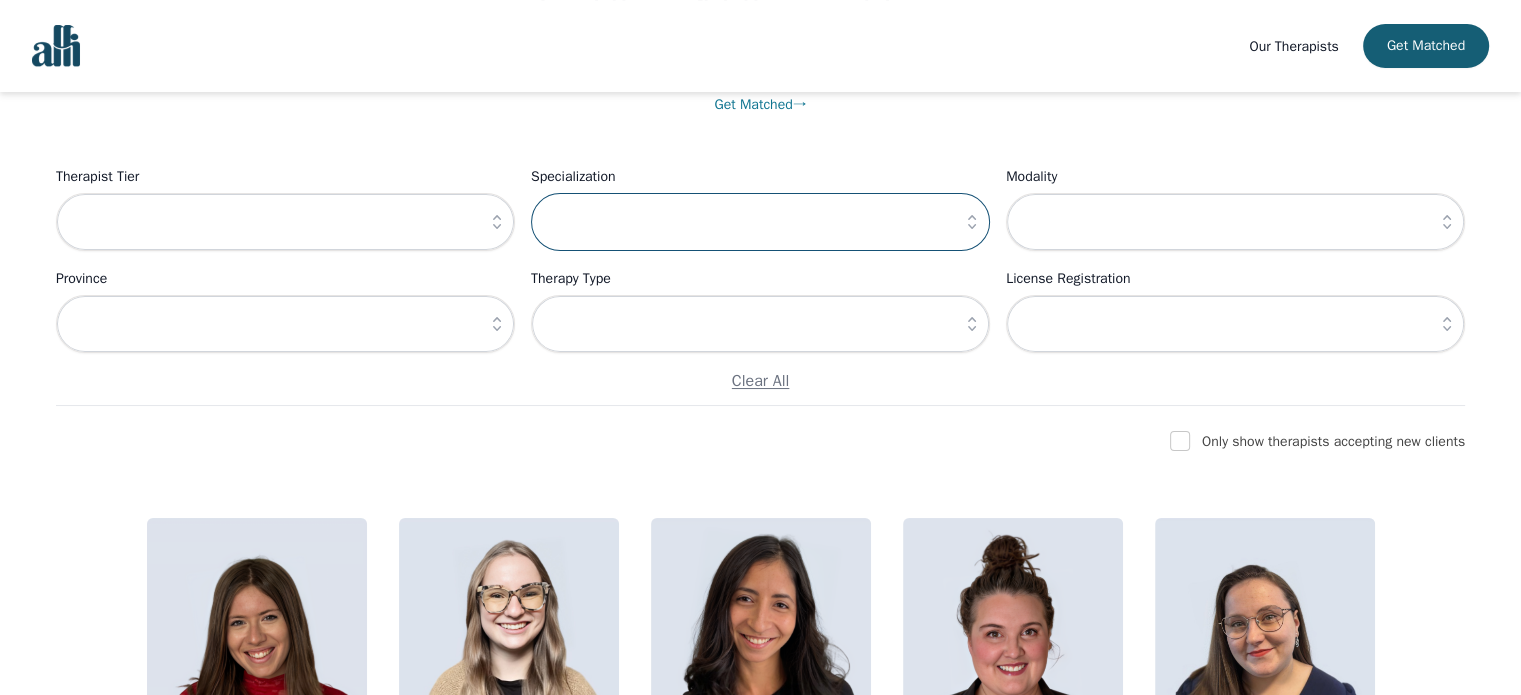 click at bounding box center [760, 222] 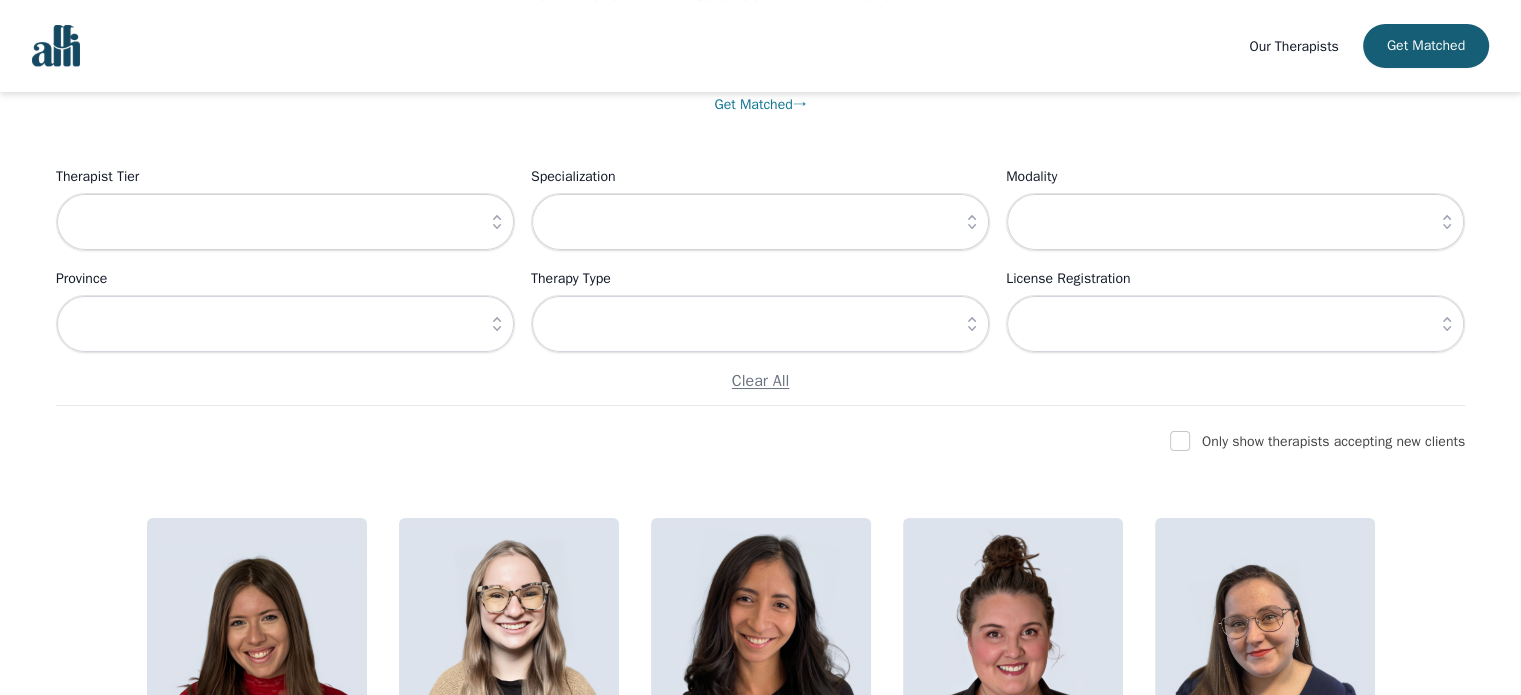 click 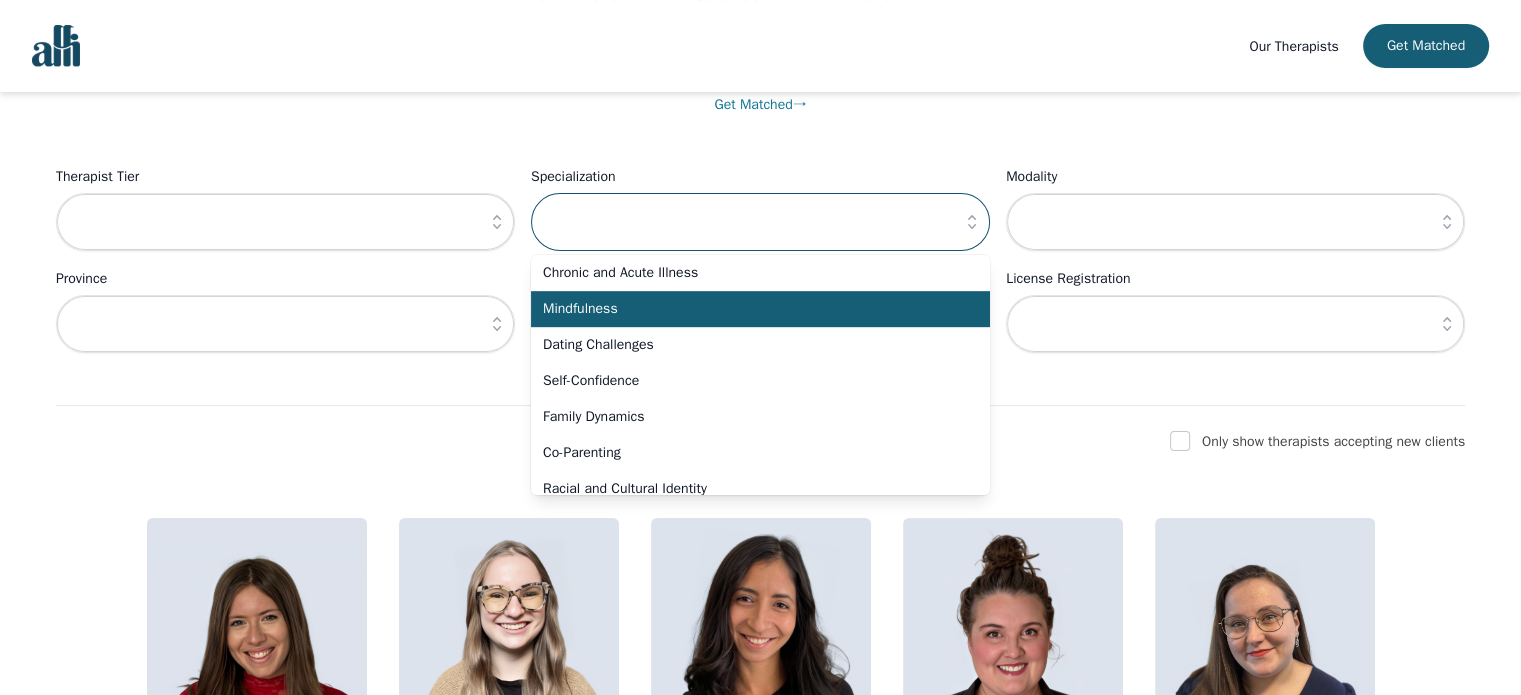 scroll, scrollTop: 1352, scrollLeft: 0, axis: vertical 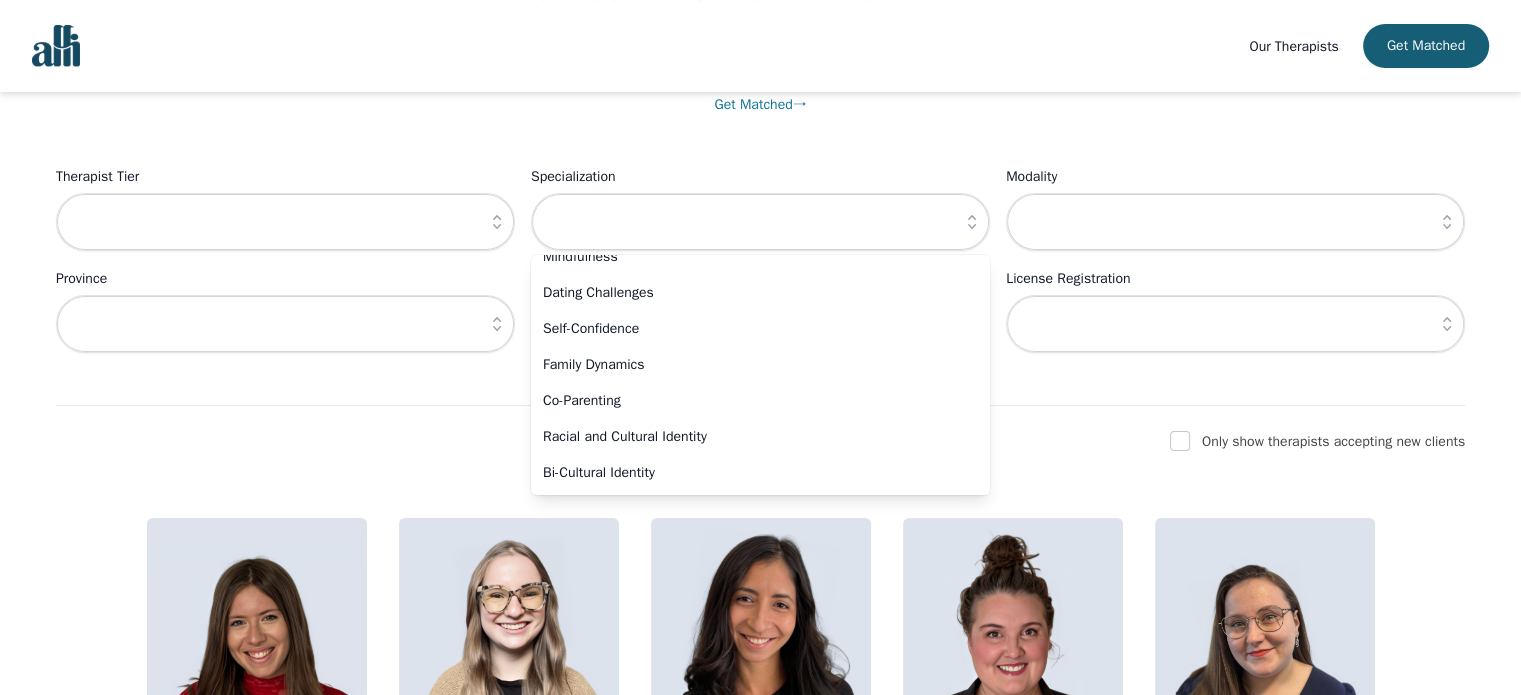 click on "Clear All" at bounding box center (760, 381) 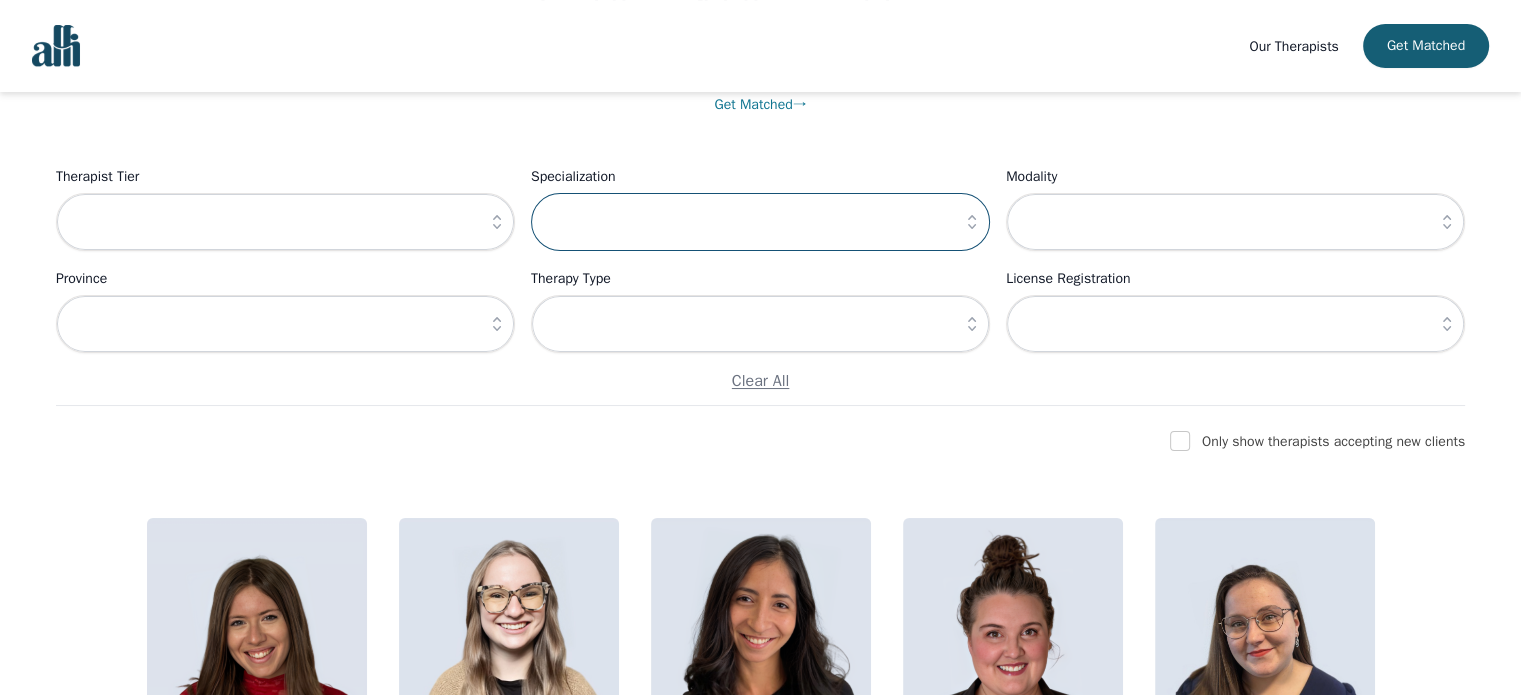 click at bounding box center (760, 222) 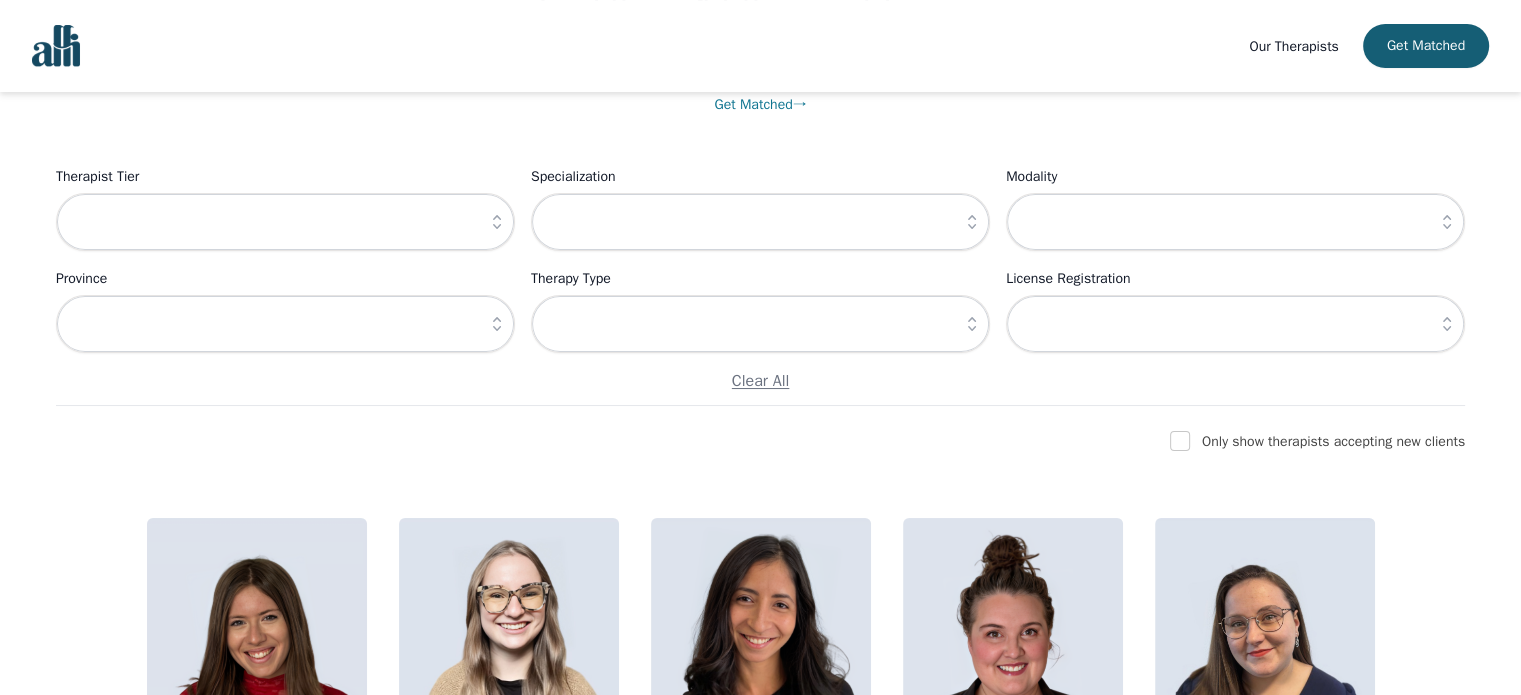 click 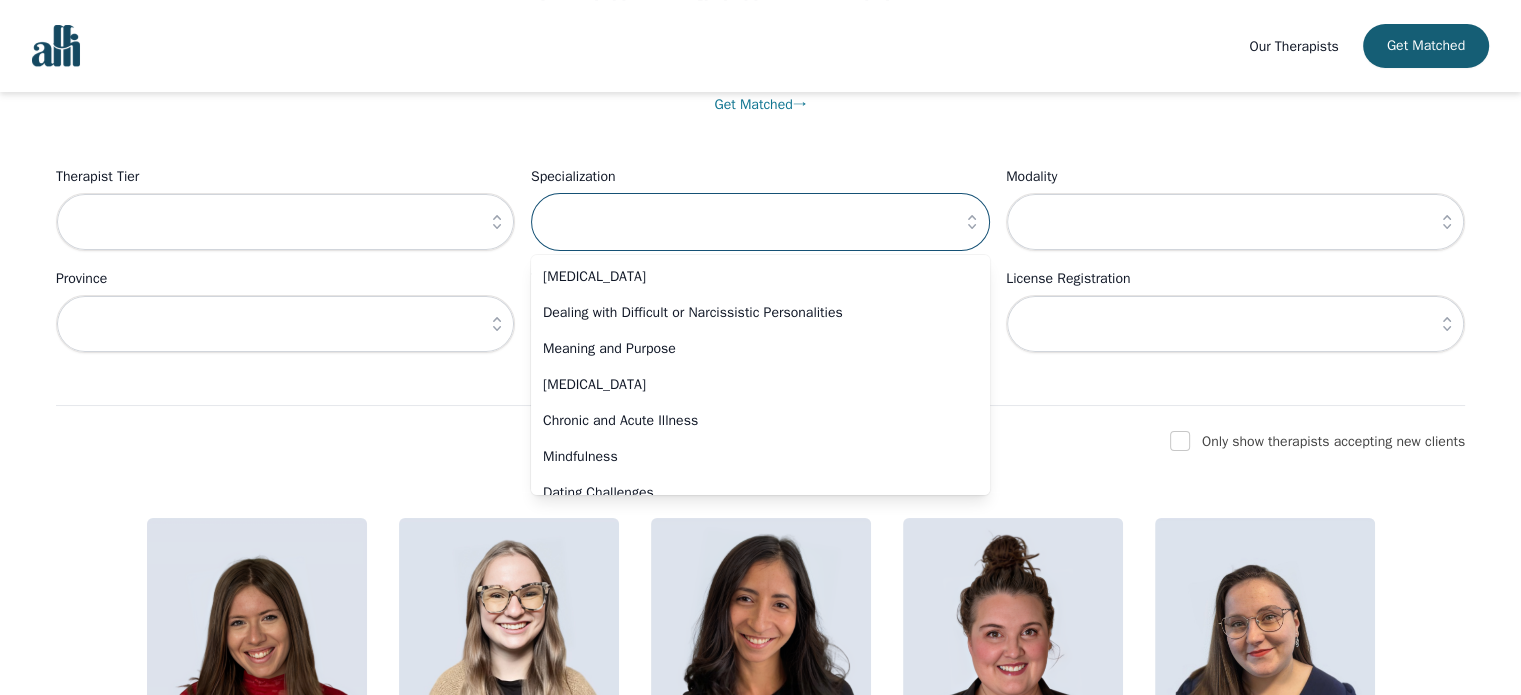 scroll, scrollTop: 1052, scrollLeft: 0, axis: vertical 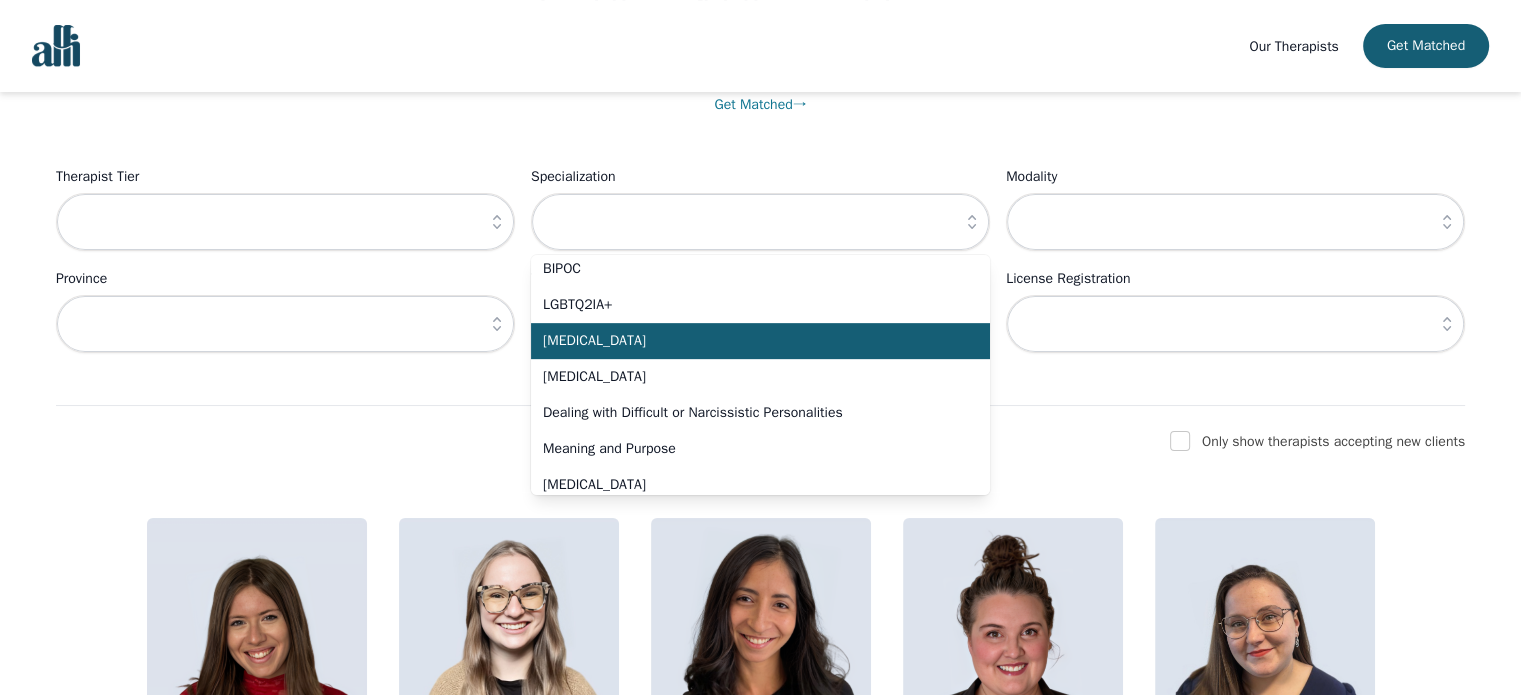 click on "ADHD" at bounding box center (748, 341) 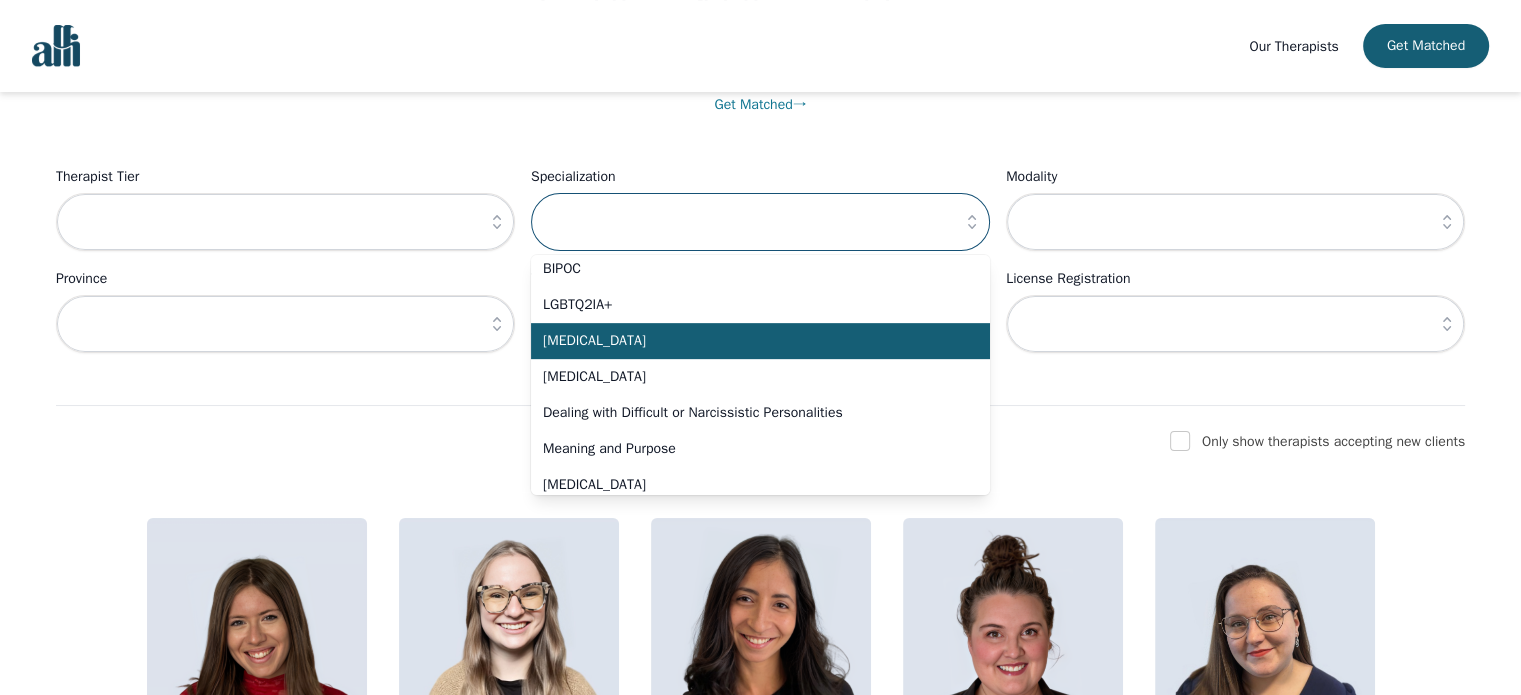 type on "ADHD" 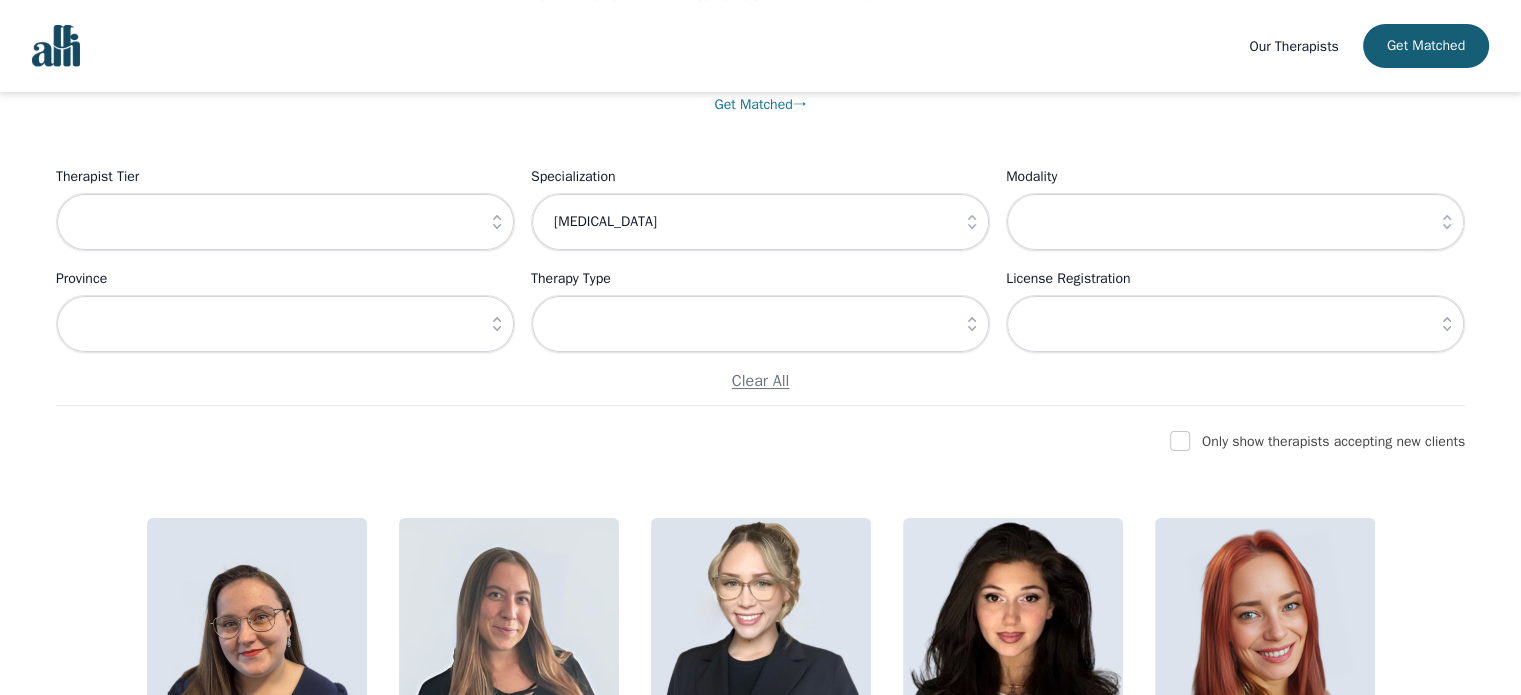 click 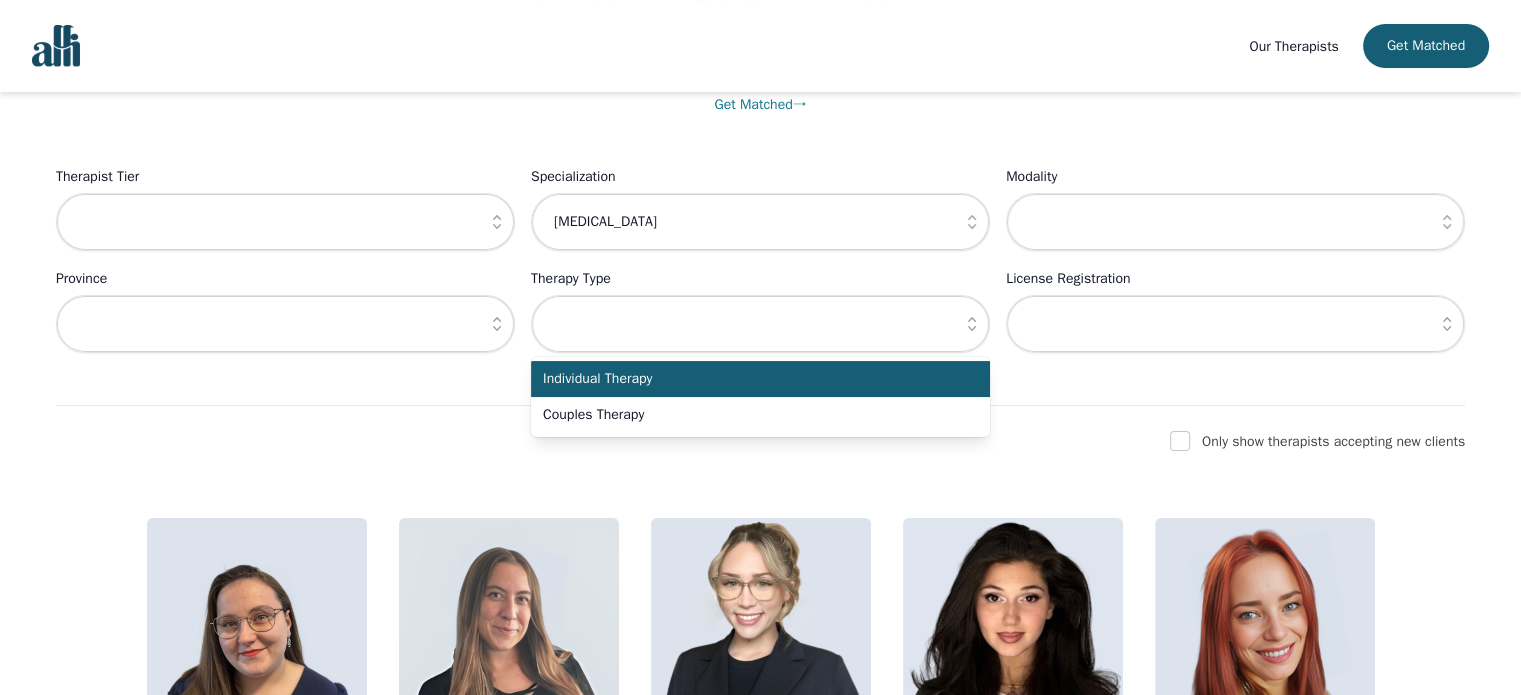 click 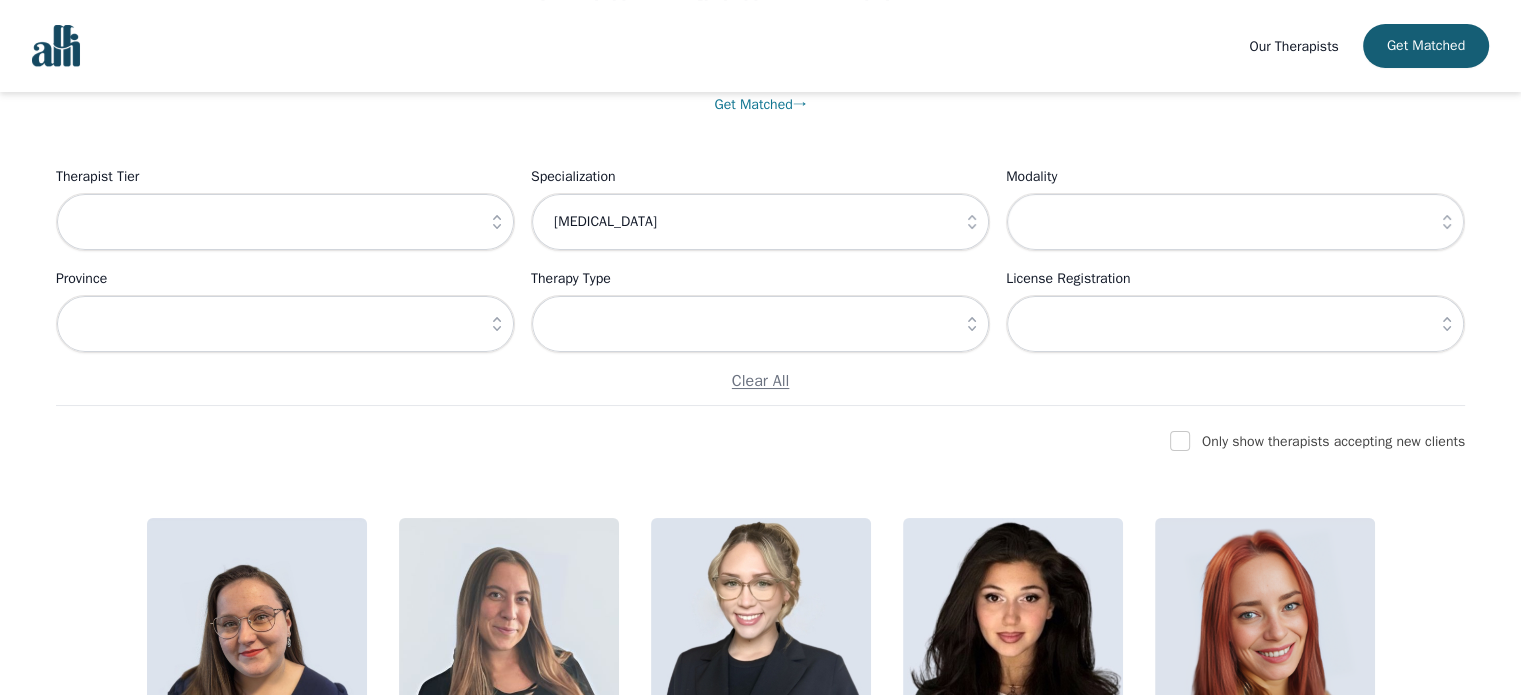 click 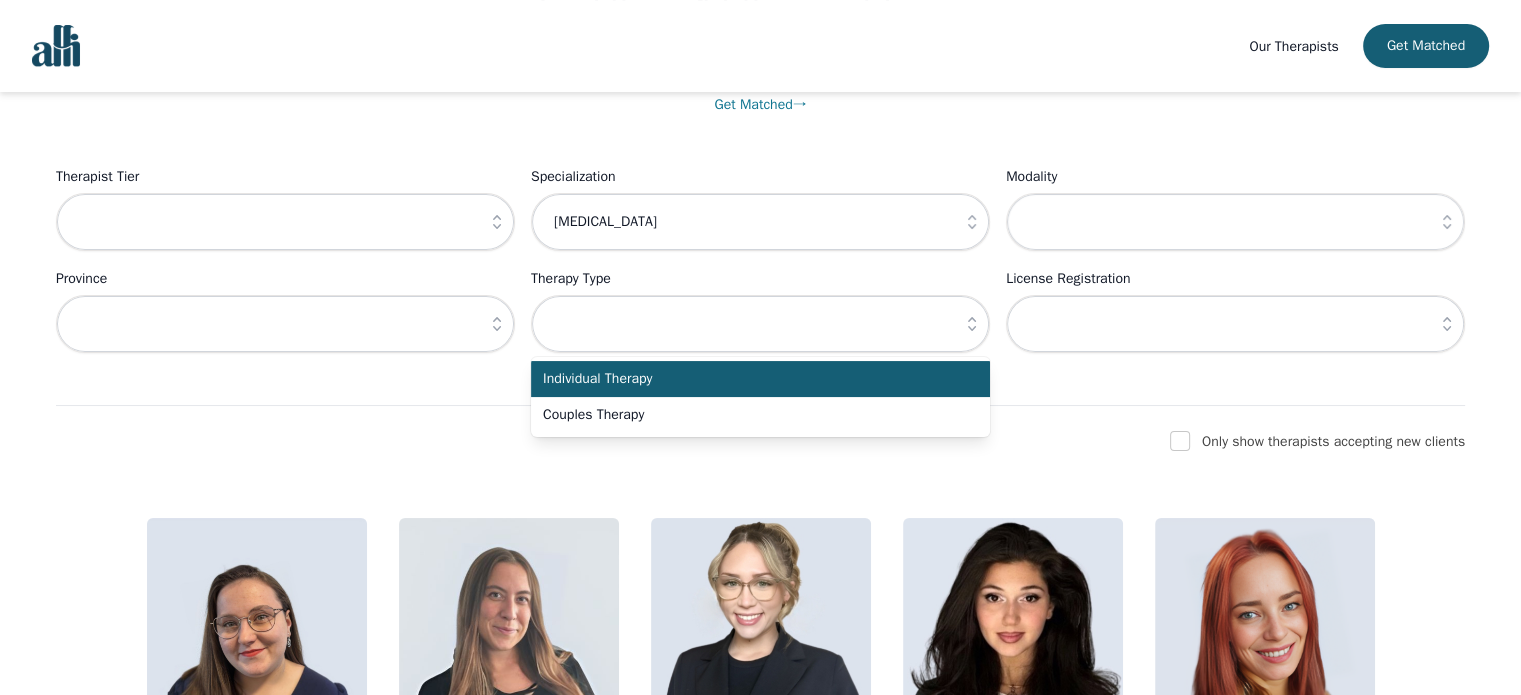 click on "Individual Therapy" at bounding box center (748, 379) 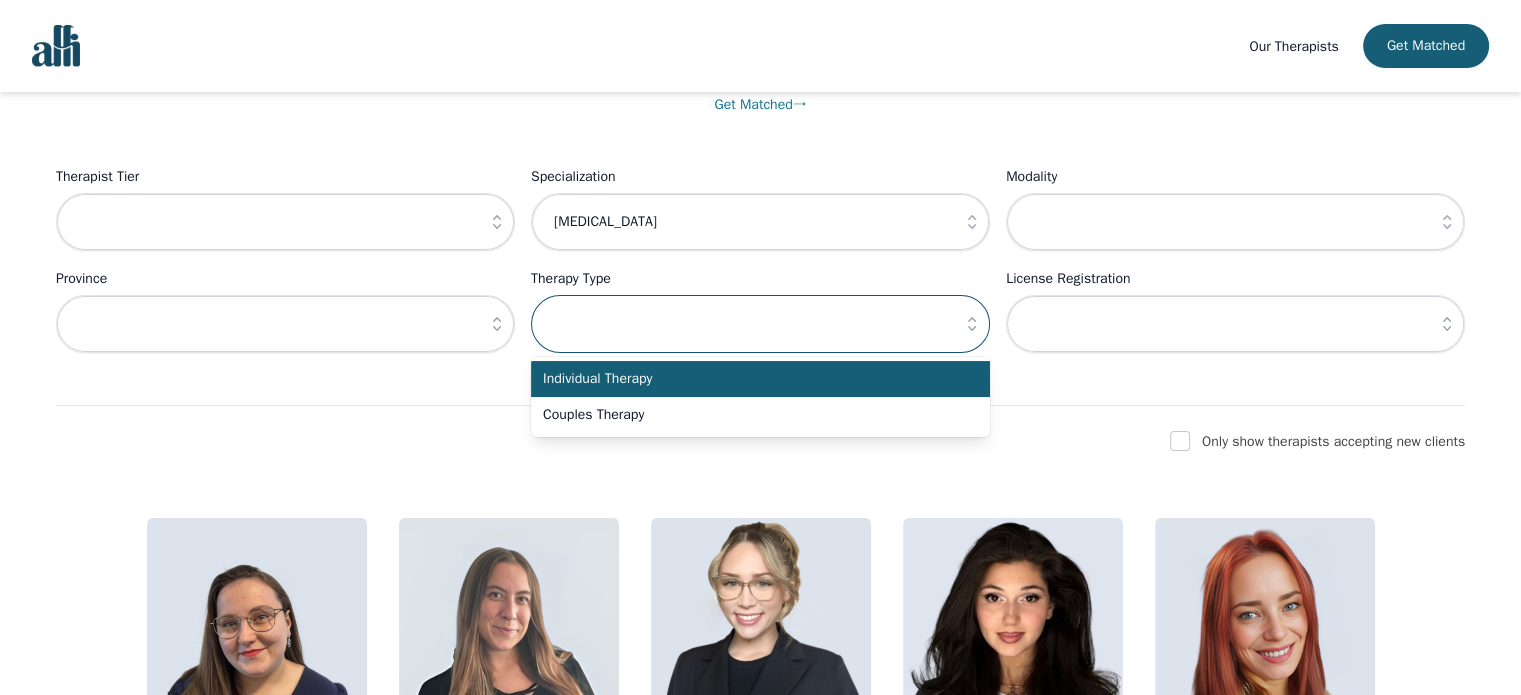 type on "Individual Therapy" 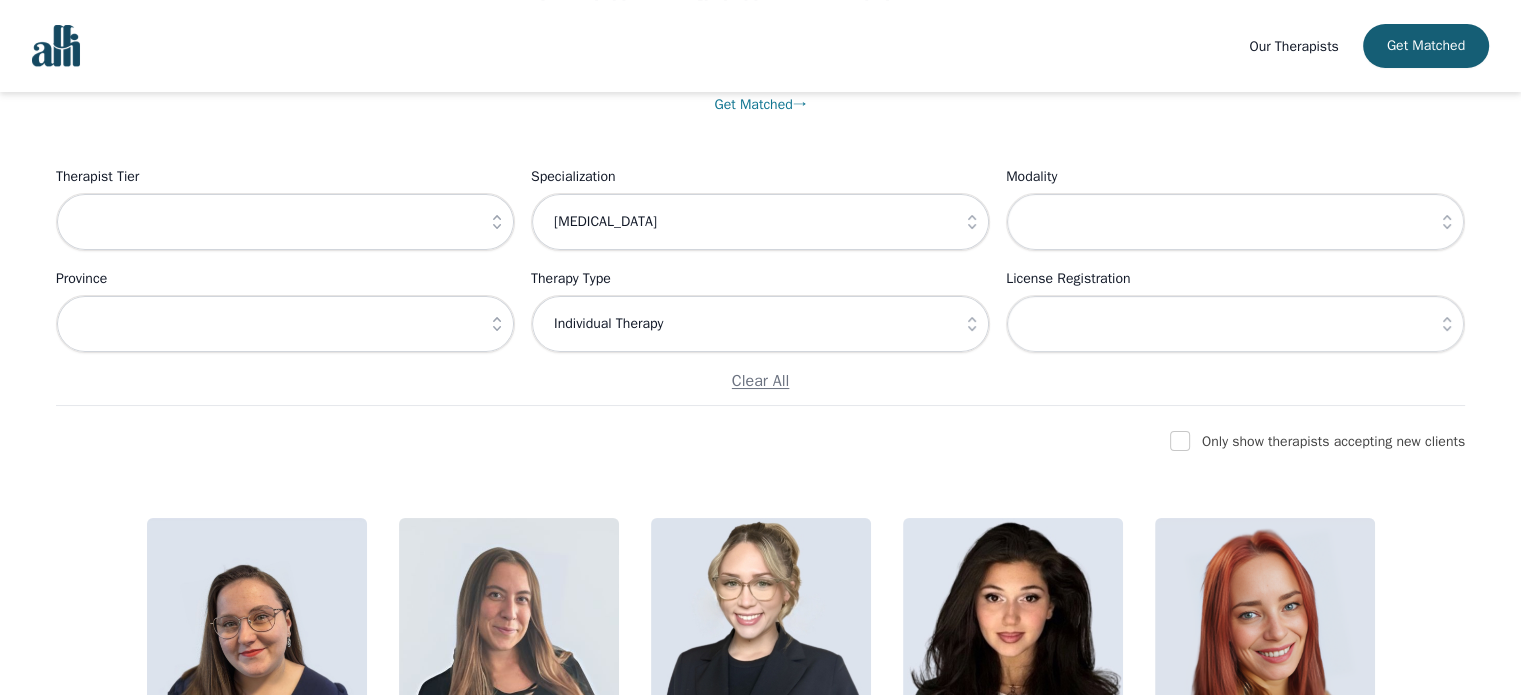 click 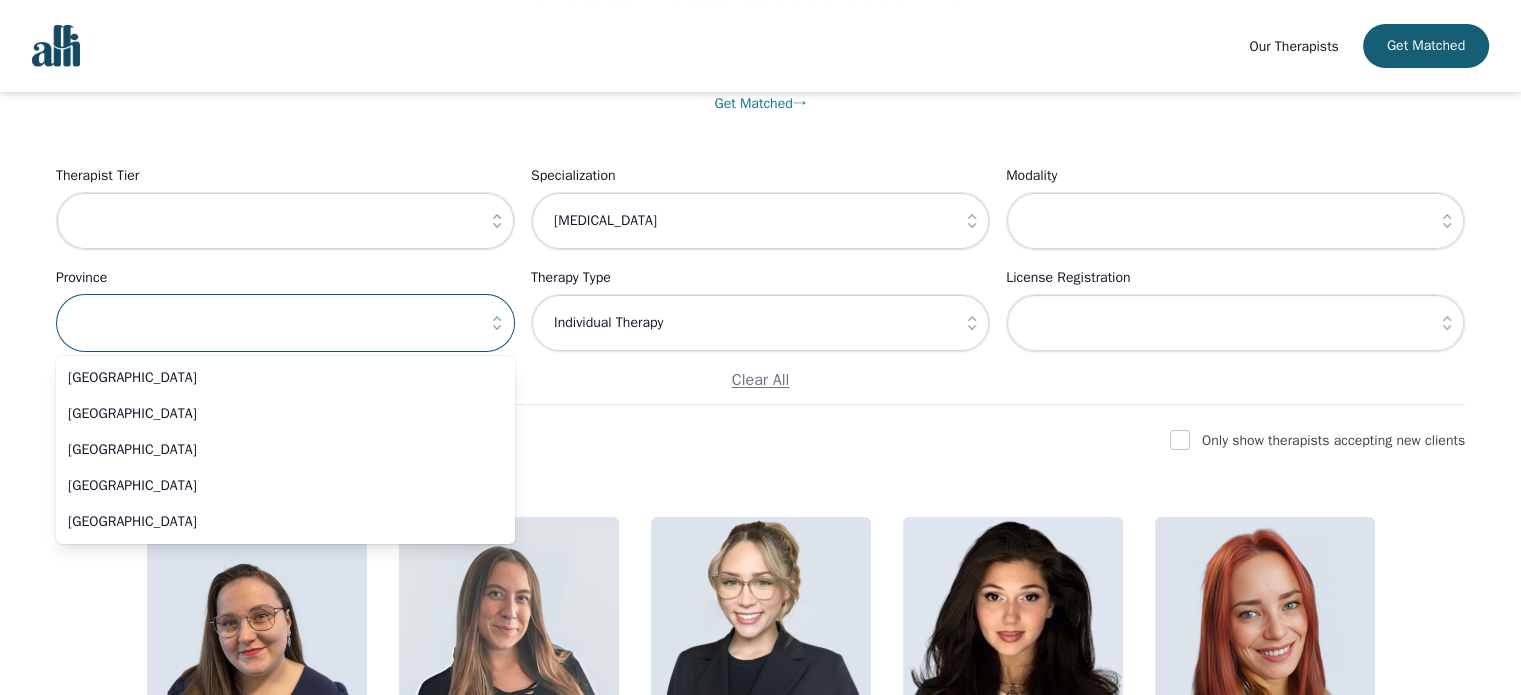 scroll, scrollTop: 200, scrollLeft: 0, axis: vertical 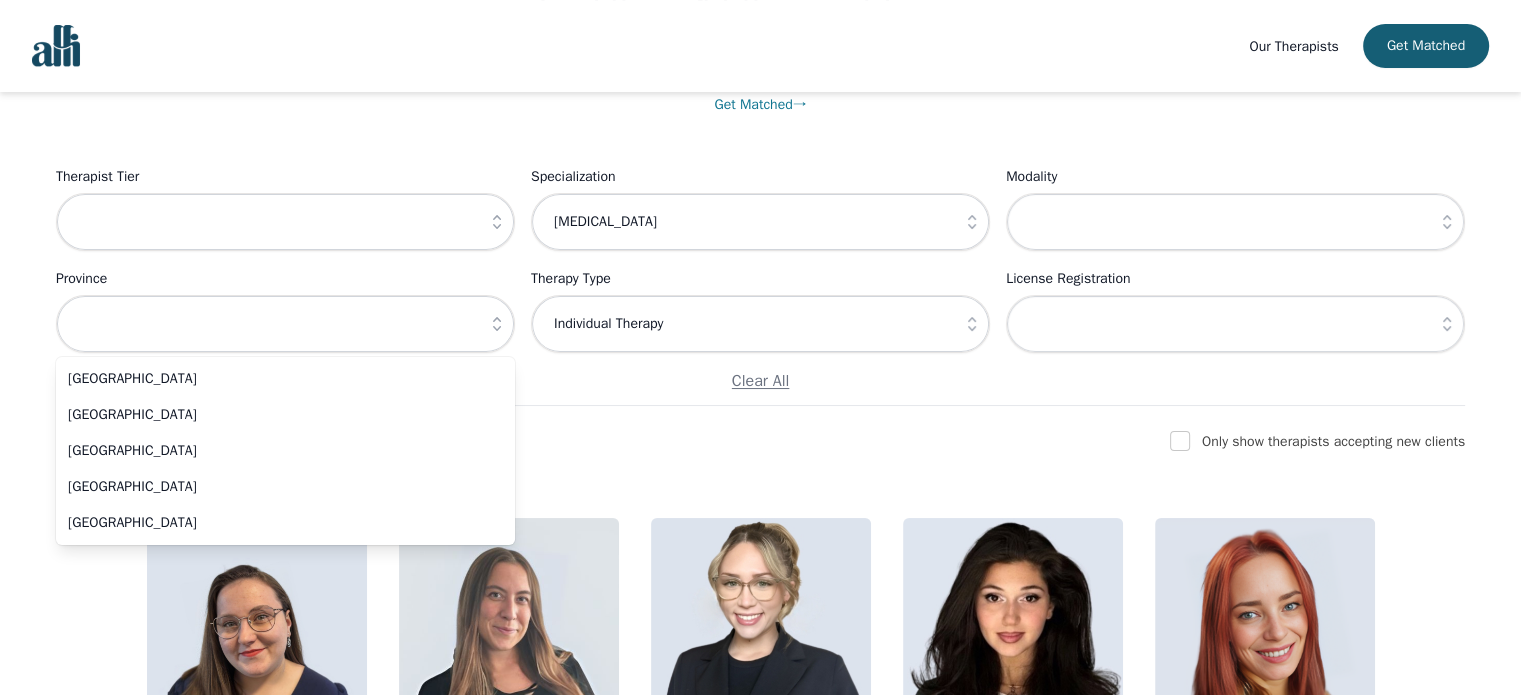 click 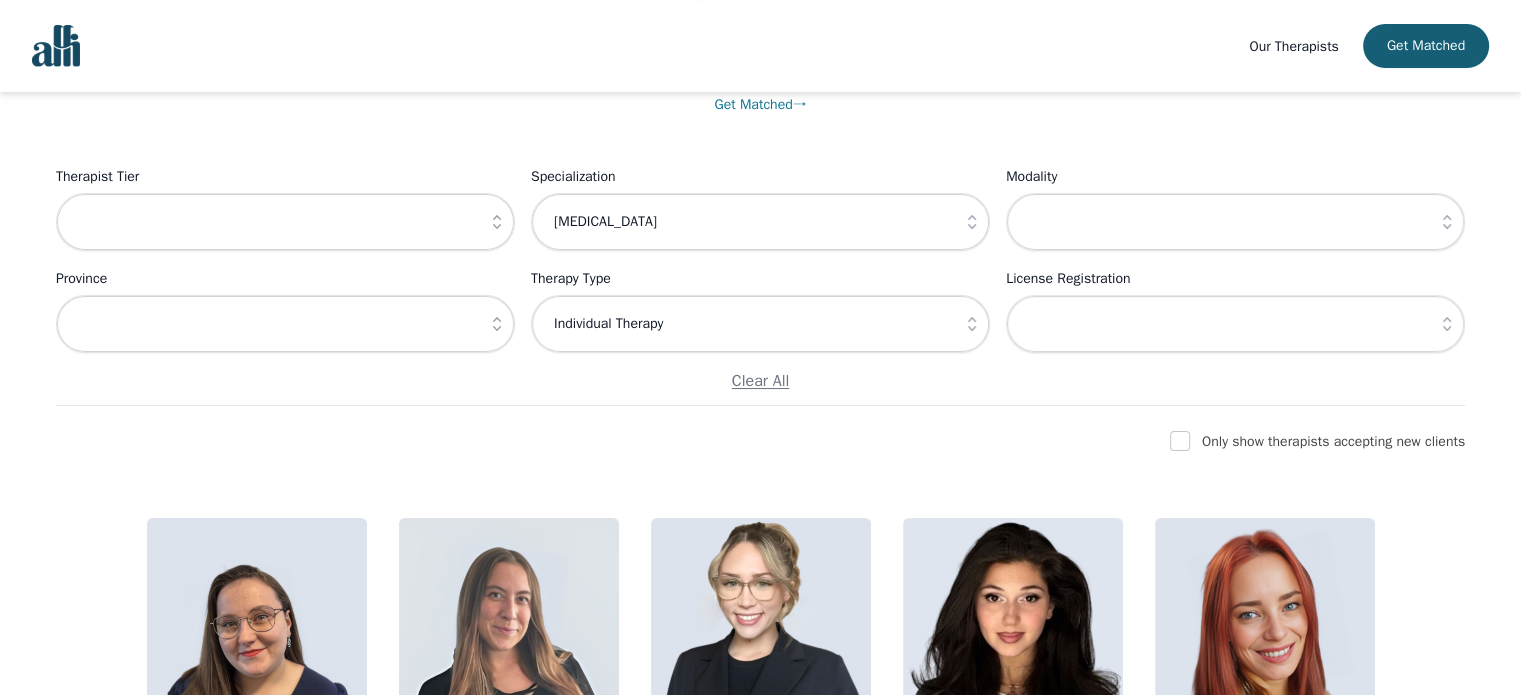 click 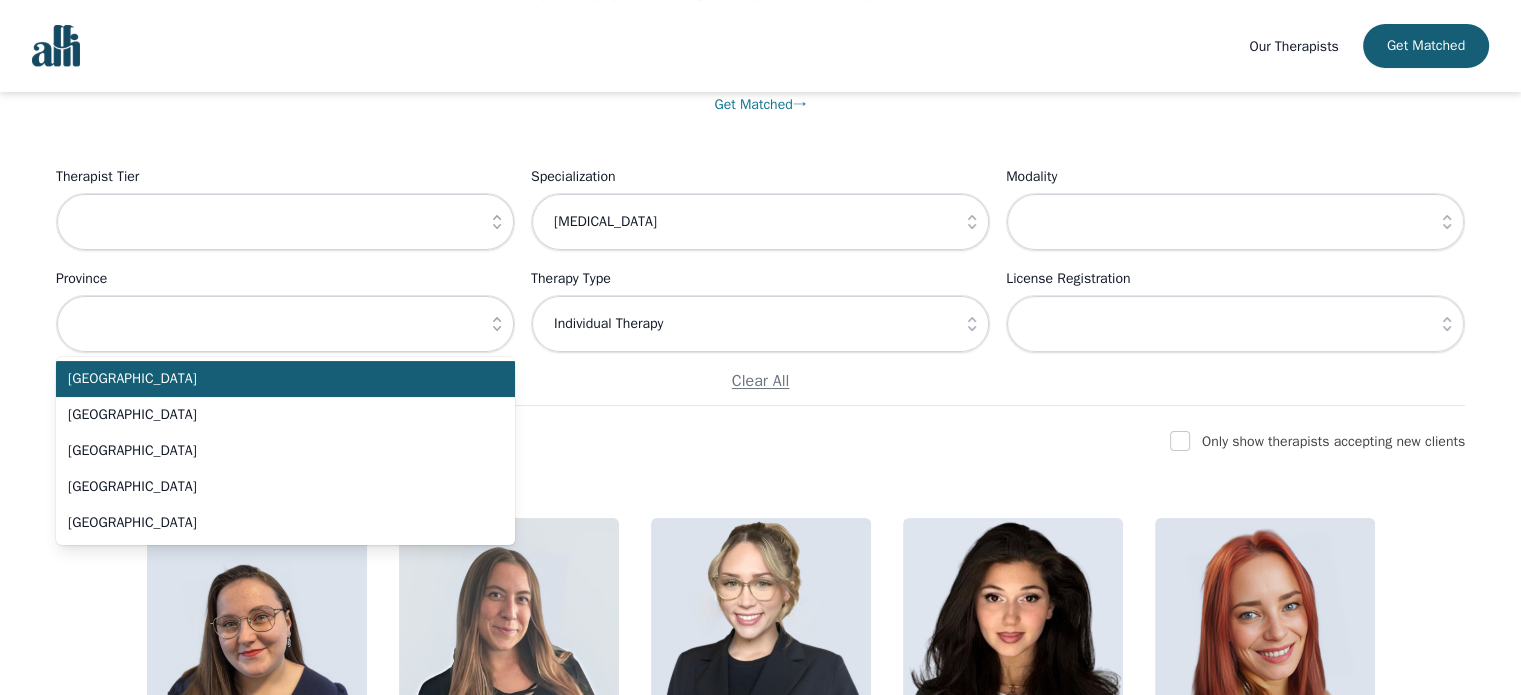 click on "Find the right therapist for you Not sure where to start? Let us help you match with a therapist best suited for your needs. Get Matched  → Filter Therapists Therapist Tier Specialization ADHD Modality Province Alberta British Columbia Manitoba Ontario Saskatchewan Therapy Type Individual Therapy License Registration Clear All Only show therapists accepting new clients Vanessa McCulloch Registered Psychotherapist (Qualifying) Intern Therapist Shannon Vokes Registered Psychotherapist (Qualifying) Associate Therapist Accepting New Clients Olivia Moore Registered Psychotherapist (Qualifying) Intern Therapist Madison Brass Registered Psychotherapist (Qualifying) Intern Therapist Lacy Hunter Registered Psychotherapist (Qualifying) Intern Therapist Karen McKenna-Quayle Registered Psychotherapist (Qualifying) Intern Therapist Accepting New Clients Shira Blake Intern Therapist Accepting New Clients Luisa Diaz Flores Registered Psychotherapist (Qualifying) Associate Therapist Accepting New Clients Ryan Ingleby" at bounding box center [760, 1739] 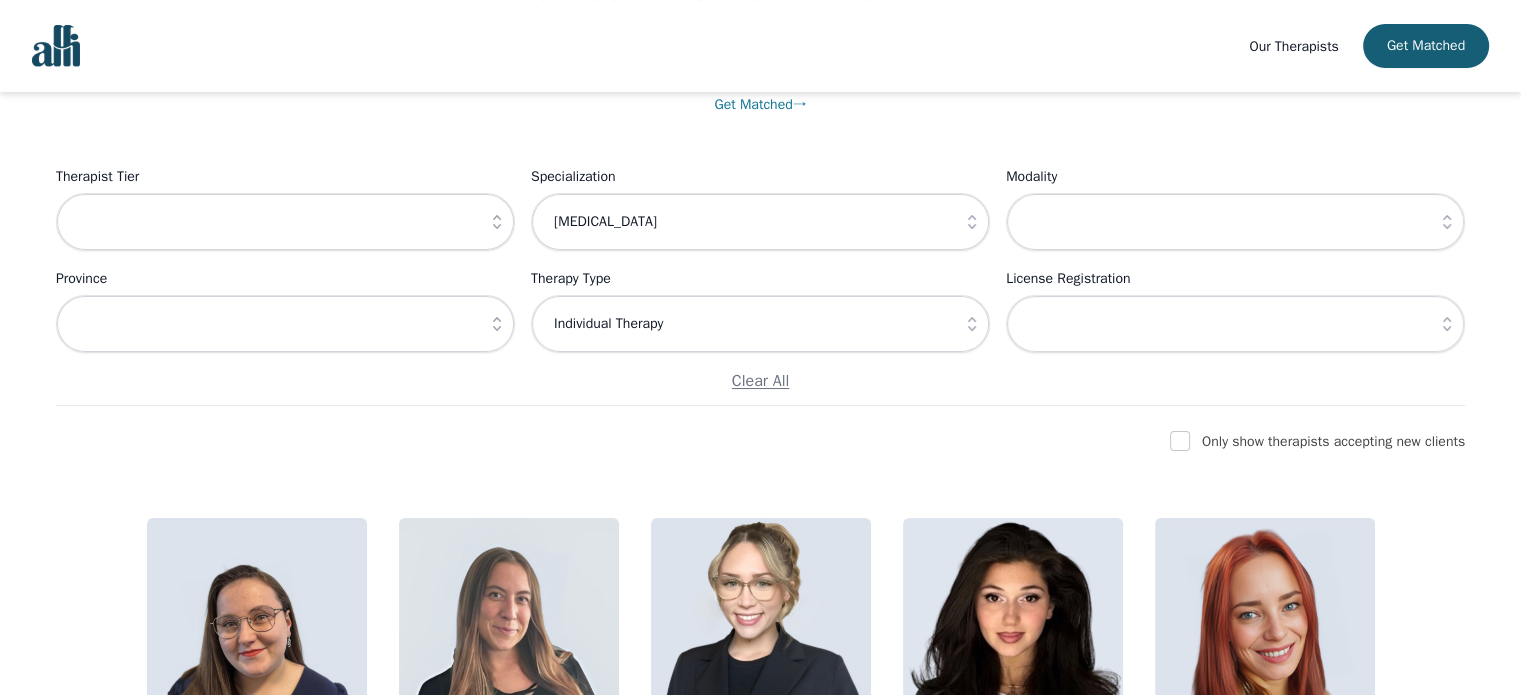click 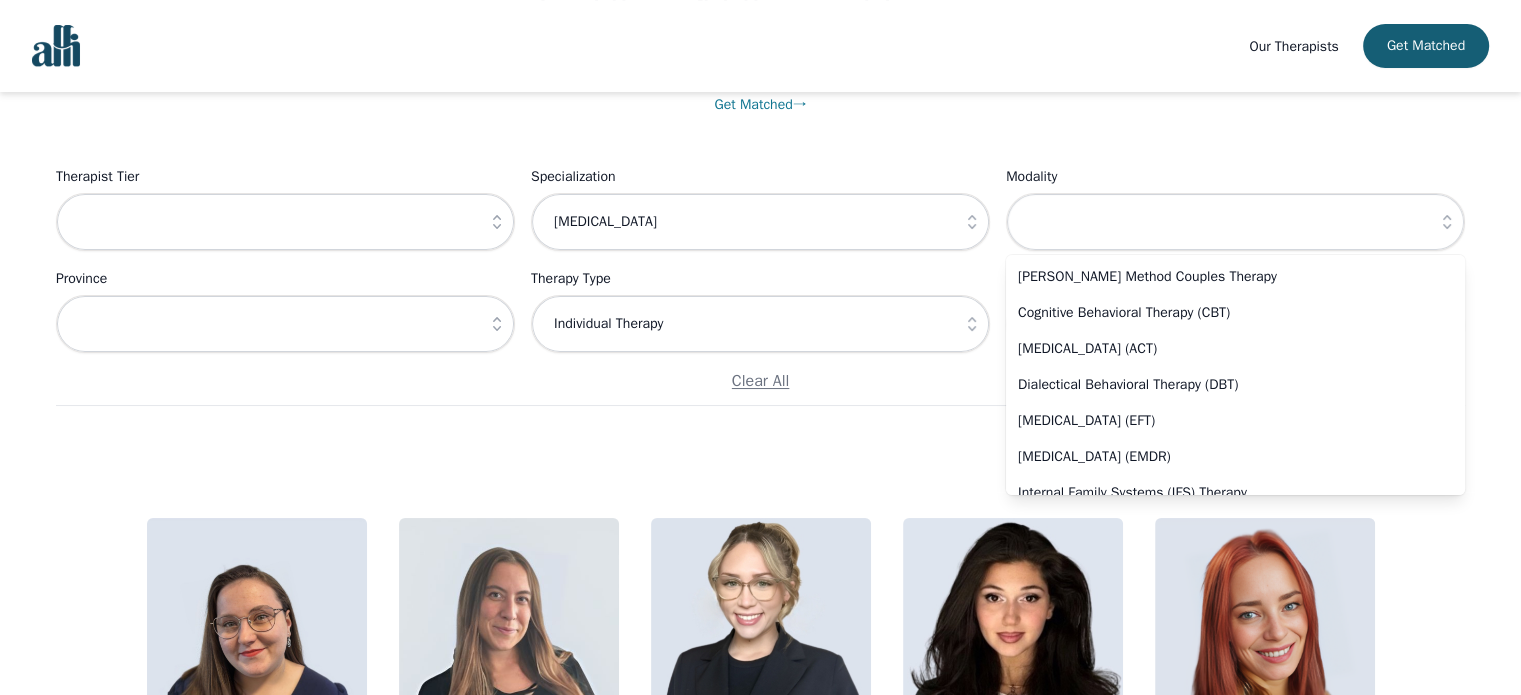 click on "Find the right therapist for you Not sure where to start? Let us help you match with a therapist best suited for your needs. Get Matched  → Filter Therapists Therapist Tier Specialization ADHD Modality Gottman Method Couples Therapy Cognitive Behavioral Therapy (CBT) Acceptance and Commitment Therapy (ACT) Dialectical Behavioral Therapy (DBT) Emotionally Focused Therapy (EFT) Eye Movement Desensitization and Reprocessing (EMDR) Internal Family Systems (IFS) Therapy Structural Family Therapy Family Systems Therapy Interpersonal Therapy (IPT) Relational Therapy Mindfulness-Based Therapy Motivational Interviewing Narrative Therapy Psychodynamic Therapy Solution-Focused Therapy Strength-Based Therapy Collaborative Proactive Solutions Trauma-Focused Therapy Trauma-Informed Therapy Humanistic Therapy Brief Psychodynamic Therapy Schema Therapy Play Therapy Art Therapy Expressive Art Therapy Music Therapy Sand Tray Therapy Parent-Child Interaction (PCIT) Attachment Based Therapy Christian Counselling Province" at bounding box center (760, 149) 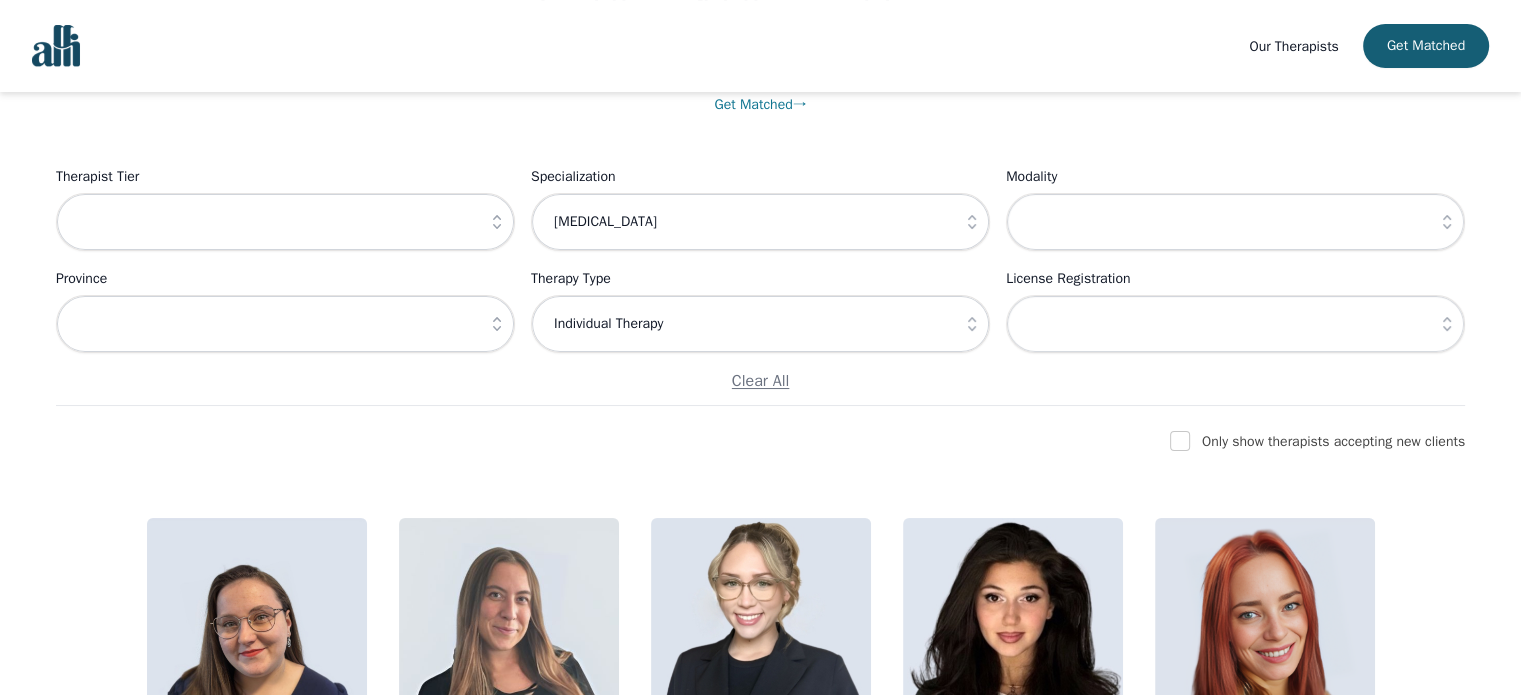 click 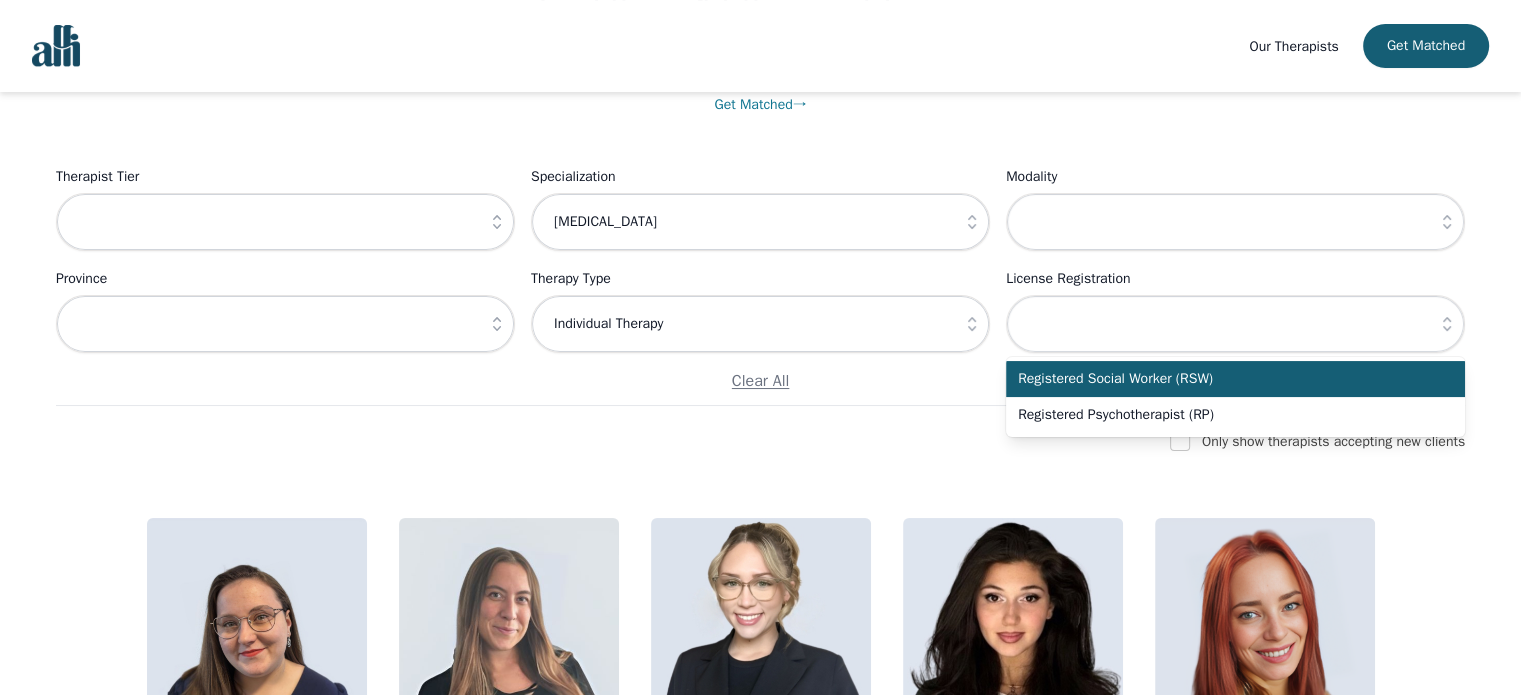 click 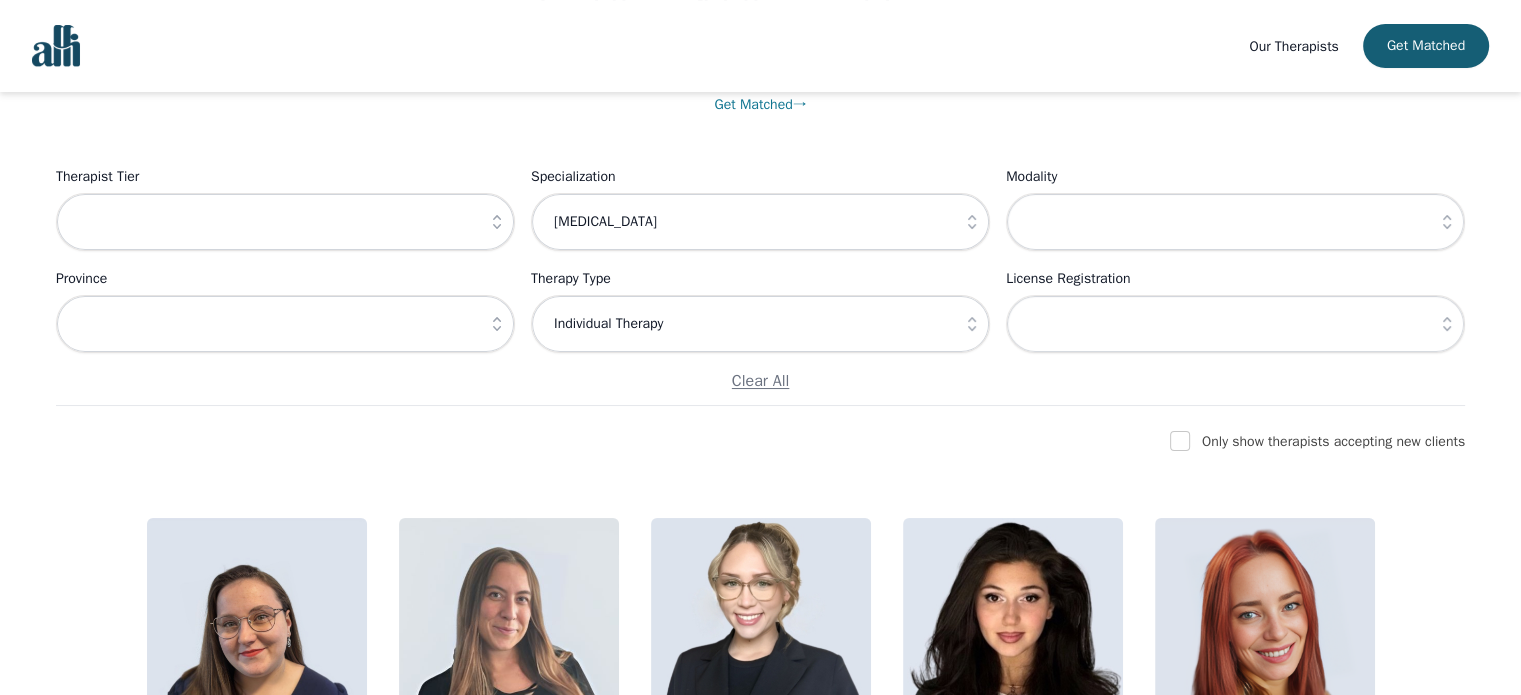 click on "Find the right therapist for you Not sure where to start? Let us help you match with a therapist best suited for your needs. Get Matched  → Filter Therapists Therapist Tier Specialization ADHD Modality Province Therapy Type Individual Therapy License Registration Clear All Only show therapists accepting new clients Vanessa McCulloch Registered Psychotherapist (Qualifying) Intern Therapist Shannon Vokes Registered Psychotherapist (Qualifying) Associate Therapist Accepting New Clients Olivia Moore Registered Psychotherapist (Qualifying) Intern Therapist Madison Brass Registered Psychotherapist (Qualifying) Intern Therapist Lacy Hunter Registered Psychotherapist (Qualifying) Intern Therapist Karen McKenna-Quayle Registered Psychotherapist (Qualifying) Intern Therapist Accepting New Clients Shira Blake Intern Therapist Accepting New Clients Luisa Diaz Flores Registered Psychotherapist (Qualifying) Associate Therapist Accepting New Clients Ryan Ingleby Registered Psychotherapist (Qualifying) Intern Therapist" at bounding box center [760, 1787] 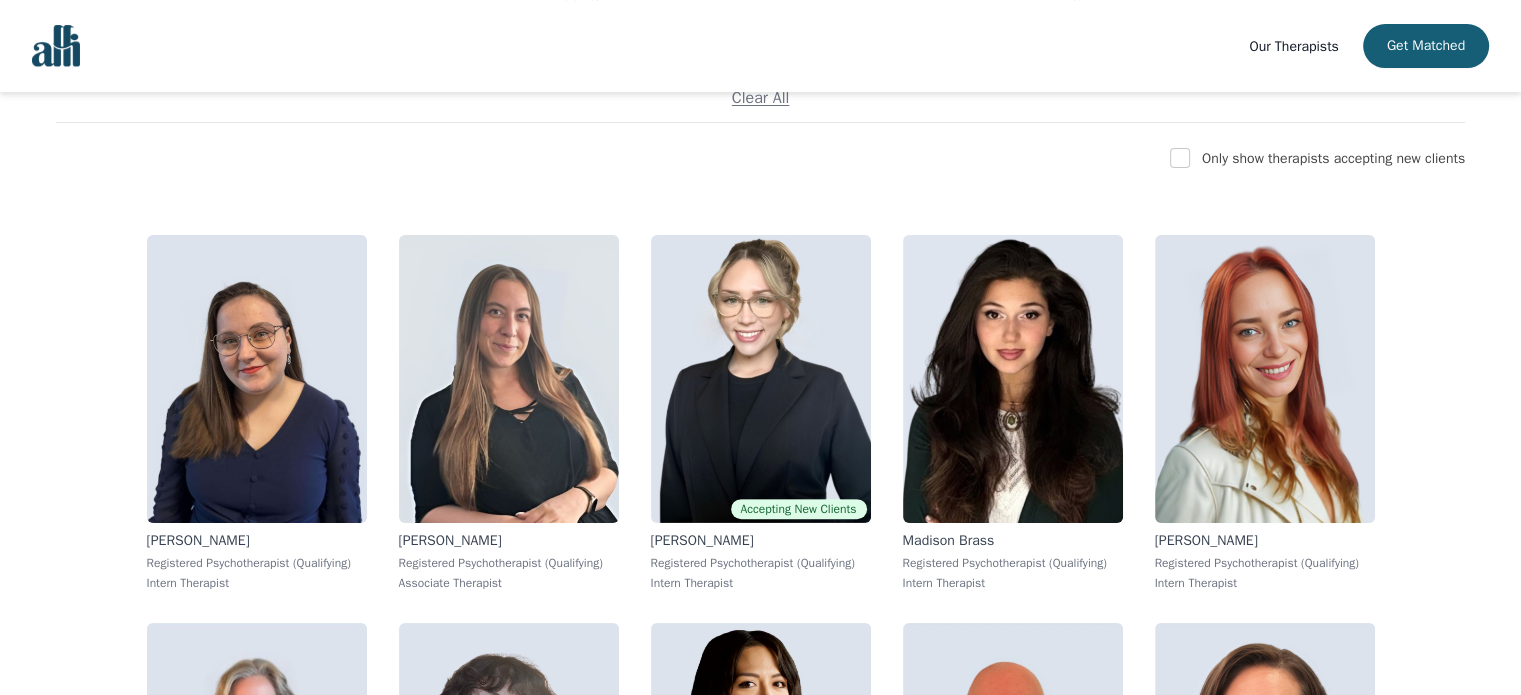 scroll, scrollTop: 300, scrollLeft: 0, axis: vertical 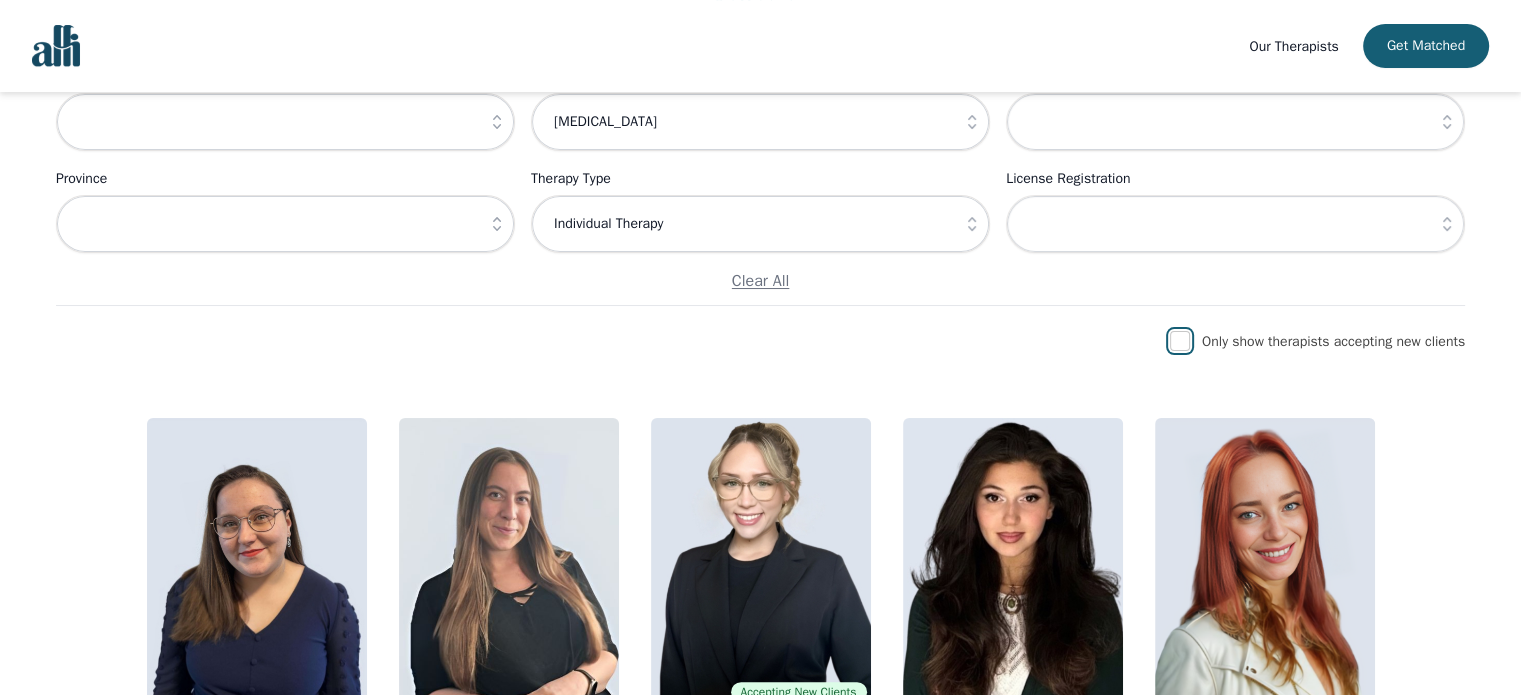 click at bounding box center [1180, 341] 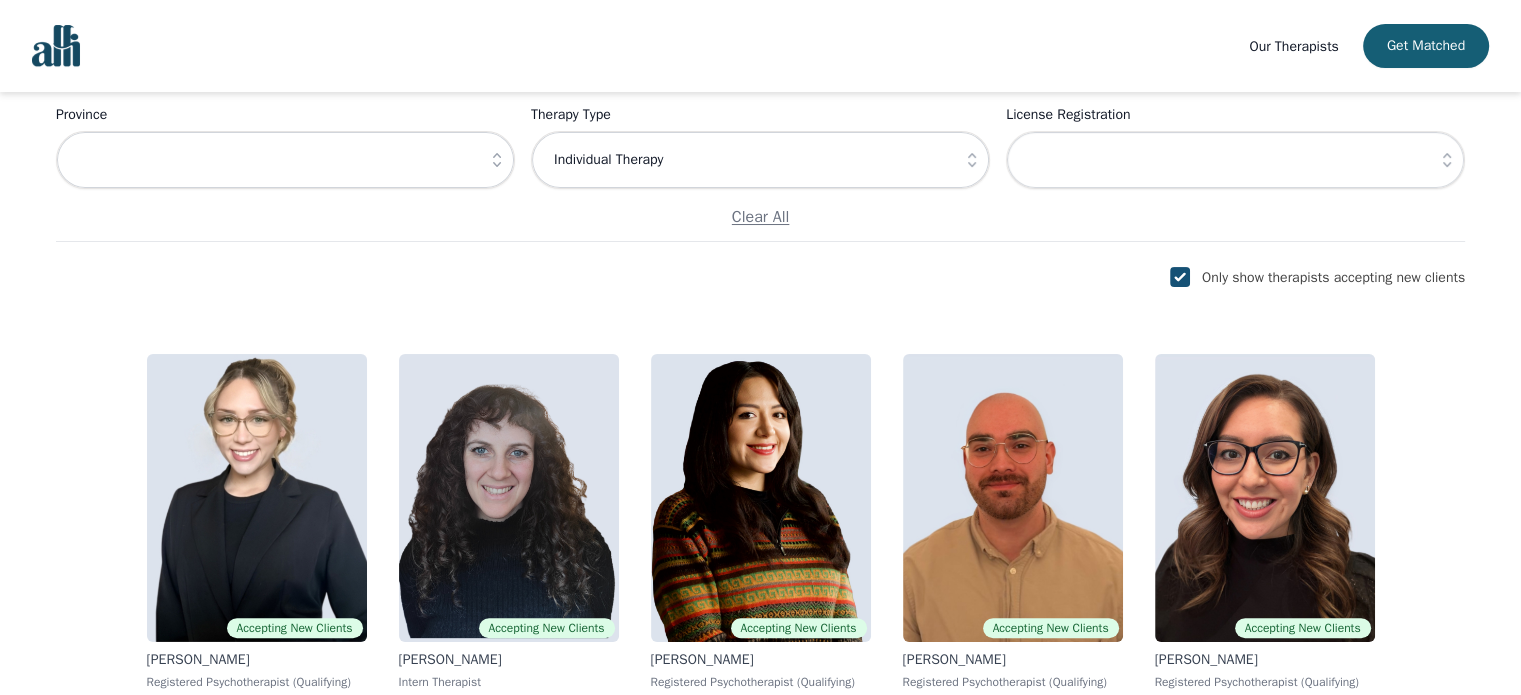 scroll, scrollTop: 400, scrollLeft: 0, axis: vertical 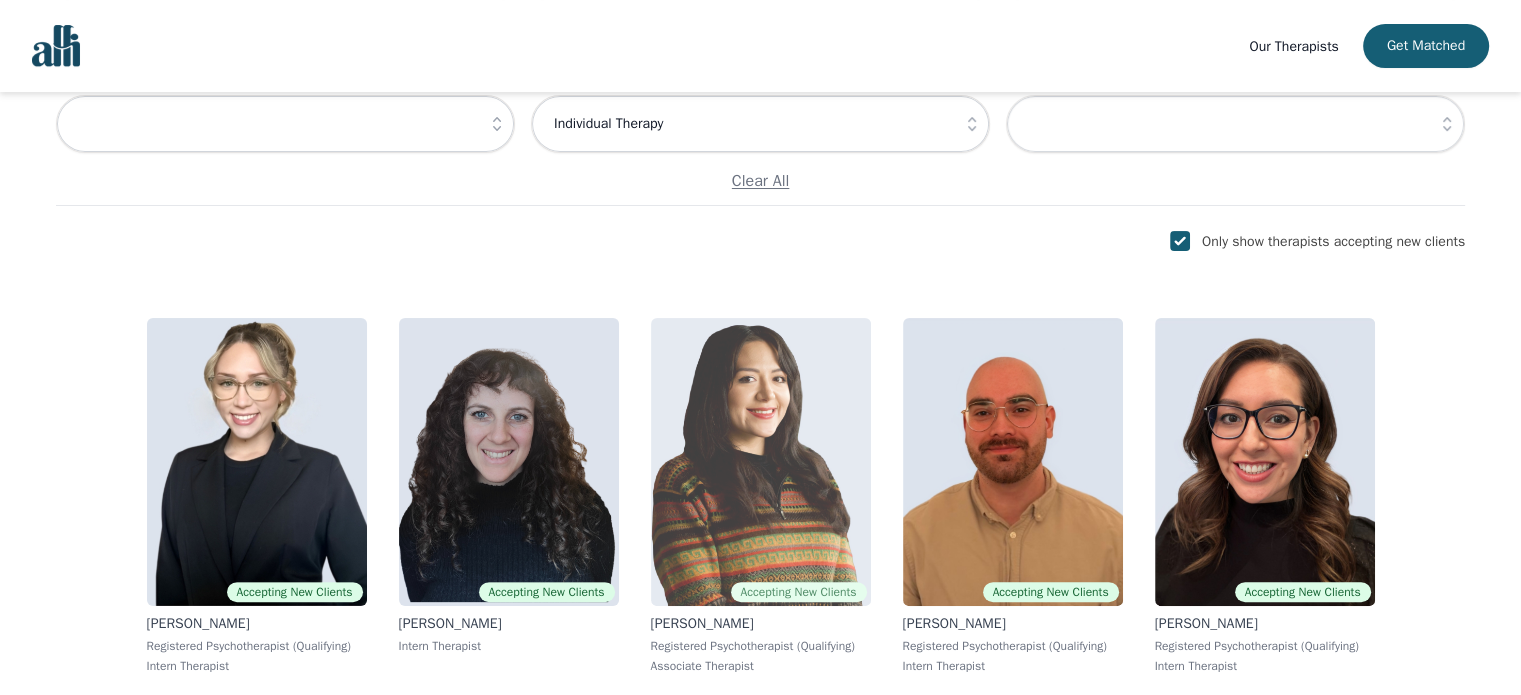 click at bounding box center [761, 462] 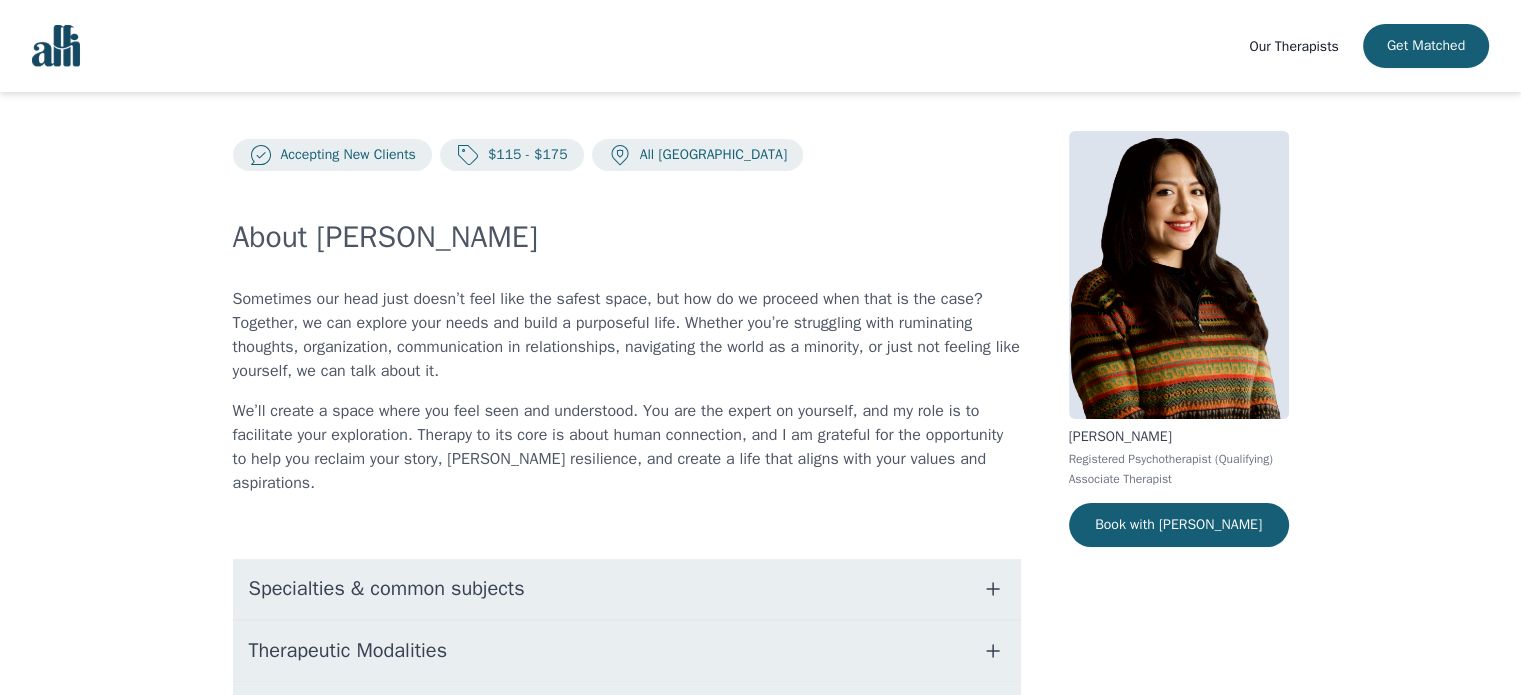 scroll, scrollTop: 0, scrollLeft: 0, axis: both 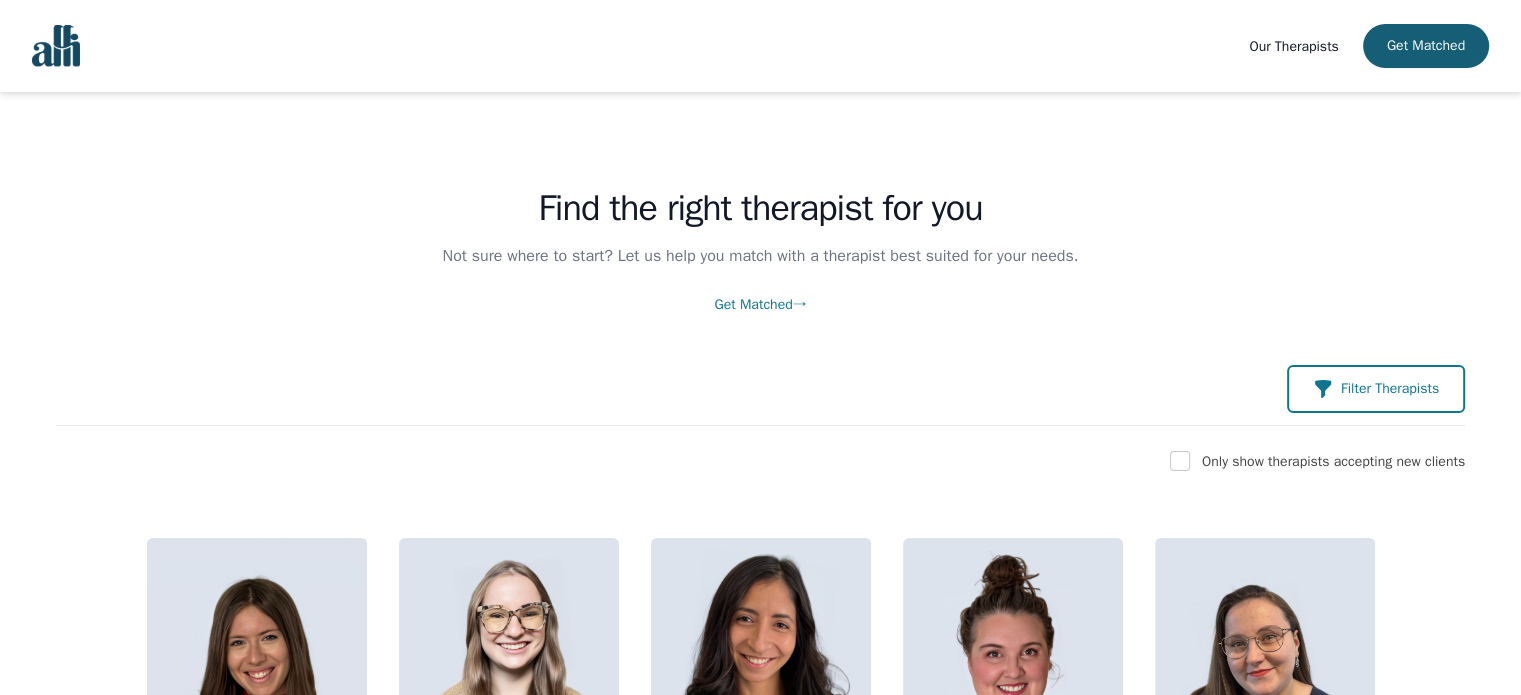 click on "Filter Therapists" at bounding box center [1390, 389] 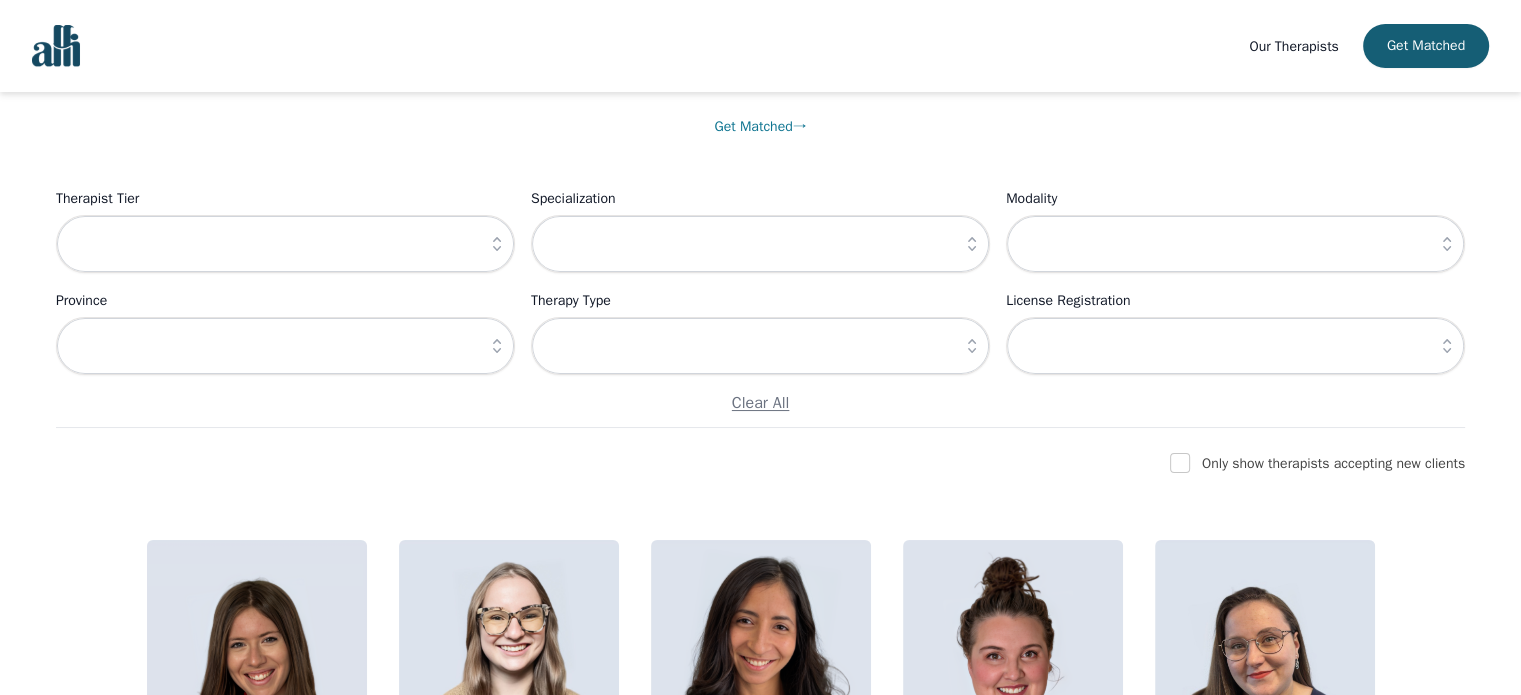 scroll, scrollTop: 200, scrollLeft: 0, axis: vertical 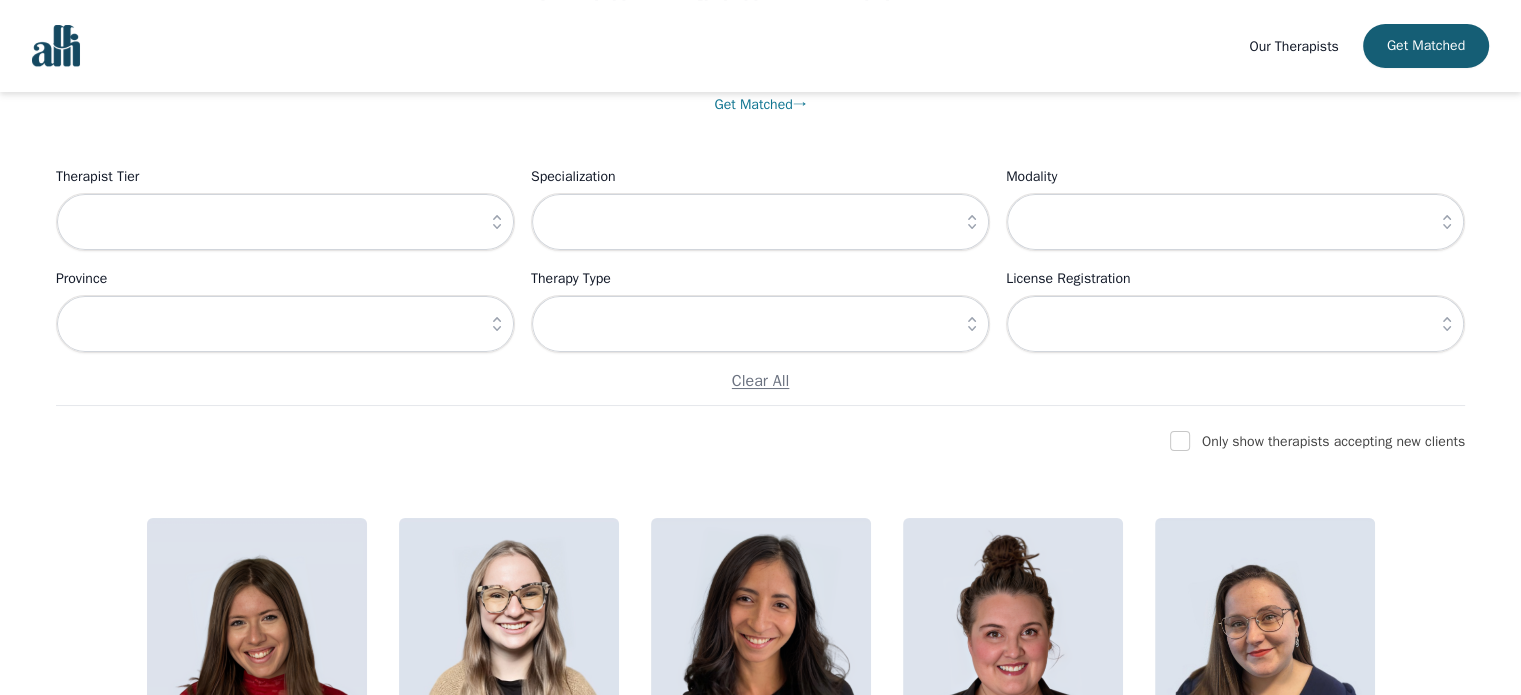 click 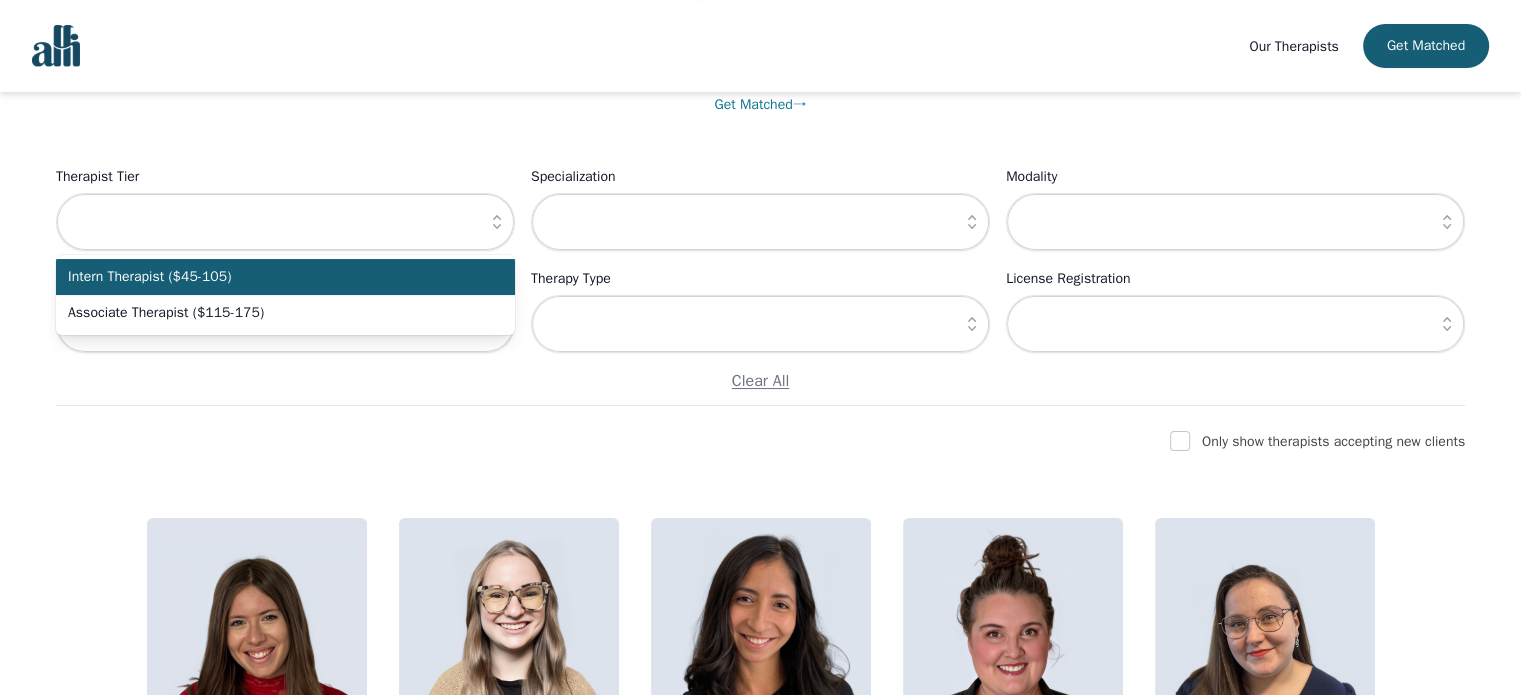 click on "Intern Therapist ($45-105)" at bounding box center [273, 277] 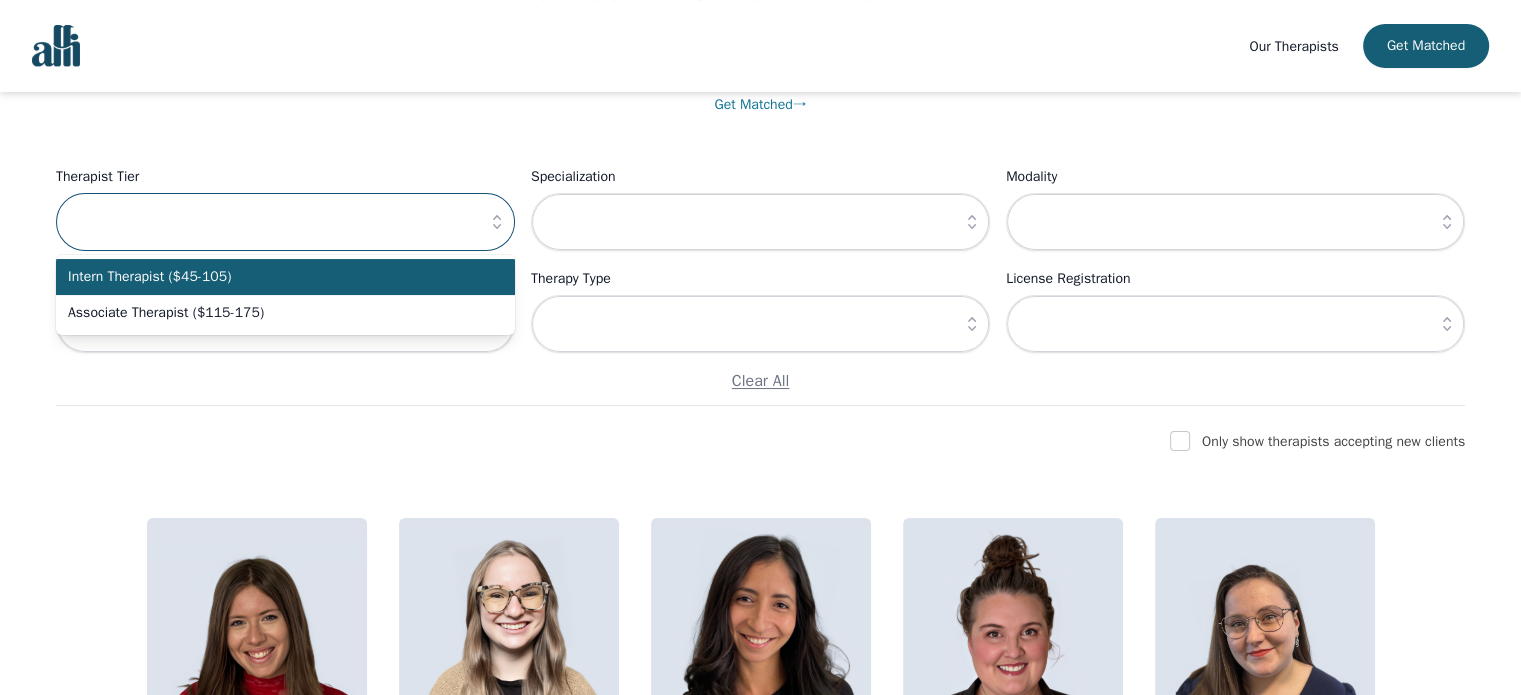 type on "Intern Therapist ($45-105)" 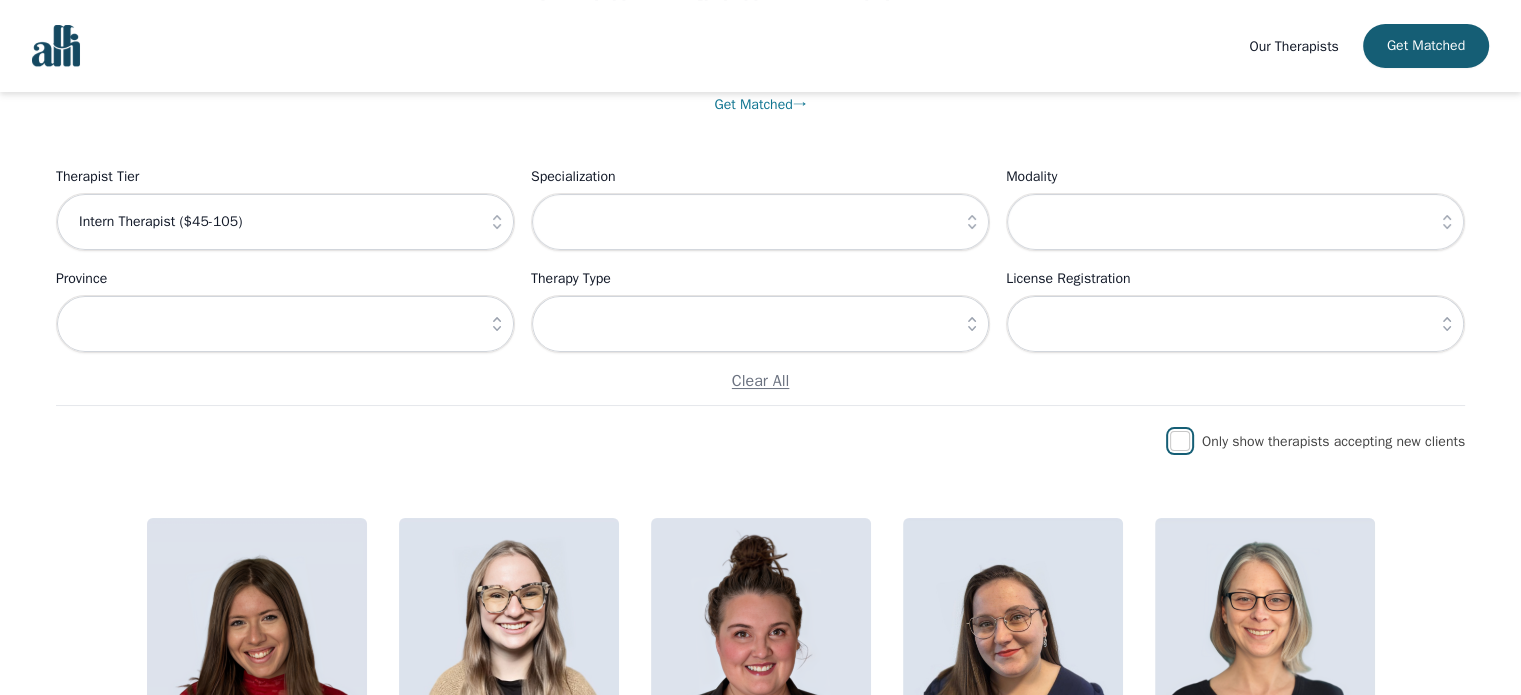 click at bounding box center [1180, 441] 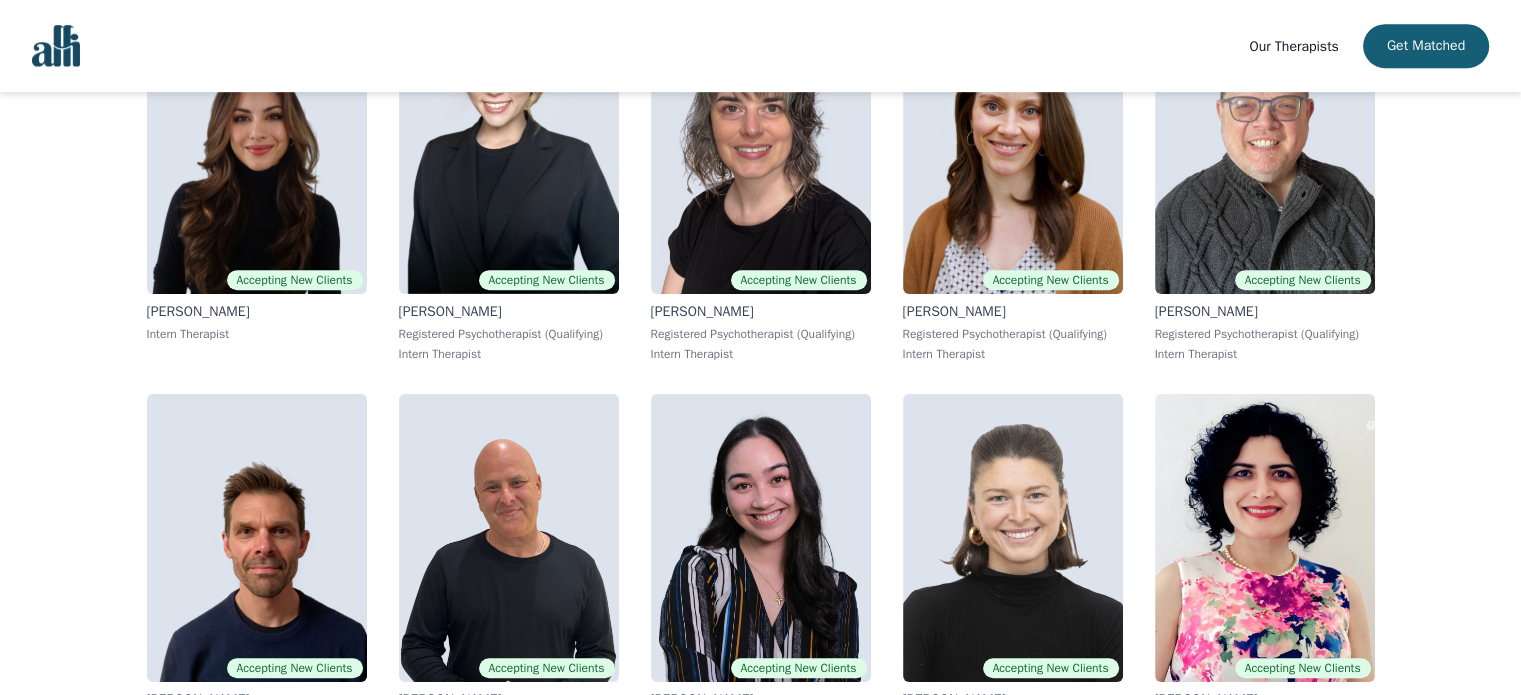 scroll, scrollTop: 1200, scrollLeft: 0, axis: vertical 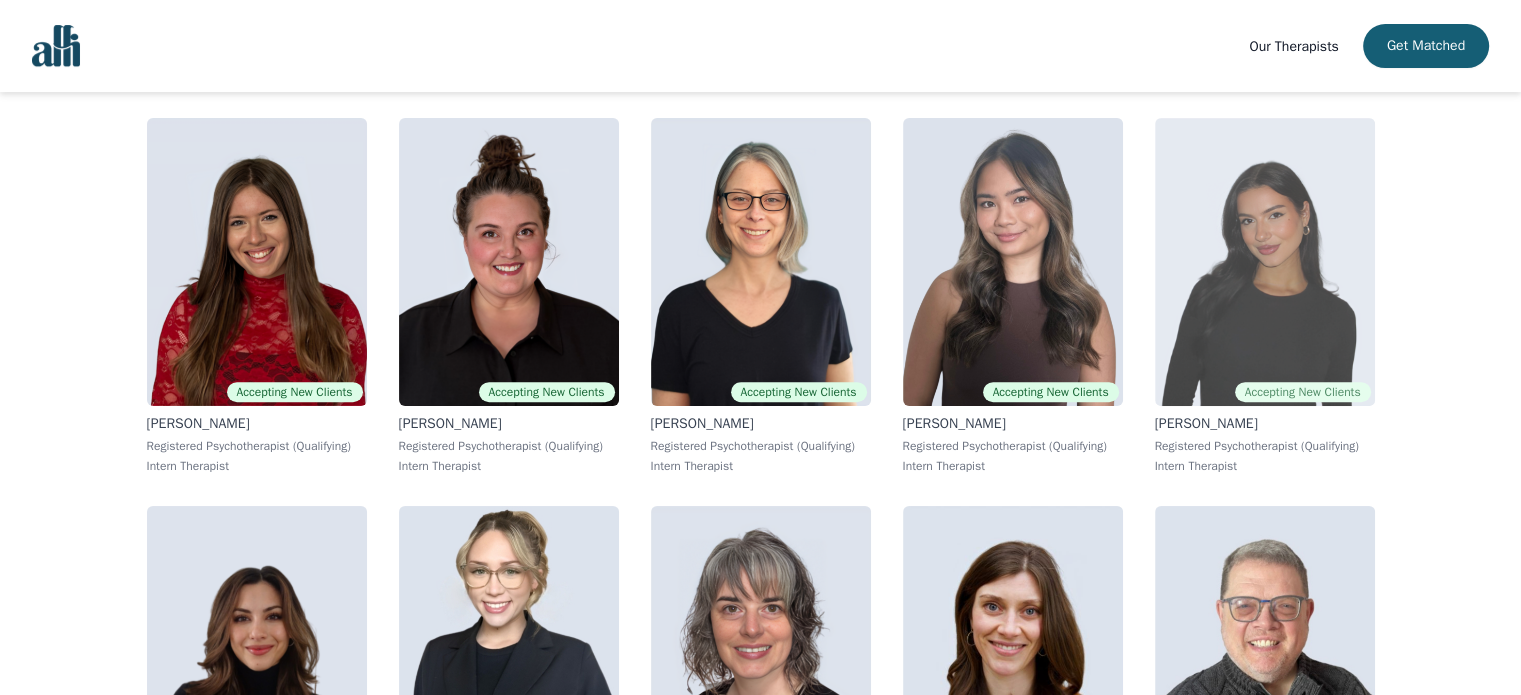 click at bounding box center [1265, 262] 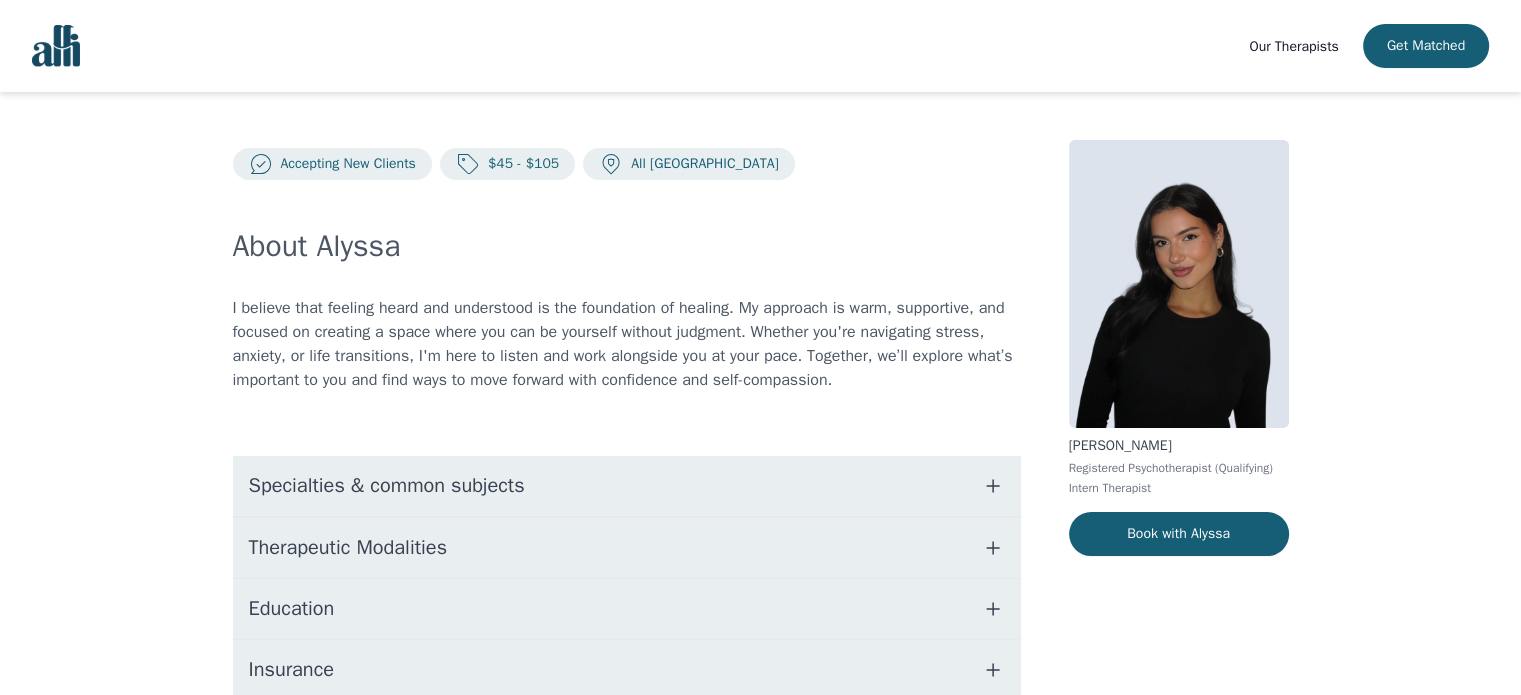 scroll, scrollTop: 100, scrollLeft: 0, axis: vertical 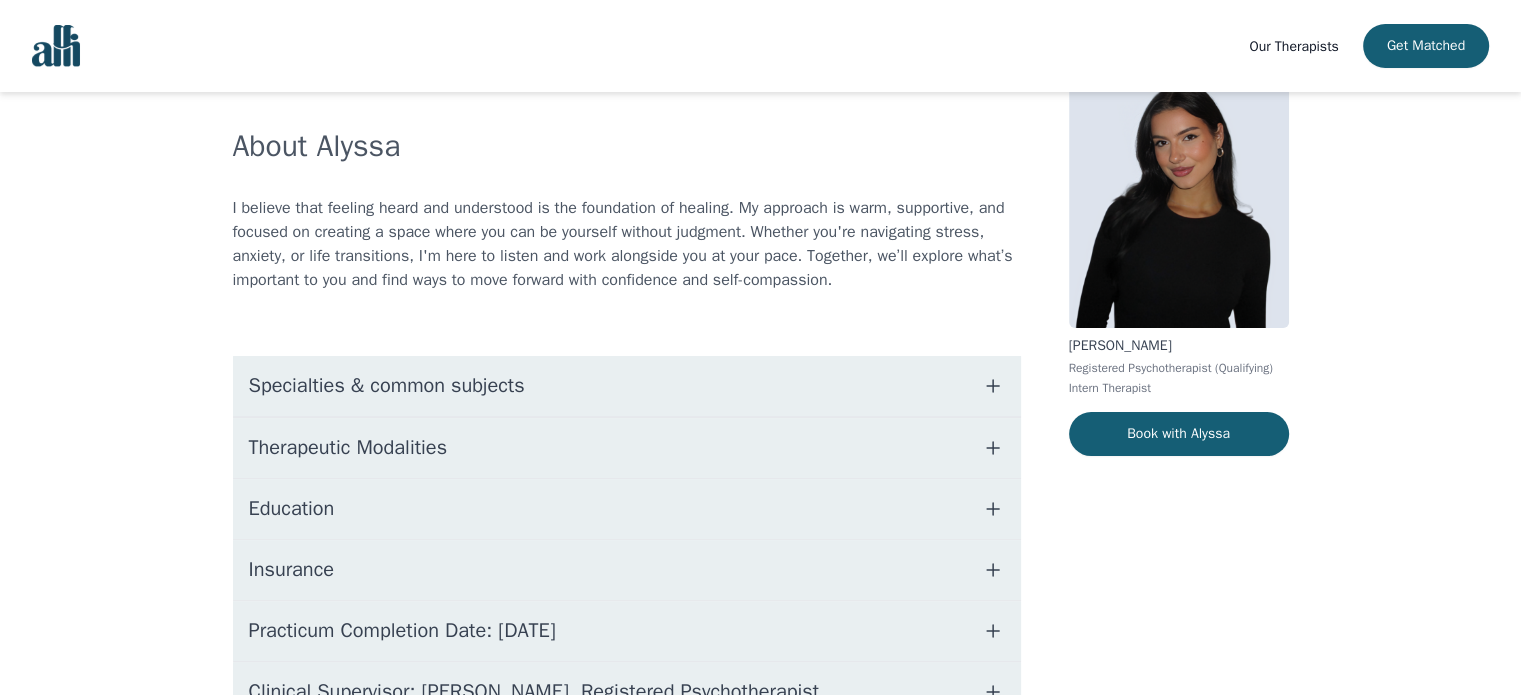 click on "Specialties & common subjects" at bounding box center [387, 386] 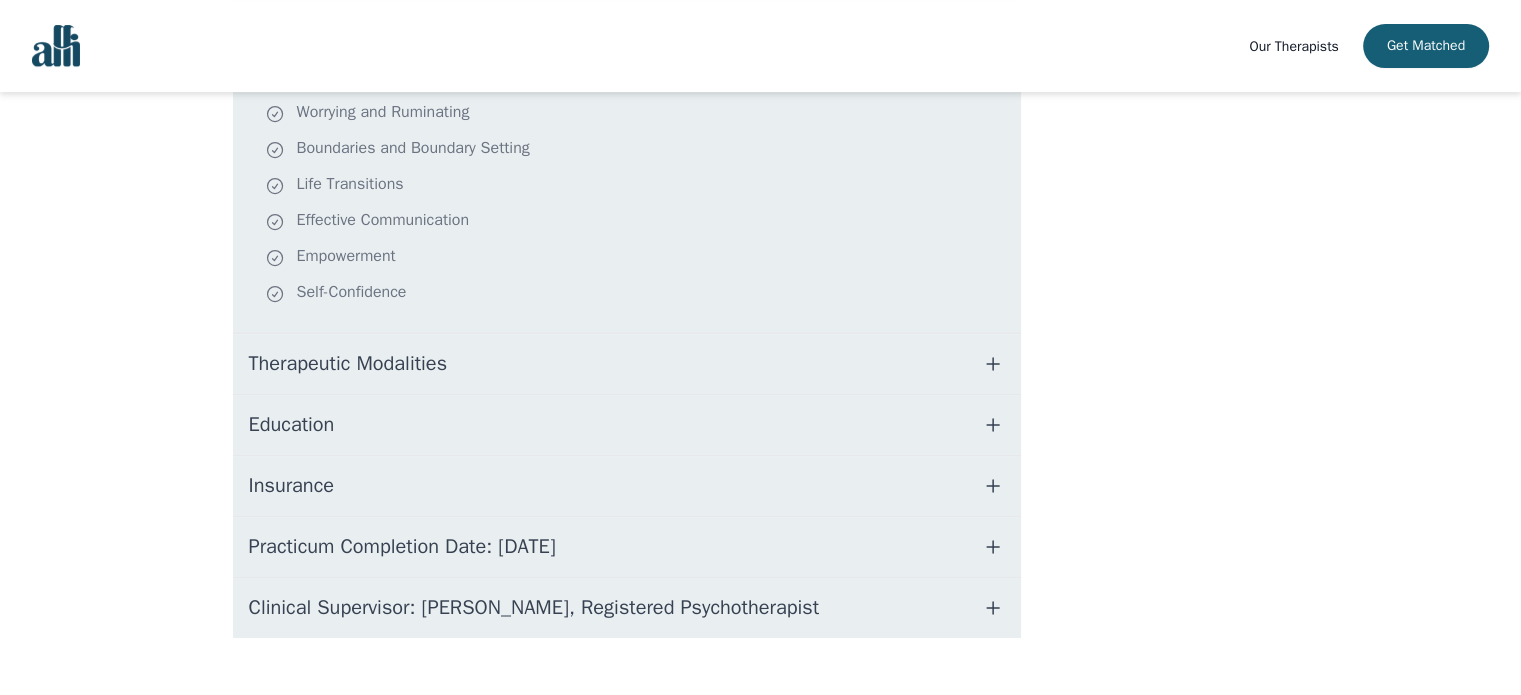scroll, scrollTop: 500, scrollLeft: 0, axis: vertical 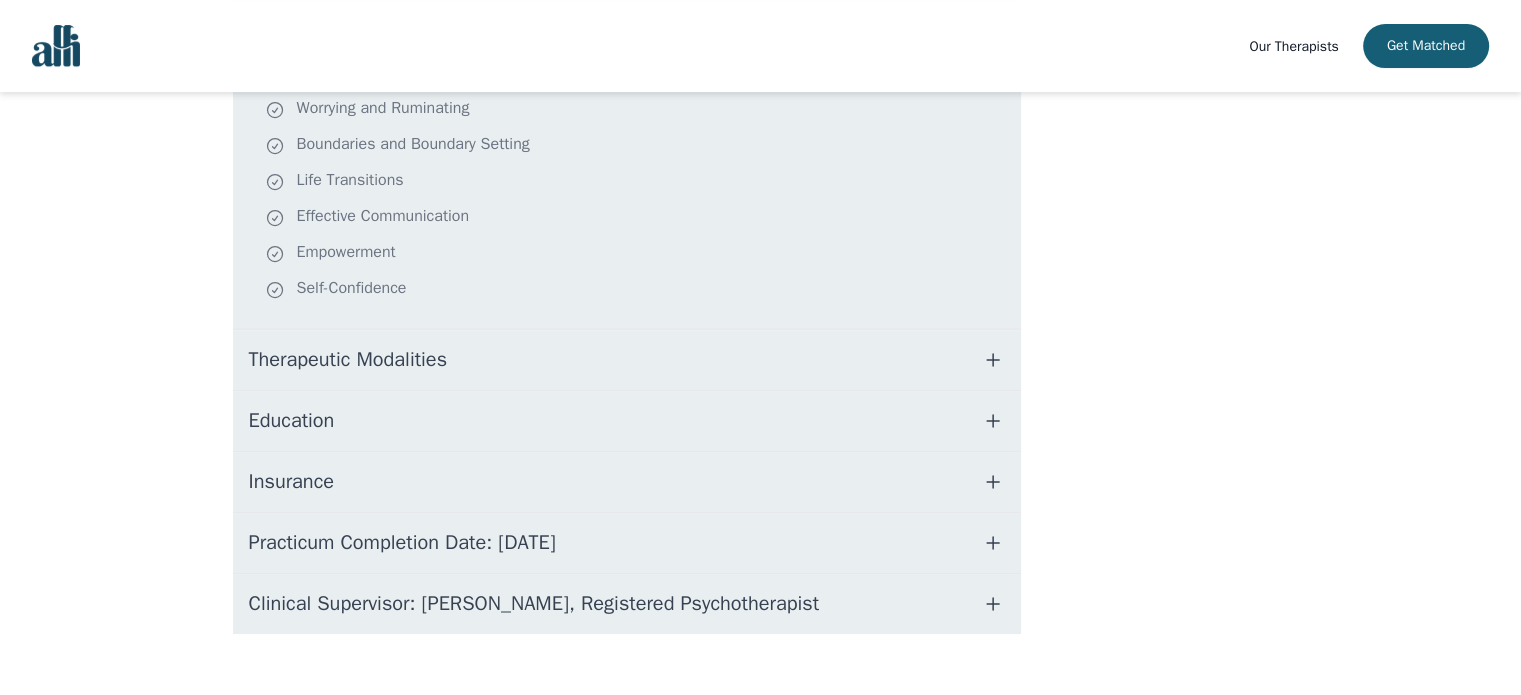 click on "Therapeutic Modalities" at bounding box center (348, 360) 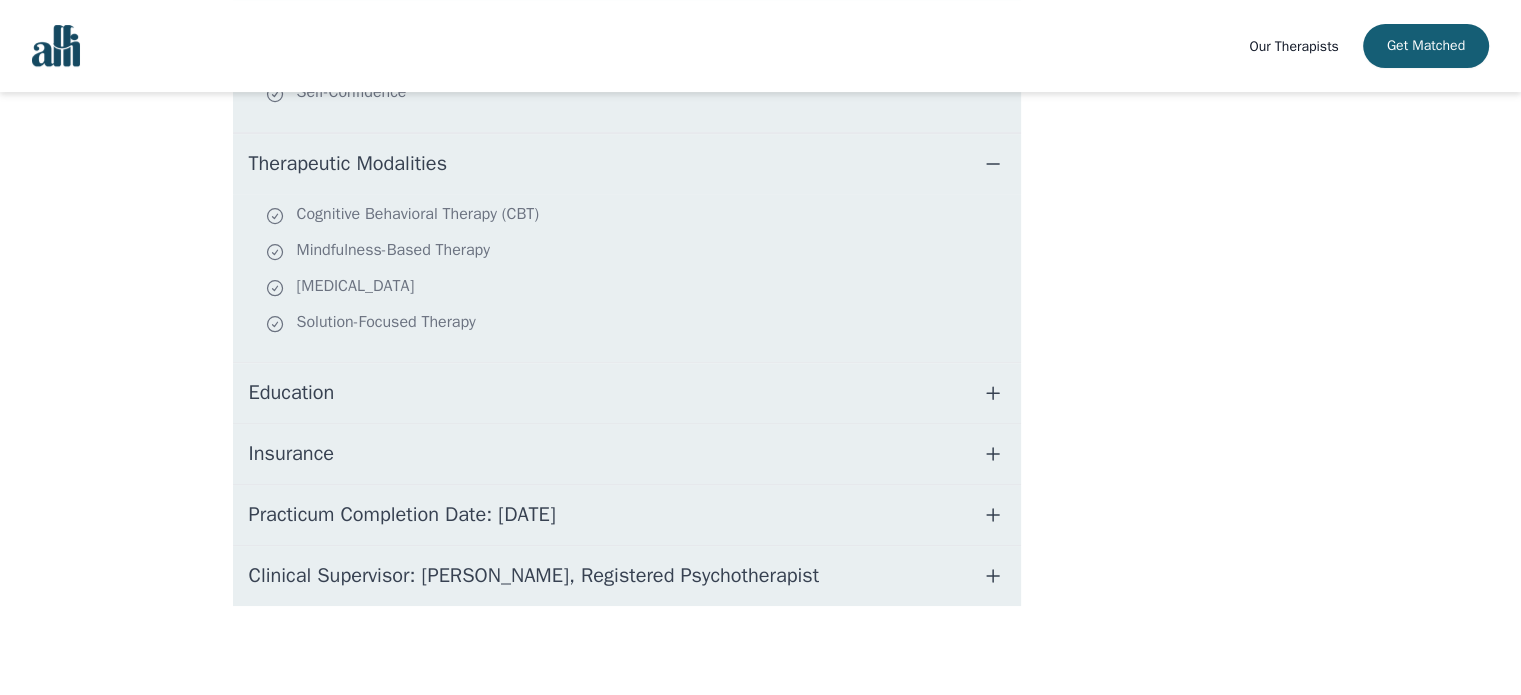 scroll, scrollTop: 701, scrollLeft: 0, axis: vertical 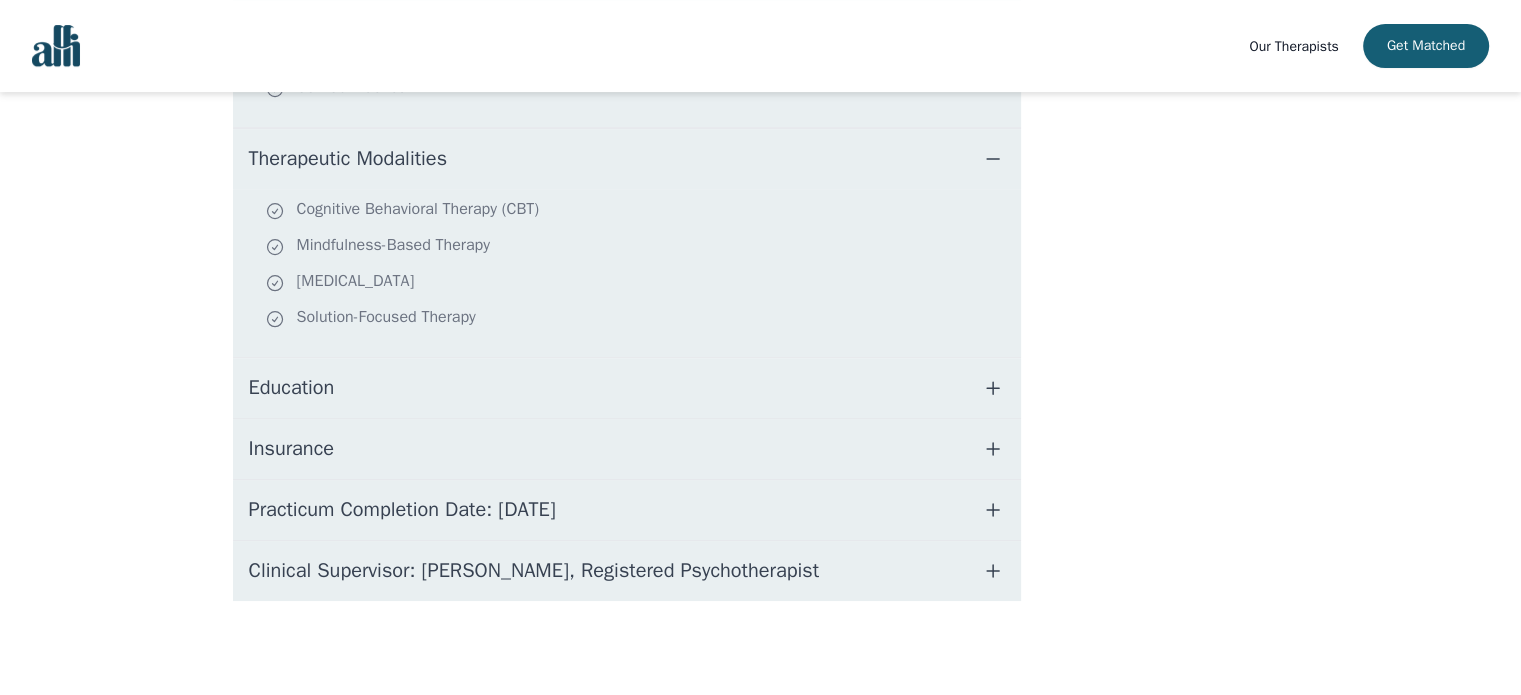 click on "Education" at bounding box center (627, 388) 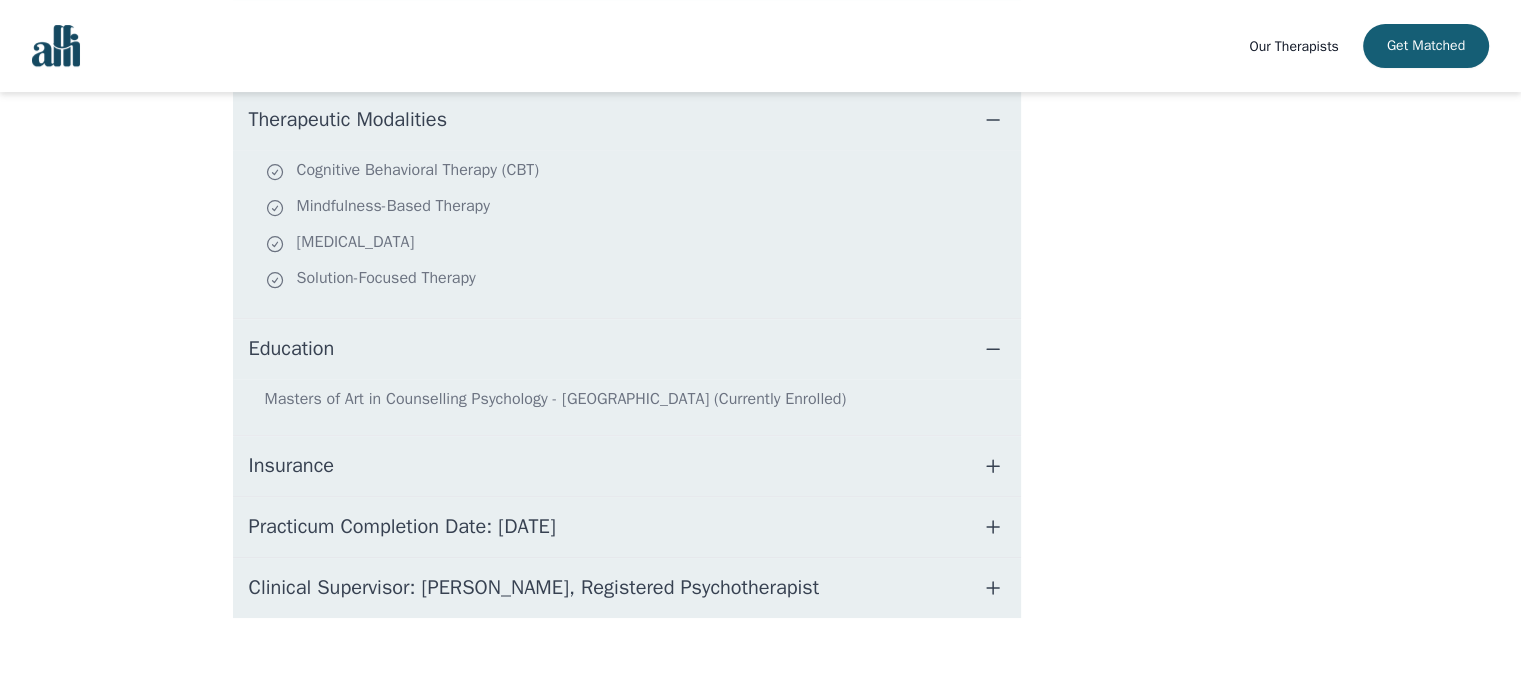 scroll, scrollTop: 757, scrollLeft: 0, axis: vertical 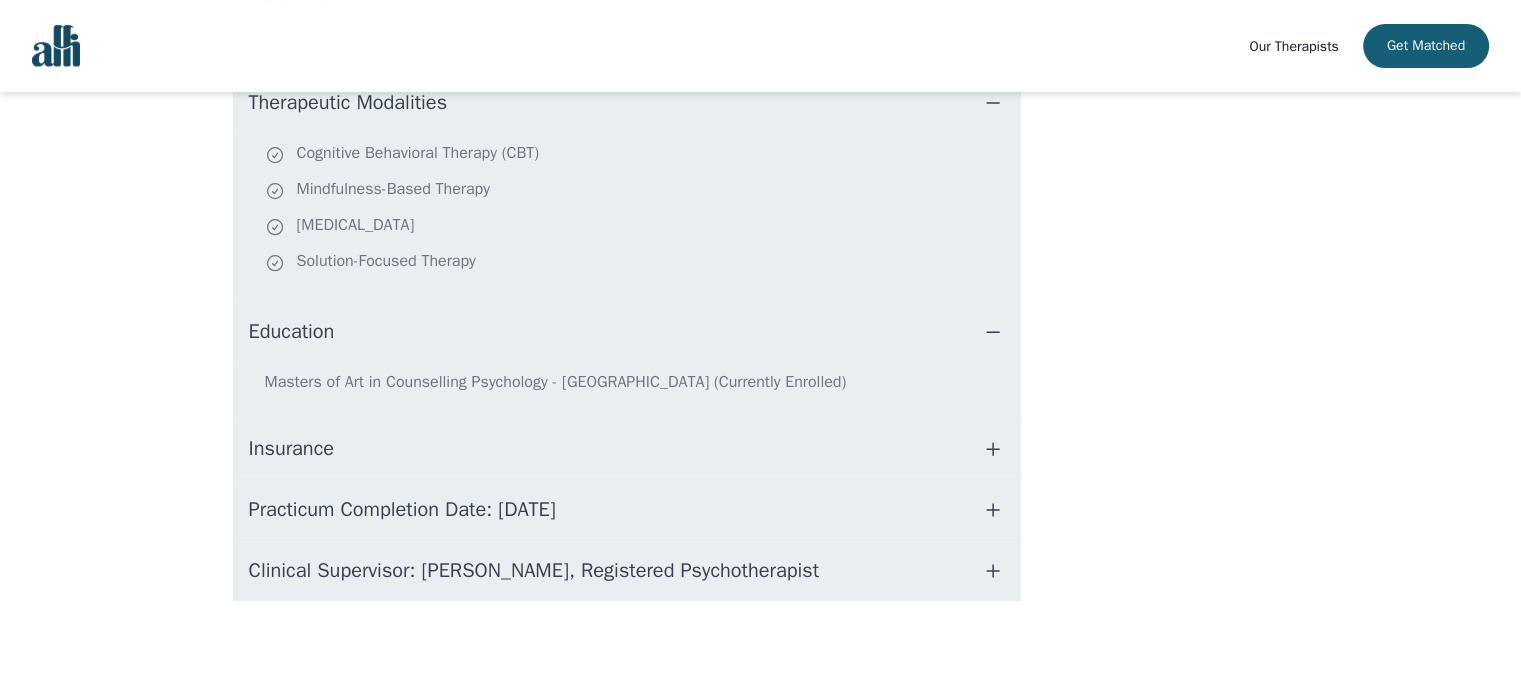 click on "Insurance" at bounding box center (627, 449) 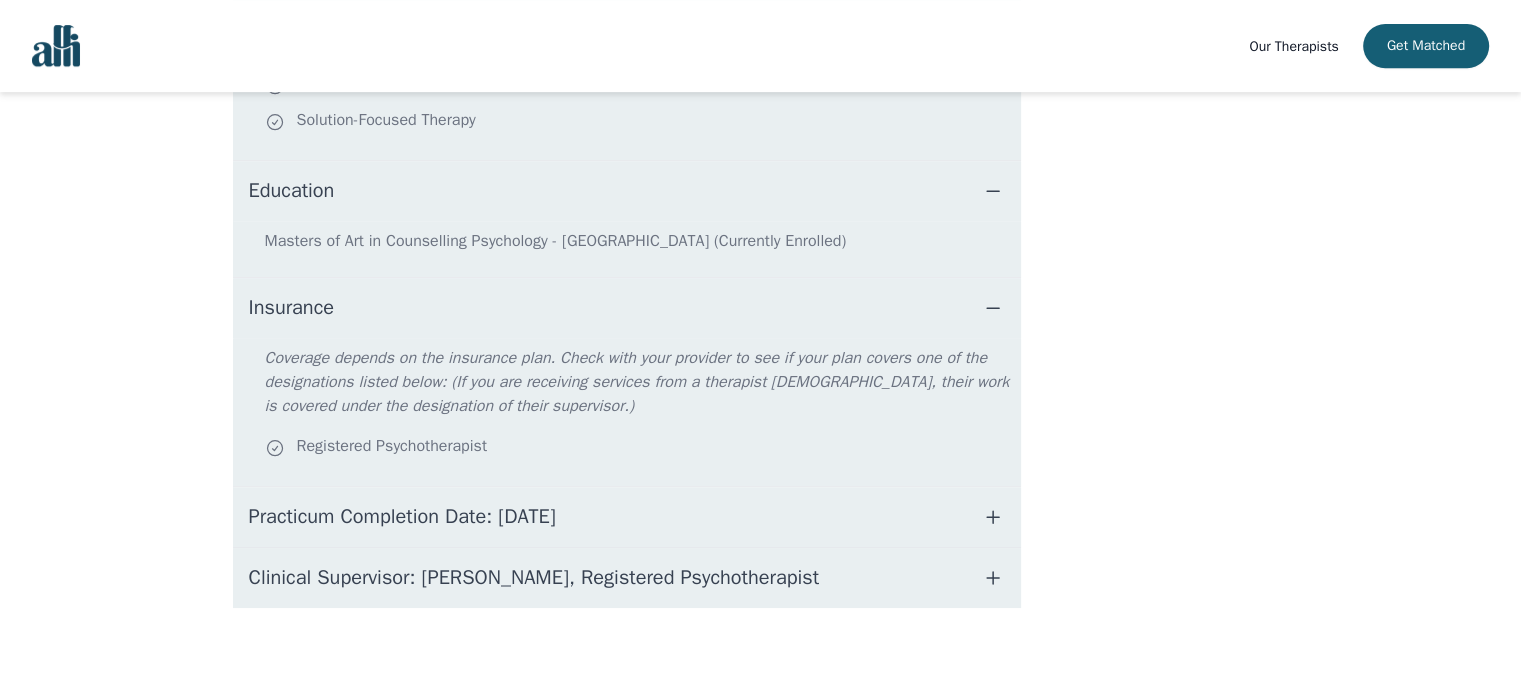 scroll, scrollTop: 905, scrollLeft: 0, axis: vertical 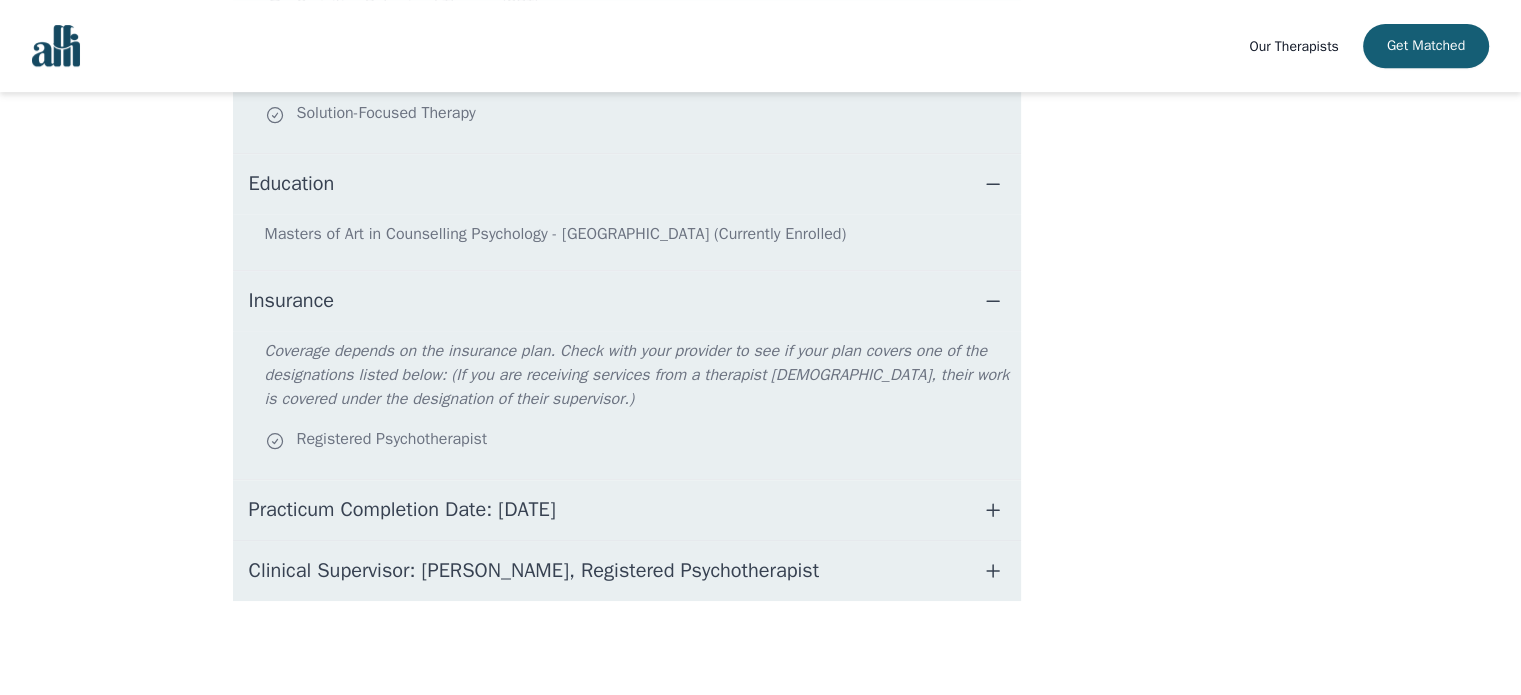 click on "Clinical Supervisor: Gillian Inksetter, Registered Psychotherapist" at bounding box center (534, 571) 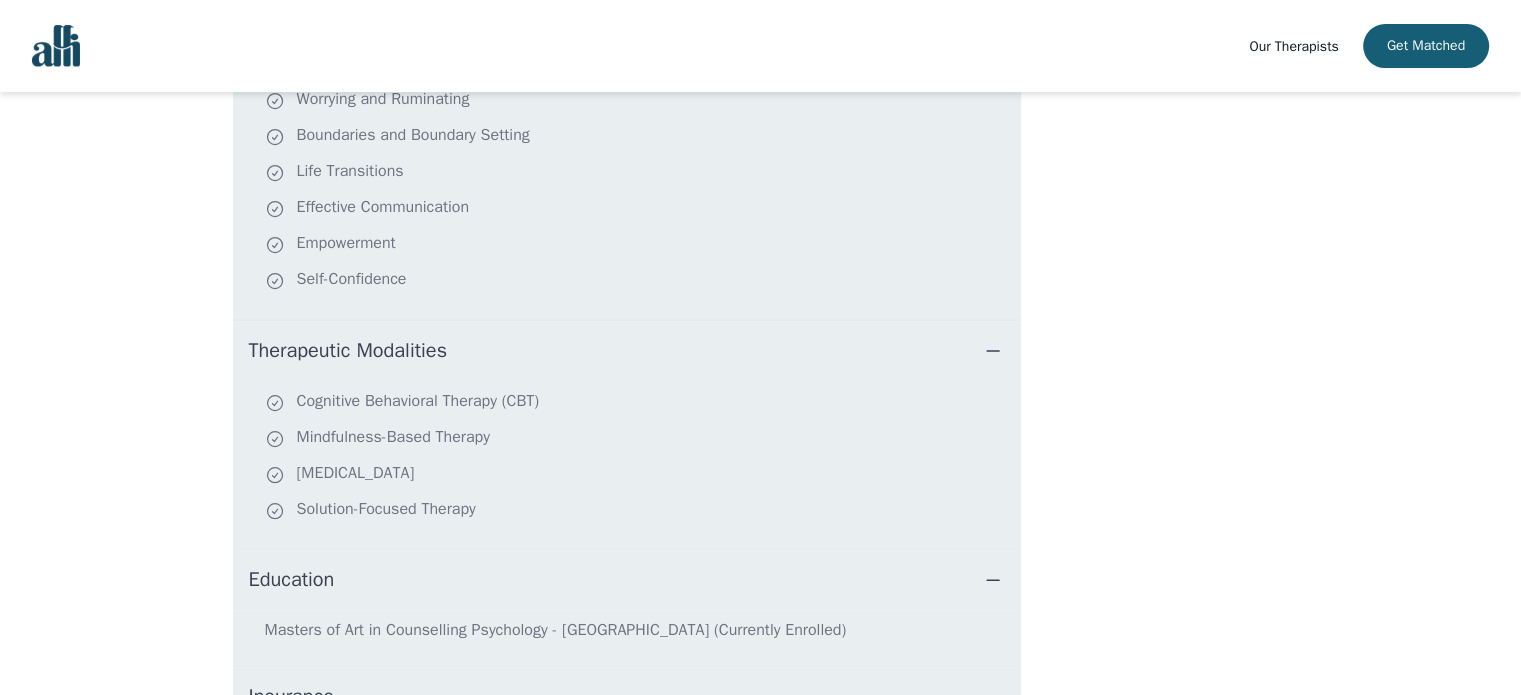 scroll, scrollTop: 0, scrollLeft: 0, axis: both 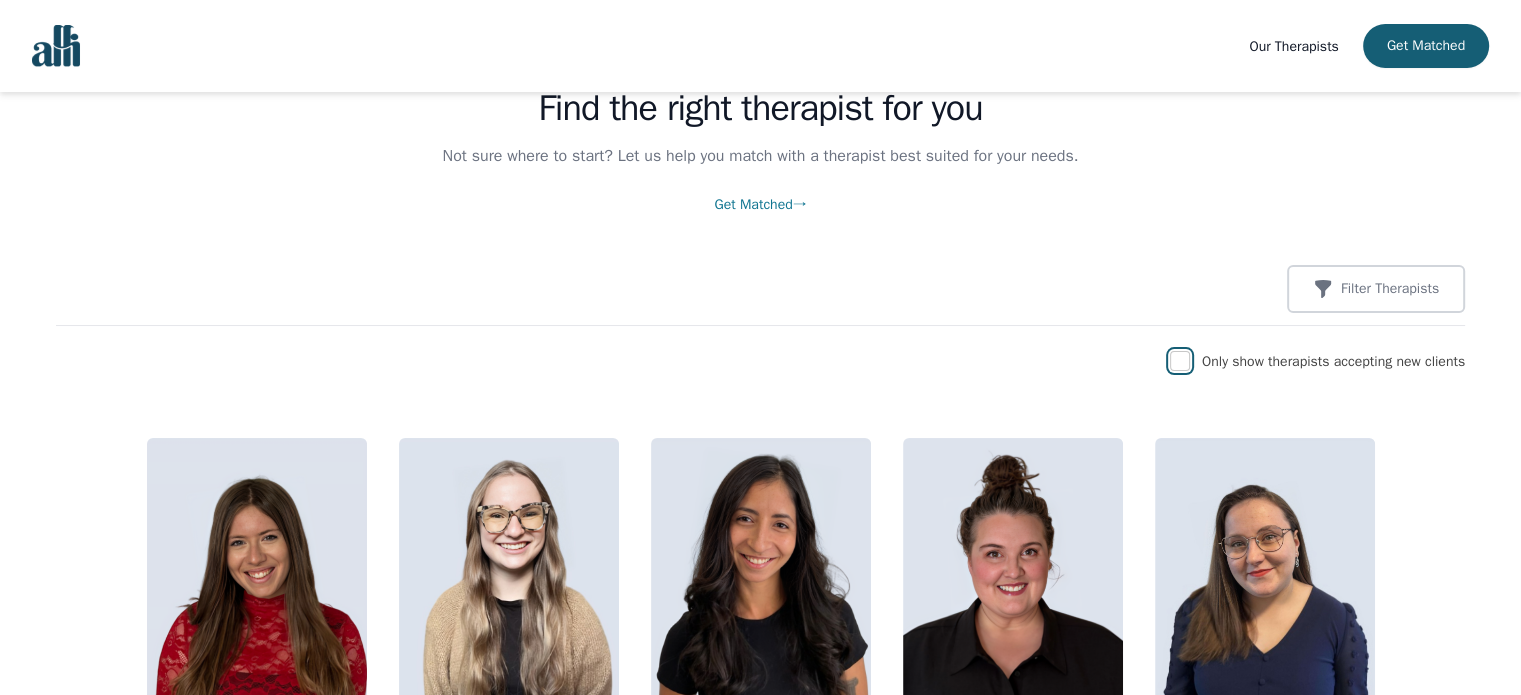 click at bounding box center [1180, 361] 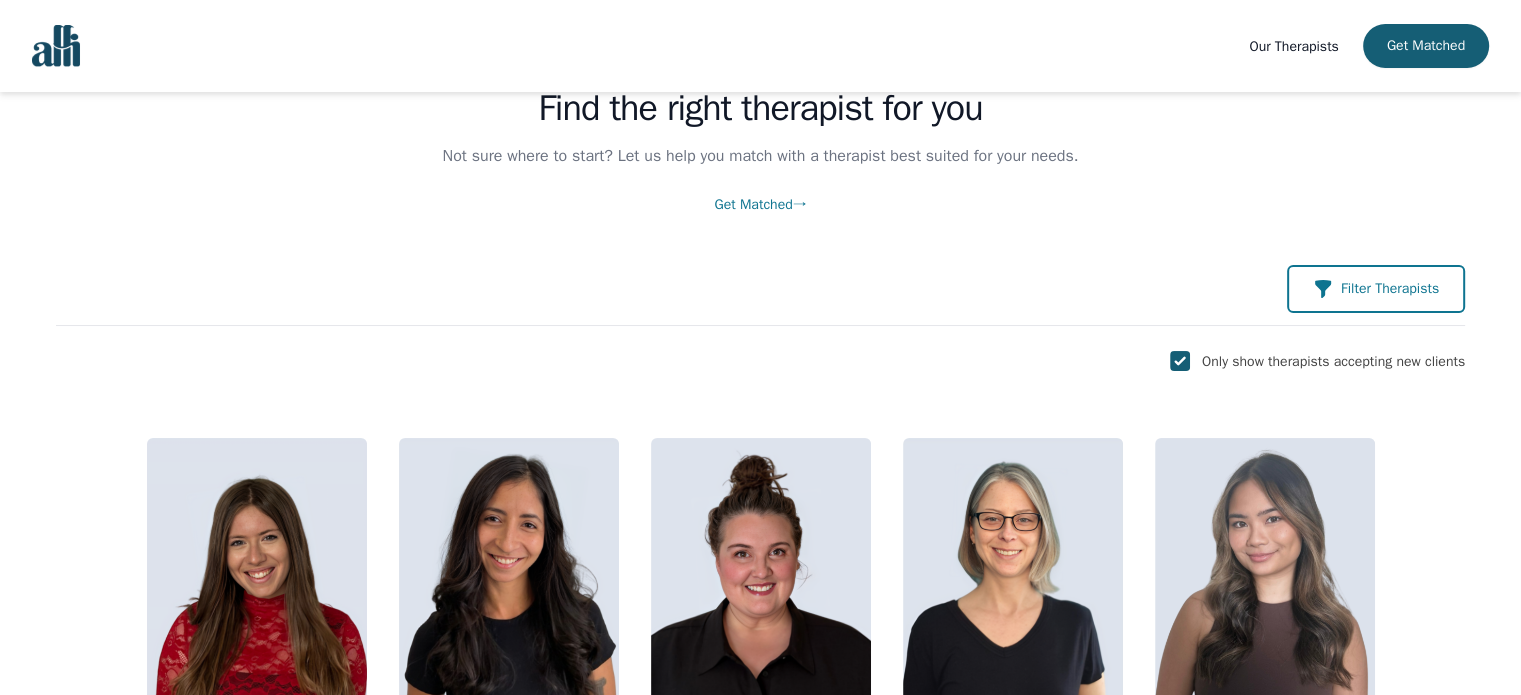 click on "Filter Therapists" at bounding box center [1376, 289] 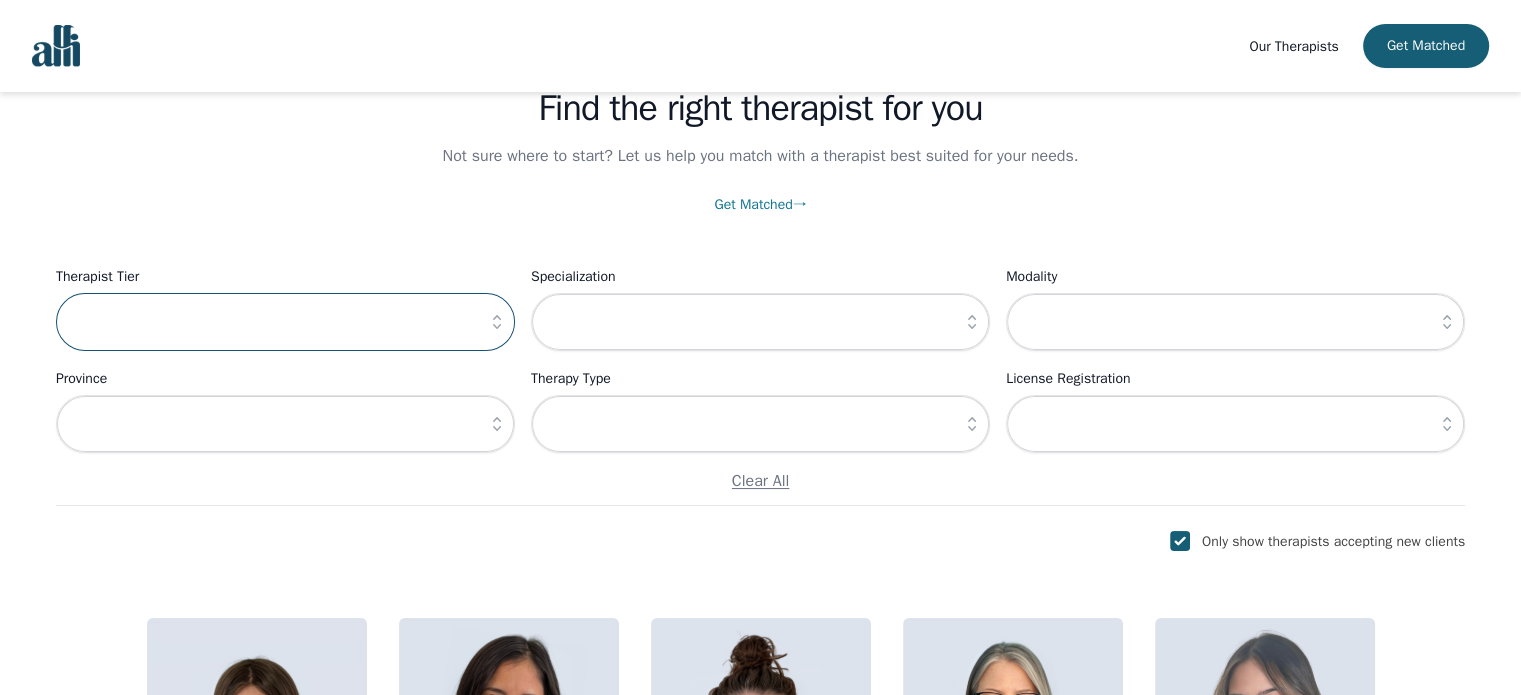 click at bounding box center [285, 322] 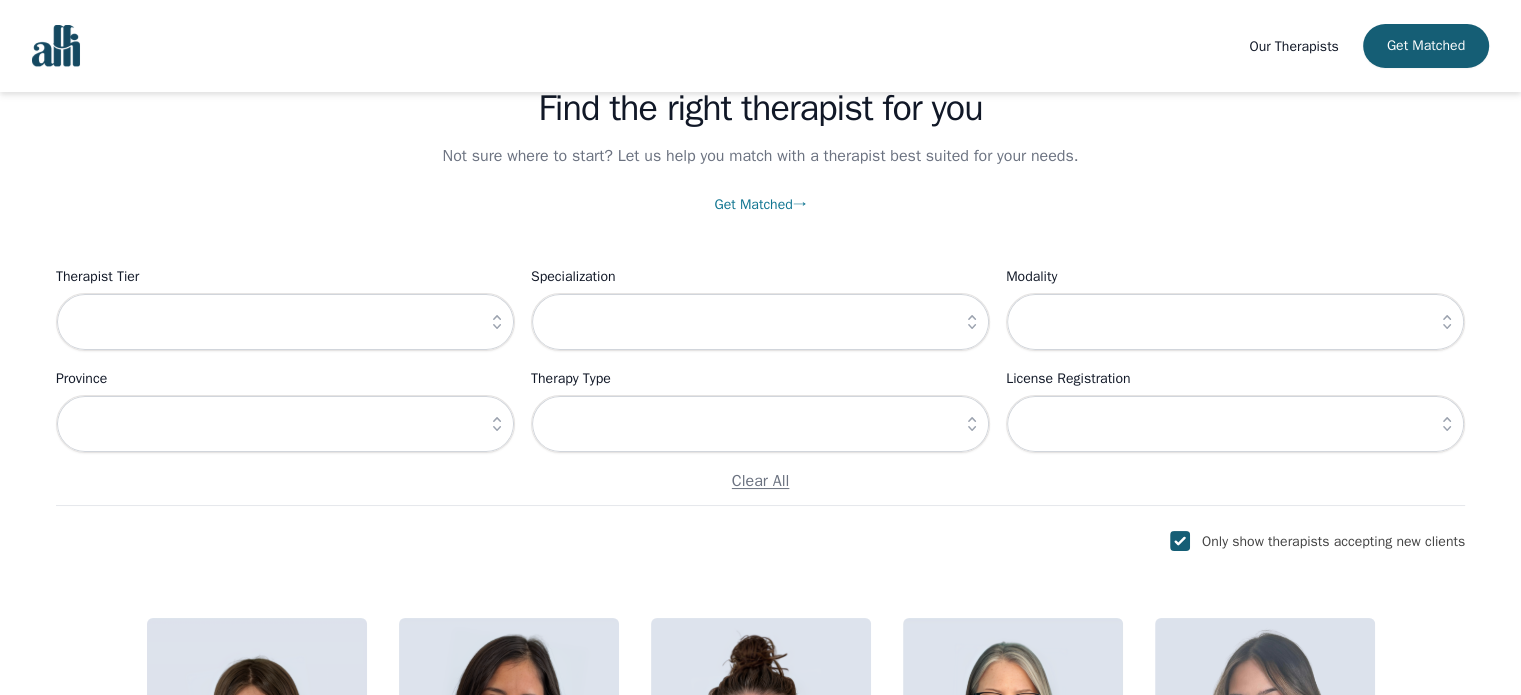 click at bounding box center [497, 322] 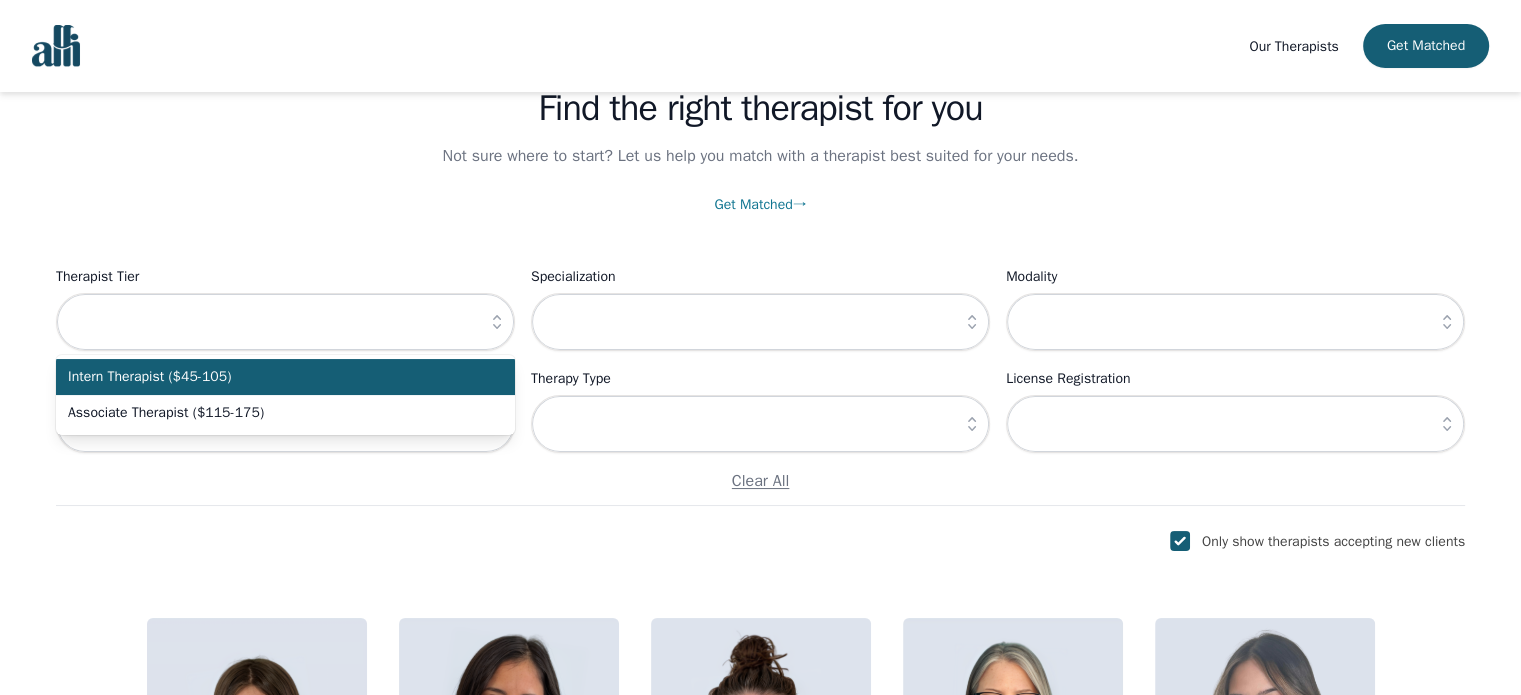 click on "Intern Therapist ($45-105)" at bounding box center (273, 377) 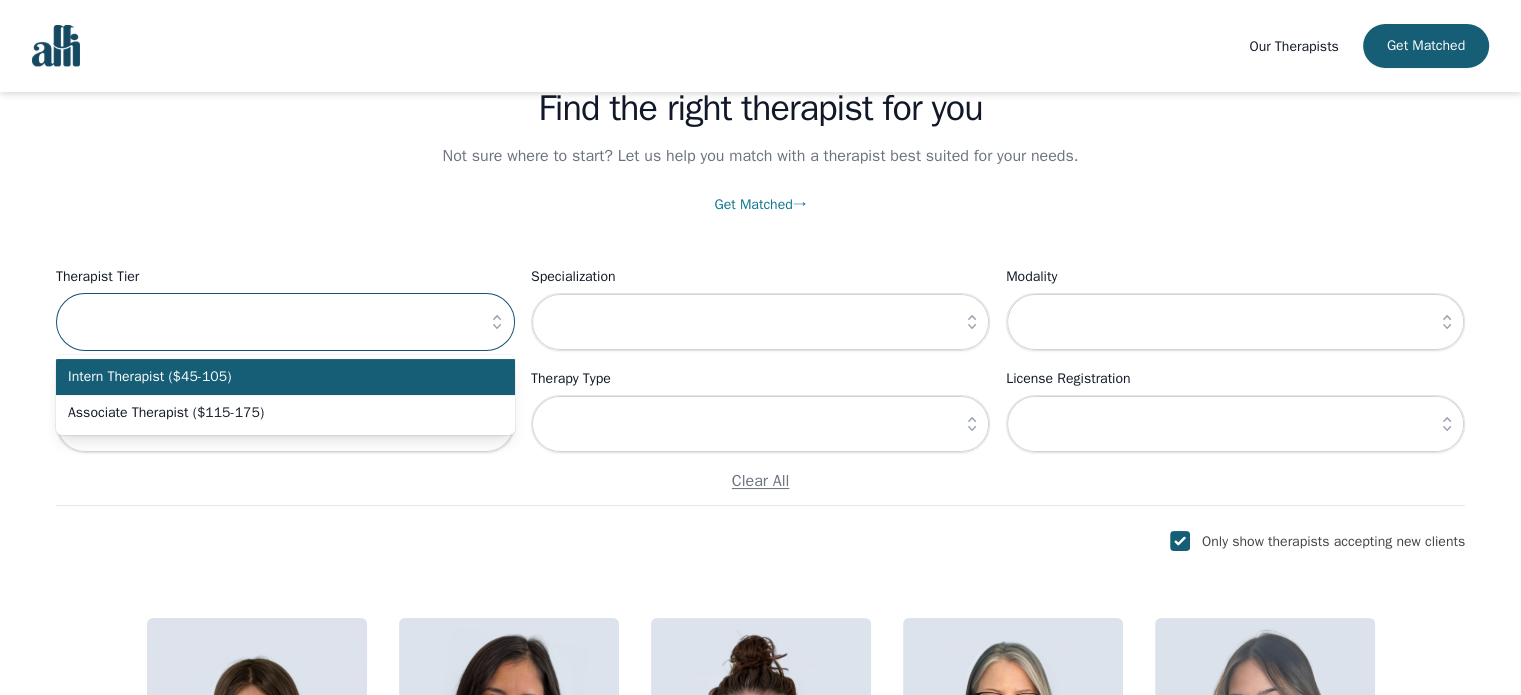 type on "Intern Therapist ($45-105)" 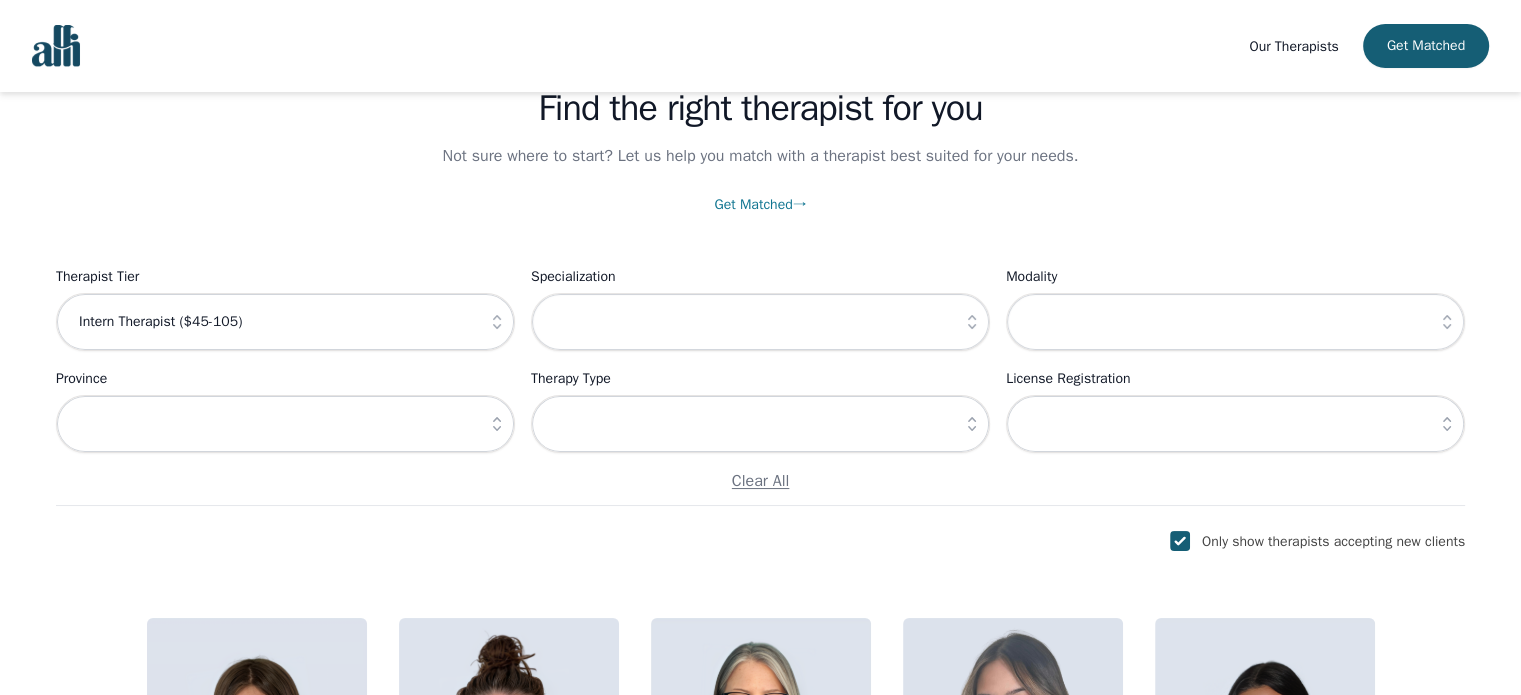 click on "Get Matched  →" at bounding box center (760, 204) 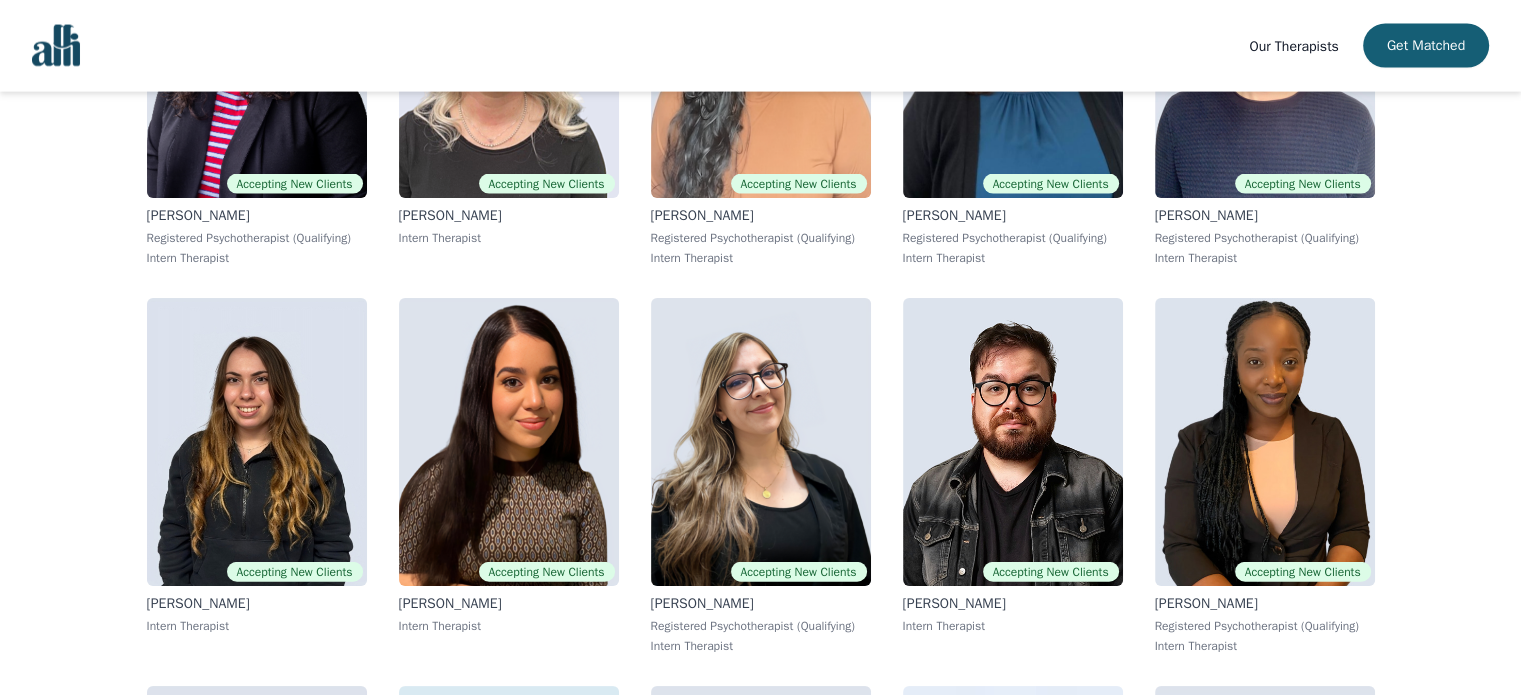 scroll, scrollTop: 4400, scrollLeft: 0, axis: vertical 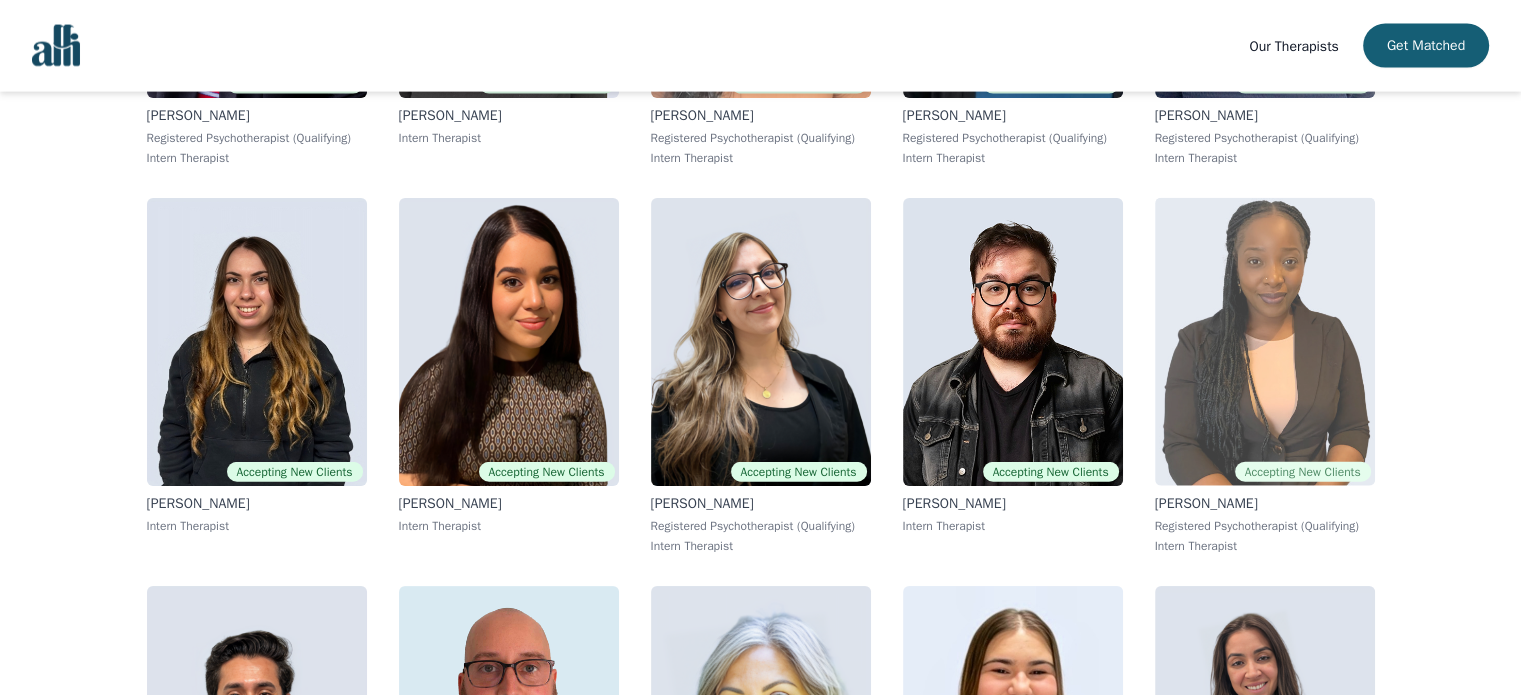 click at bounding box center (1265, 342) 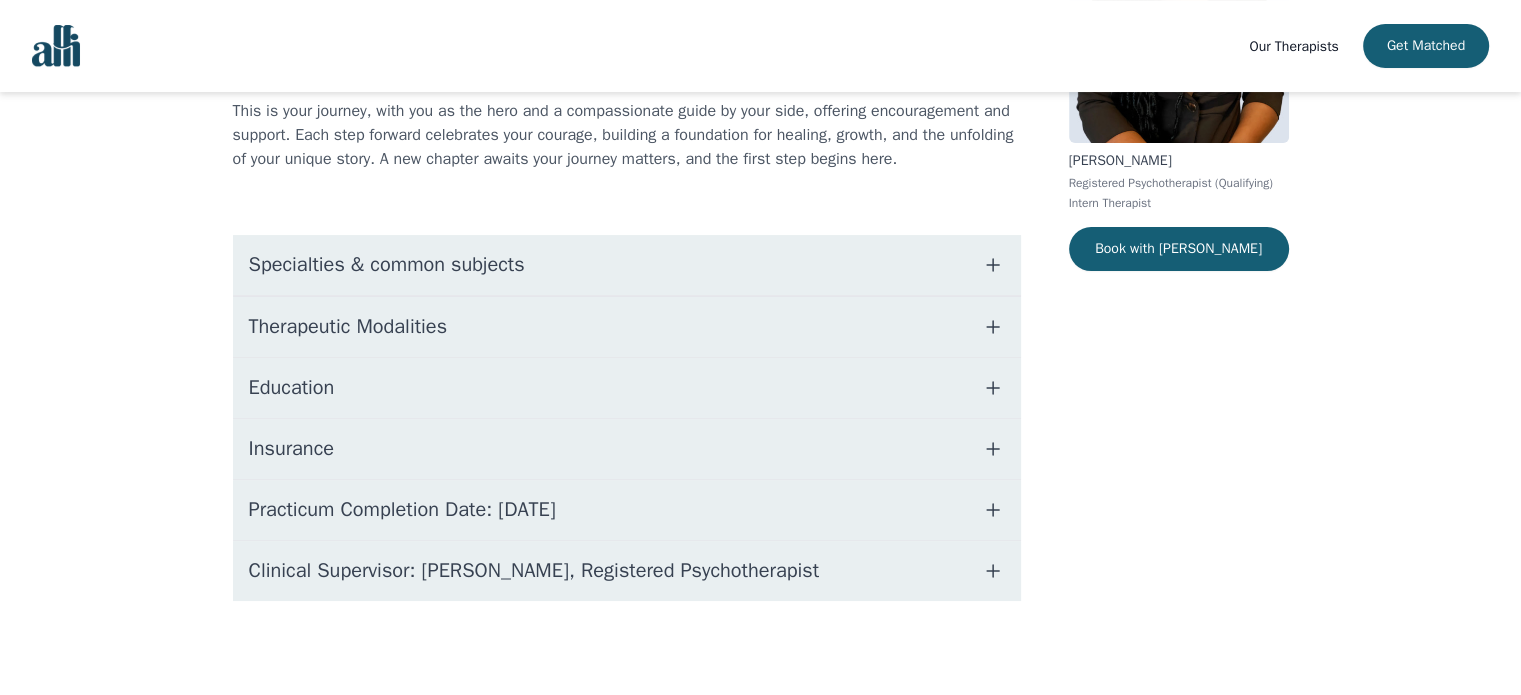 scroll, scrollTop: 0, scrollLeft: 0, axis: both 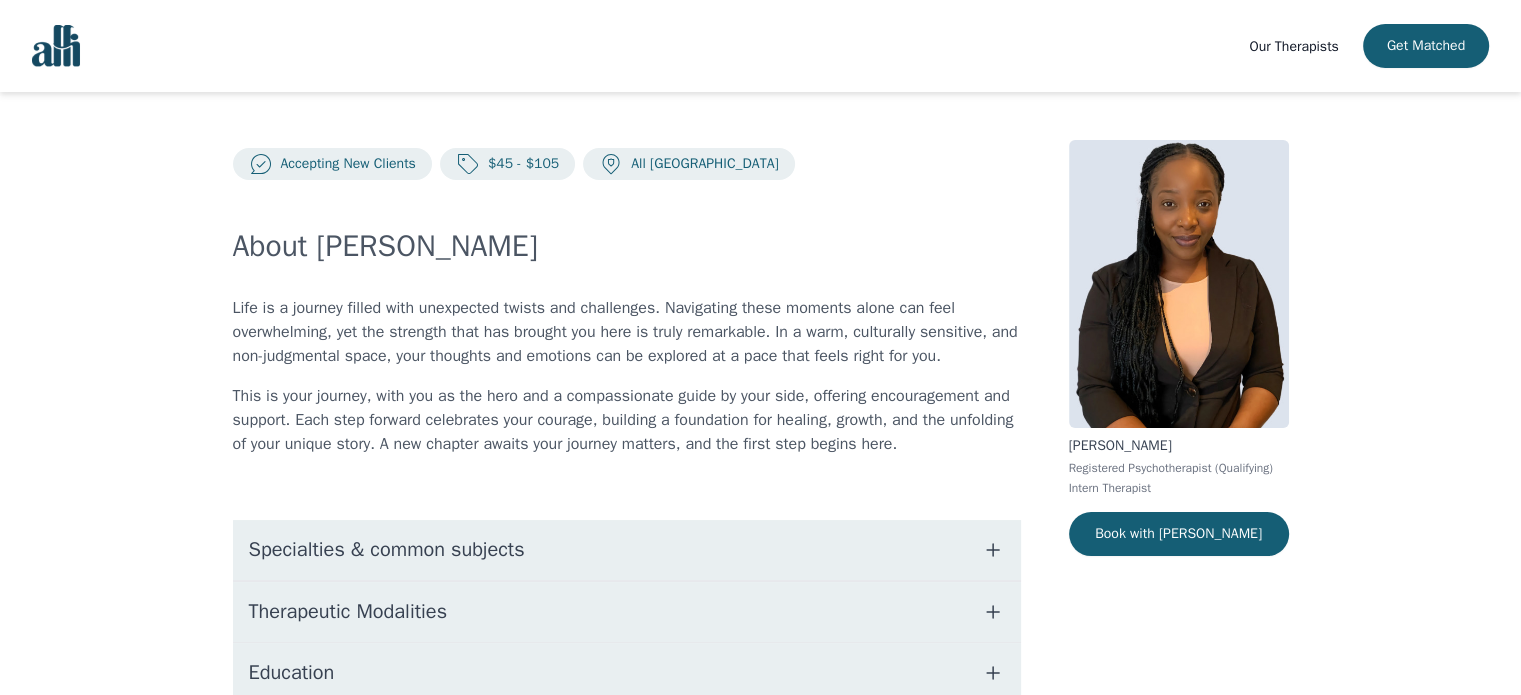 click on "Specialties & common subjects" at bounding box center [387, 550] 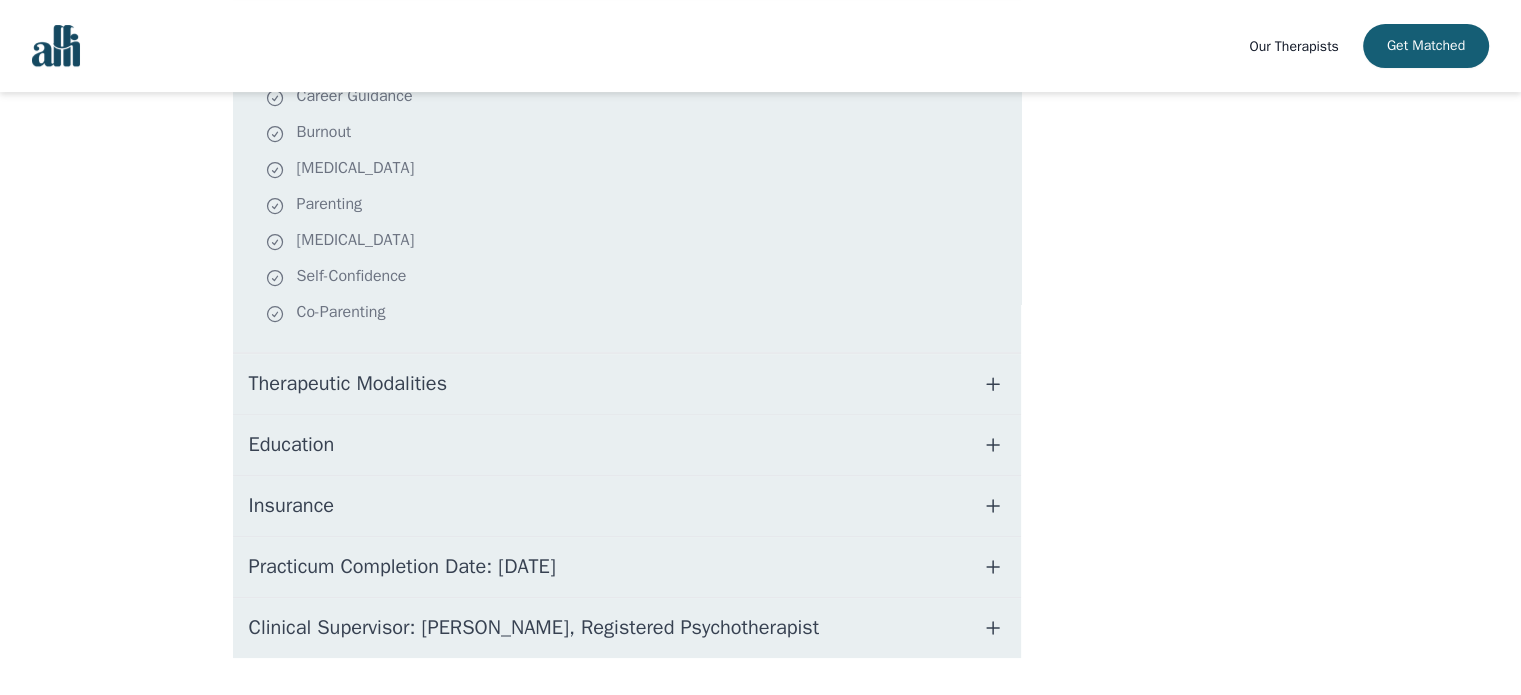 scroll, scrollTop: 669, scrollLeft: 0, axis: vertical 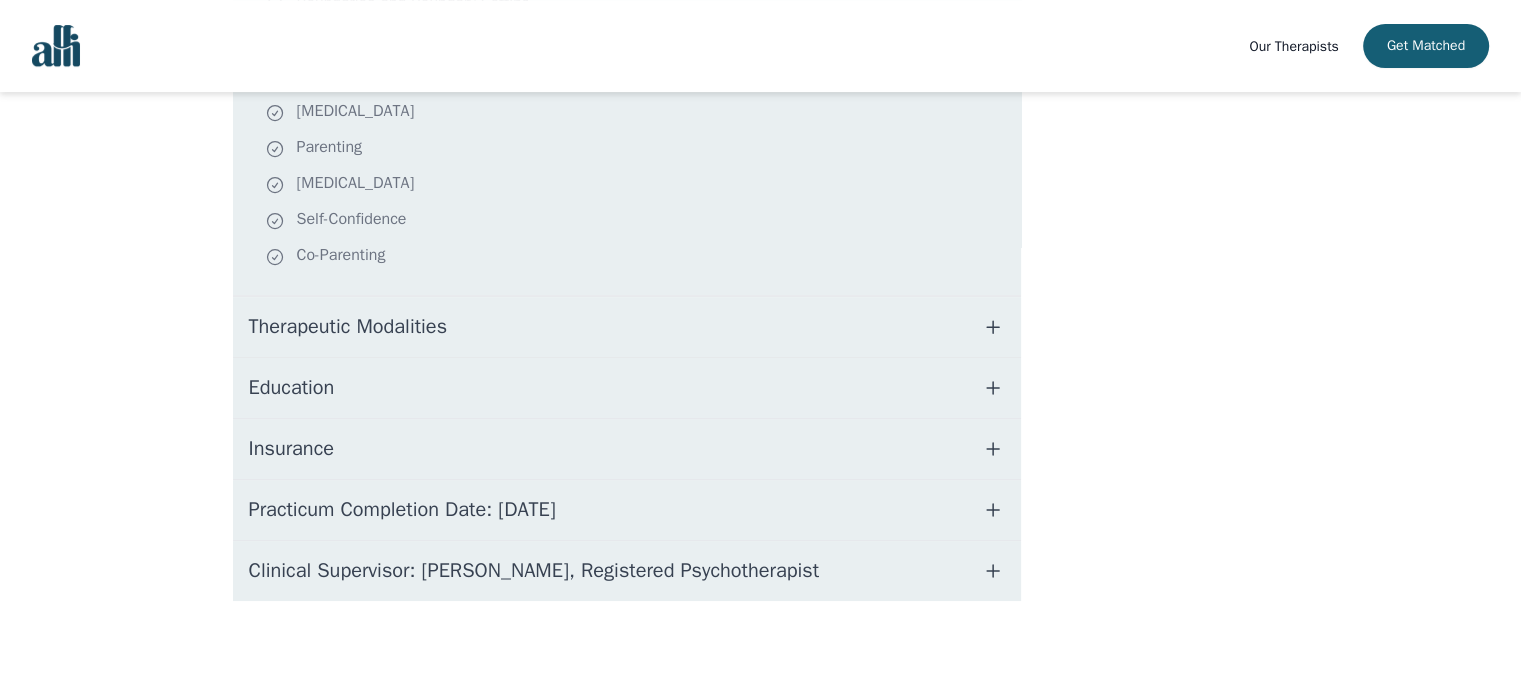 click on "Therapeutic Modalities" at bounding box center (627, 327) 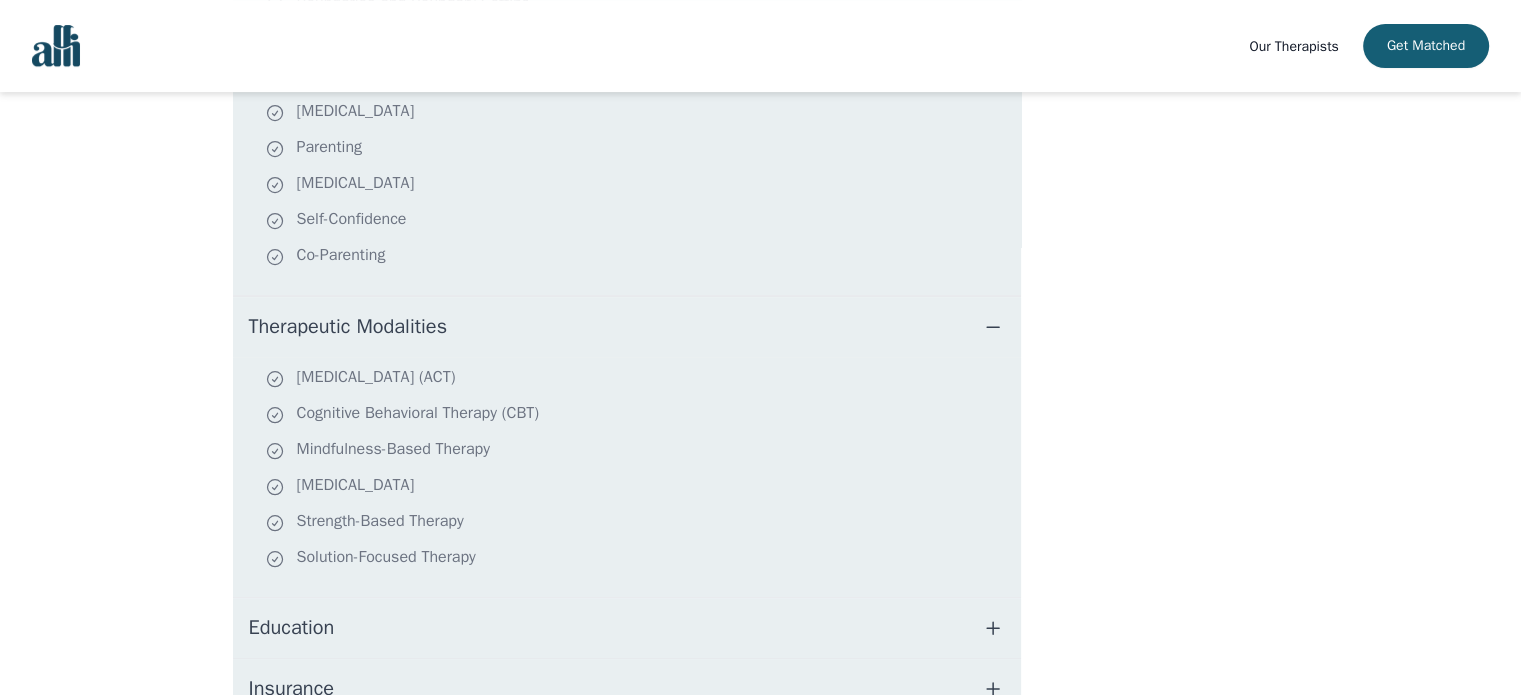 click on "Therapeutic Modalities" at bounding box center [627, 327] 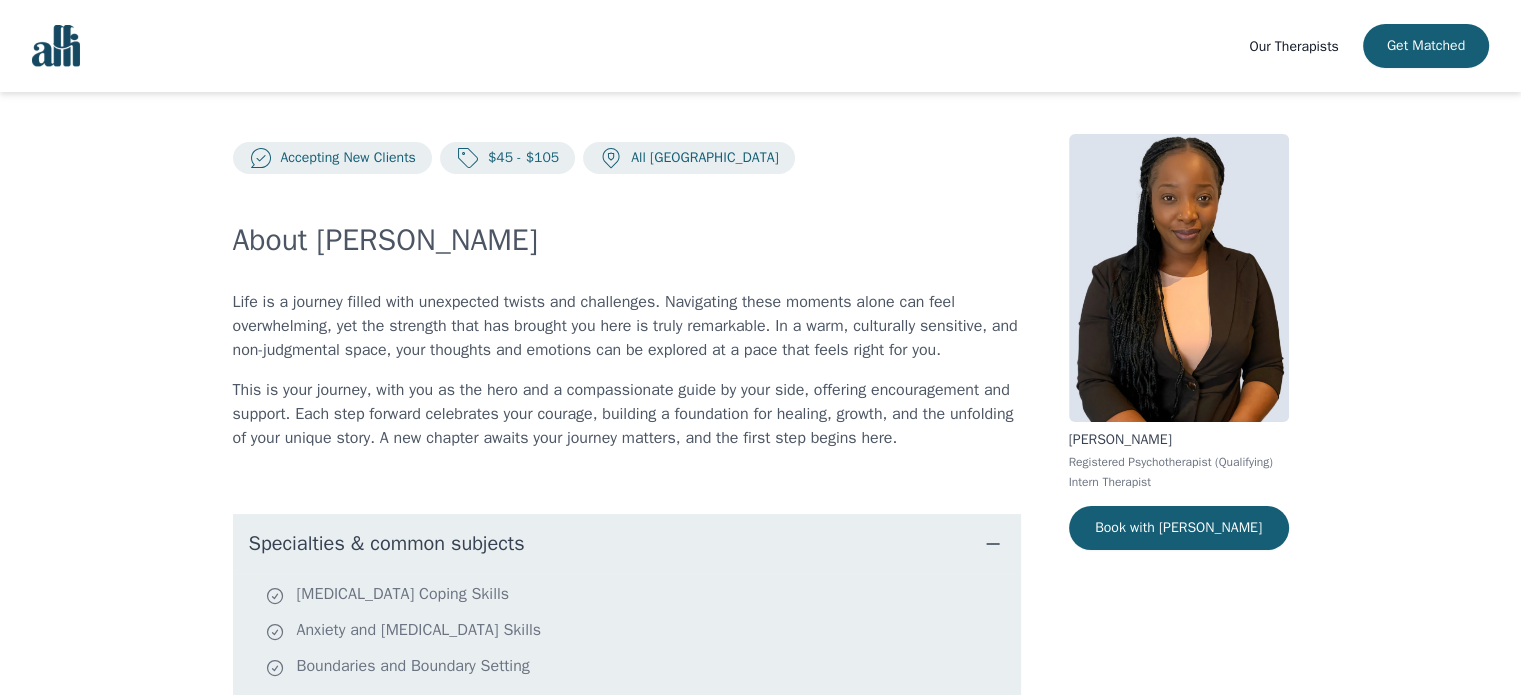 scroll, scrollTop: 0, scrollLeft: 0, axis: both 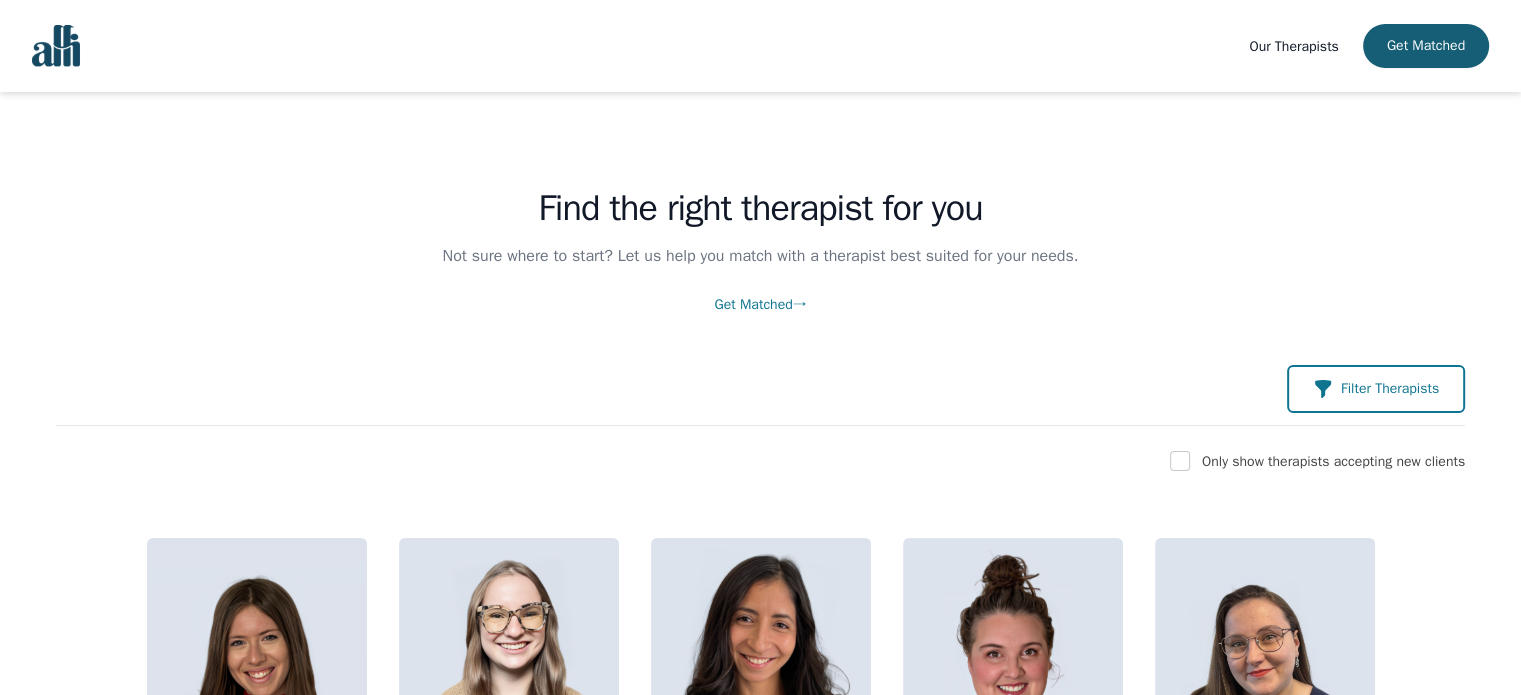 click on "Filter Therapists" at bounding box center [1390, 389] 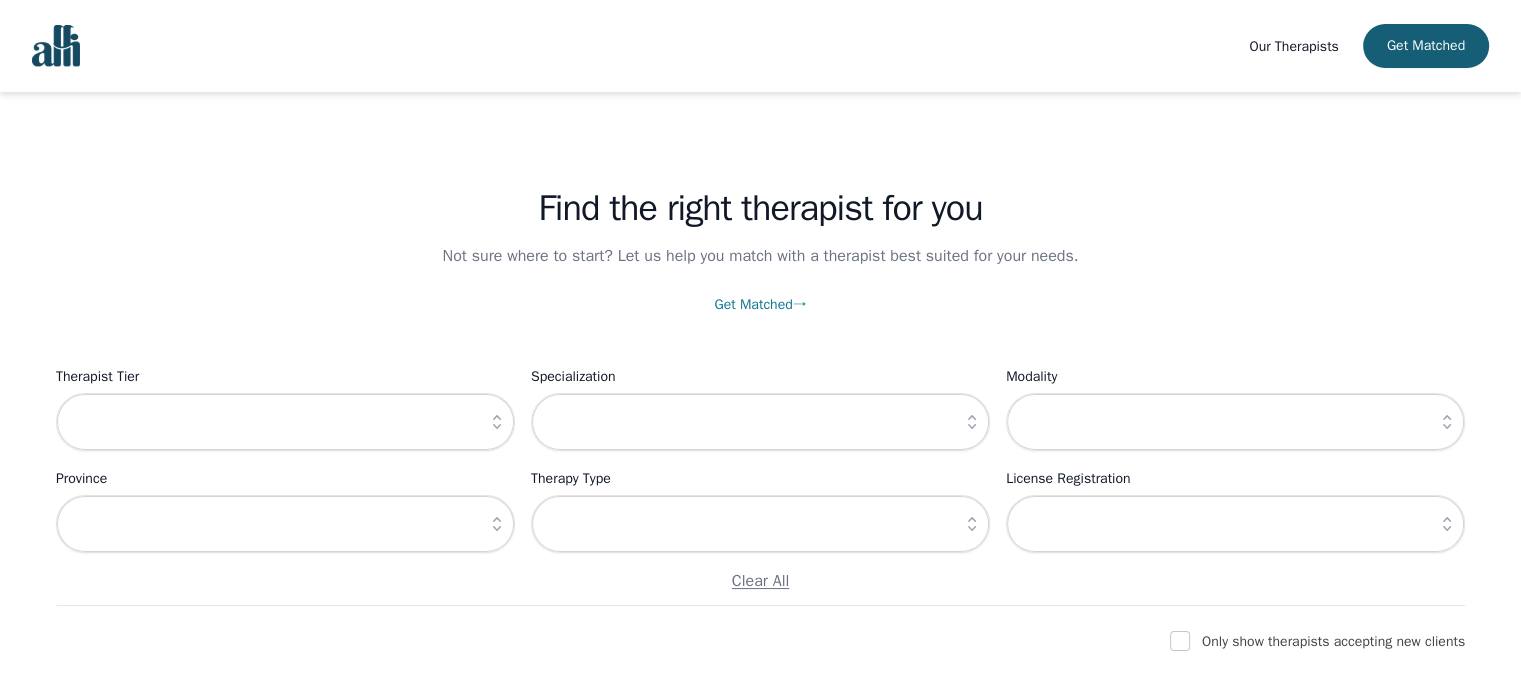 click at bounding box center [497, 422] 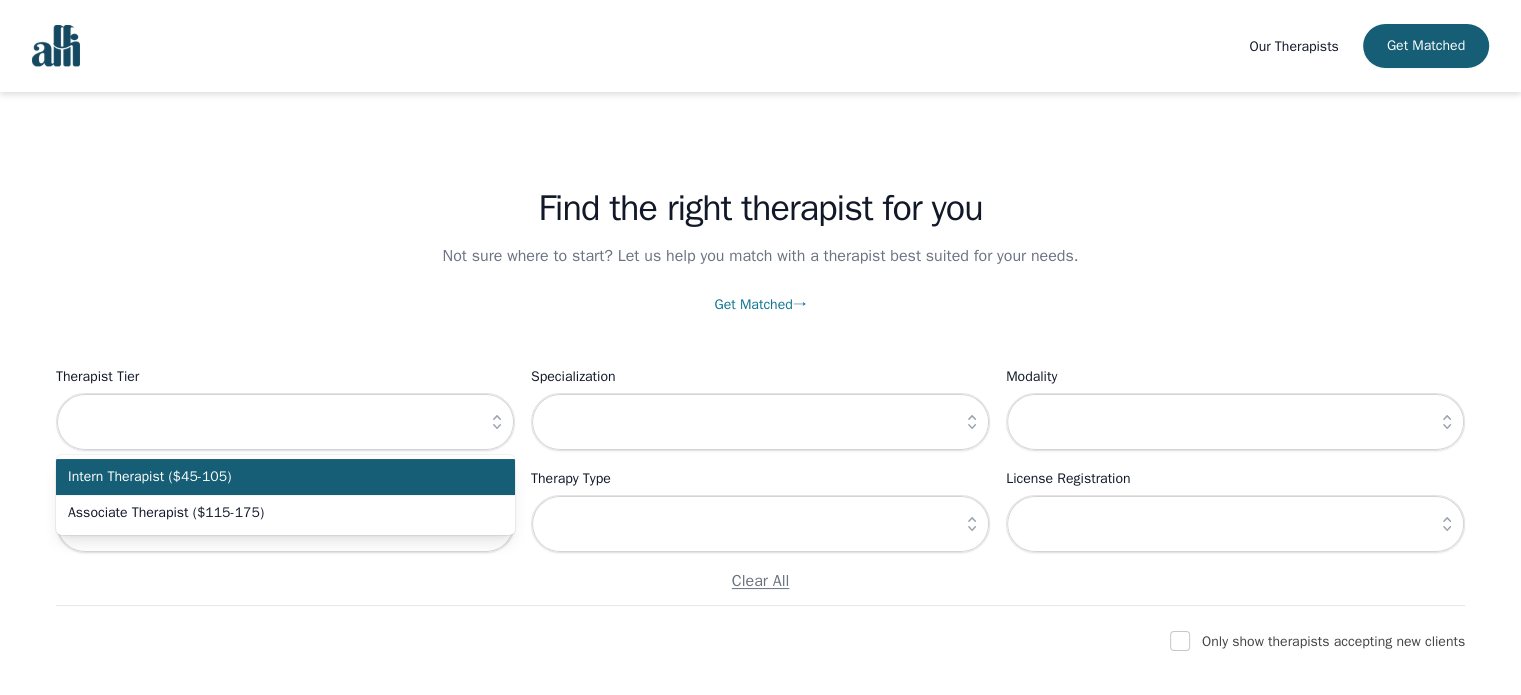 click on "Intern Therapist ($45-105)" at bounding box center [285, 477] 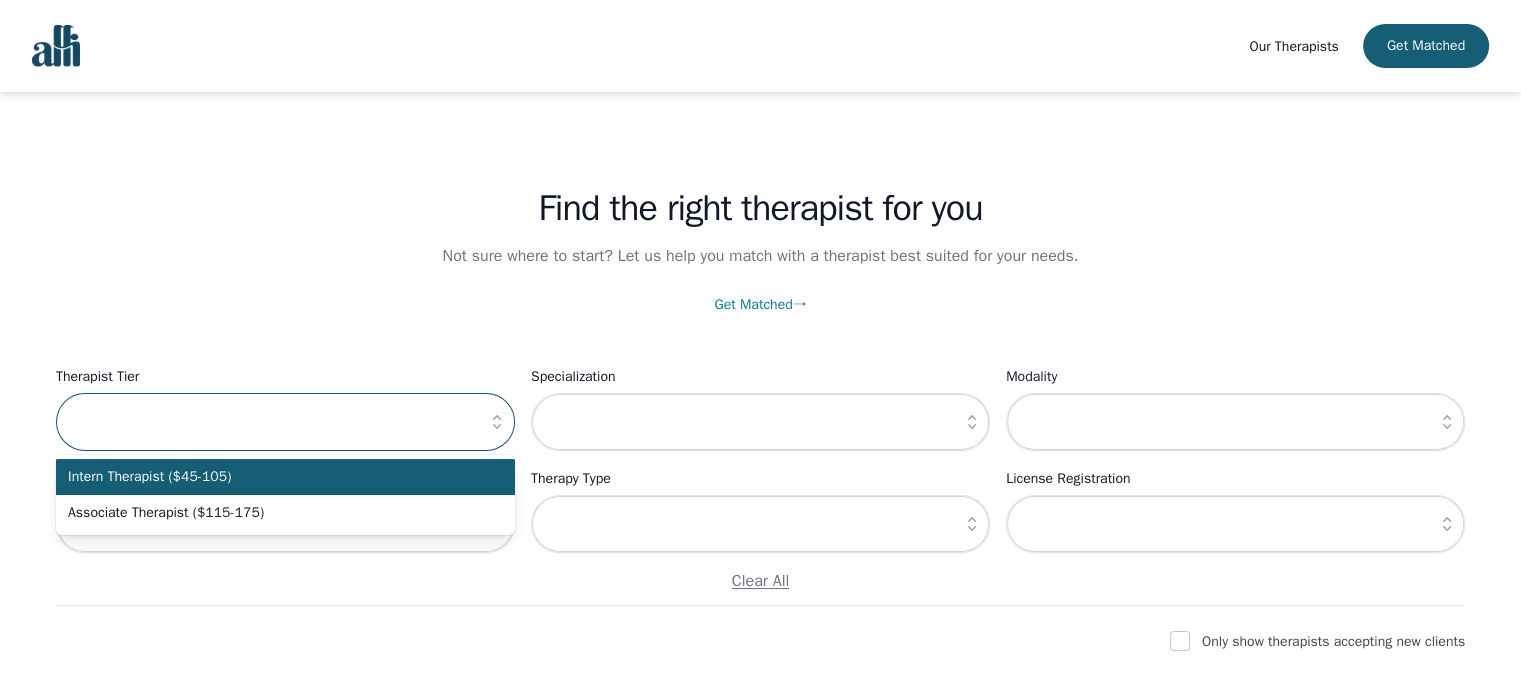 type on "Intern Therapist ($45-105)" 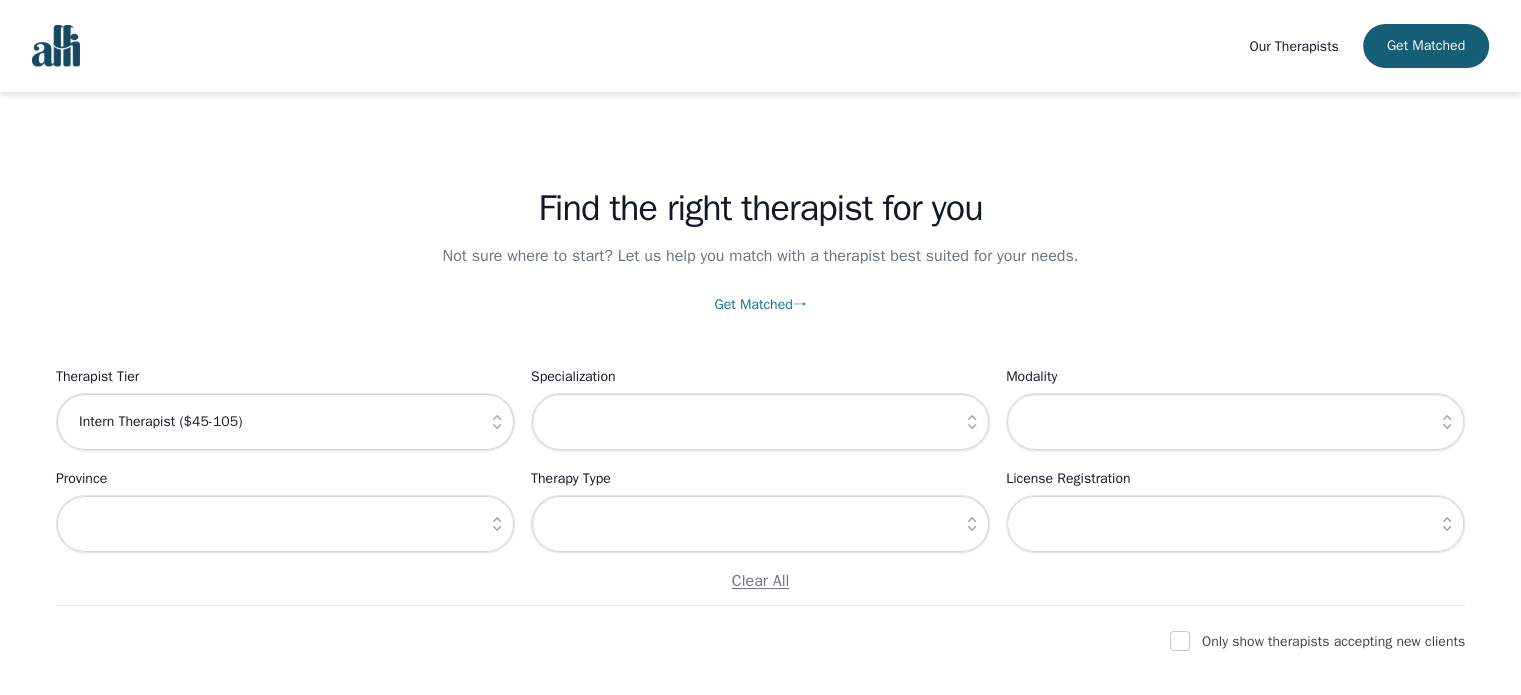 click at bounding box center (972, 422) 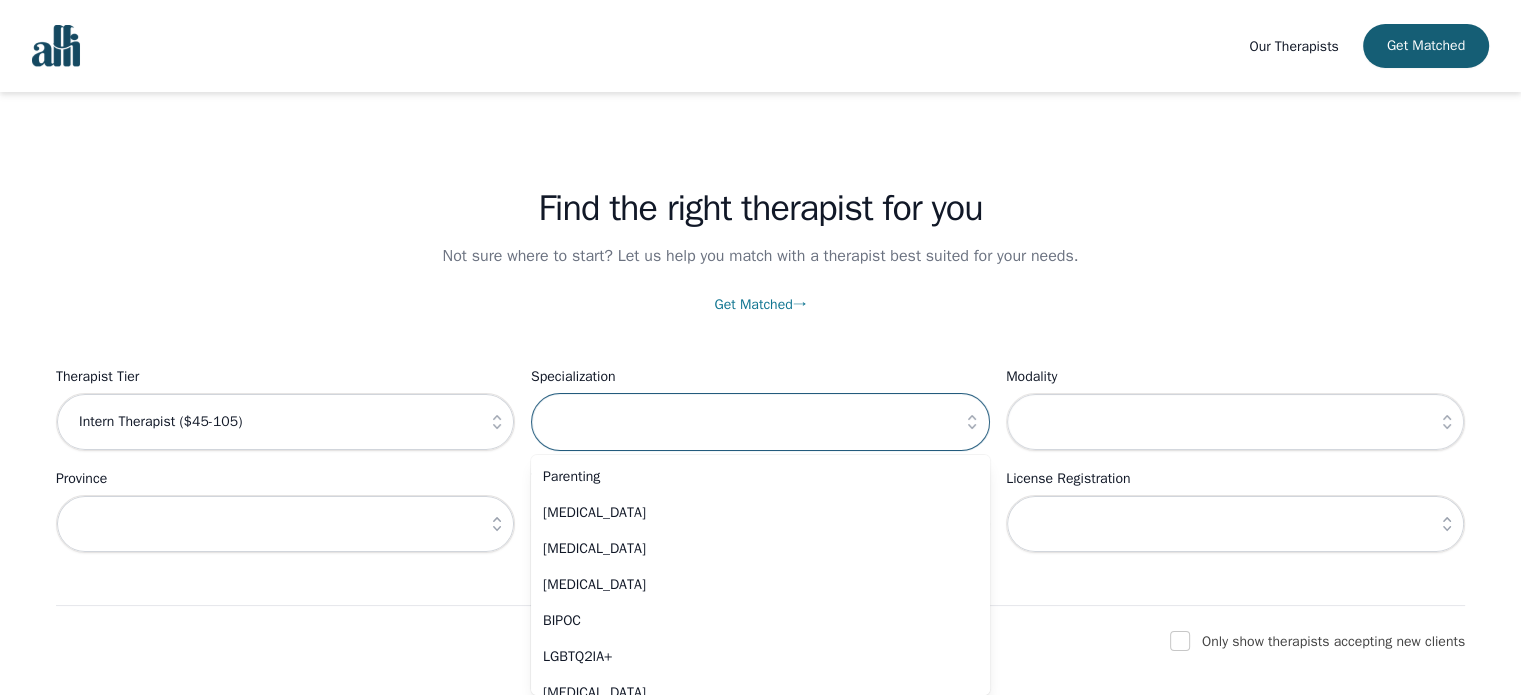 scroll, scrollTop: 1000, scrollLeft: 0, axis: vertical 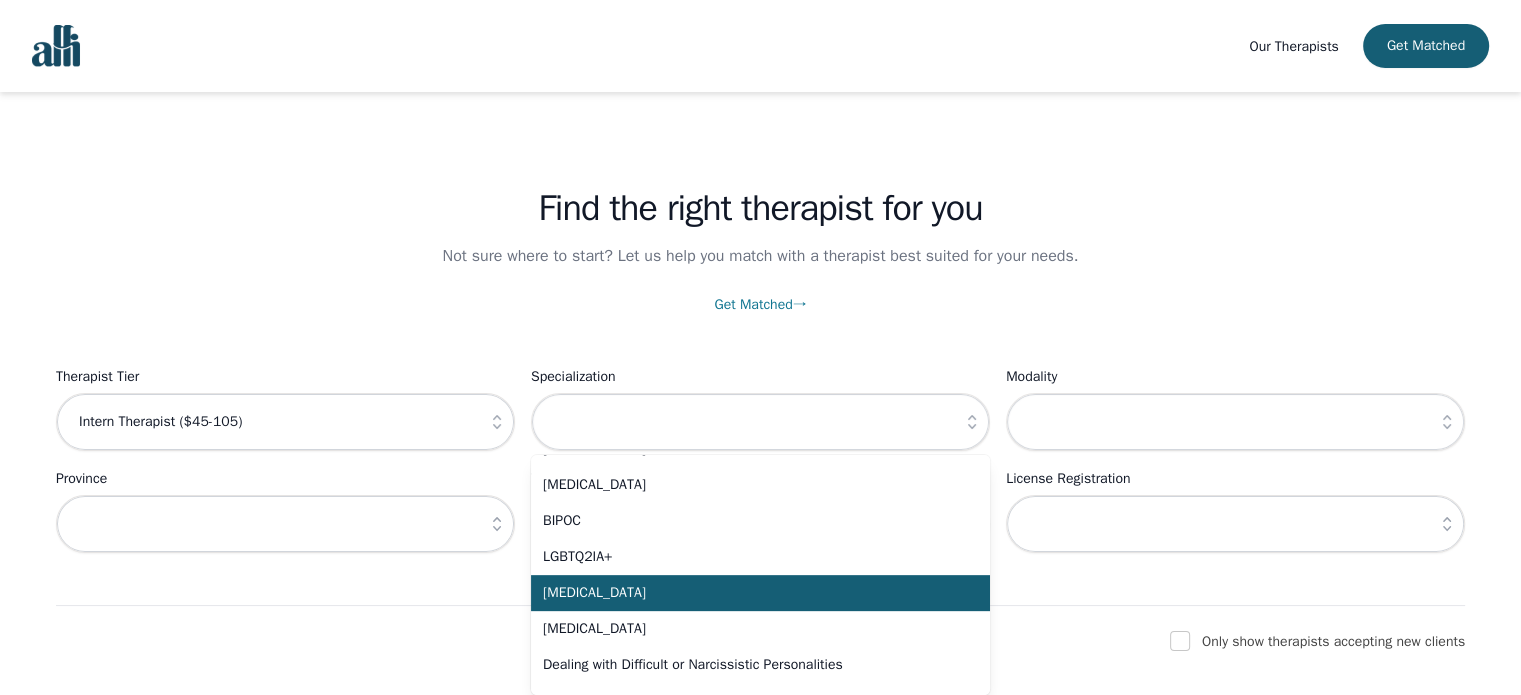 click on "ADHD" at bounding box center (748, 593) 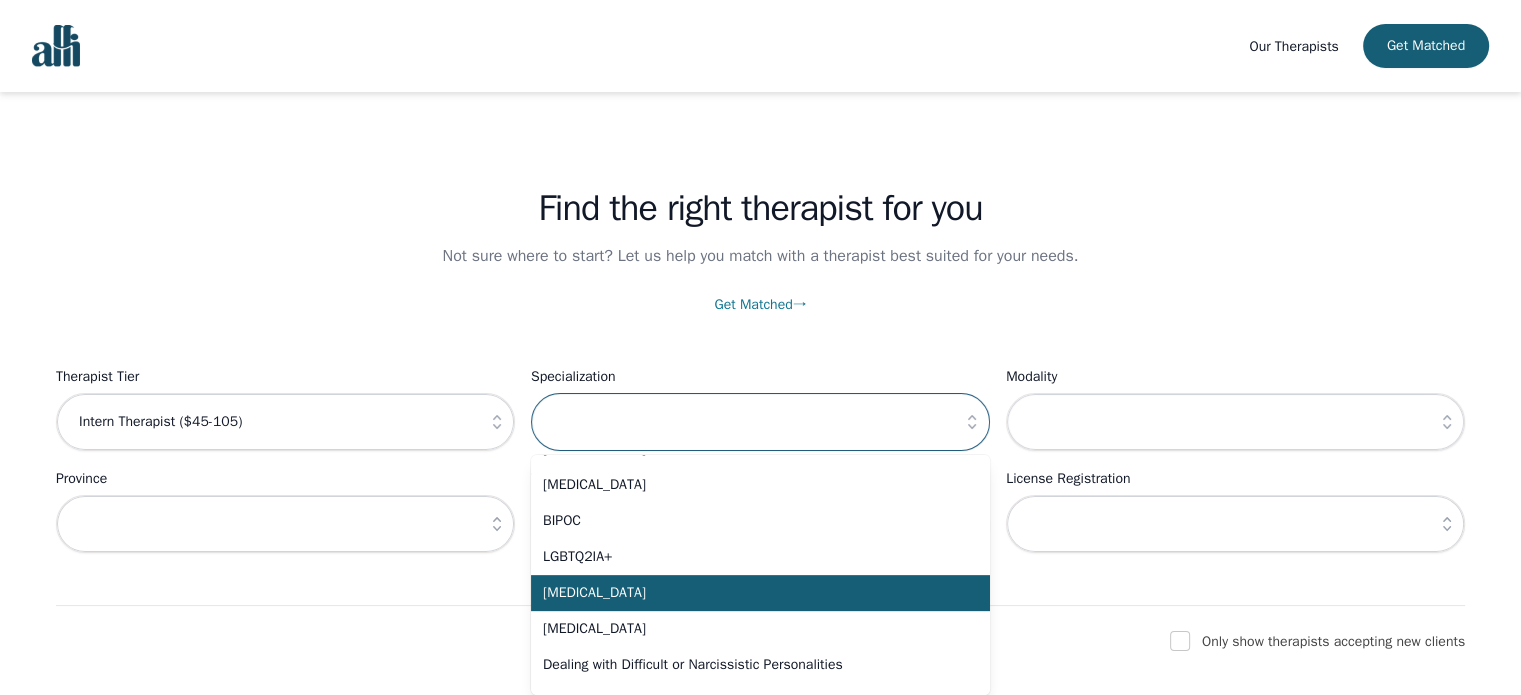 type on "ADHD" 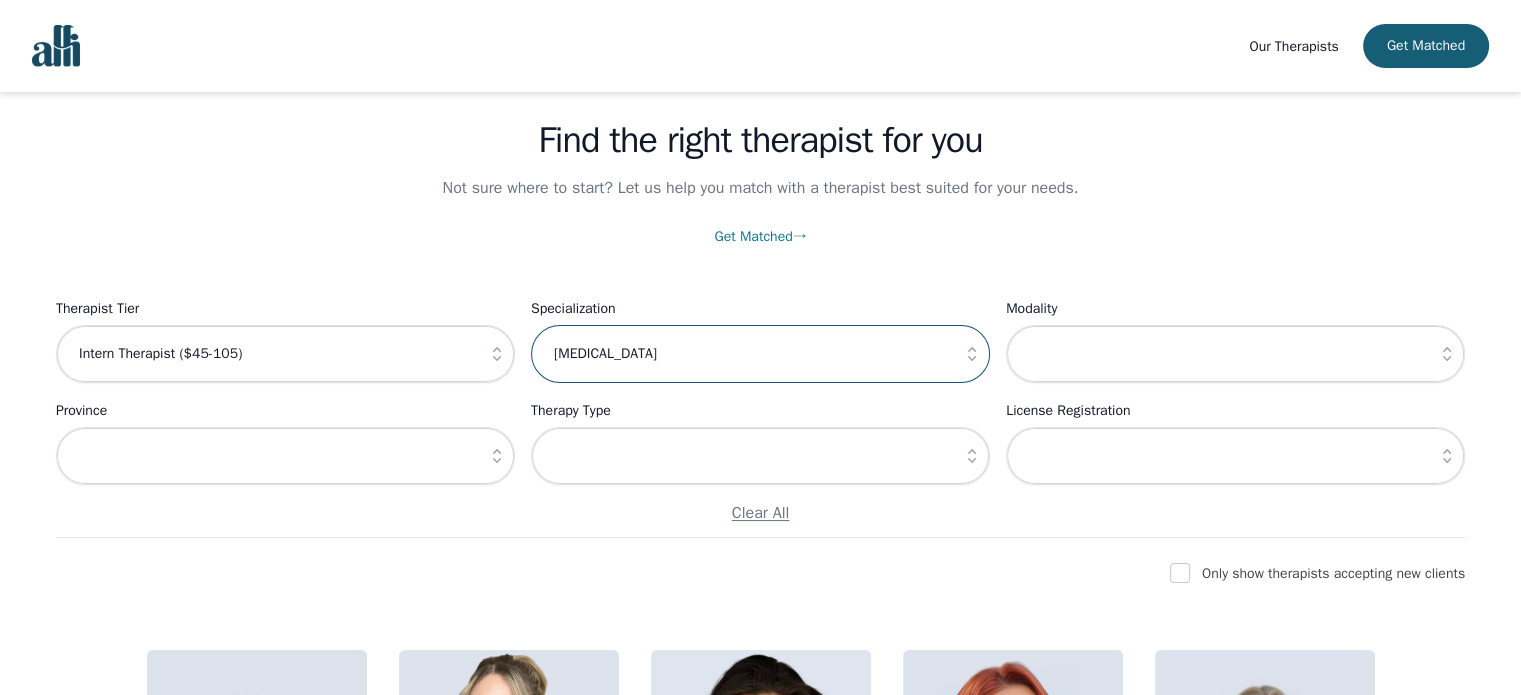 scroll, scrollTop: 100, scrollLeft: 0, axis: vertical 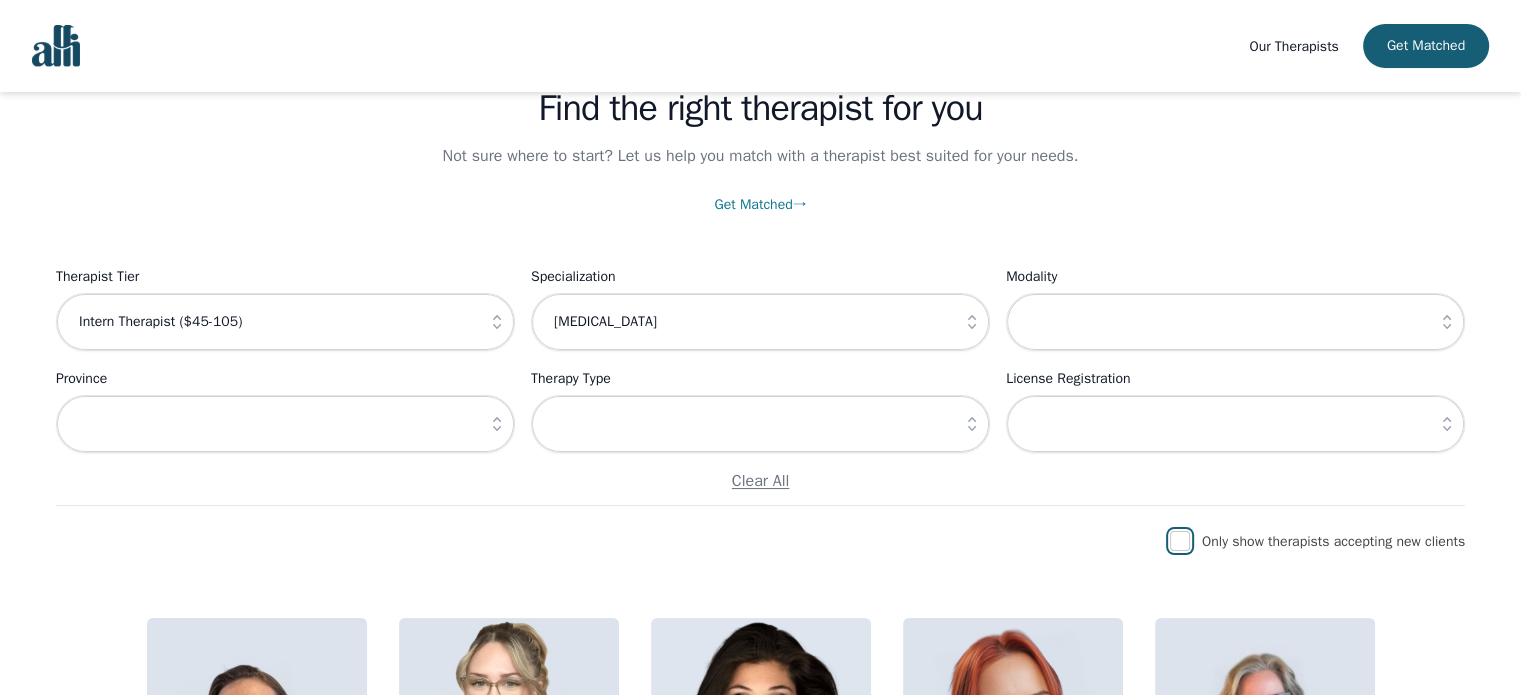 click at bounding box center [1180, 541] 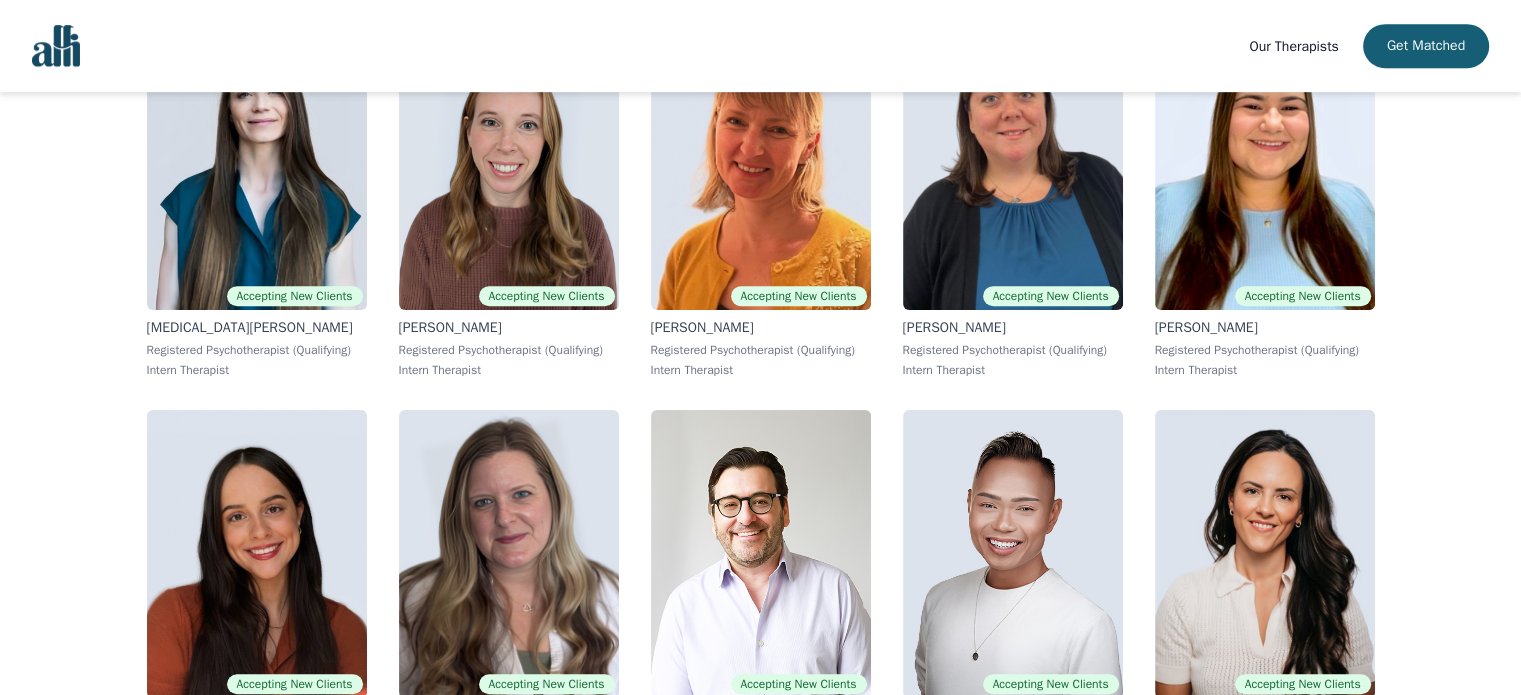 scroll, scrollTop: 1200, scrollLeft: 0, axis: vertical 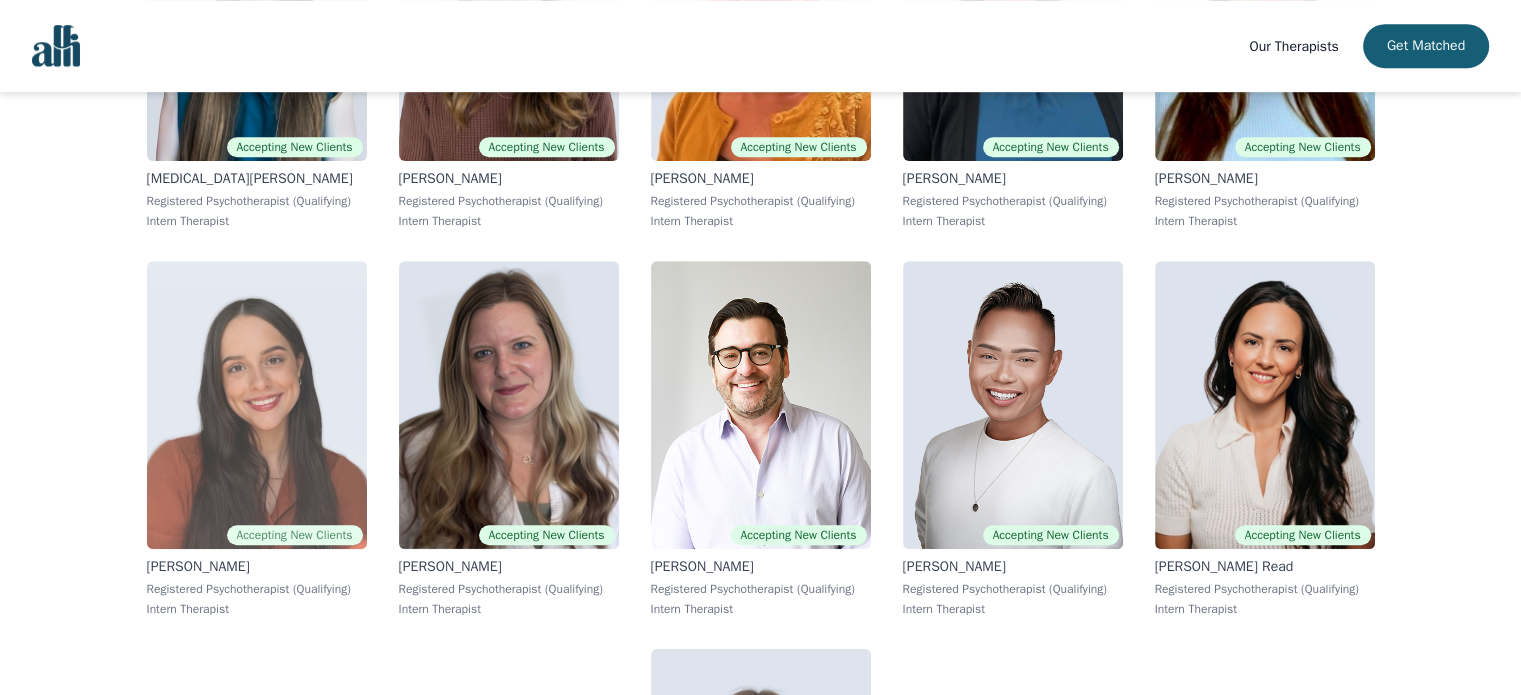 click at bounding box center [257, 405] 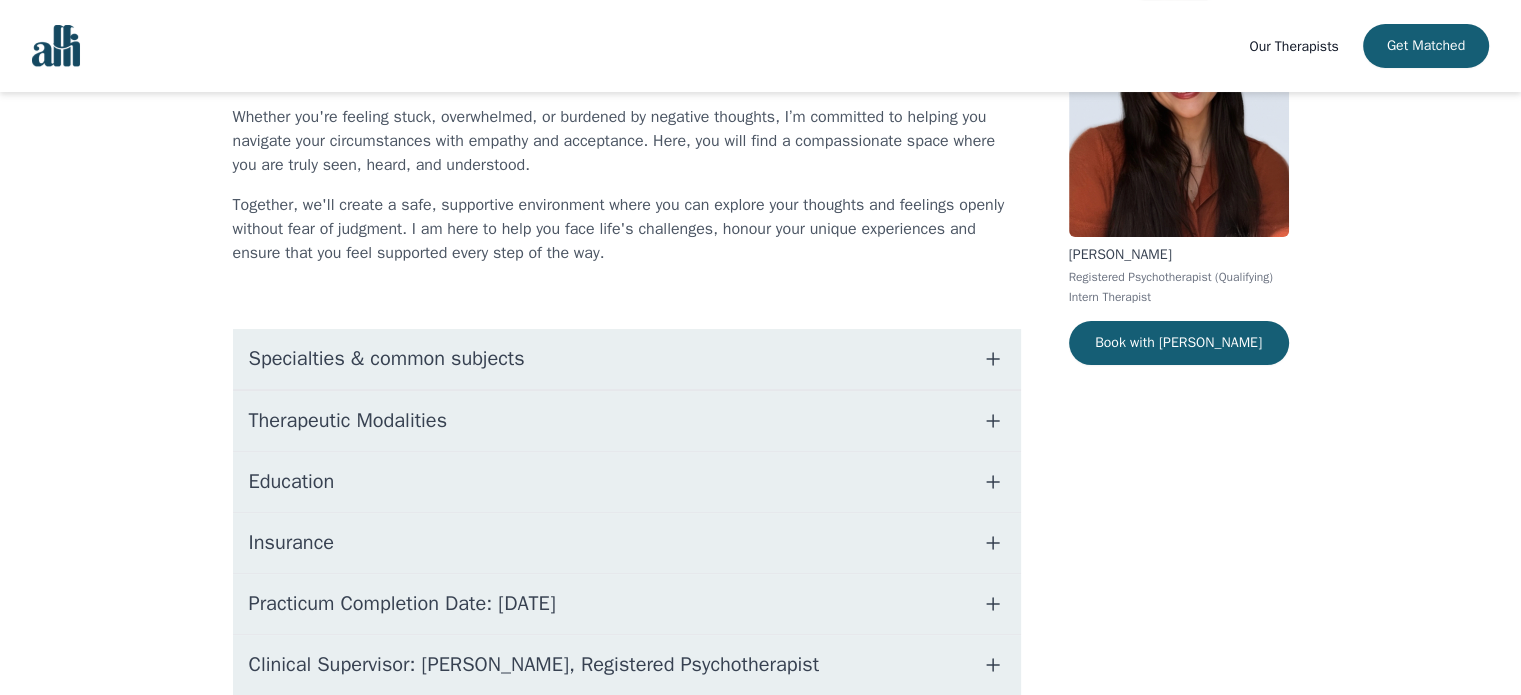 scroll, scrollTop: 200, scrollLeft: 0, axis: vertical 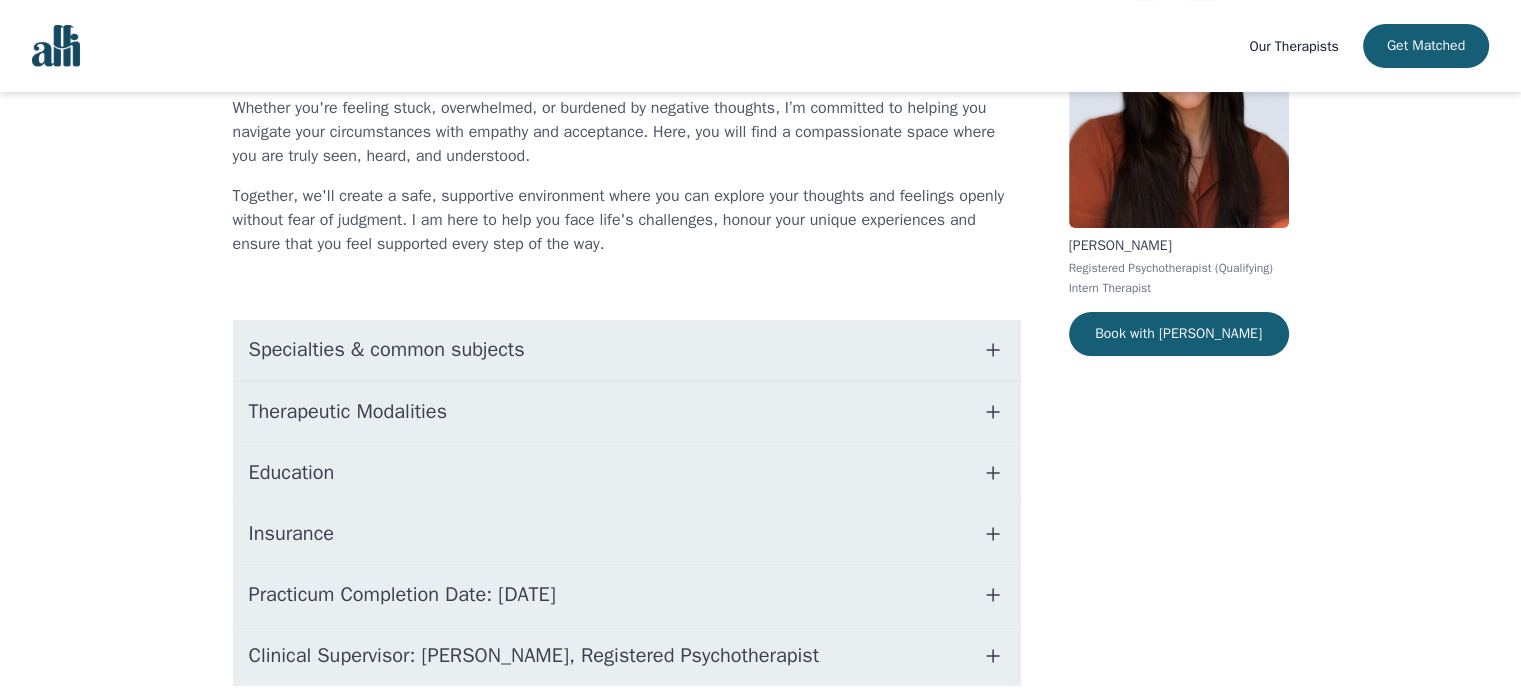 click on "Specialties & common subjects" at bounding box center (387, 350) 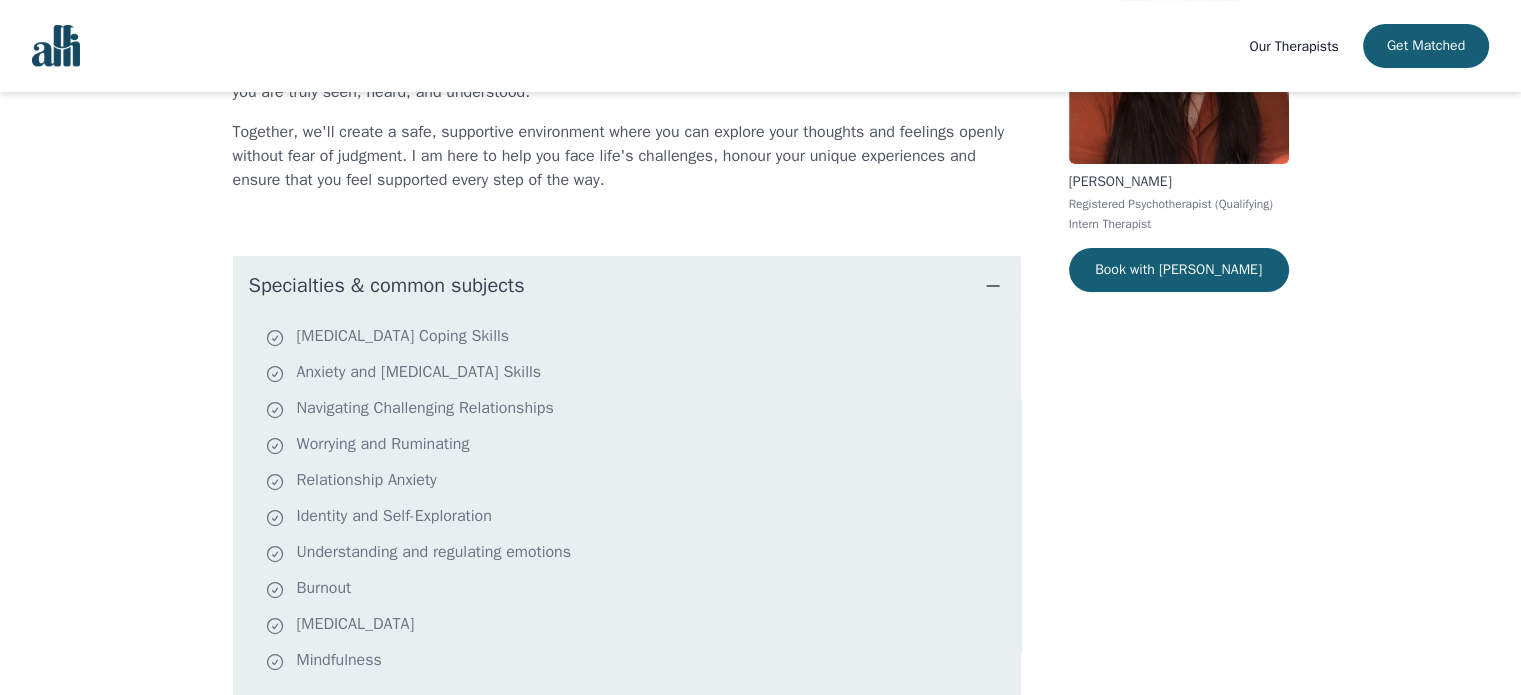scroll, scrollTop: 300, scrollLeft: 0, axis: vertical 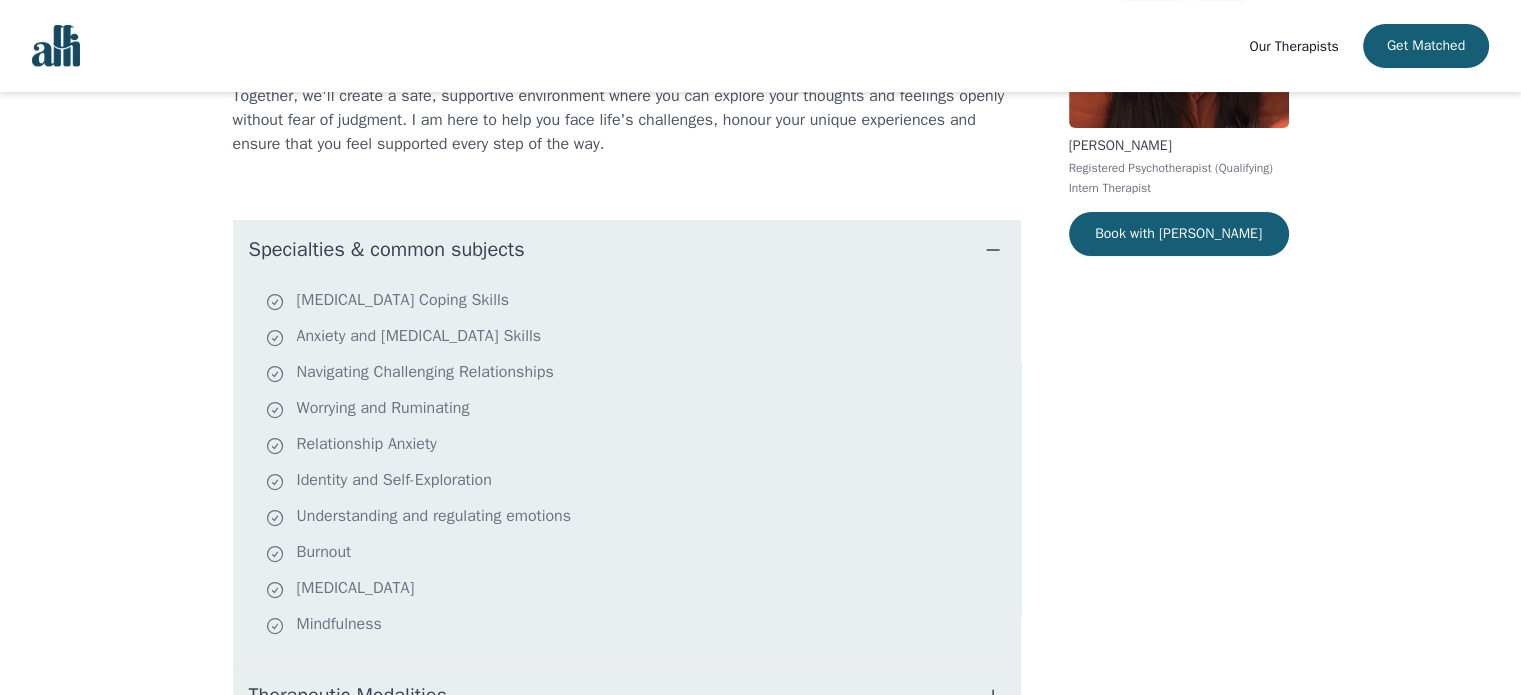 click on "Specialties & common subjects" at bounding box center (387, 250) 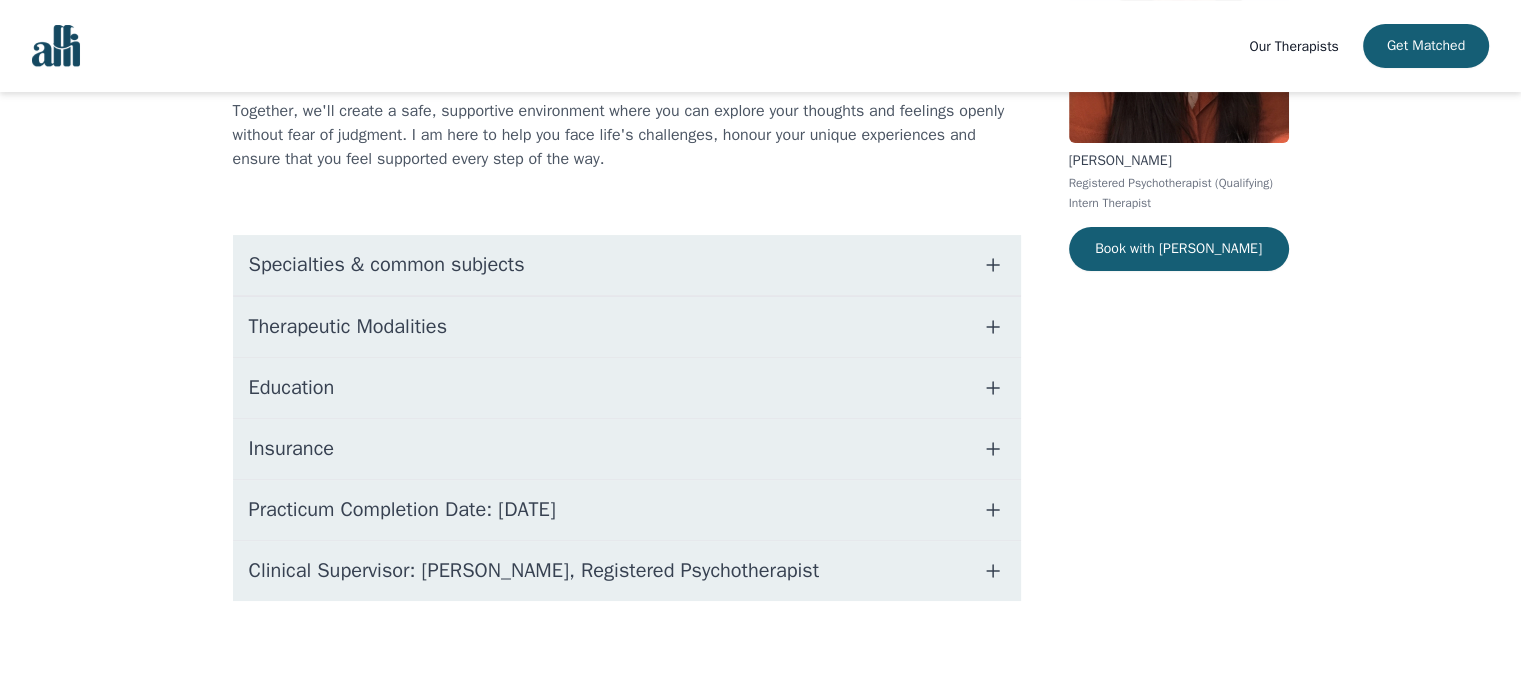 click on "Therapeutic Modalities" at bounding box center [348, 327] 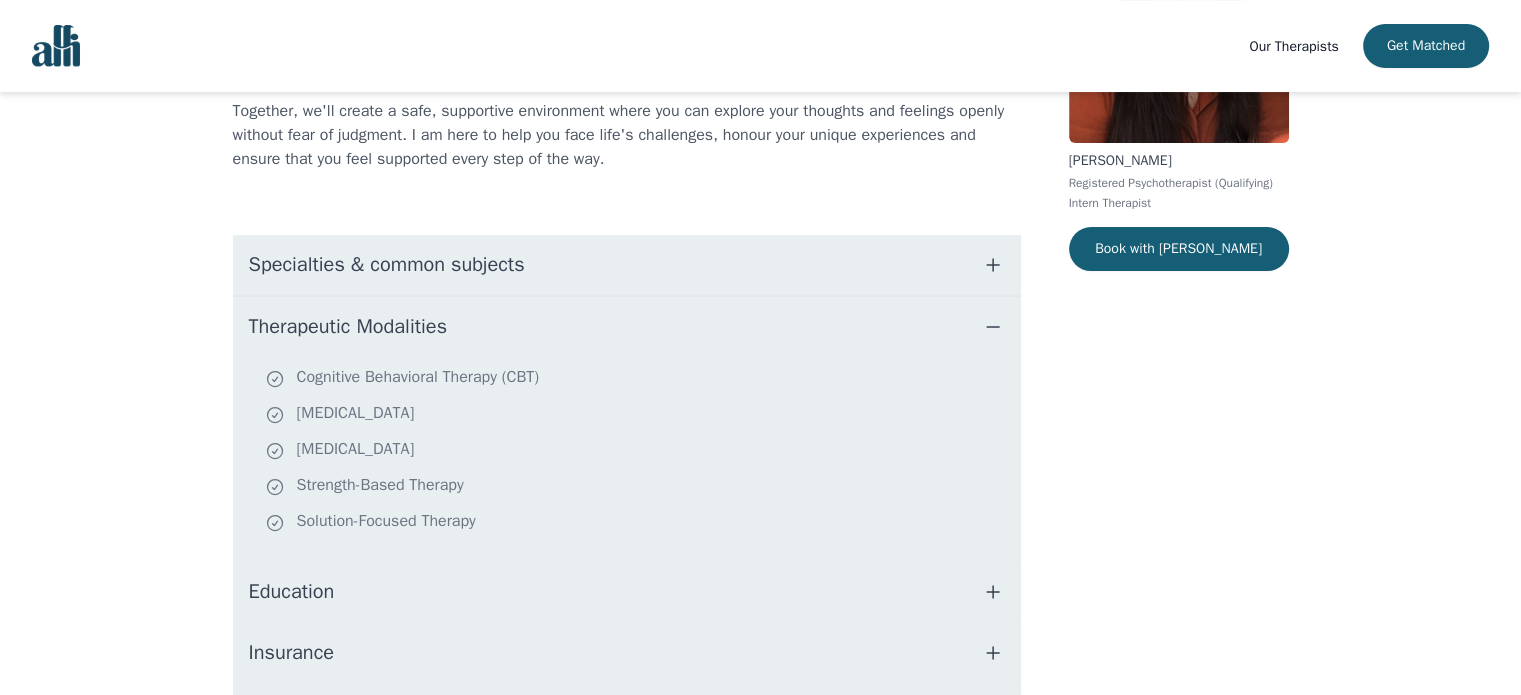 click on "Therapeutic Modalities" at bounding box center (348, 327) 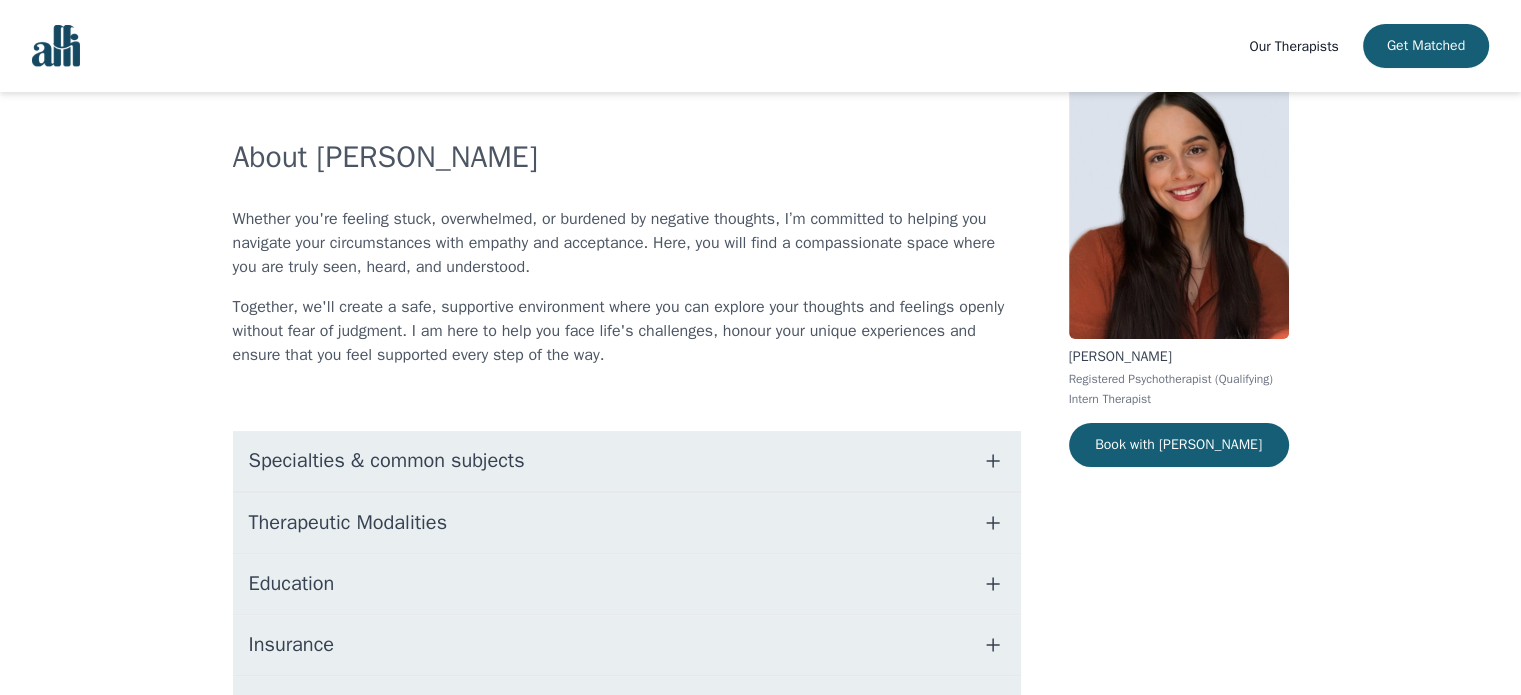 scroll, scrollTop: 0, scrollLeft: 0, axis: both 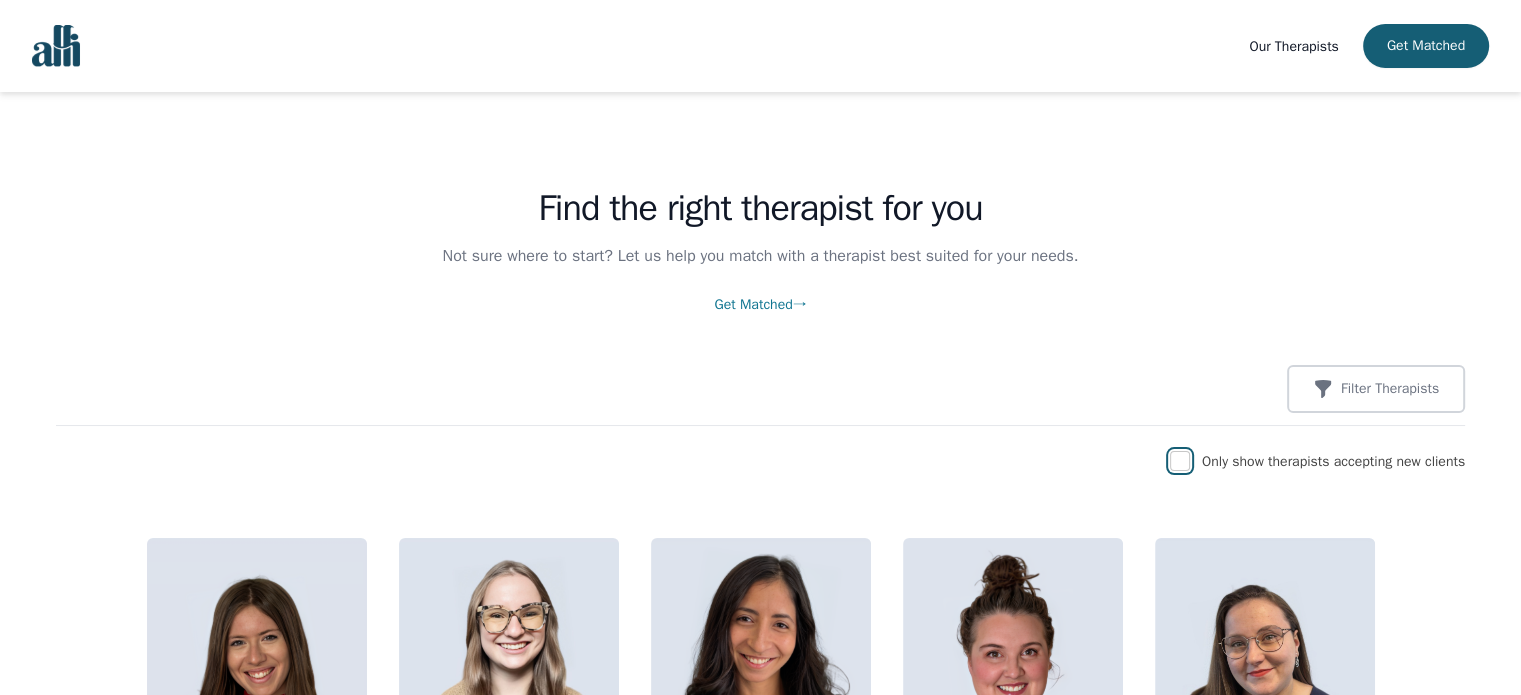 click at bounding box center (1180, 461) 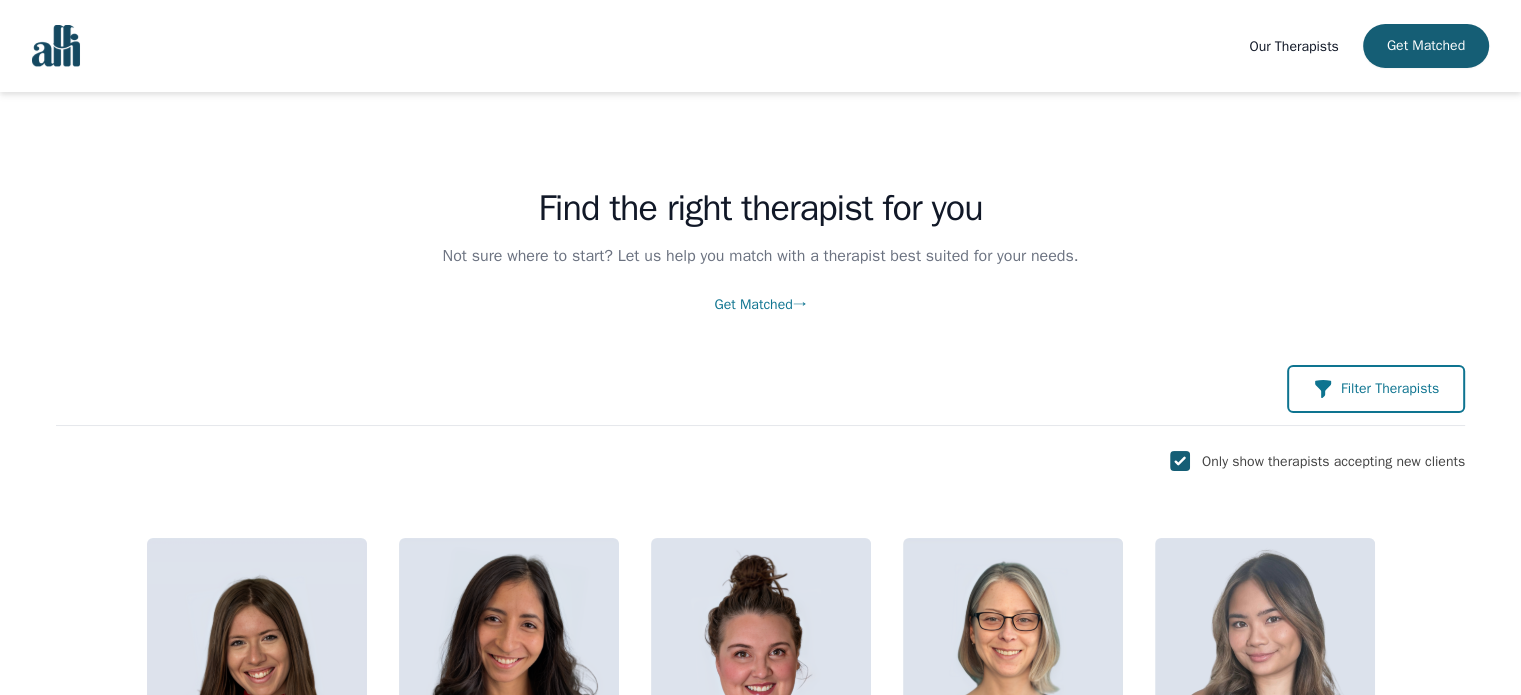 click on "Filter Therapists" at bounding box center (1390, 389) 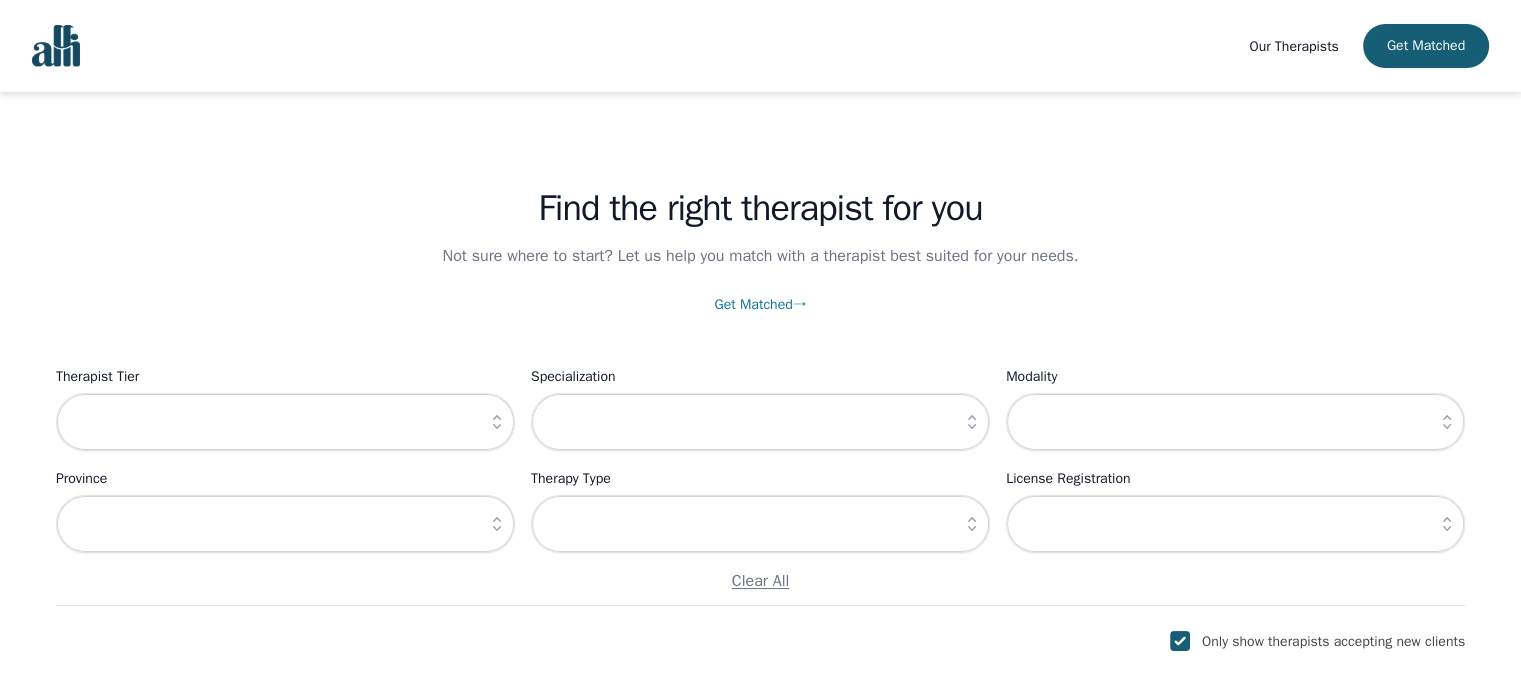 click at bounding box center (497, 422) 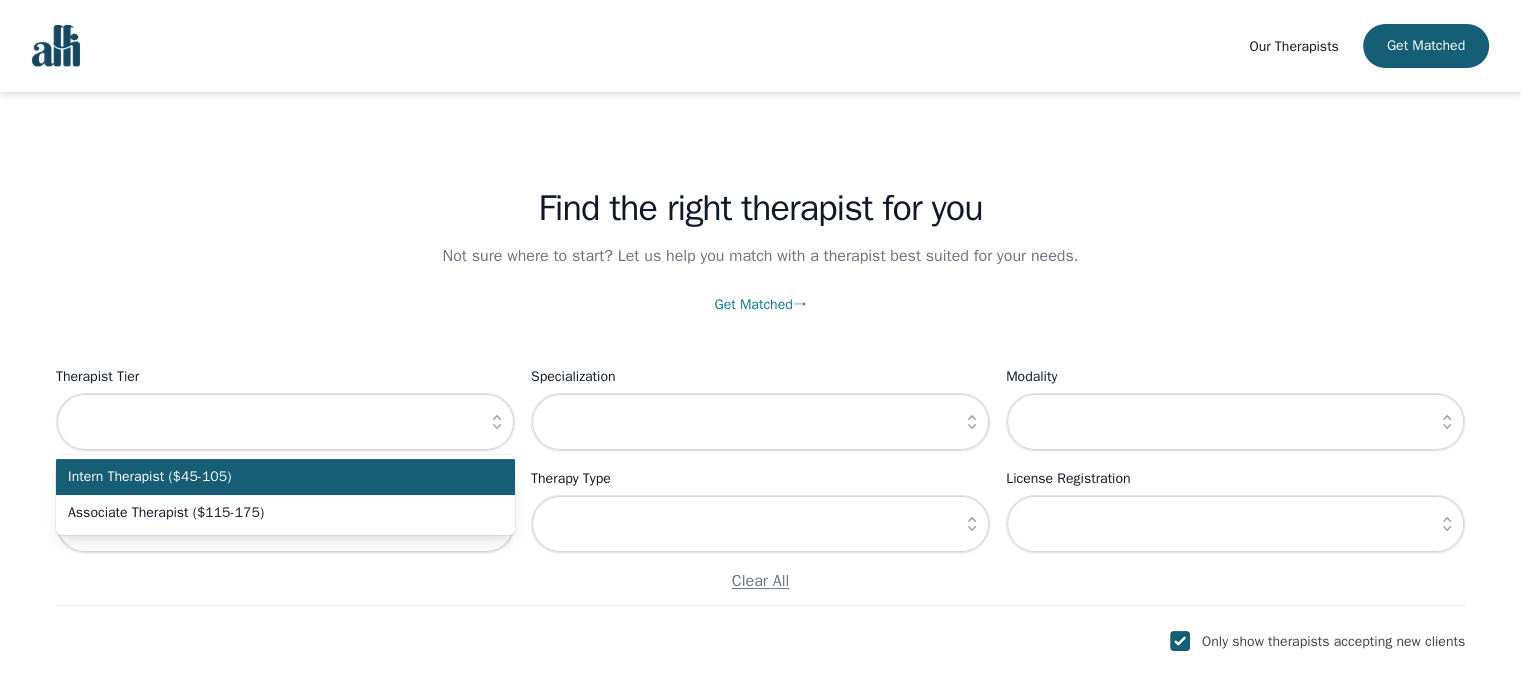 click on "Intern Therapist ($45-105)" at bounding box center [273, 477] 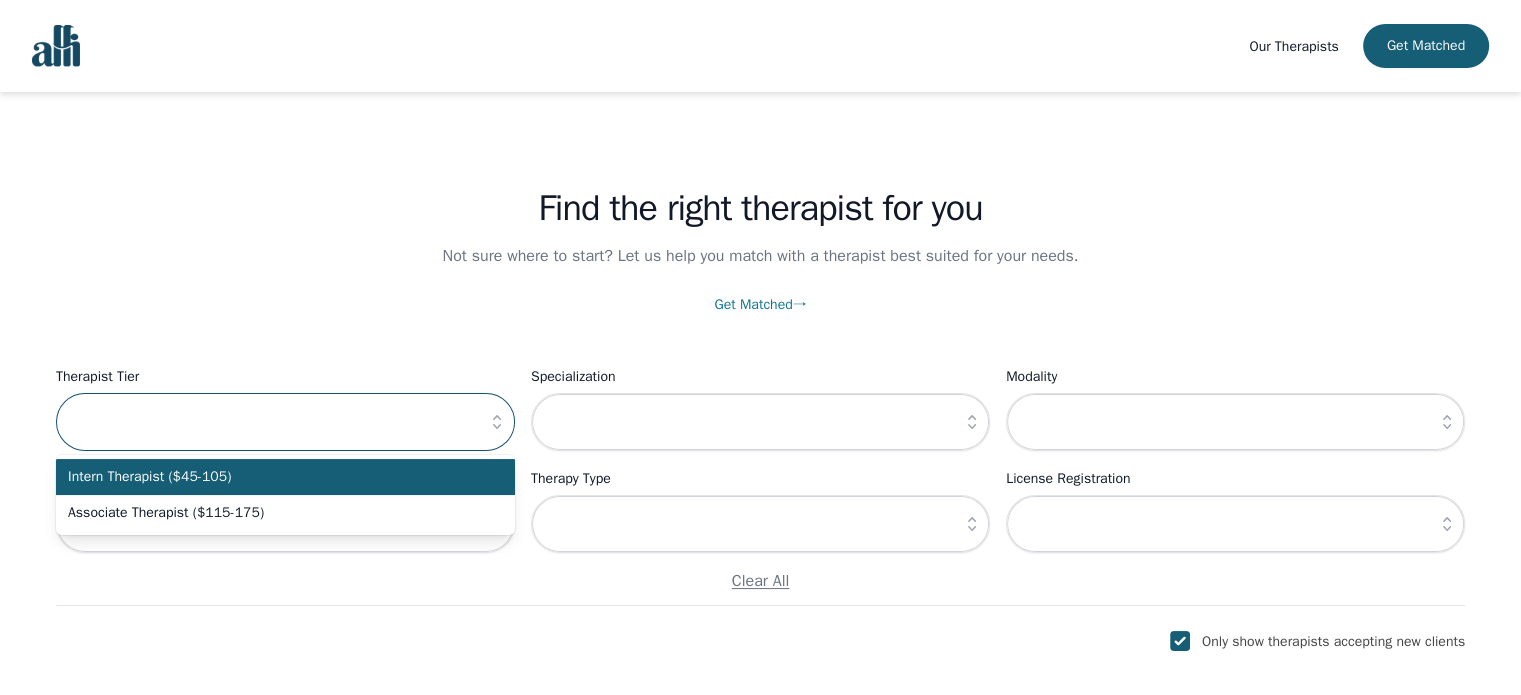 type on "Intern Therapist ($45-105)" 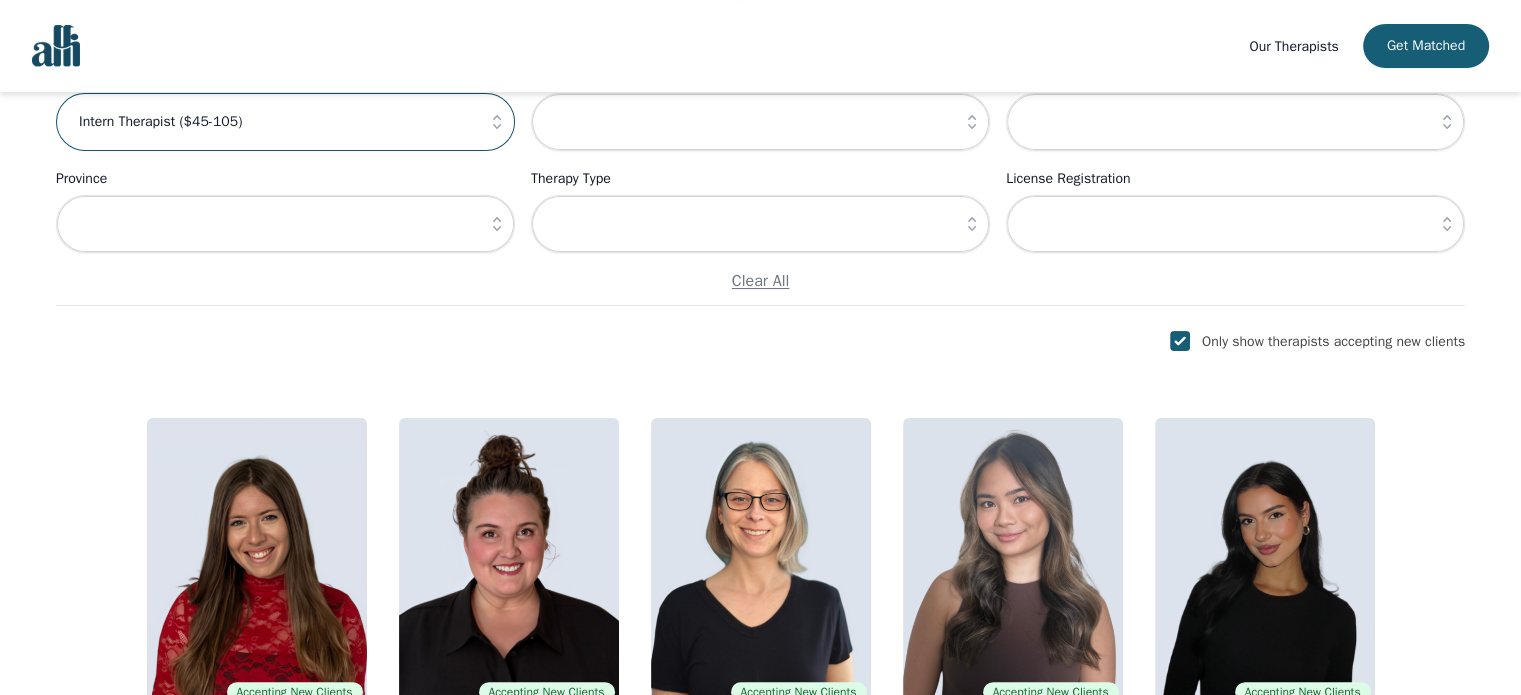 scroll, scrollTop: 500, scrollLeft: 0, axis: vertical 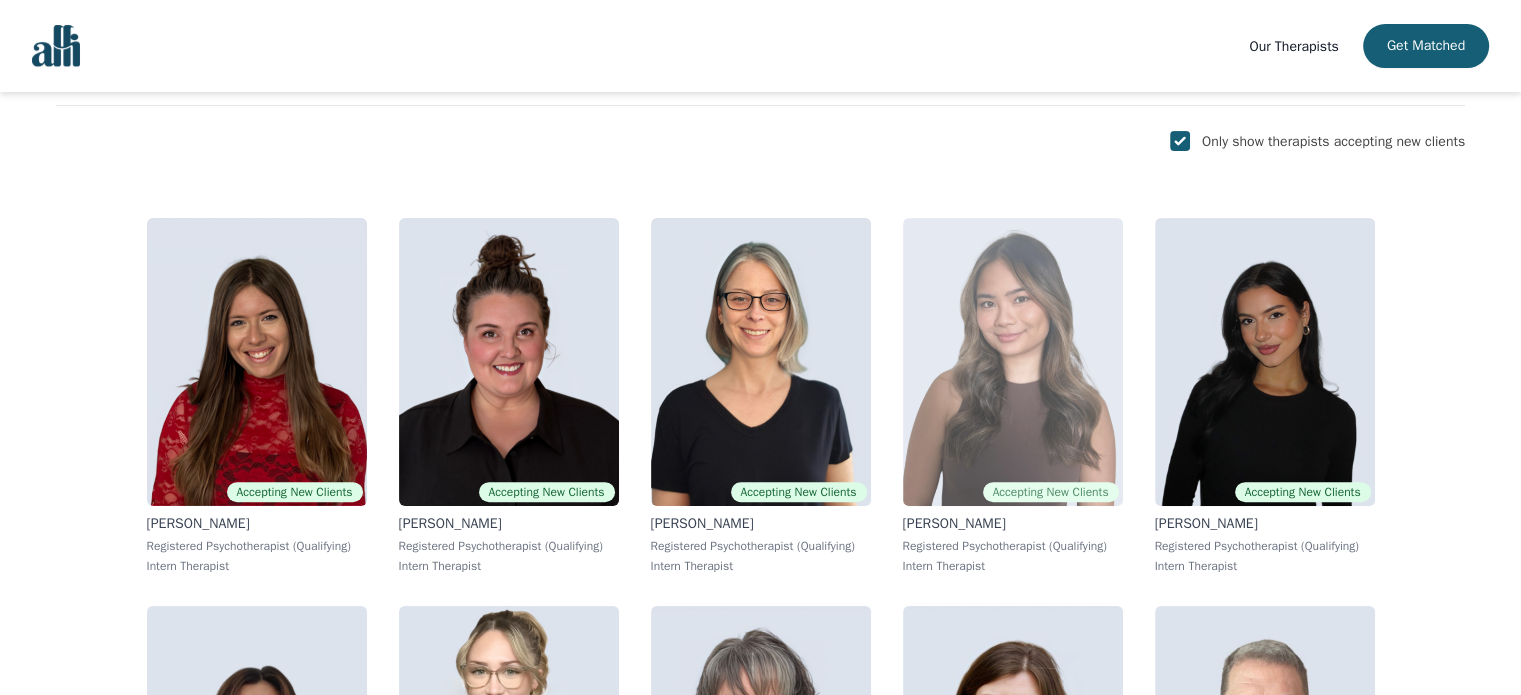 click at bounding box center (1013, 362) 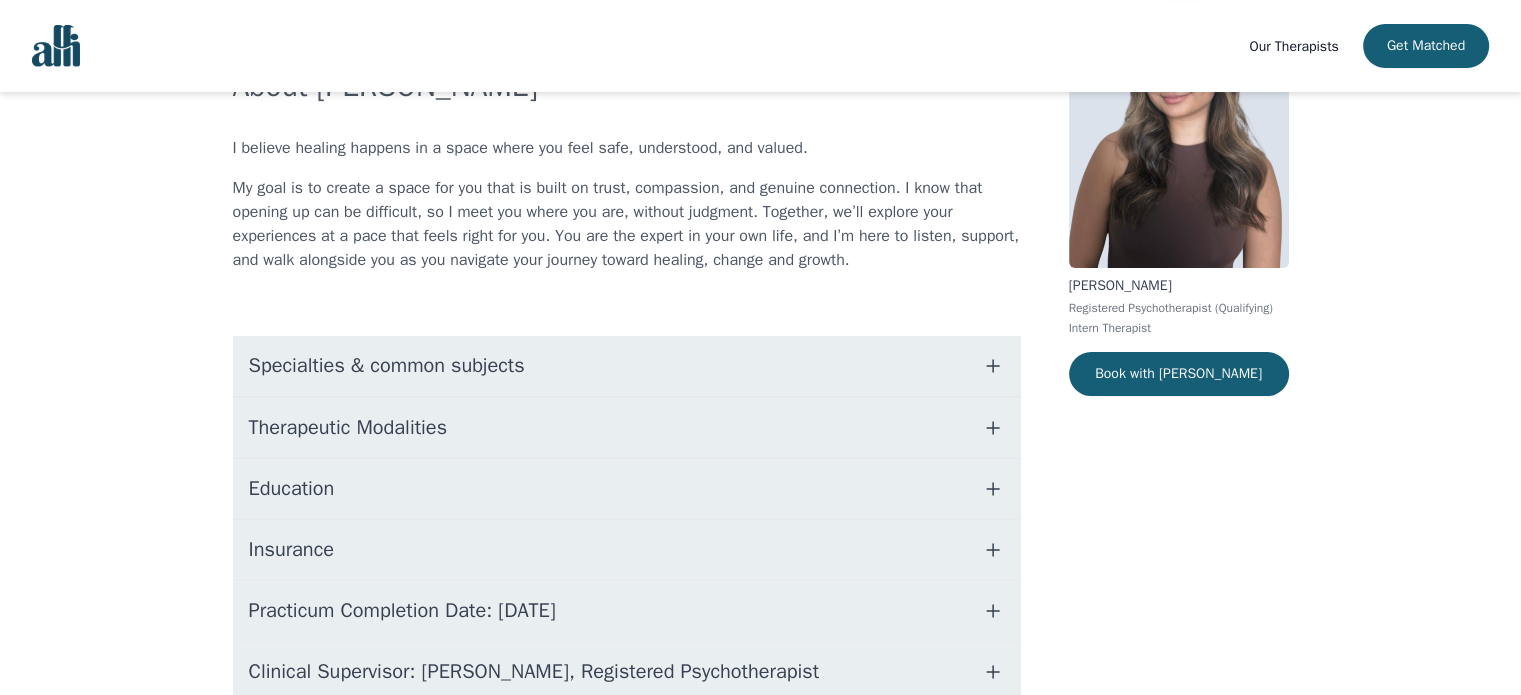 scroll, scrollTop: 200, scrollLeft: 0, axis: vertical 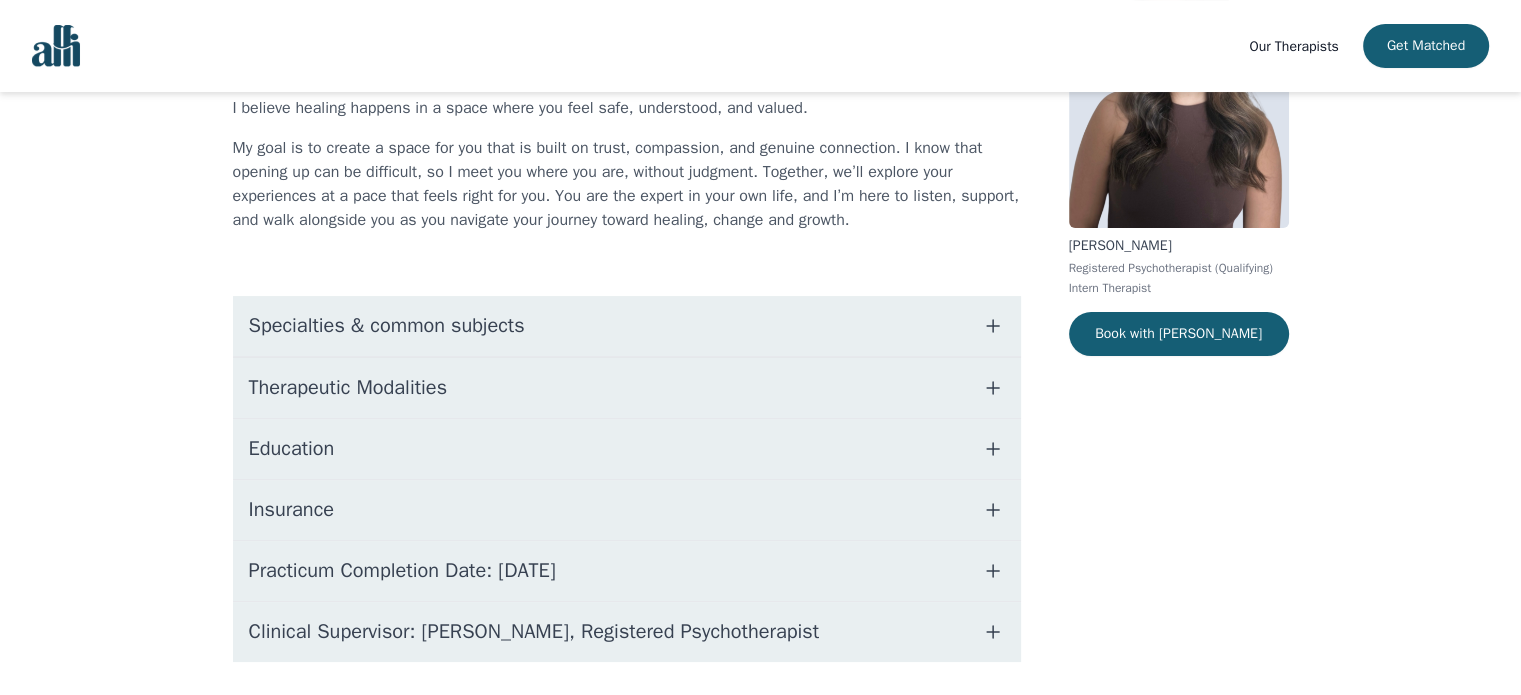 click on "Specialties & common subjects" at bounding box center [627, 326] 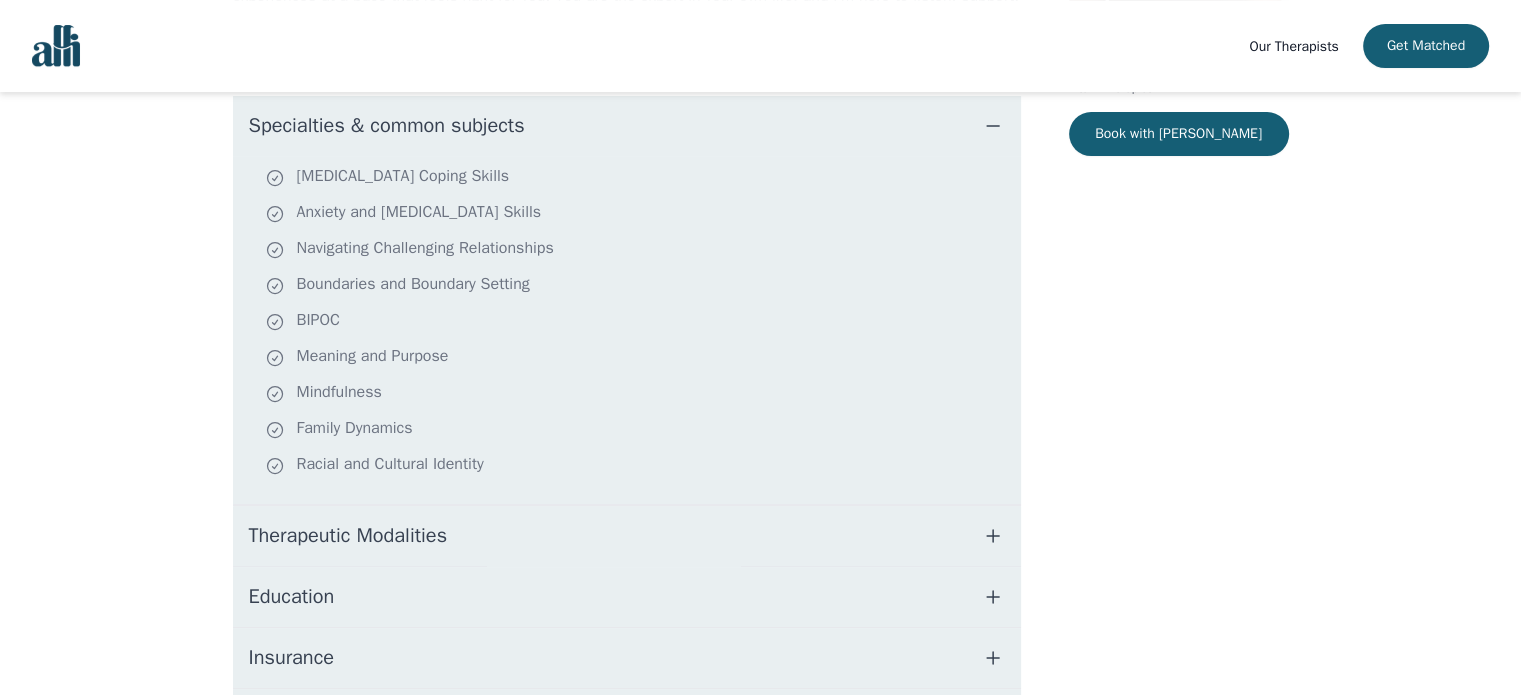 scroll, scrollTop: 0, scrollLeft: 0, axis: both 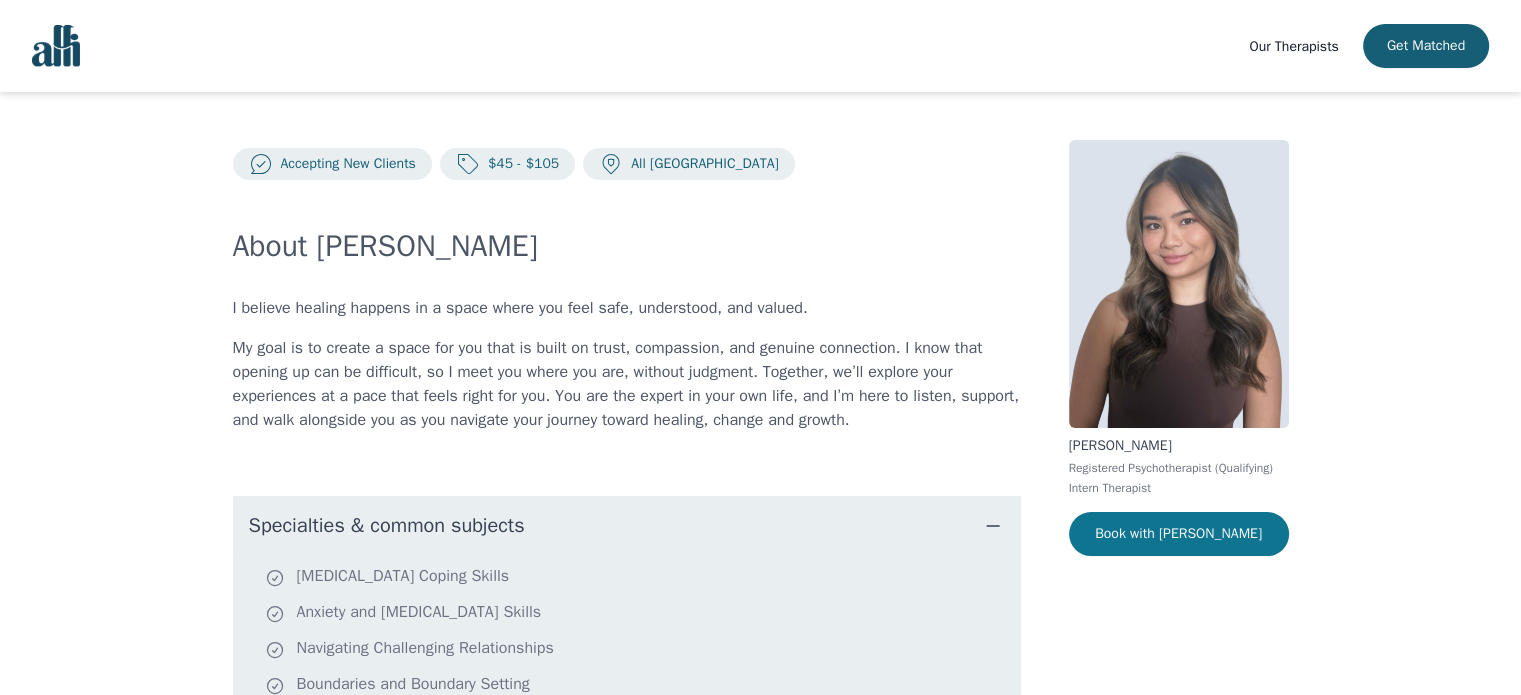 click on "Book with Noreen Clare" at bounding box center (1179, 534) 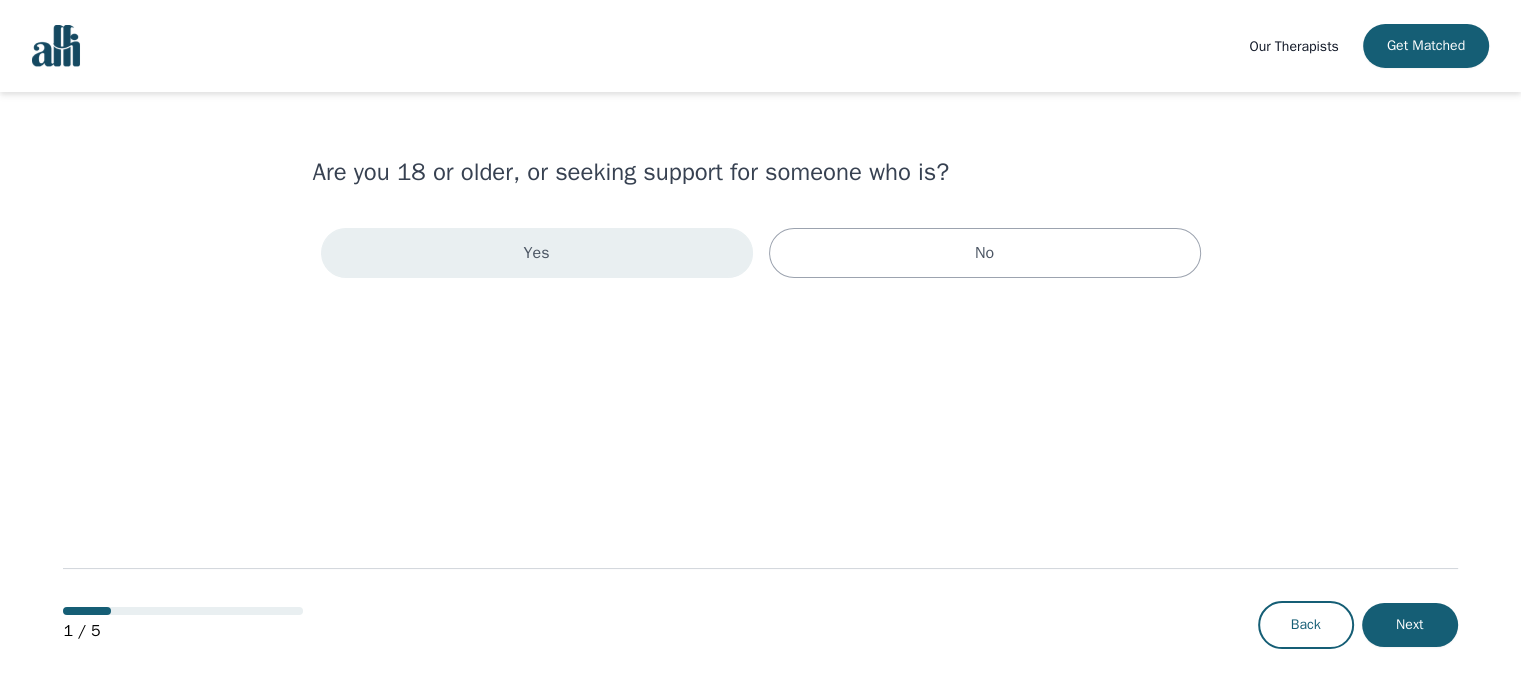 click on "Yes" at bounding box center (537, 253) 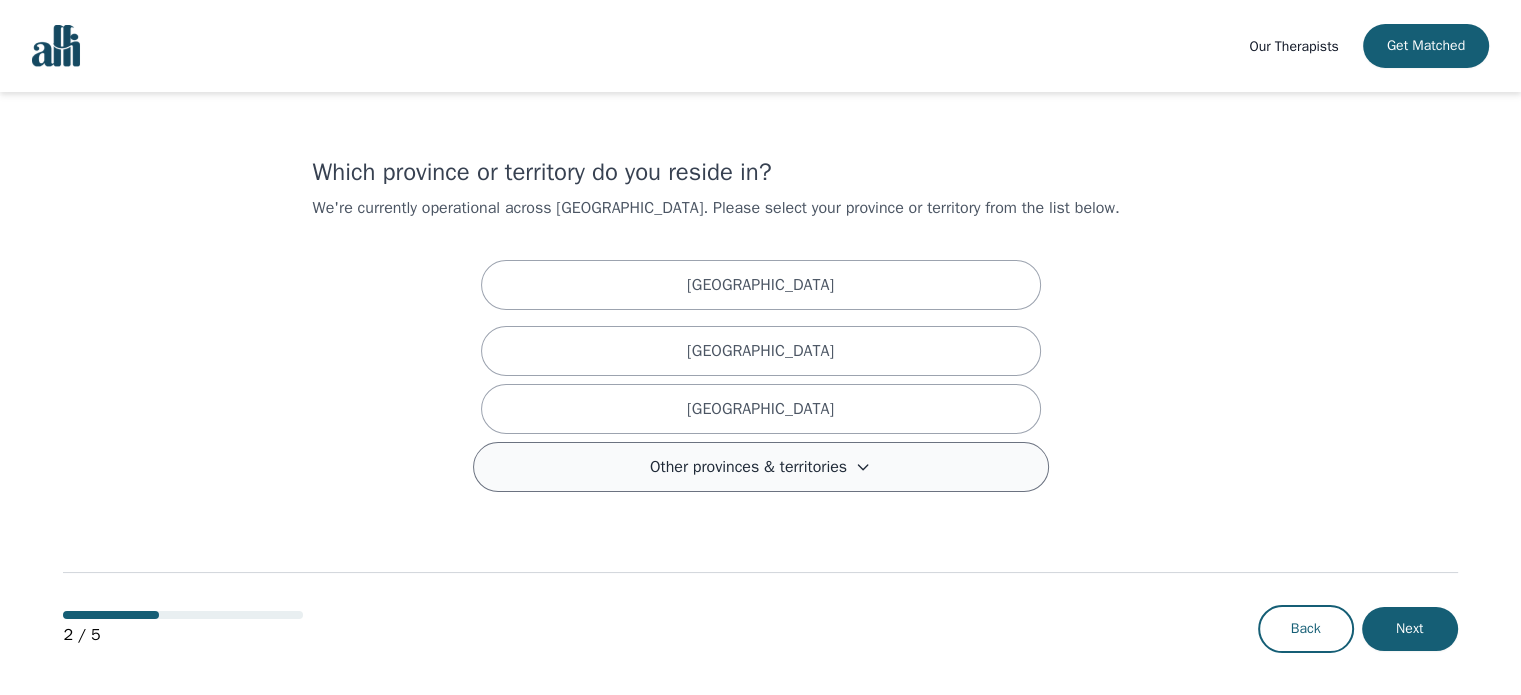 click on "Other provinces & territories" at bounding box center [761, 467] 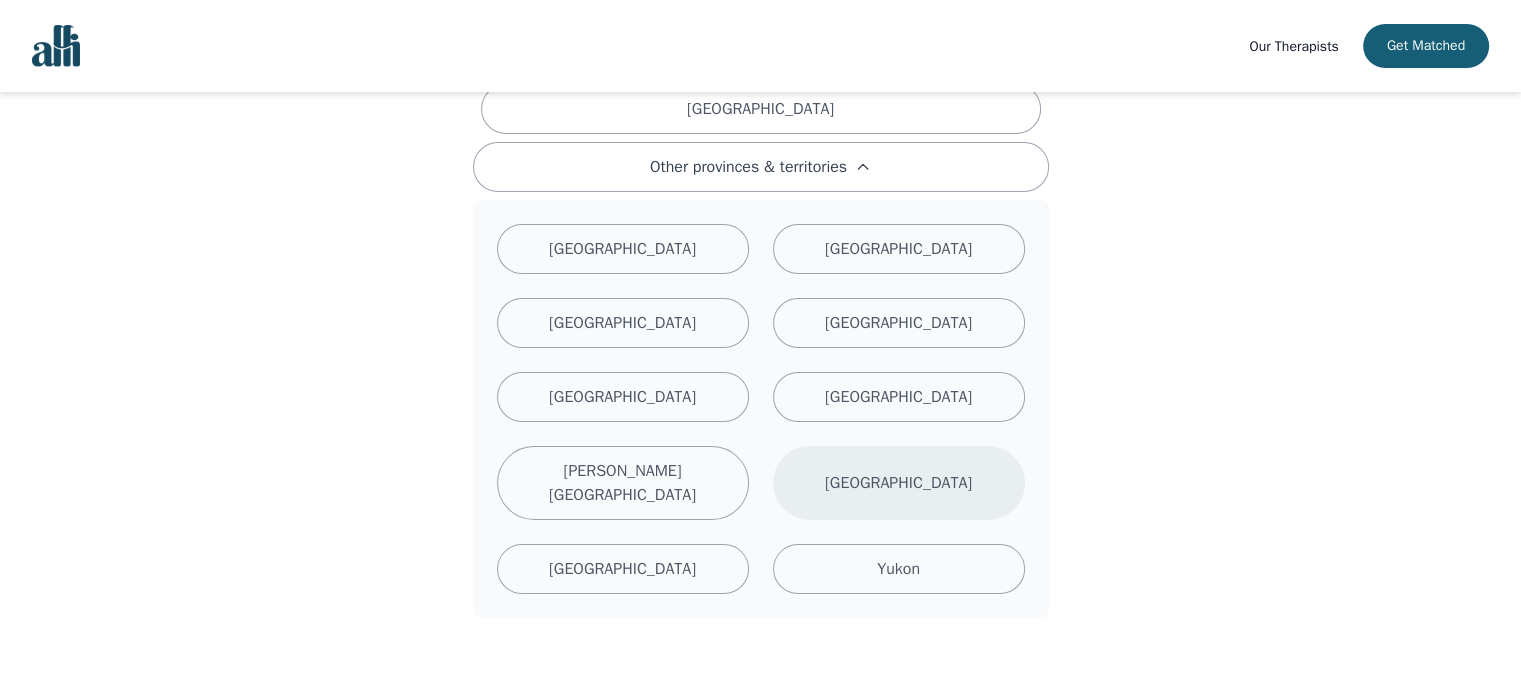 click on "Quebec" at bounding box center (898, 483) 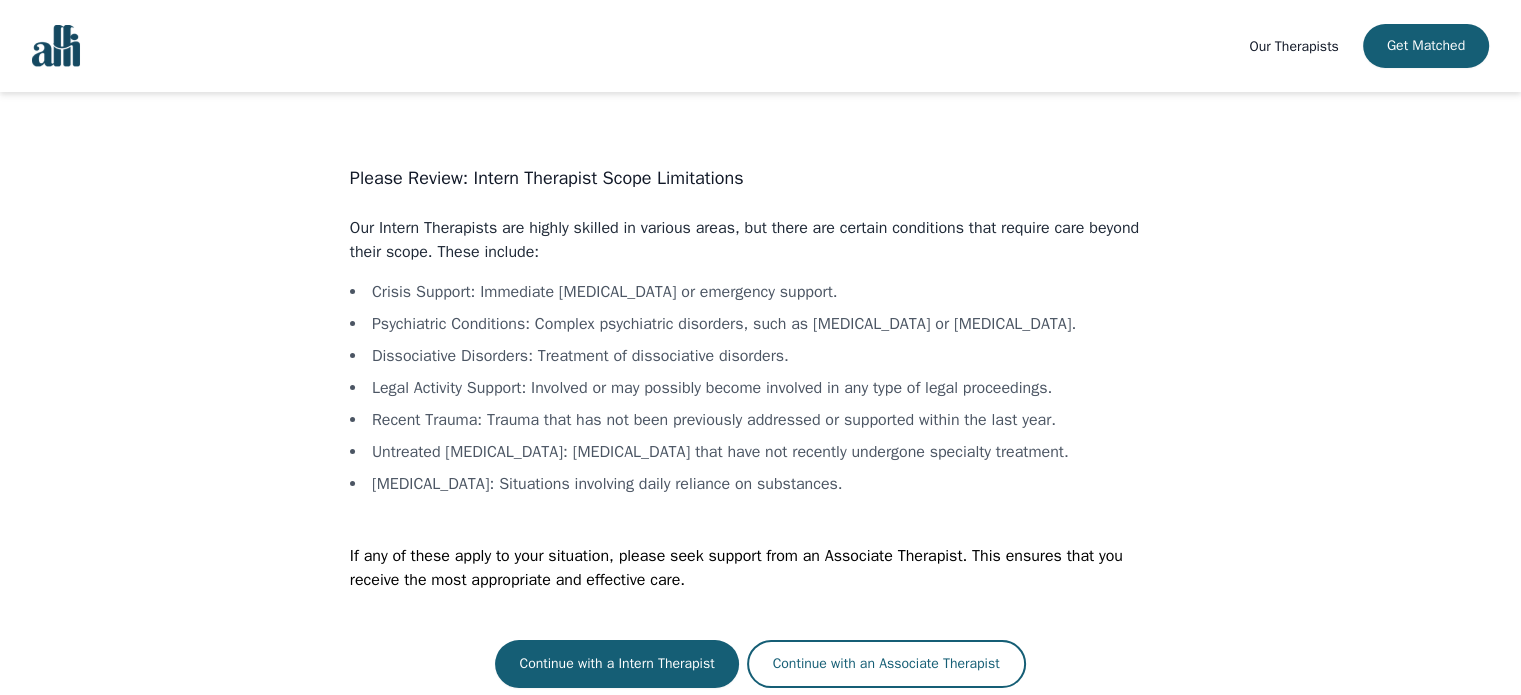 scroll, scrollTop: 2, scrollLeft: 0, axis: vertical 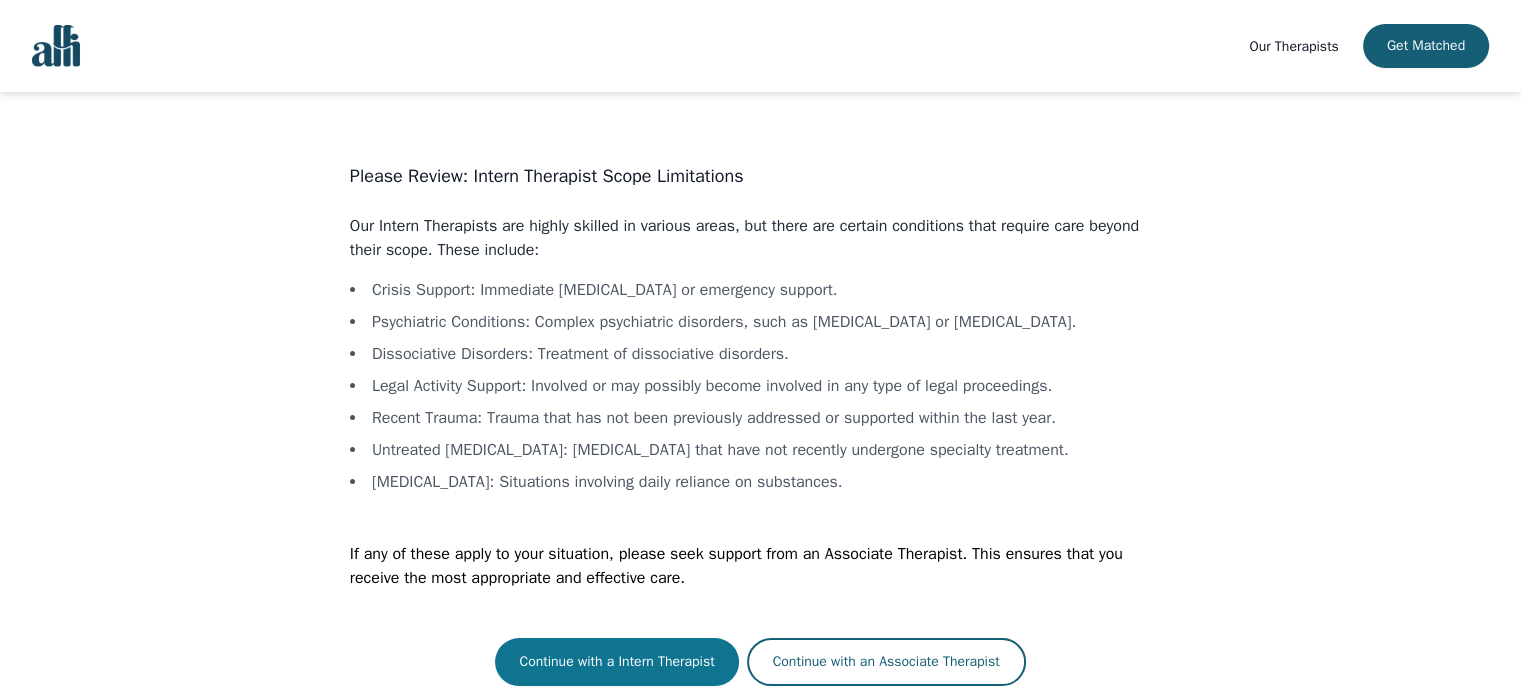 click on "Continue with a Intern Therapist" at bounding box center (616, 662) 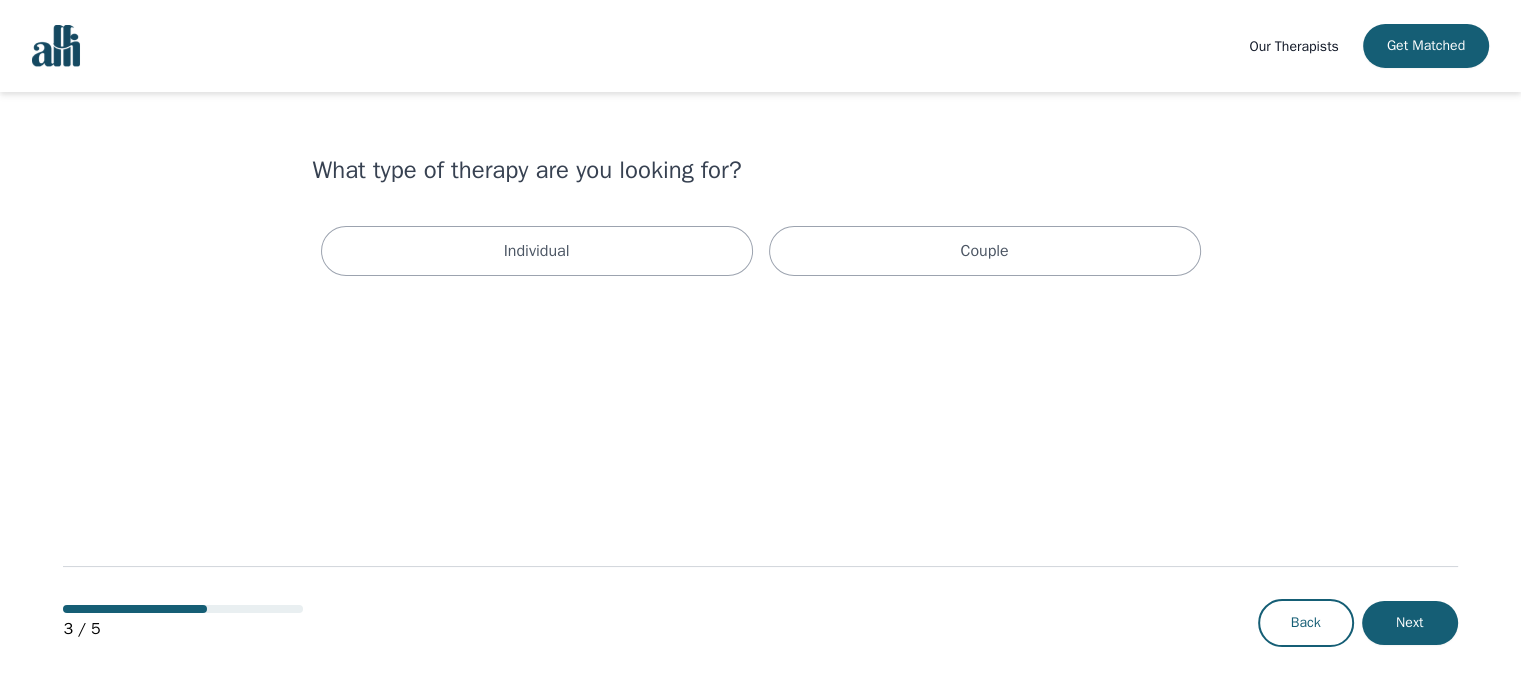 scroll, scrollTop: 0, scrollLeft: 0, axis: both 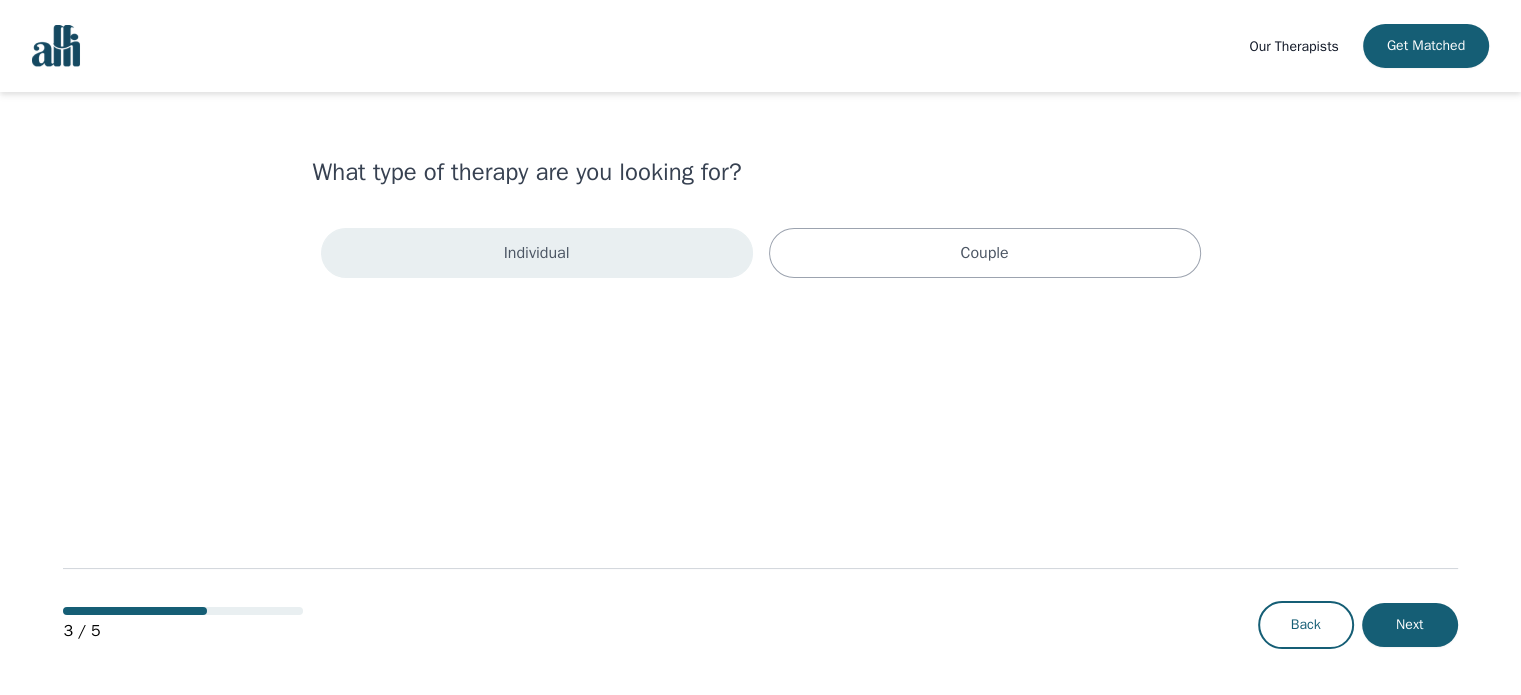click on "Individual" at bounding box center (537, 253) 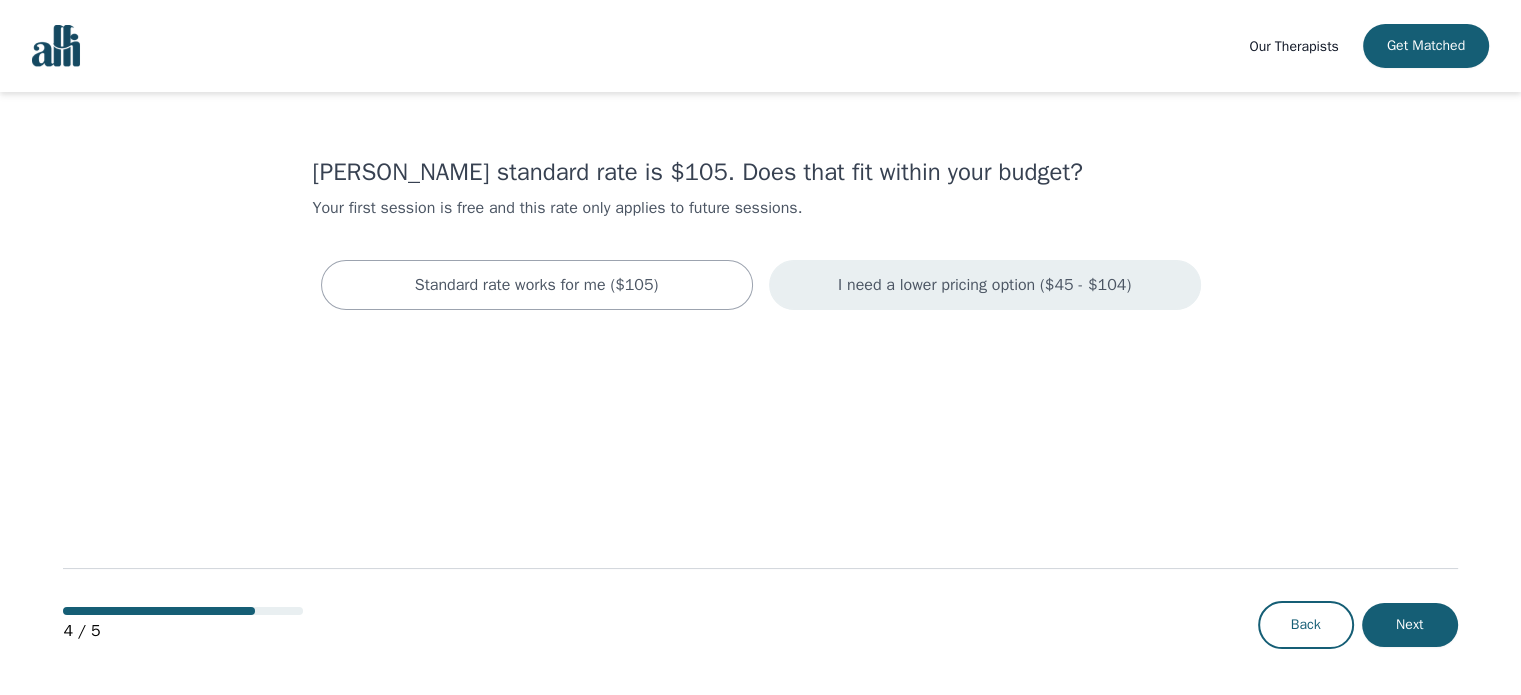 click on "I need a lower pricing option ($45 - $104)" at bounding box center [984, 285] 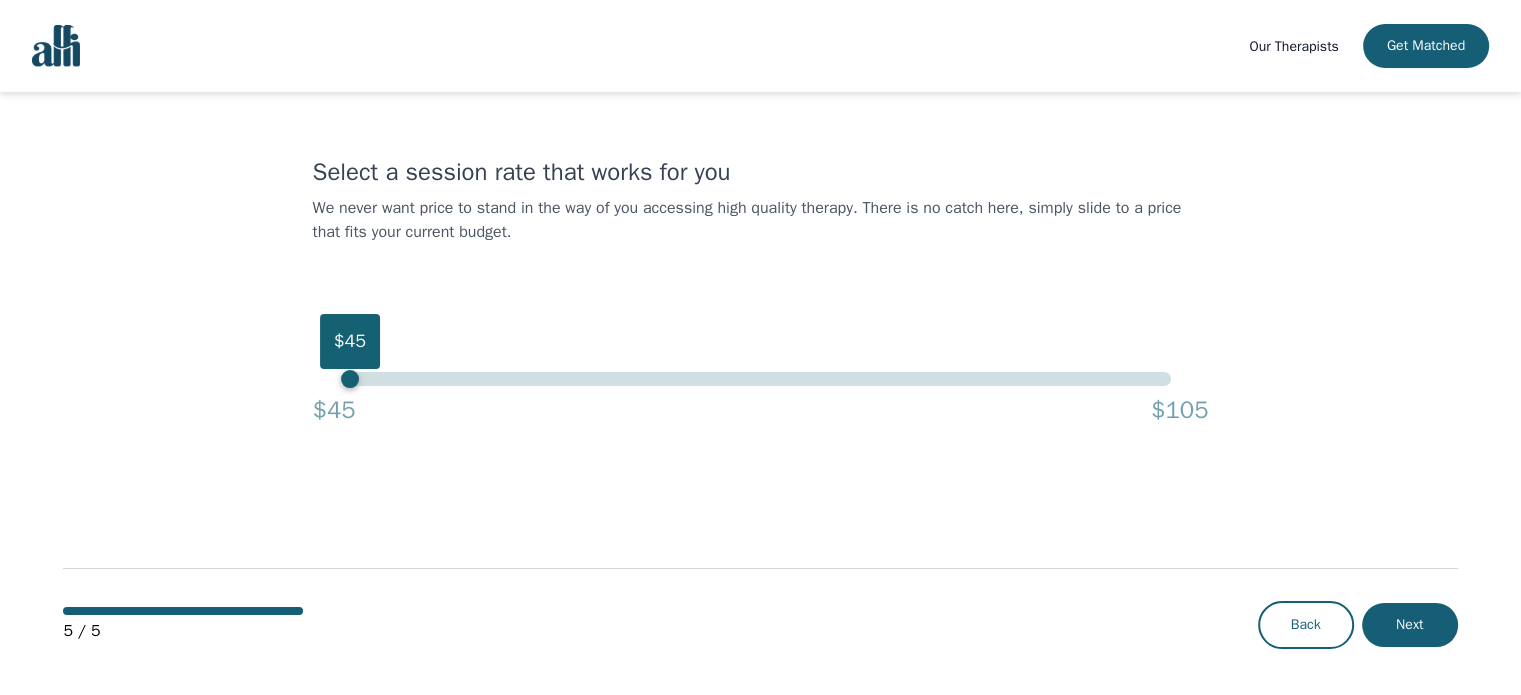 drag, startPoint x: 1165, startPoint y: 379, endPoint x: 64, endPoint y: 321, distance: 1102.5266 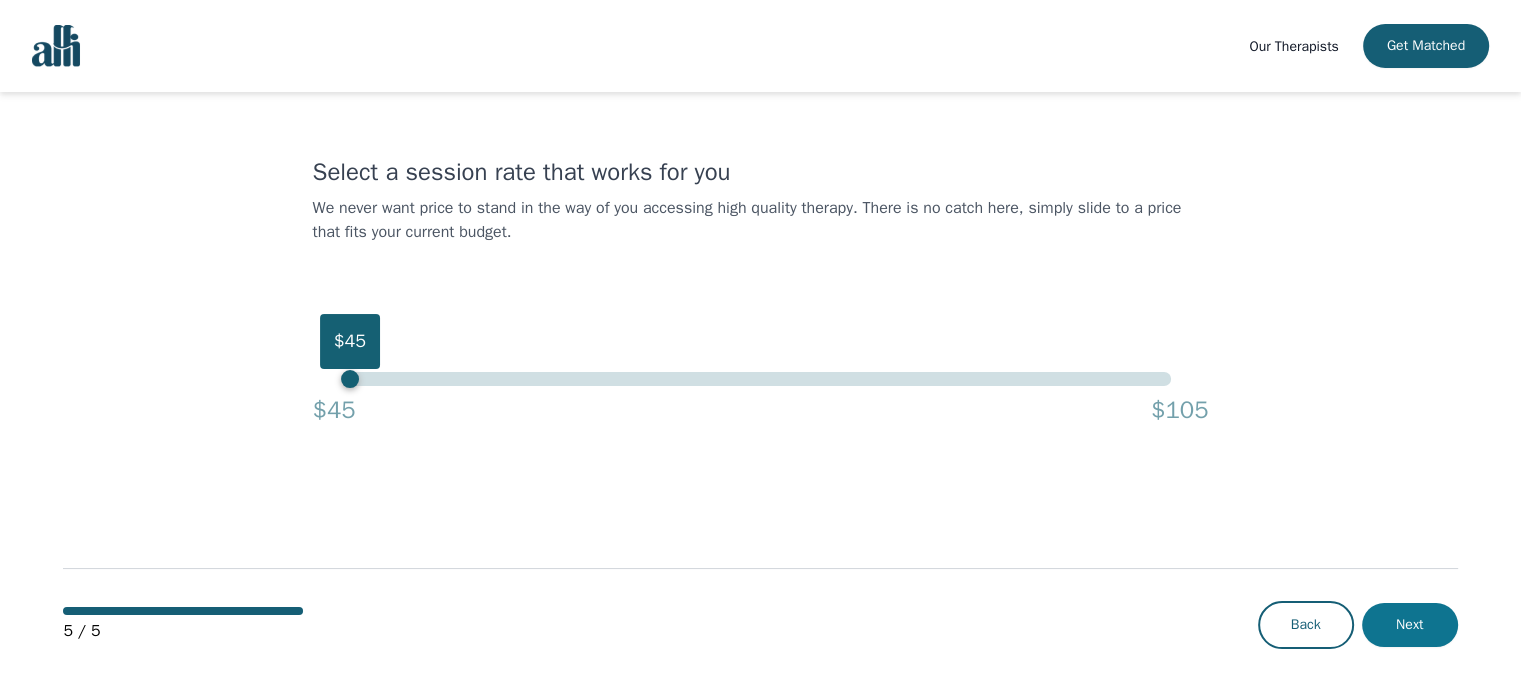 click on "Next" at bounding box center (1410, 625) 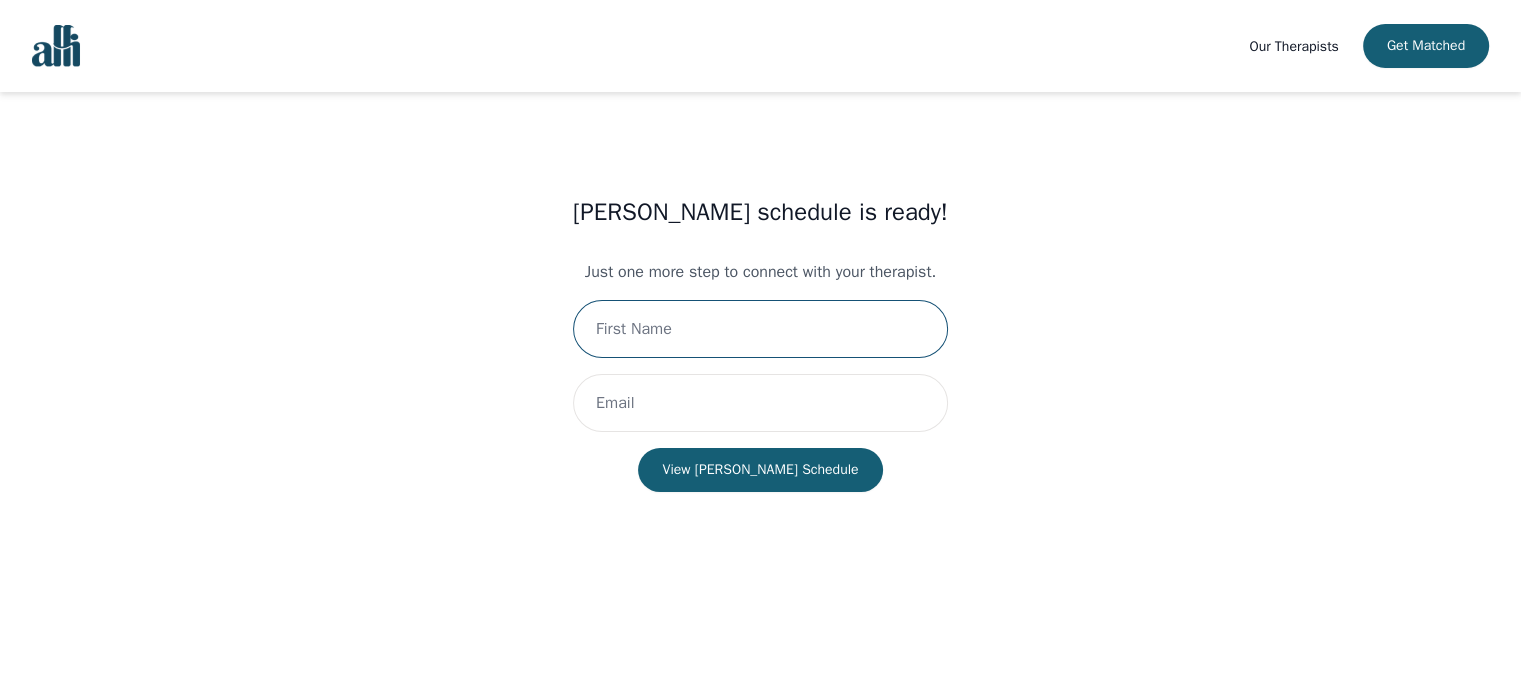 click at bounding box center (760, 329) 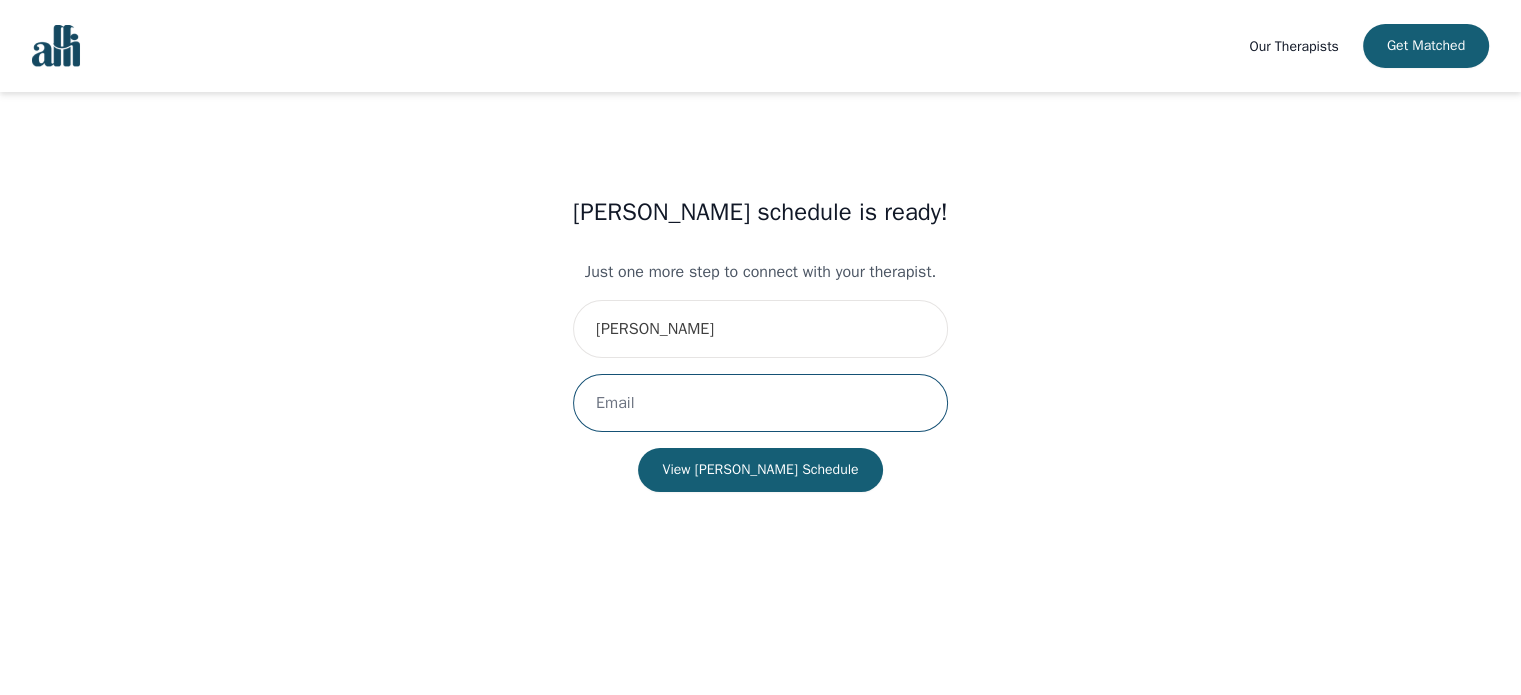 click at bounding box center (760, 403) 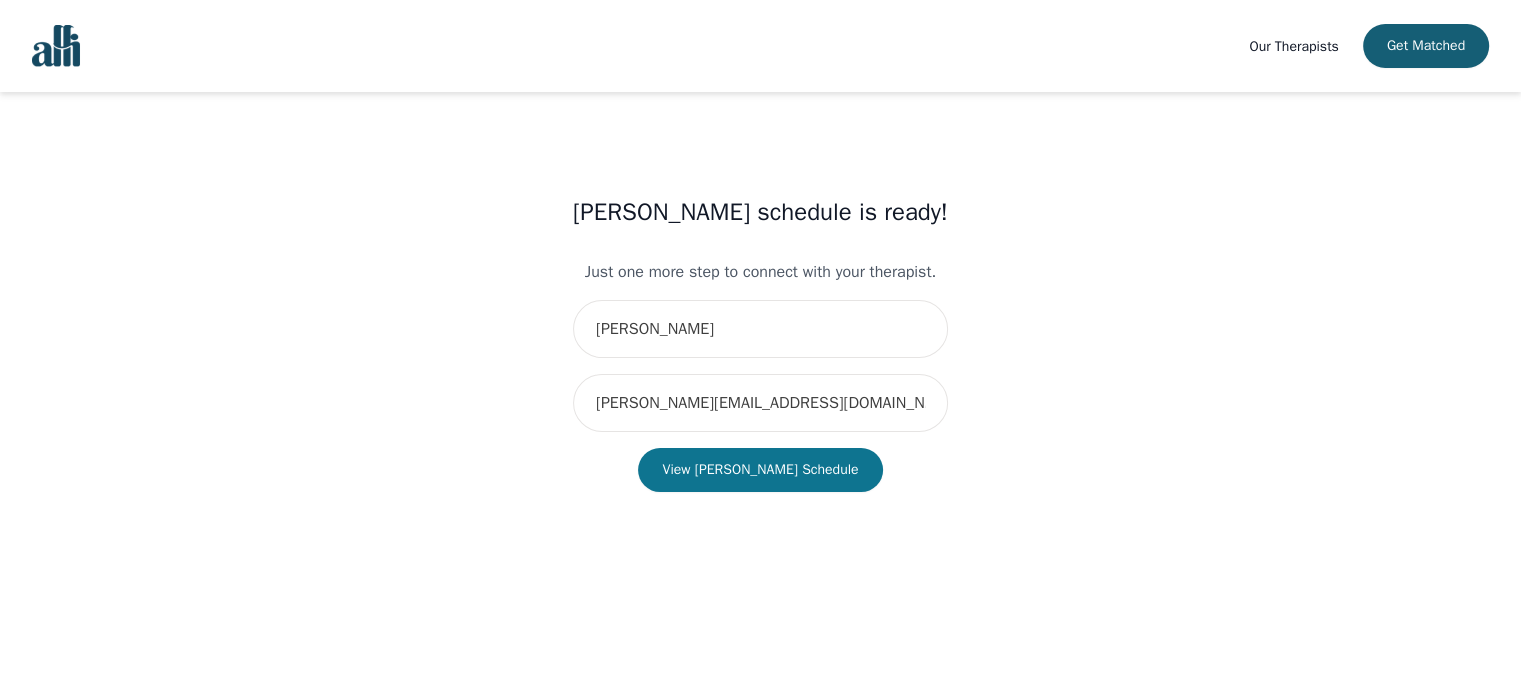 click on "View Noreen Clare's Schedule" at bounding box center [760, 470] 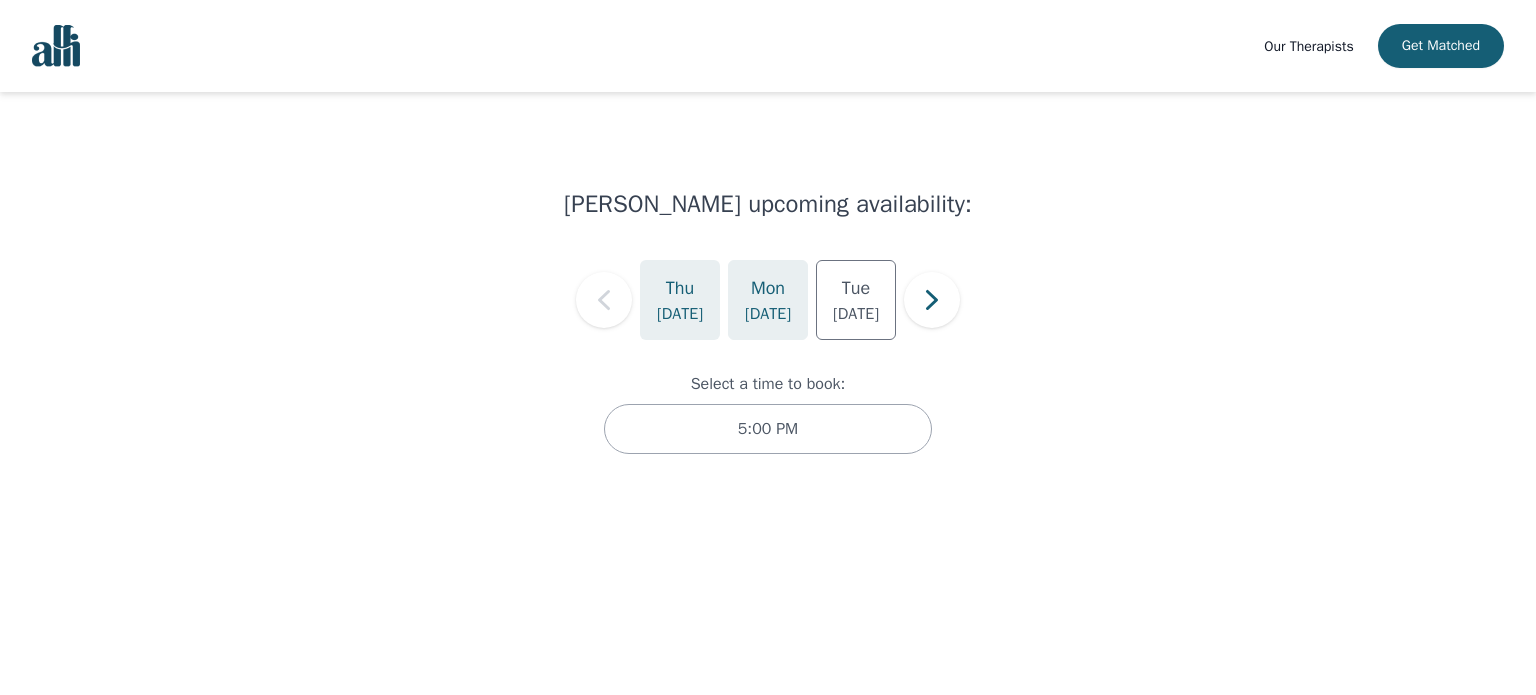 click on "Jul 21" at bounding box center [768, 314] 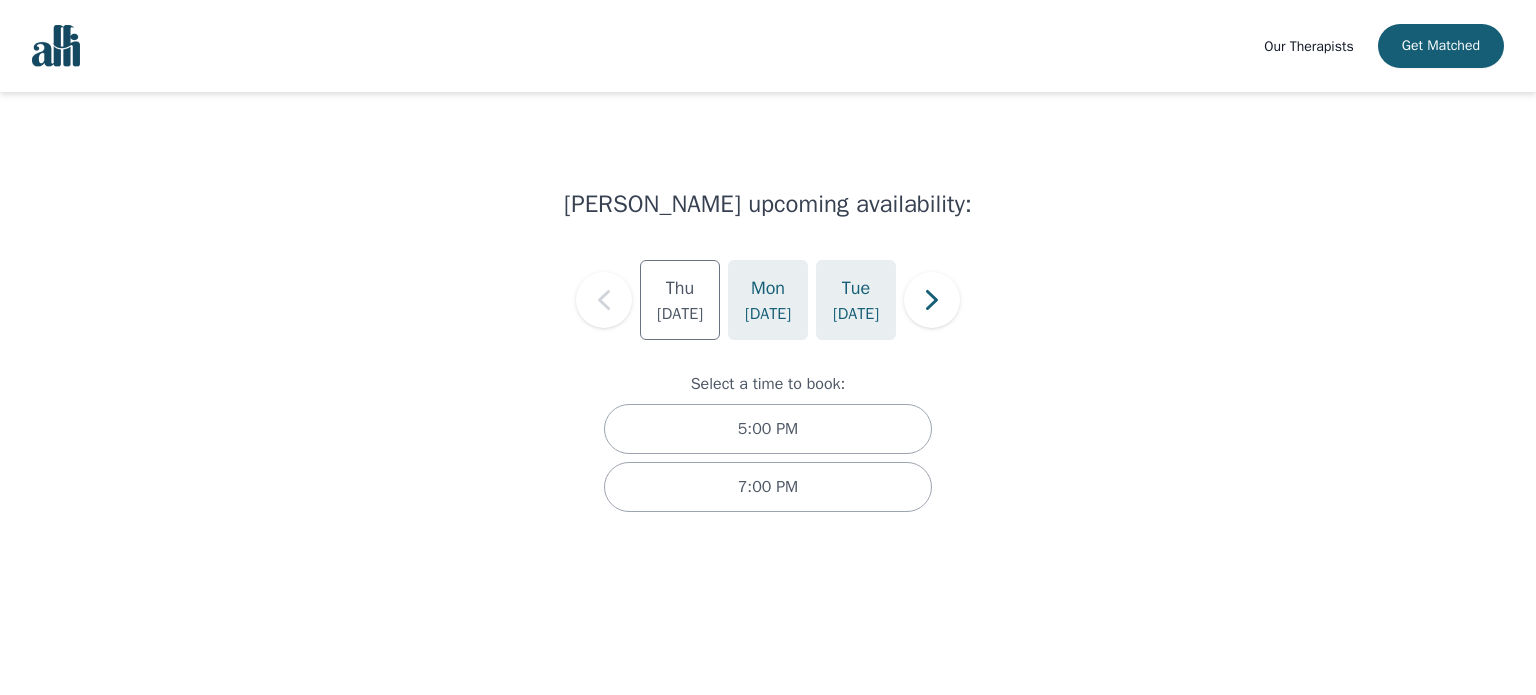 click on "Tue" at bounding box center [856, 288] 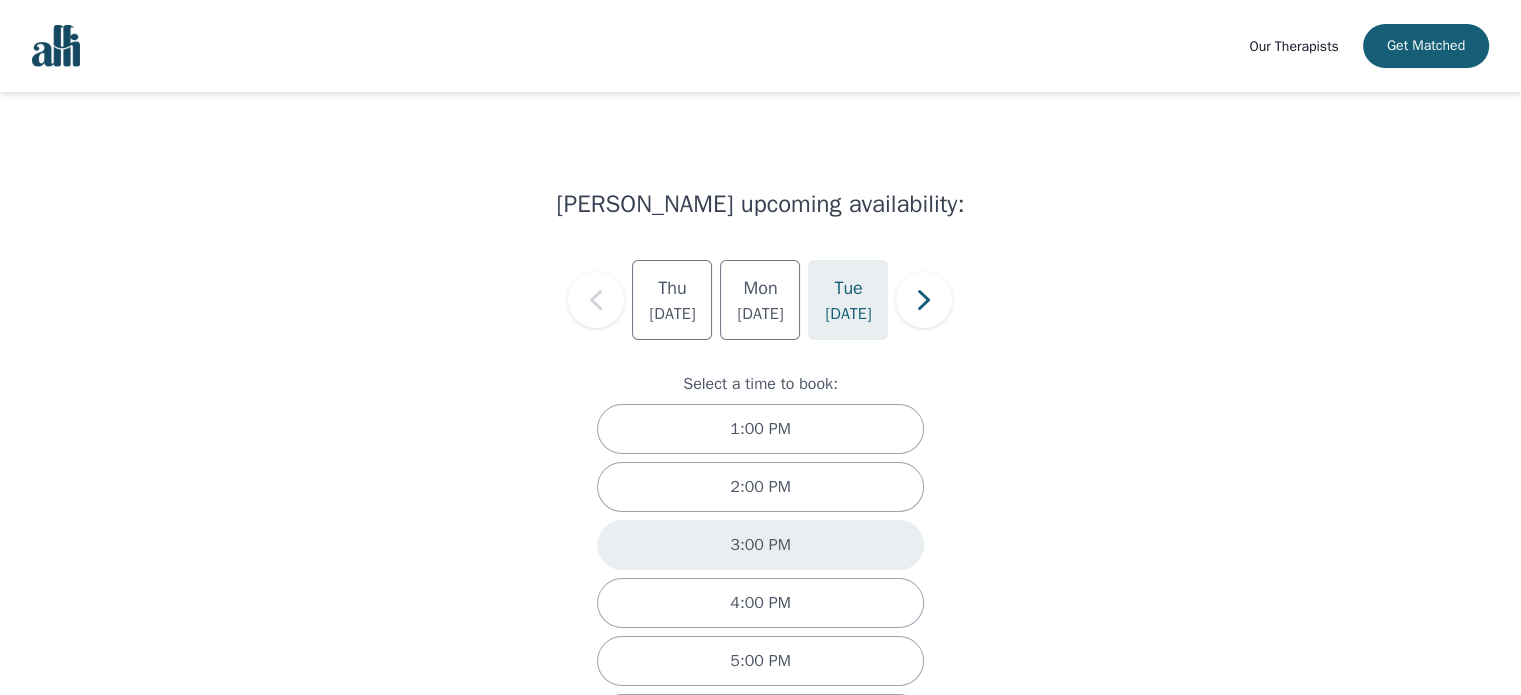 click on "3:00 PM" at bounding box center (761, 545) 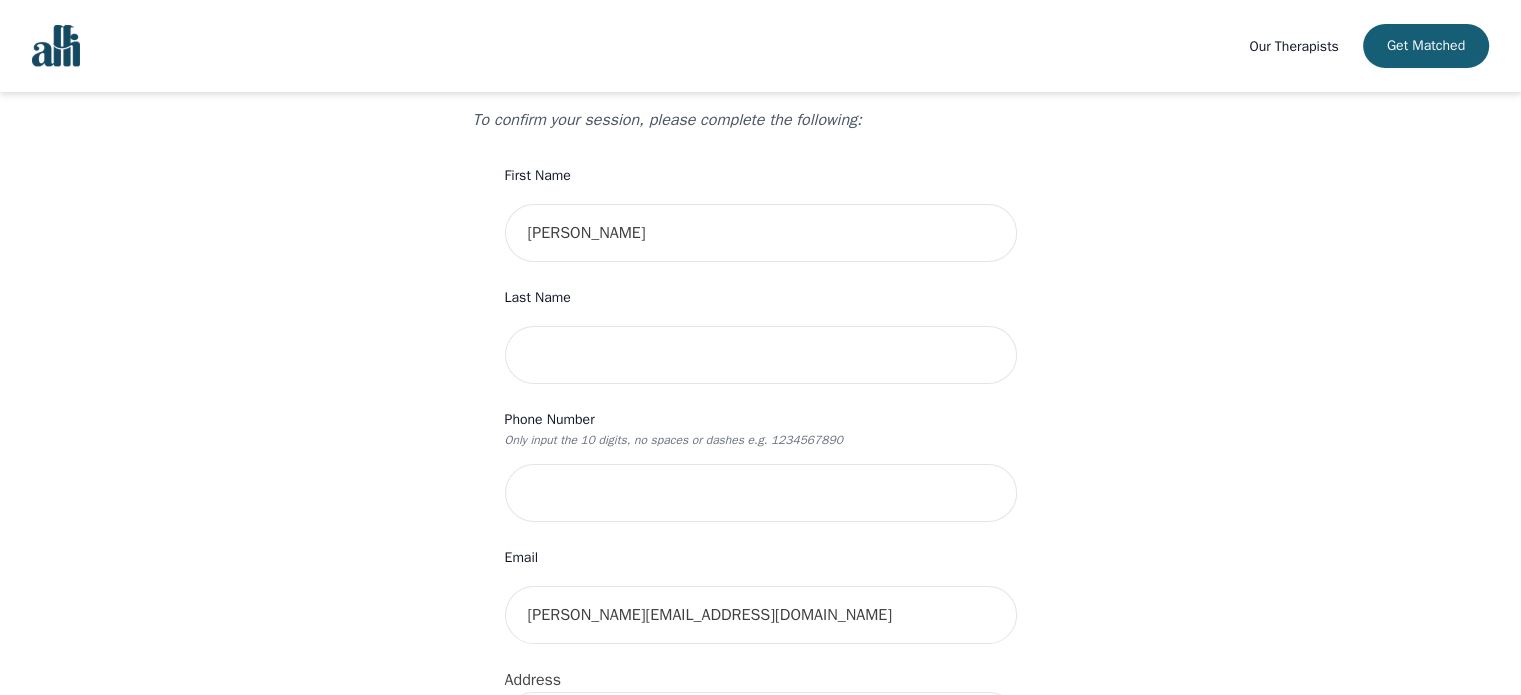 scroll, scrollTop: 200, scrollLeft: 0, axis: vertical 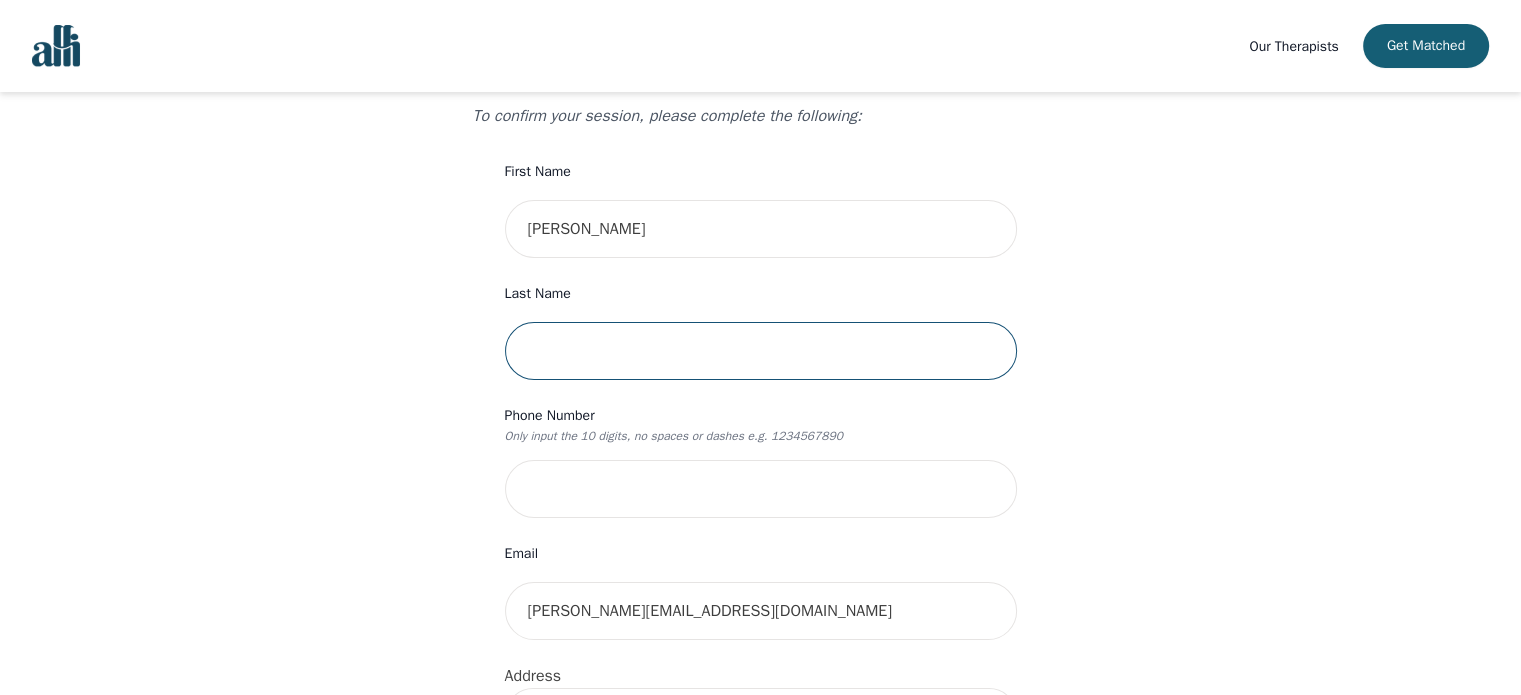 click at bounding box center [761, 351] 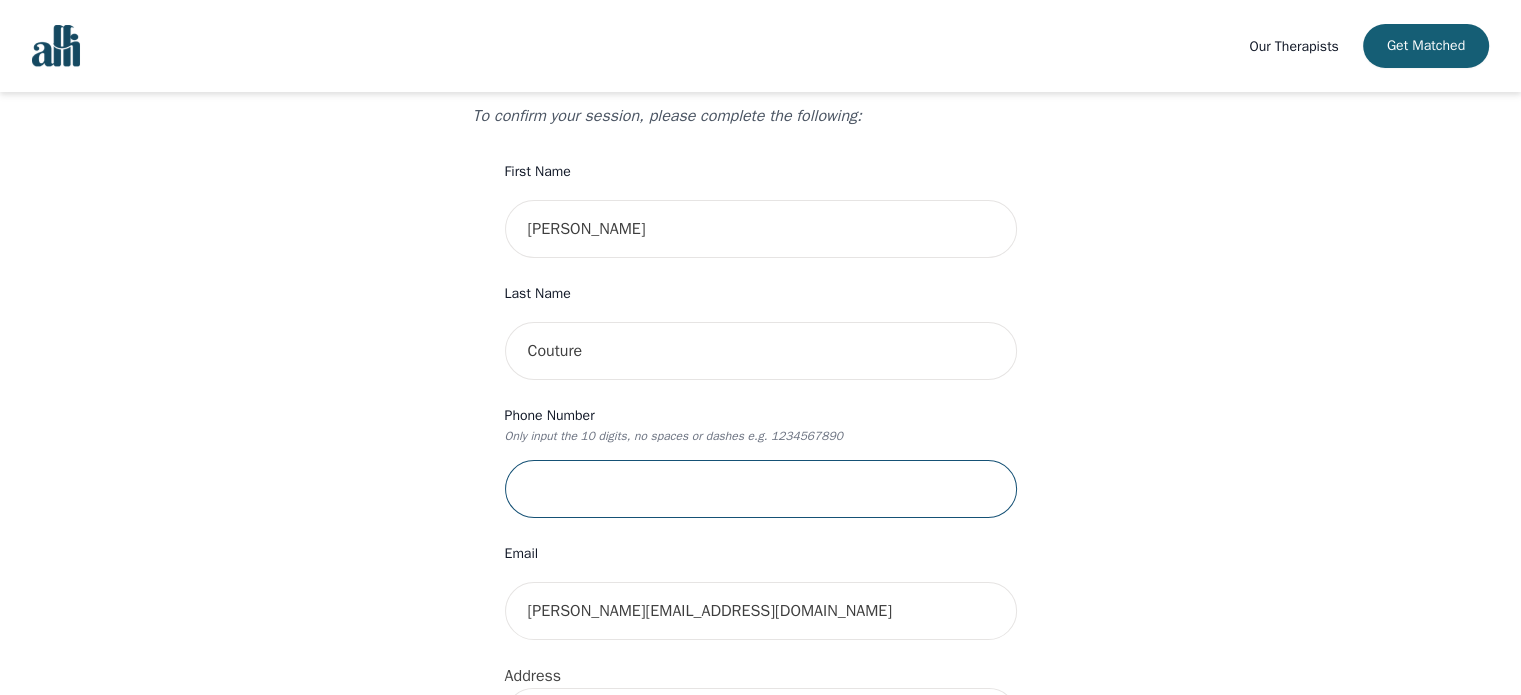 type on "4384922984" 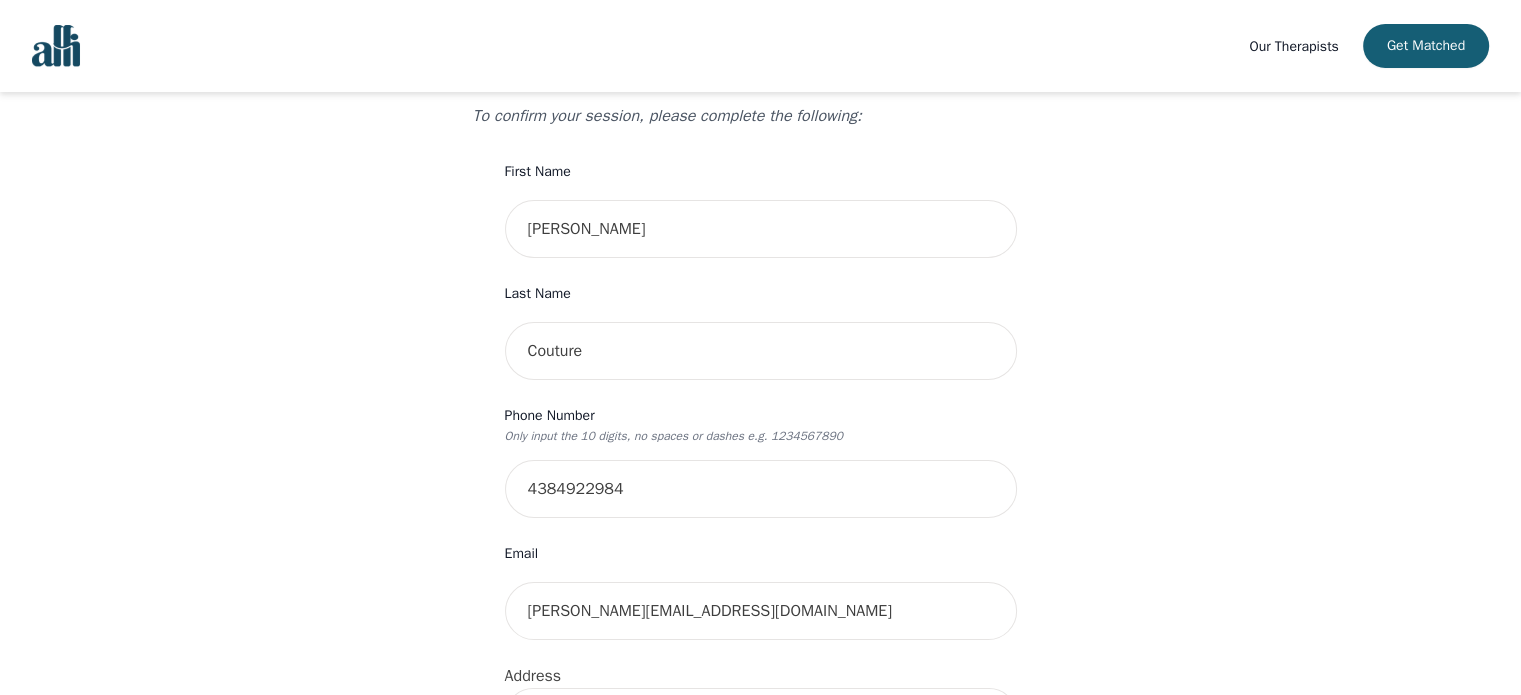 type on "2772 2e Rang" 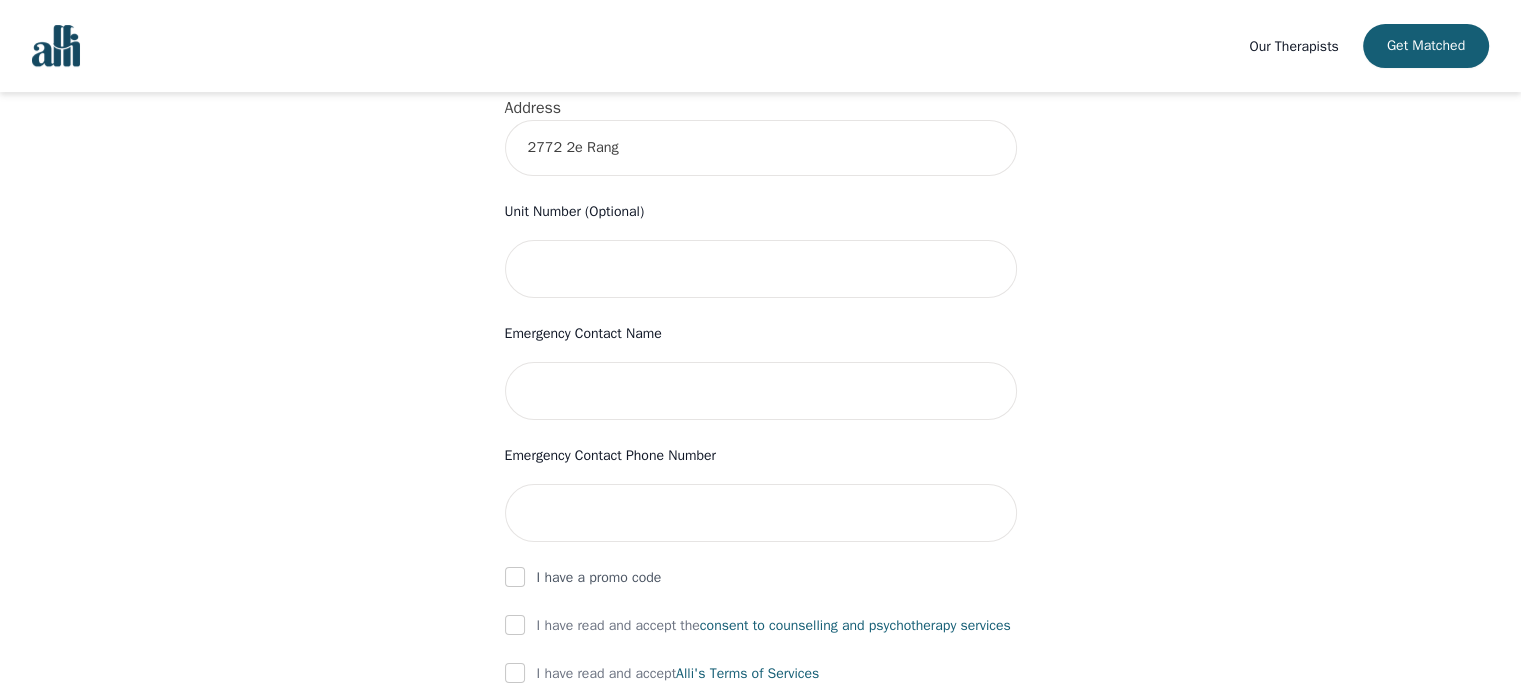 scroll, scrollTop: 800, scrollLeft: 0, axis: vertical 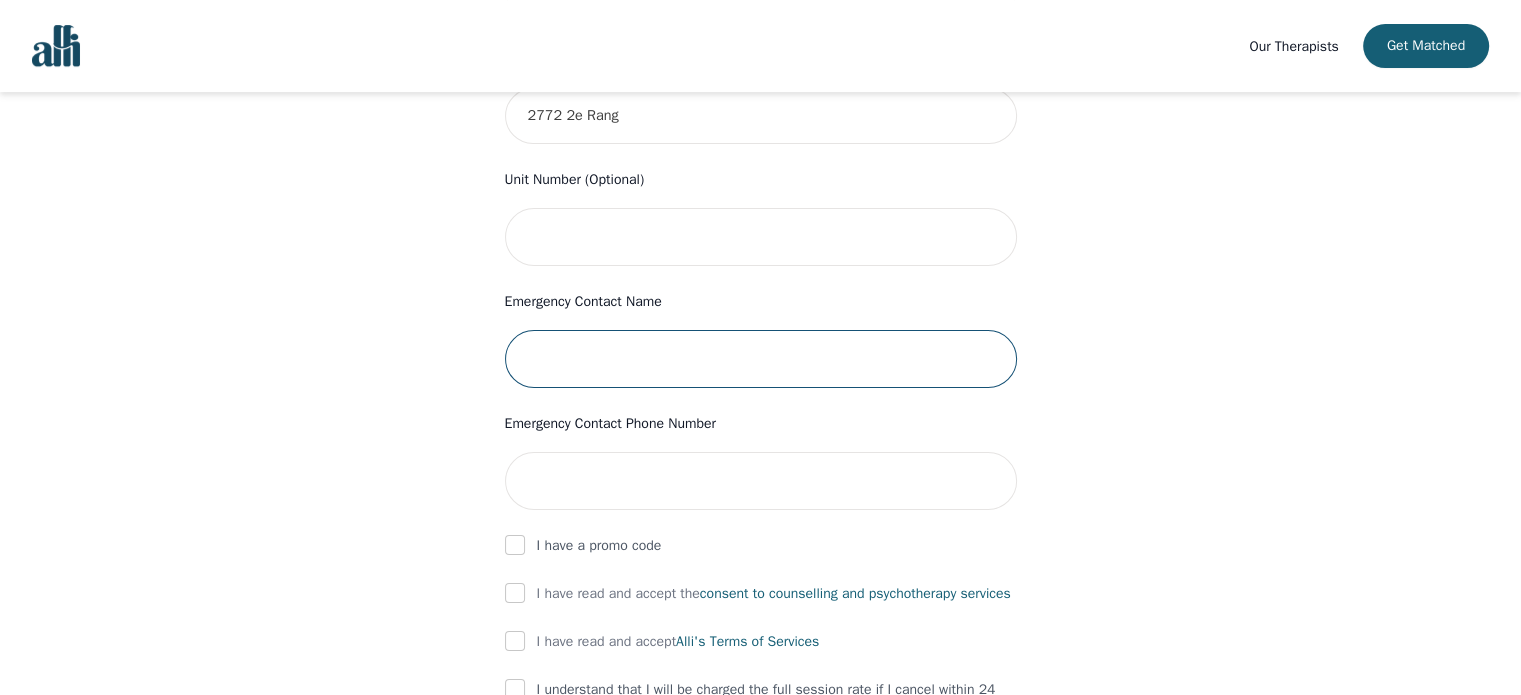 click at bounding box center [761, 359] 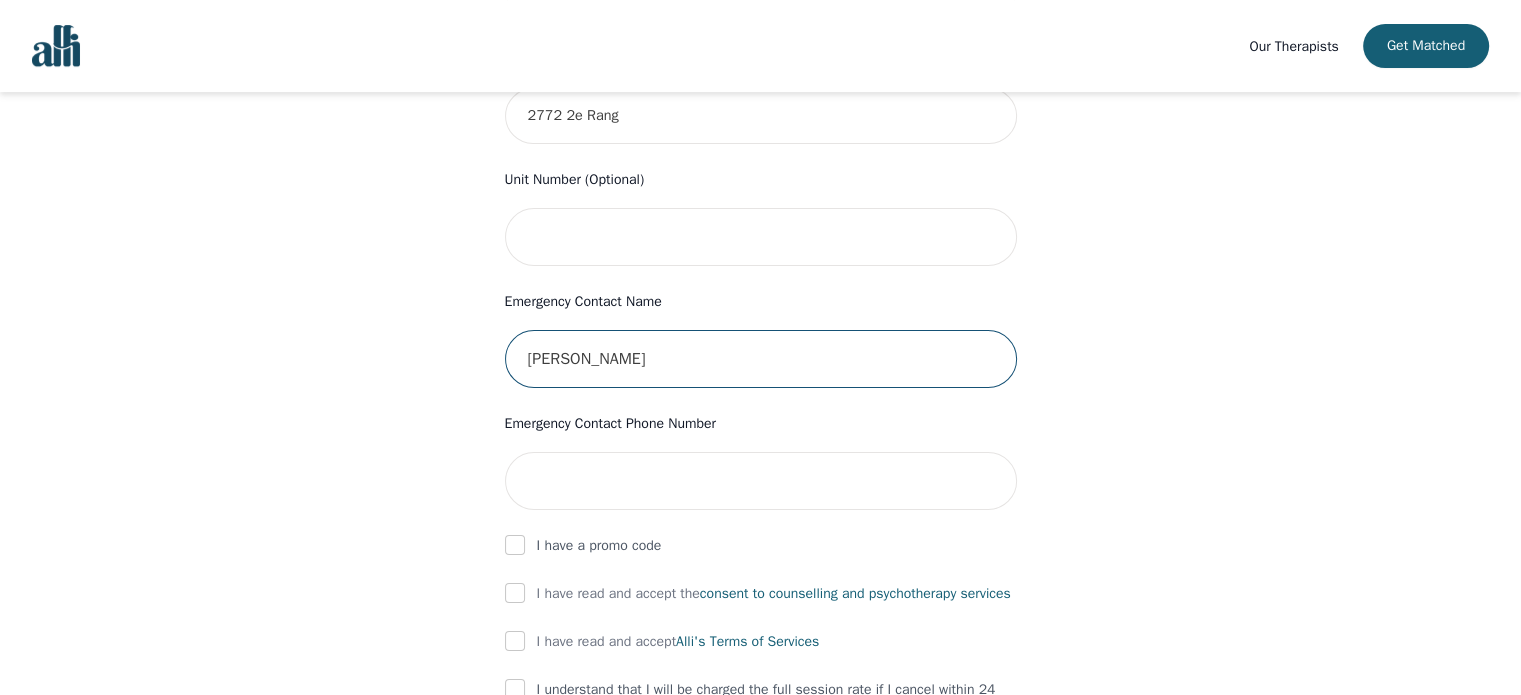 type on "Yves Couture" 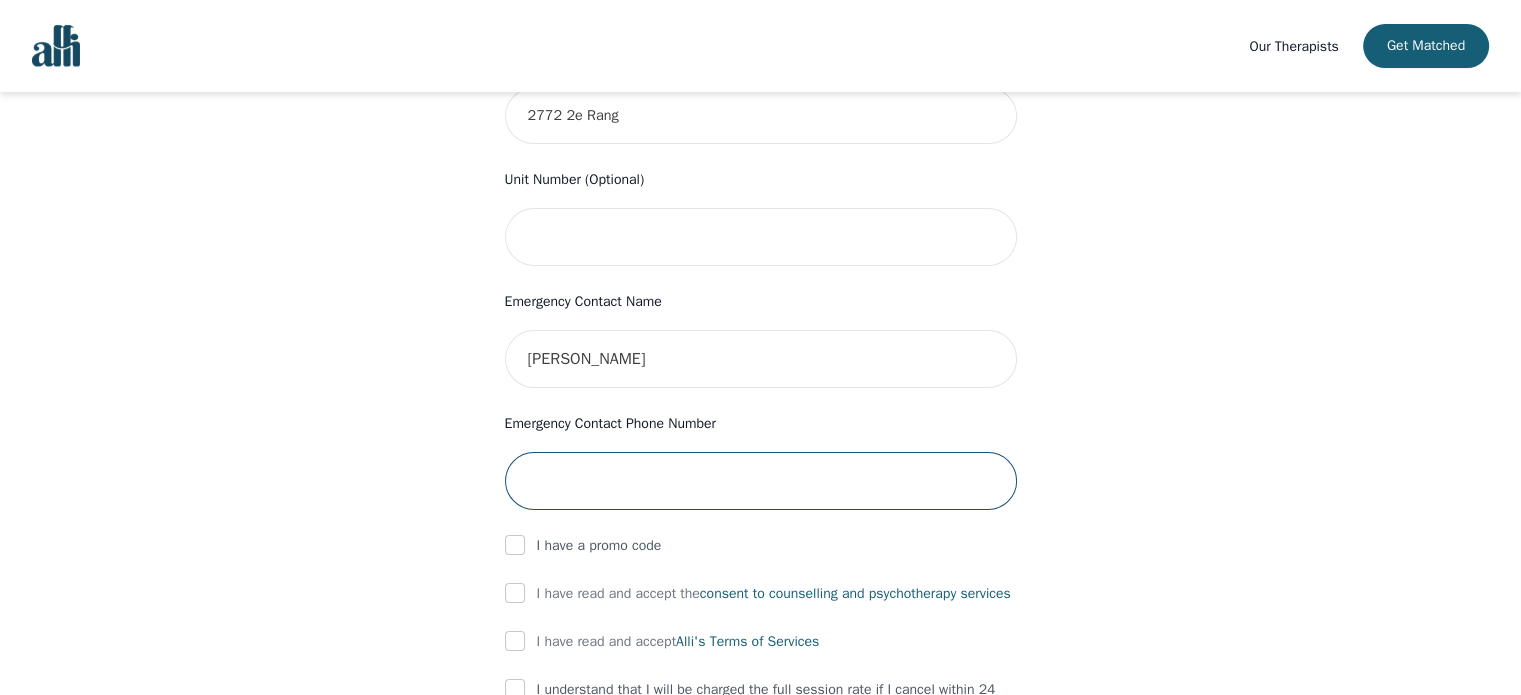click at bounding box center [761, 481] 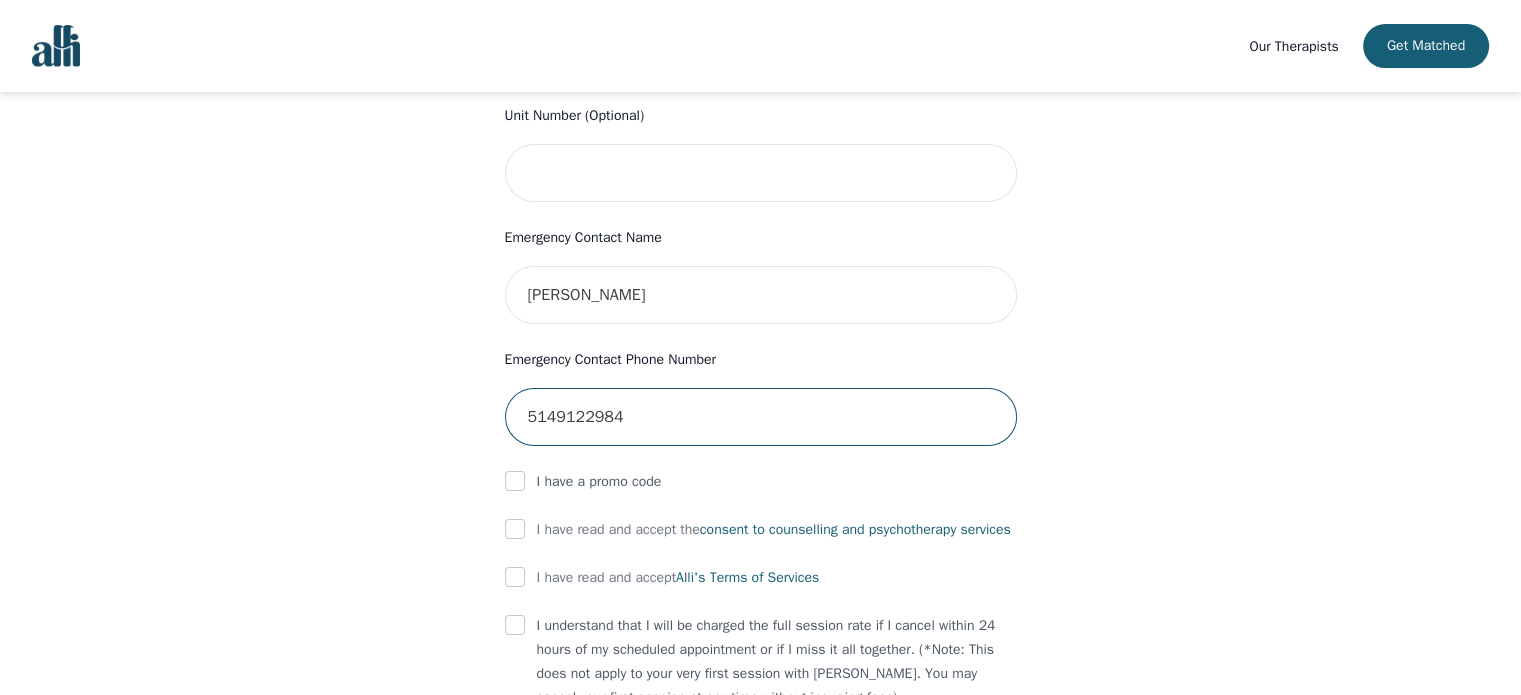 scroll, scrollTop: 900, scrollLeft: 0, axis: vertical 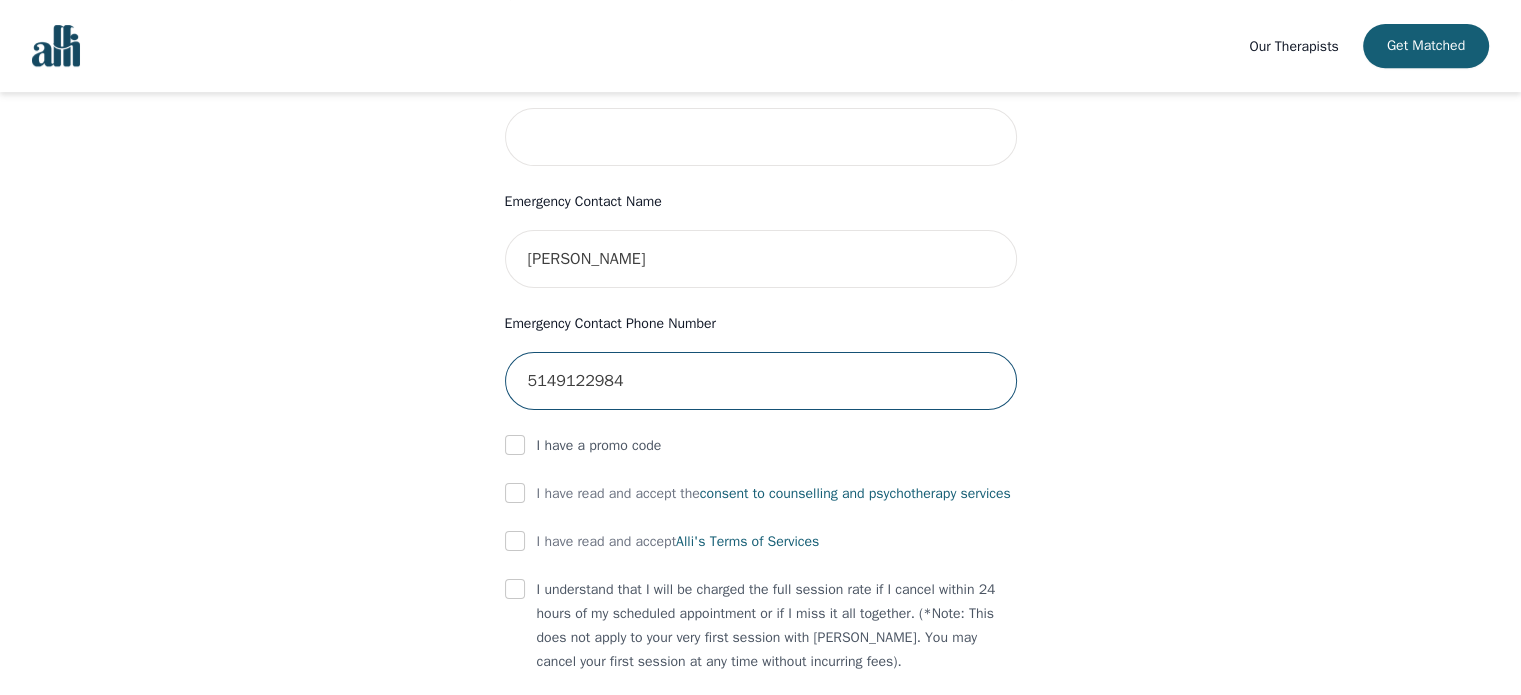 type on "5149122984" 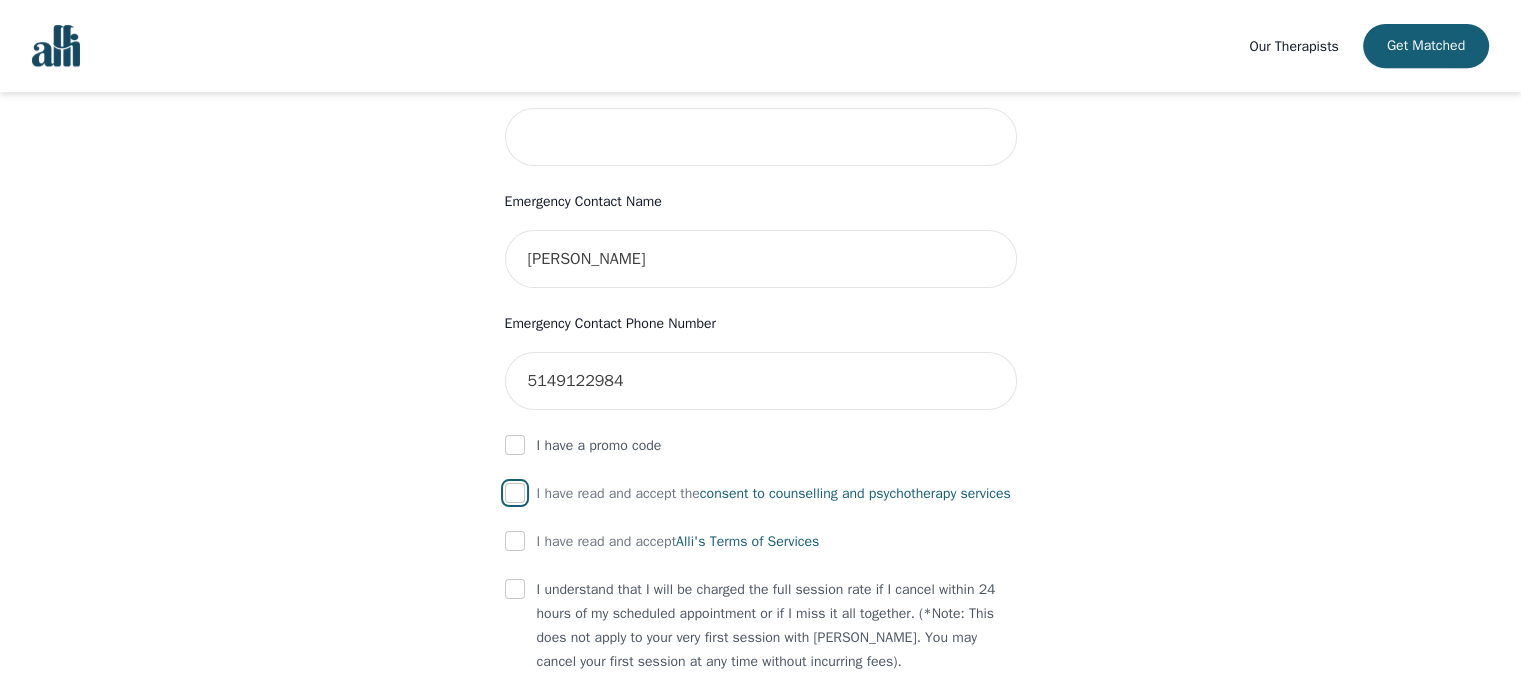 click at bounding box center (515, 493) 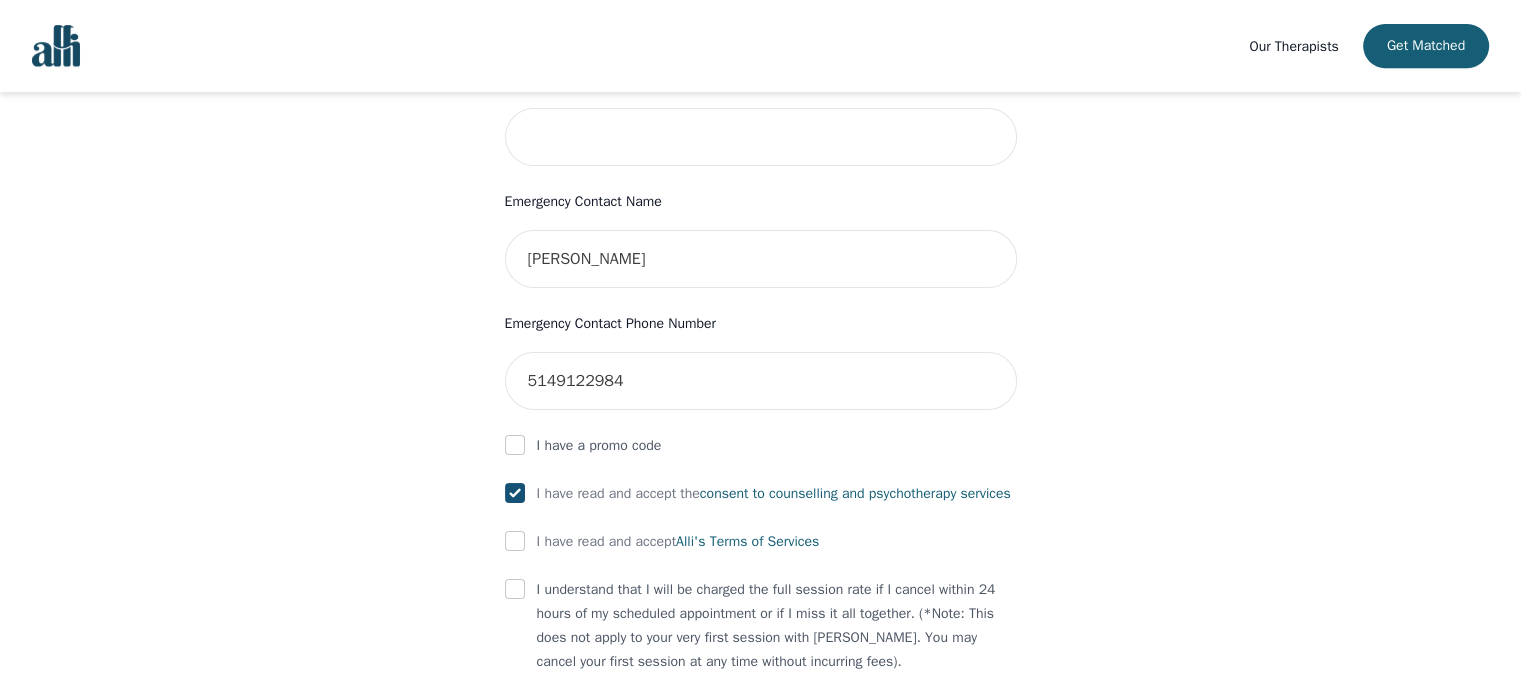 click at bounding box center (515, 542) 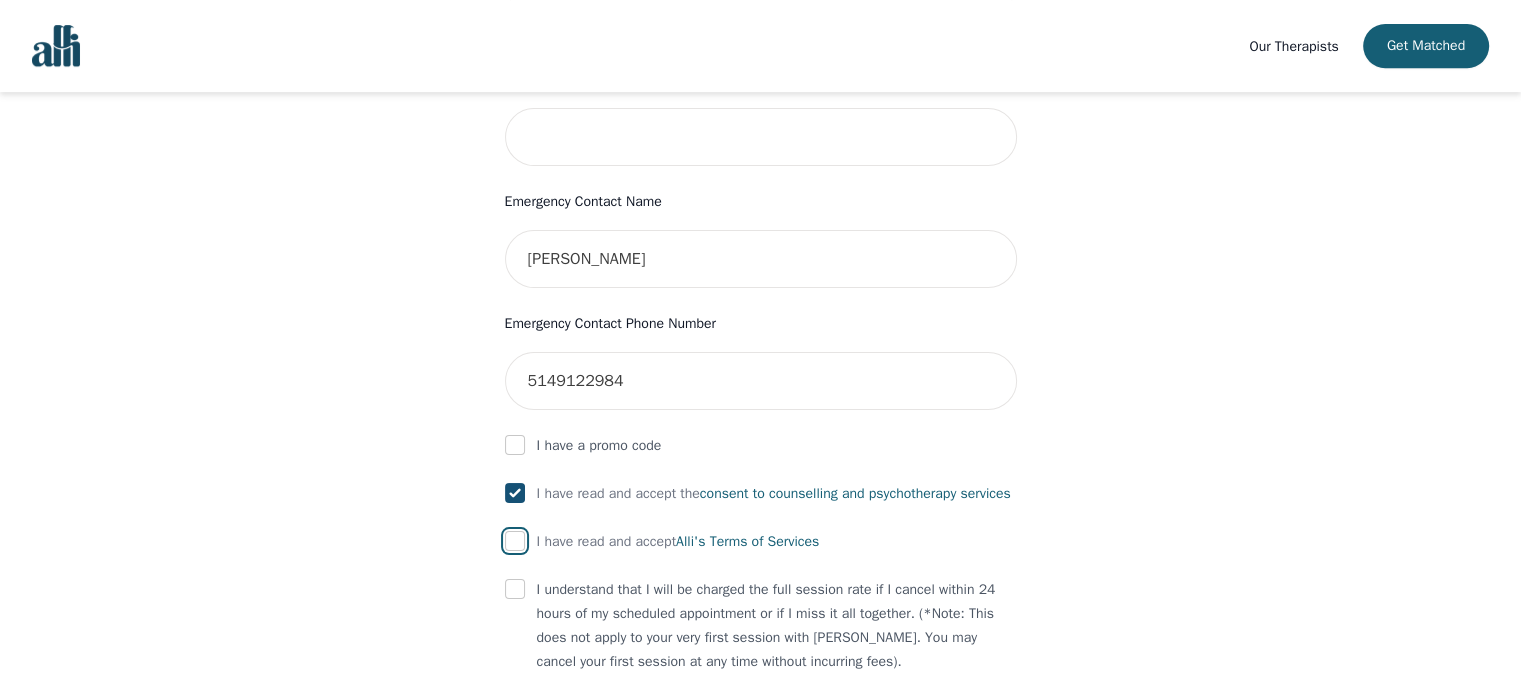click at bounding box center [515, 541] 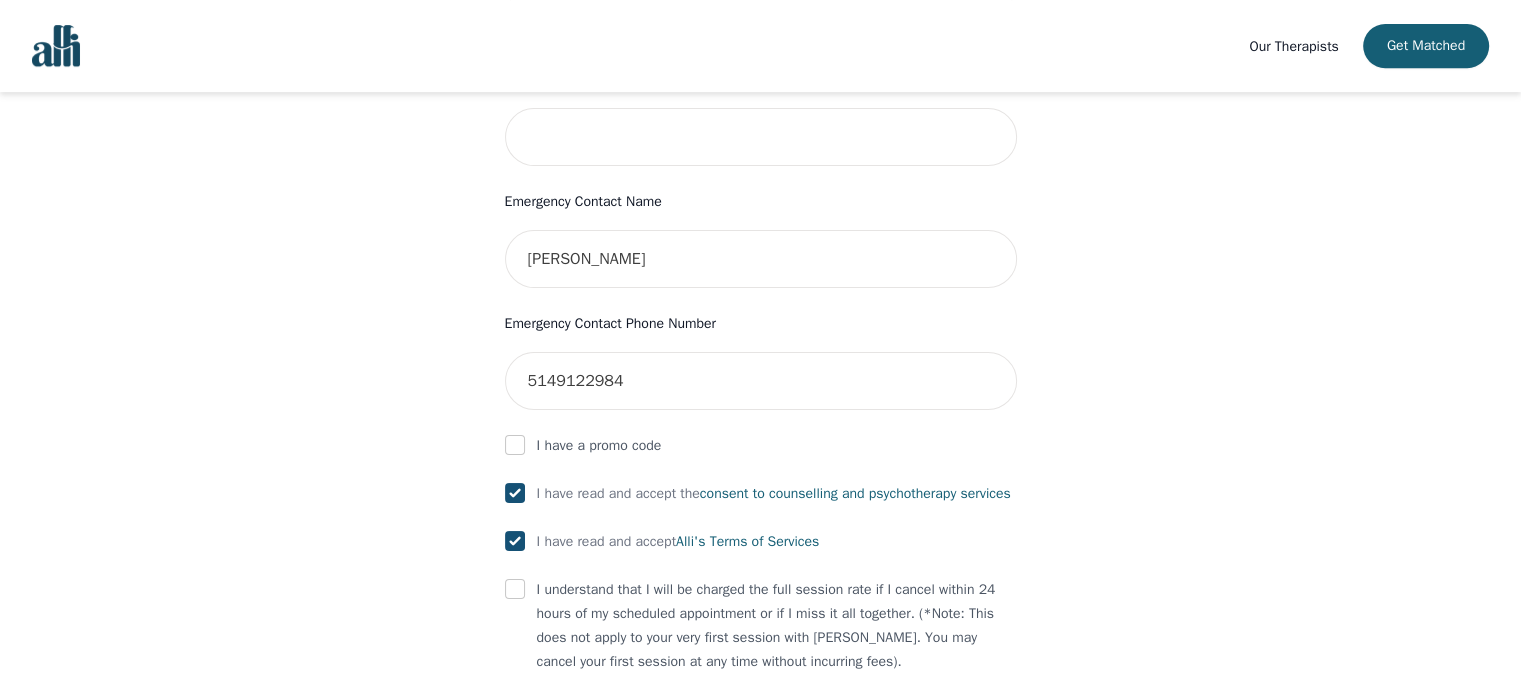 checkbox on "true" 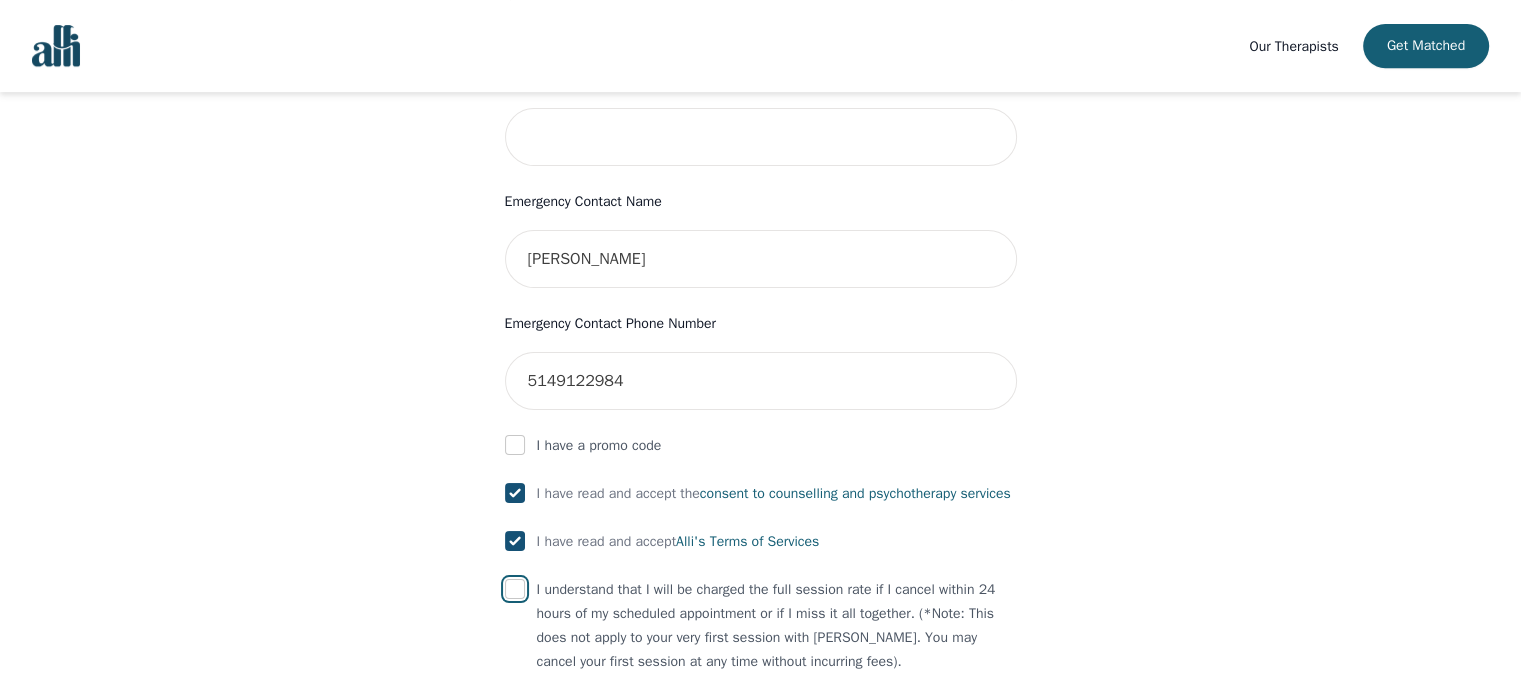 click at bounding box center (515, 589) 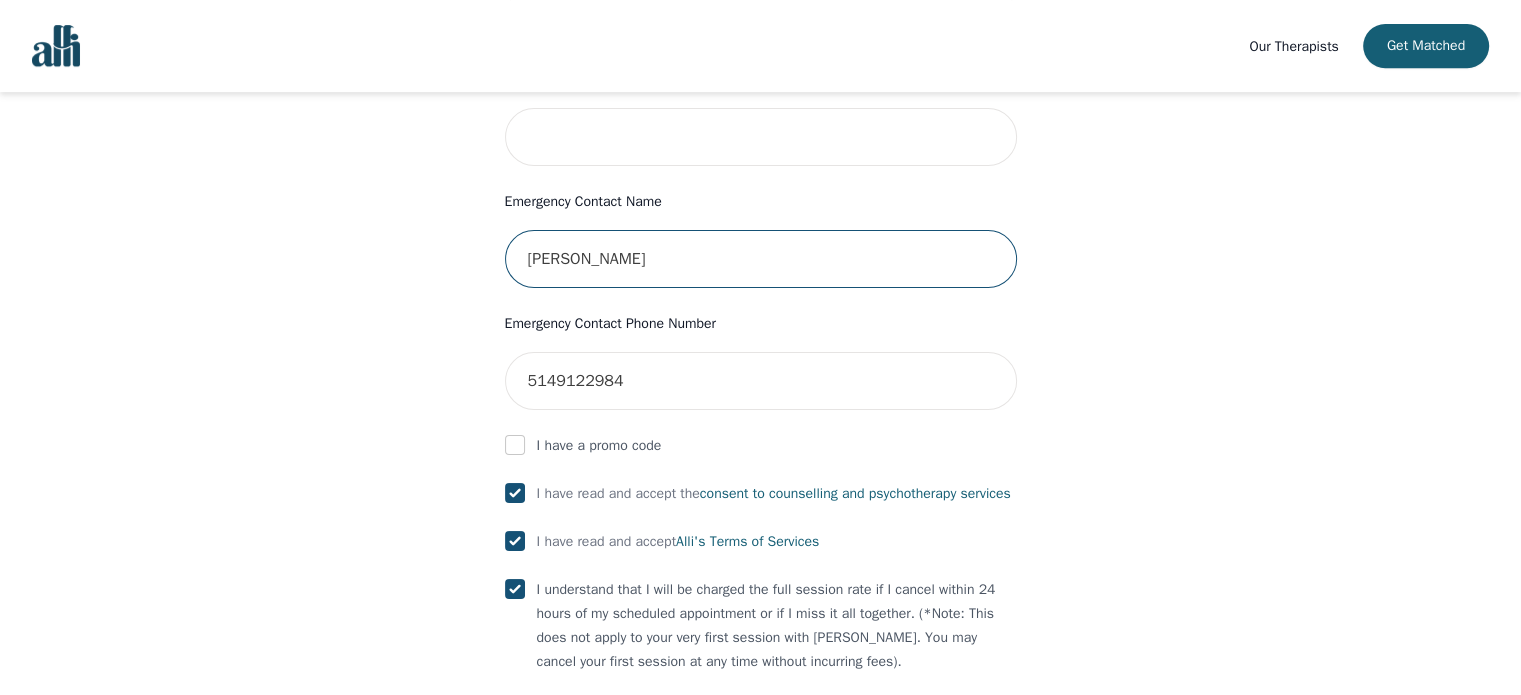 drag, startPoint x: 684, startPoint y: 243, endPoint x: 345, endPoint y: 230, distance: 339.24918 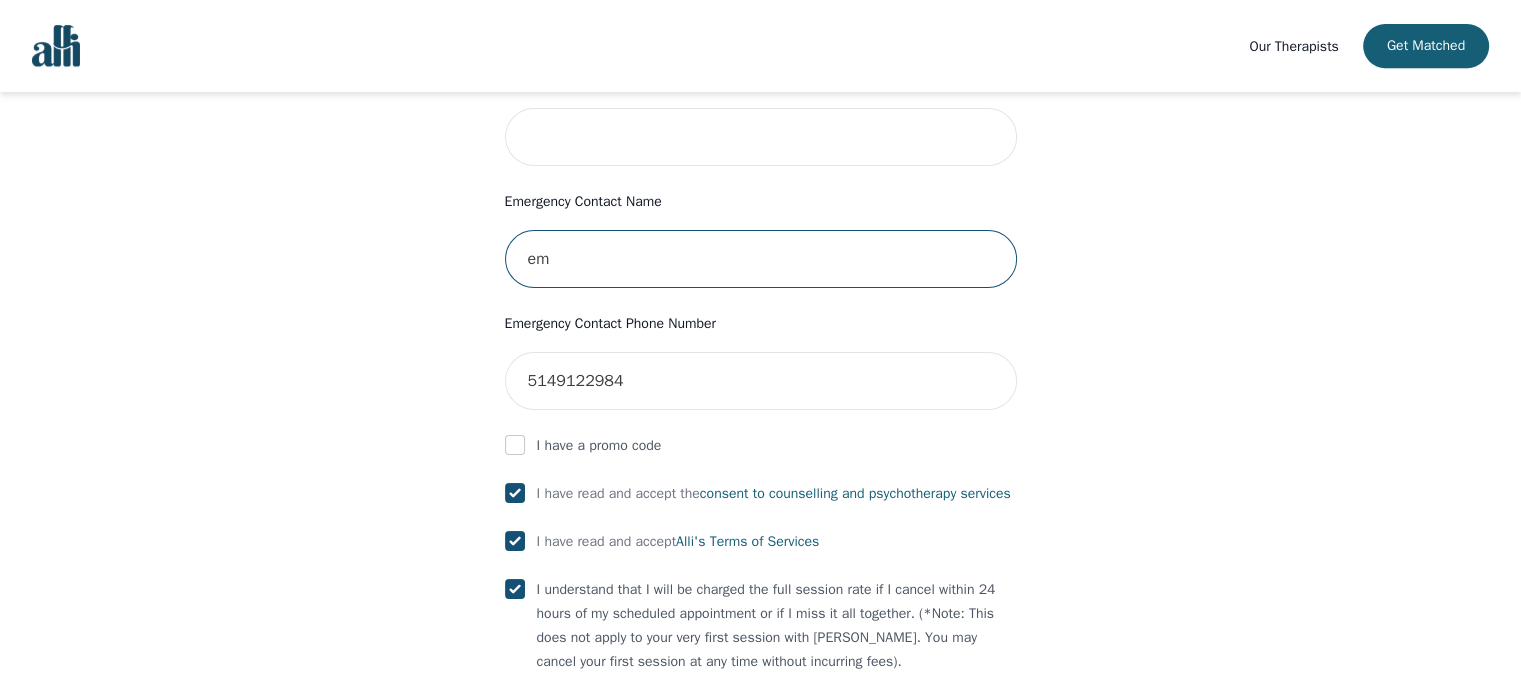 type on "e" 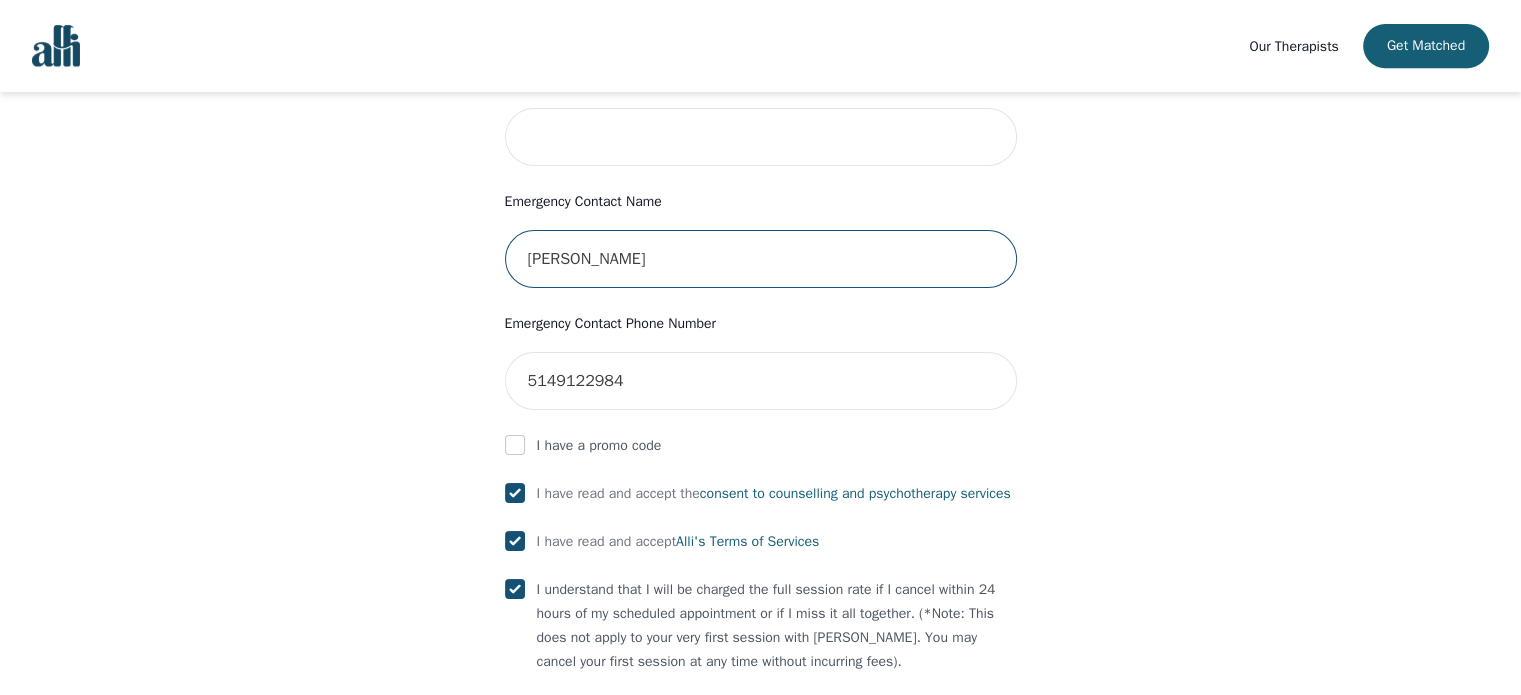 type on "Emily Thompson" 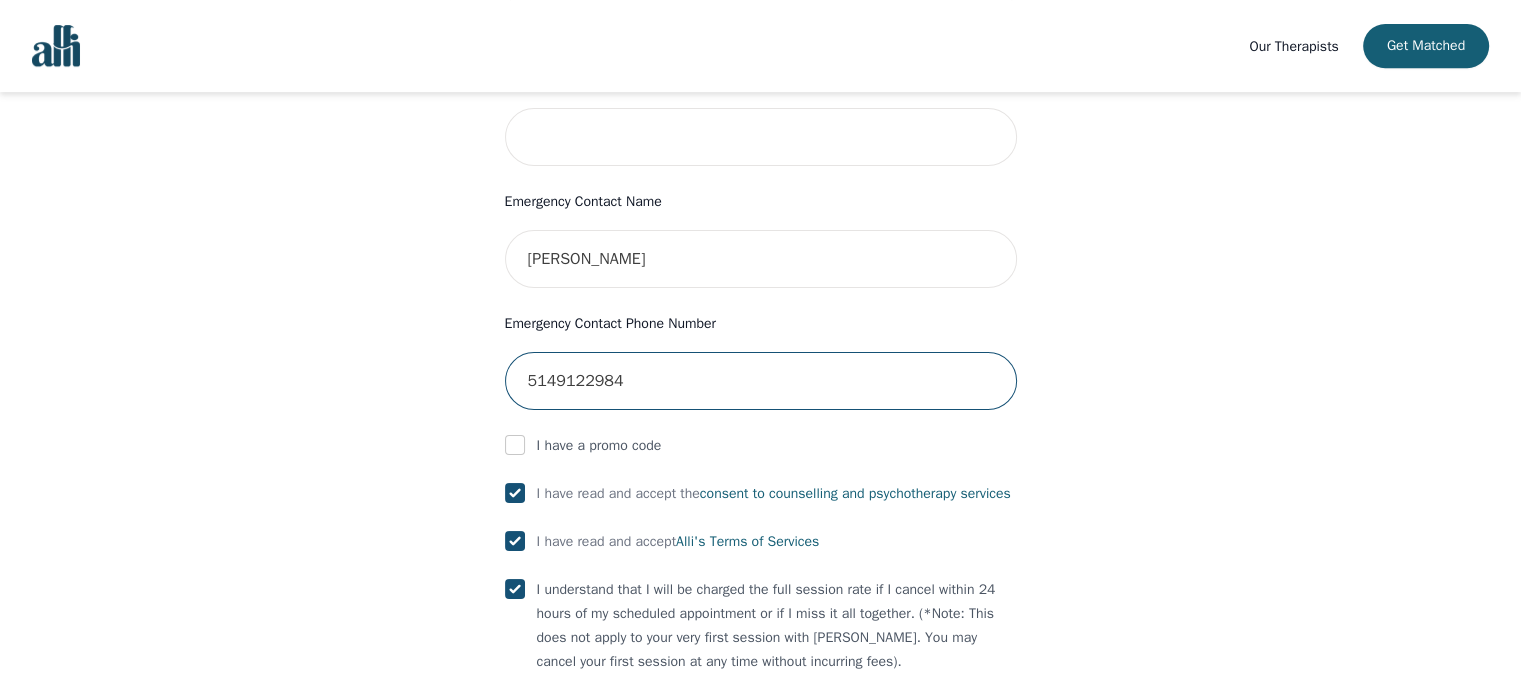 drag, startPoint x: 723, startPoint y: 395, endPoint x: 295, endPoint y: 350, distance: 430.35916 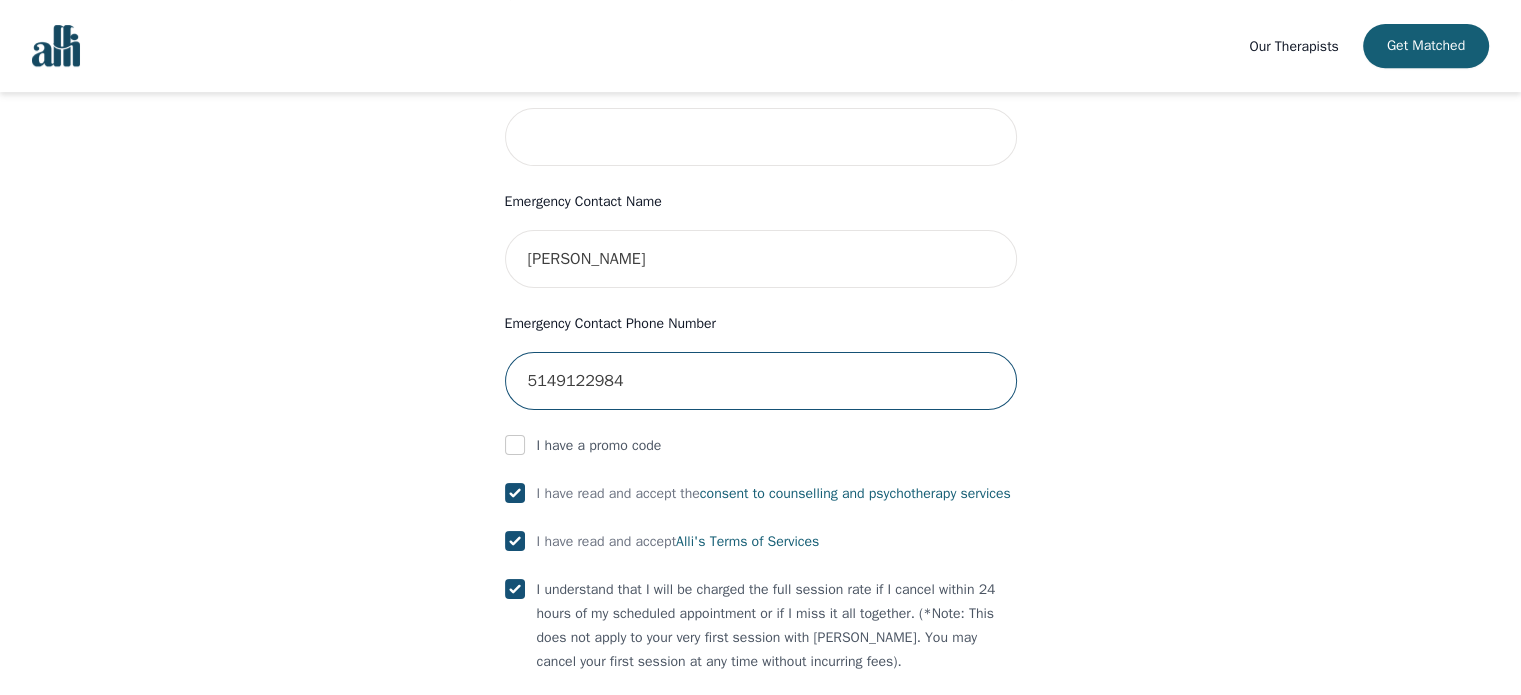 click on "Your therapy journey is about to begin! Your initial assessment session with   Noreen Clare Tibudan  will be on  2025-07-22 @ 3:00 PM  for 50 minutes , free of charge. Your follow-up sessions will be at your selected rate of $45. To confirm your session, please complete the following: First Name Joelle Last Name Couture Phone Number Only input the 10 digits, no spaces or dashes e.g. 1234567890 4384922984 Email joelle.couture@hotmail.ca Address 2772 2e Rang Unit Number (Optional) Emergency Contact Name Emily Thompson Emergency Contact Phone Number 5149122984 I have a promo code I have read and accept the  consent to counselling and psychotherapy services I have read and accept  Alli's Terms of Services I understand that I will be charged the full session rate if I cancel within 24 hours of my scheduled appointment or if I miss it all together. (*Note: This does not apply to your very first session with Alli. You may cancel your first session at any time without incurring fees). Submit" at bounding box center (760, 47) 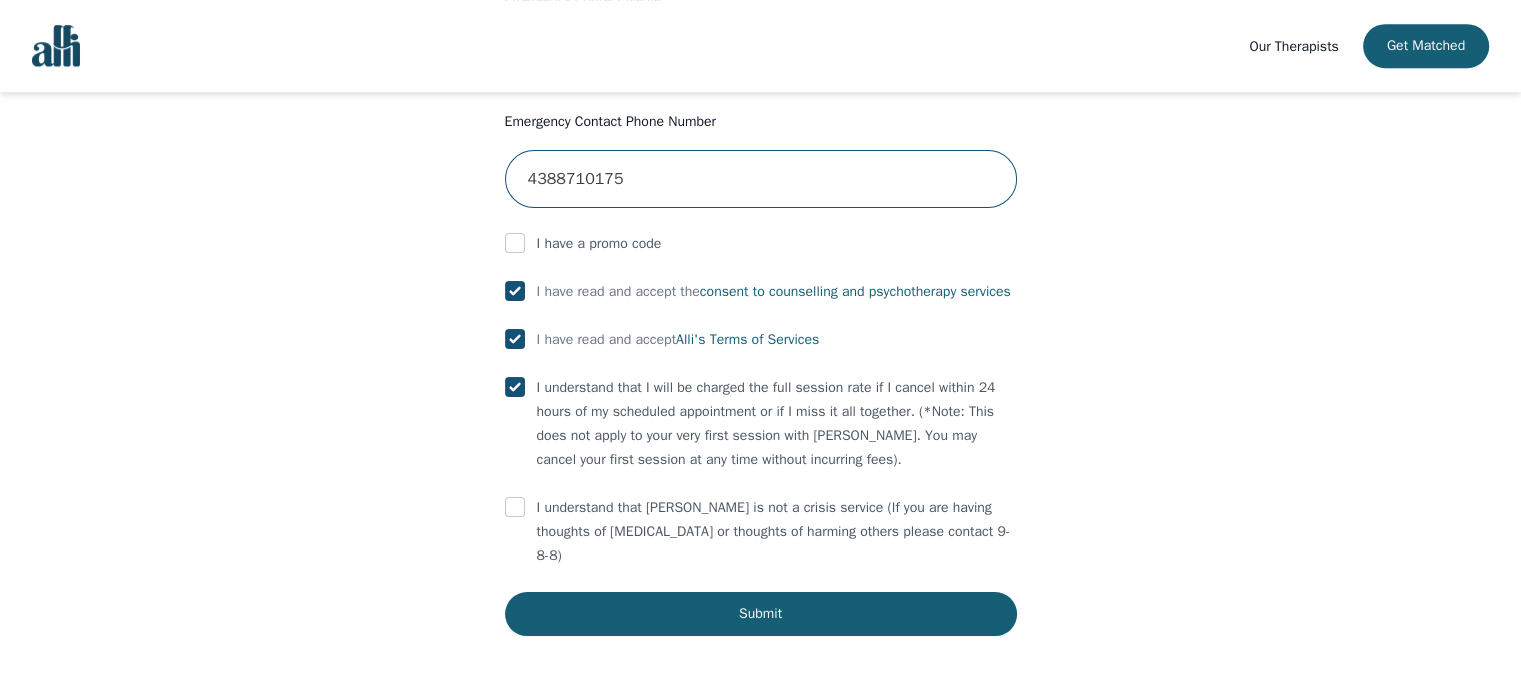 scroll, scrollTop: 1103, scrollLeft: 0, axis: vertical 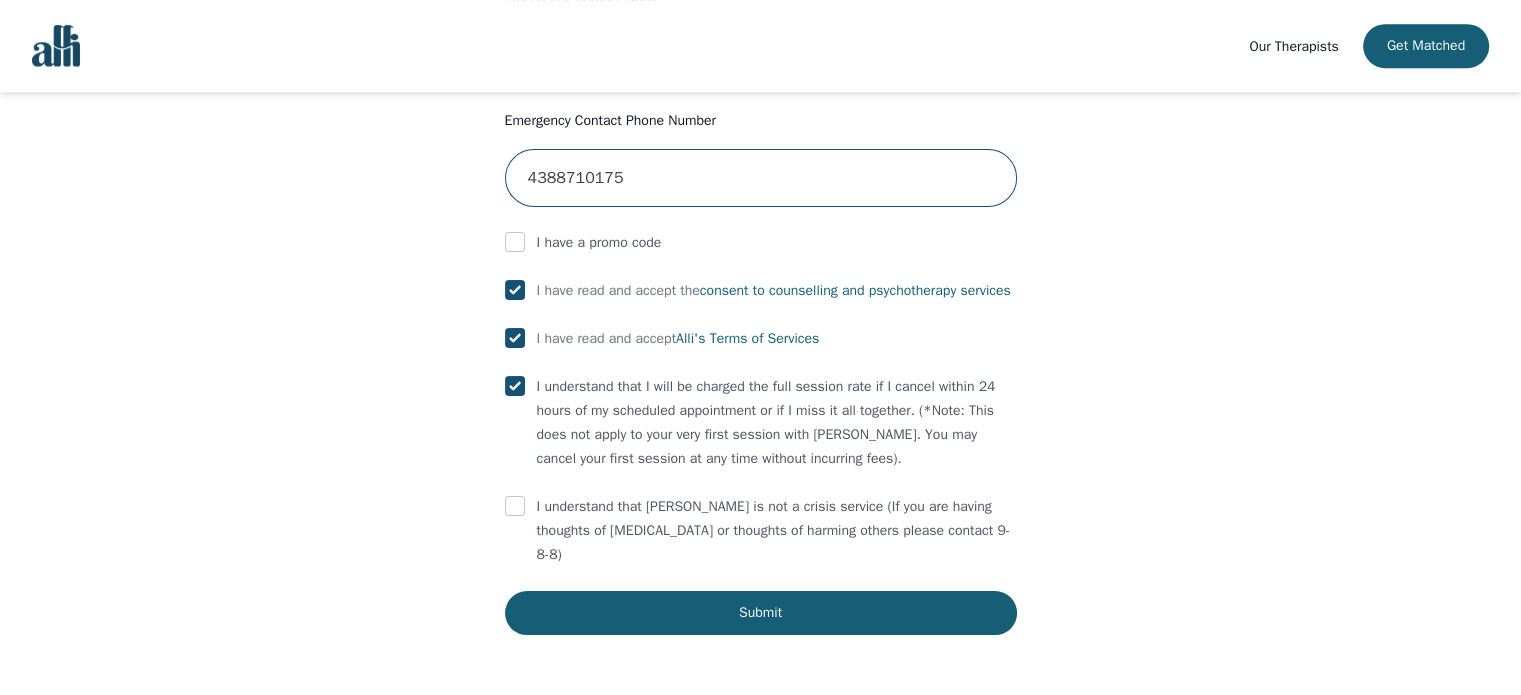 type on "4388710175" 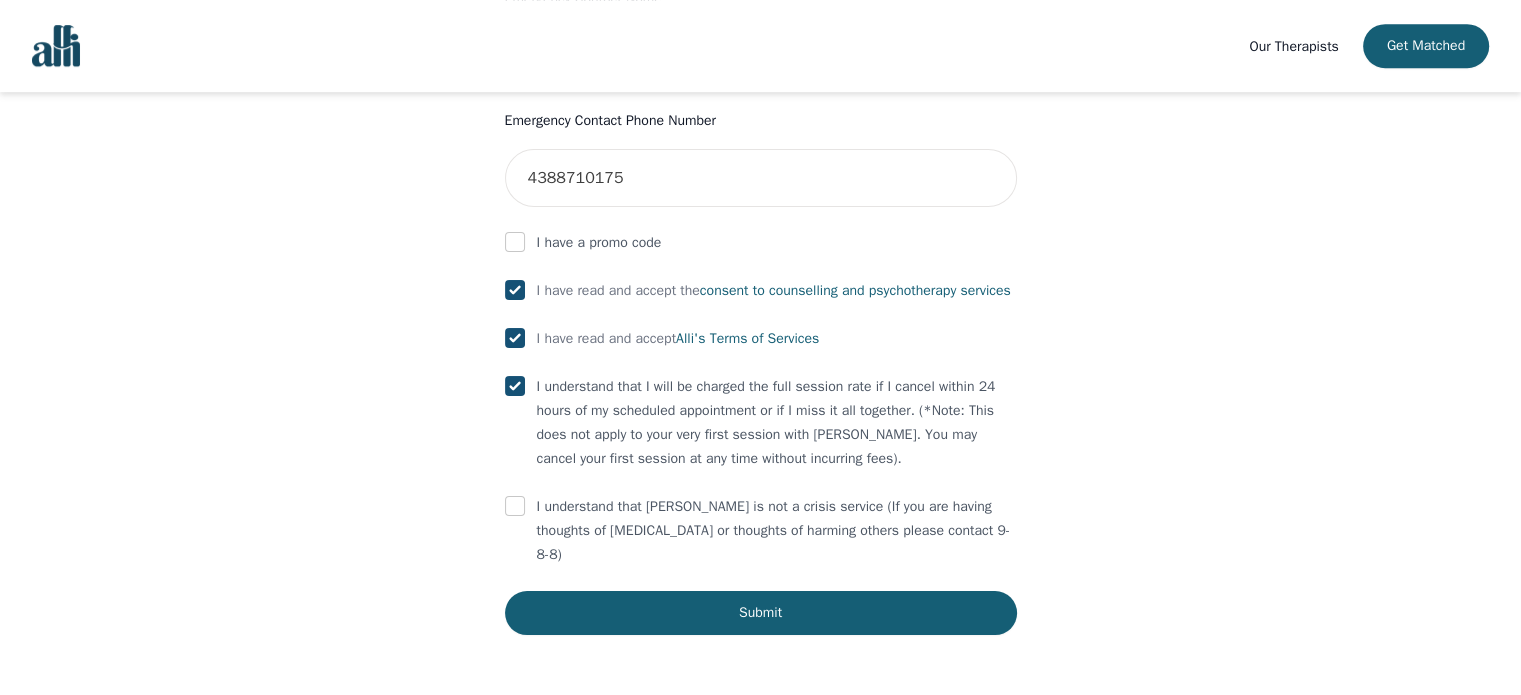 click on "I understand that Alli is not a crisis service (If you are having thoughts of self-harm or thoughts of harming others please contact 9-8-8)" at bounding box center (761, 531) 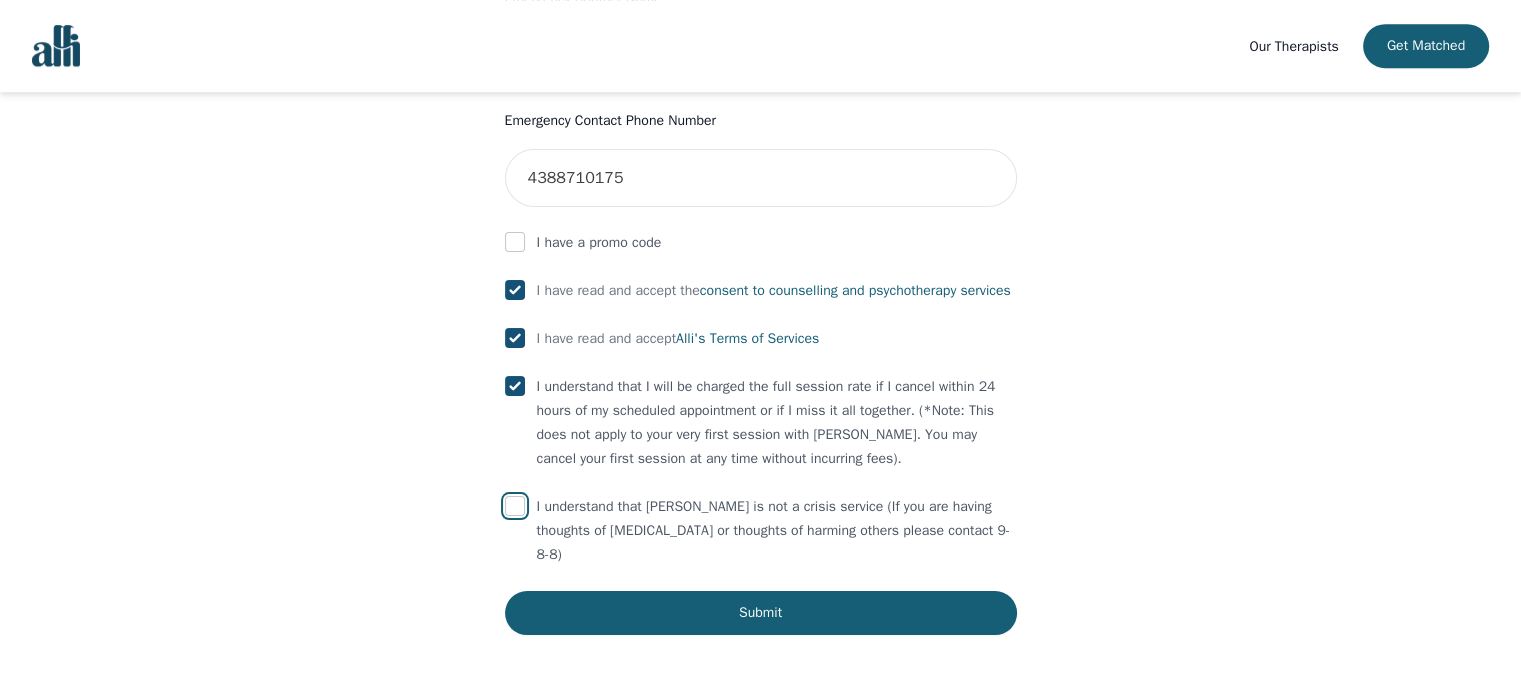 click at bounding box center [515, 506] 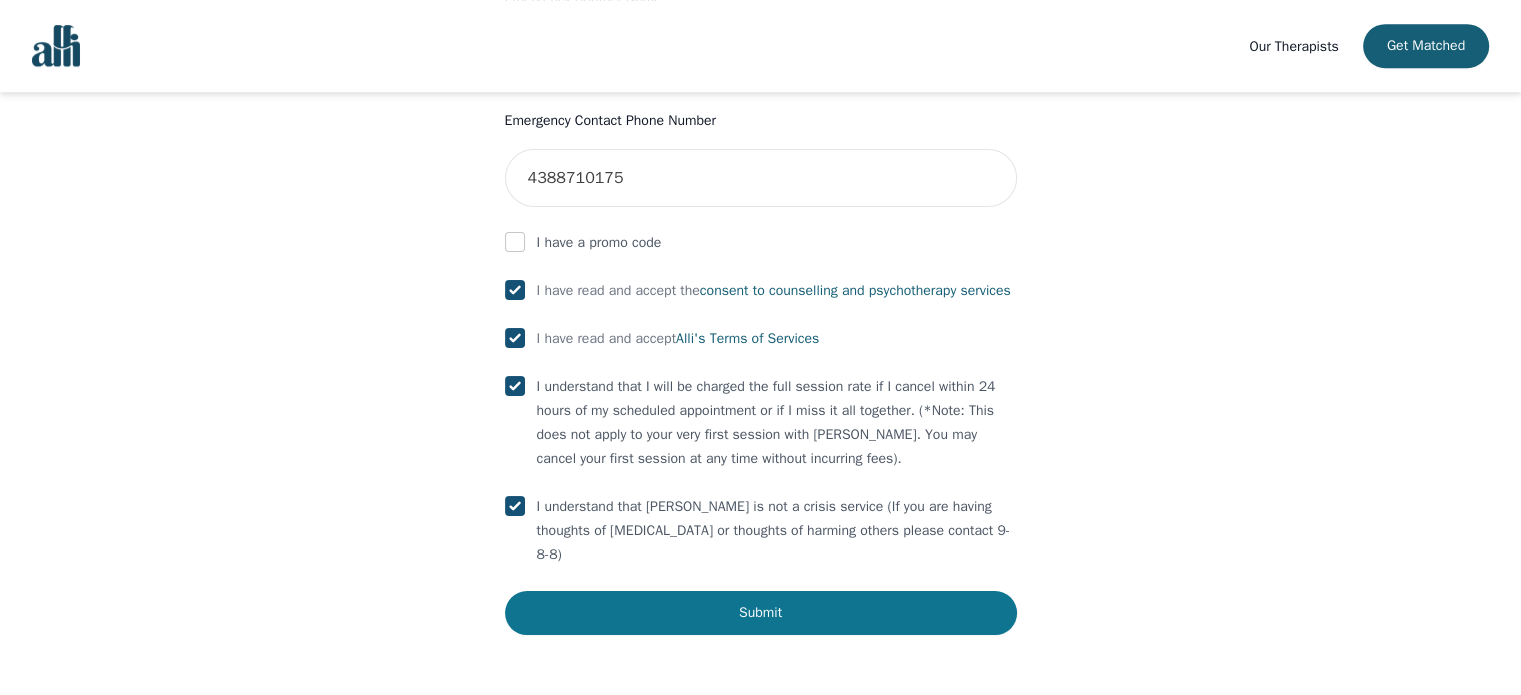 click on "Submit" at bounding box center [761, 613] 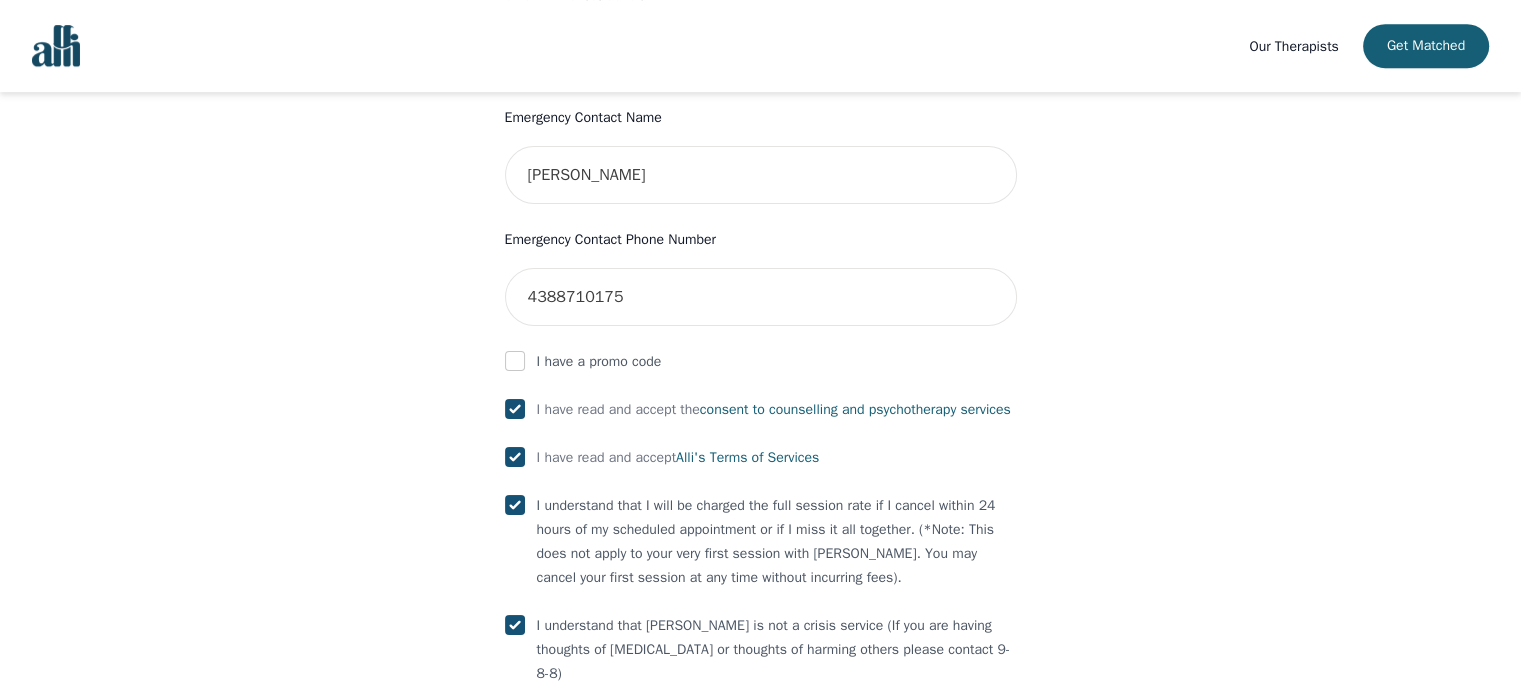 scroll, scrollTop: 703, scrollLeft: 0, axis: vertical 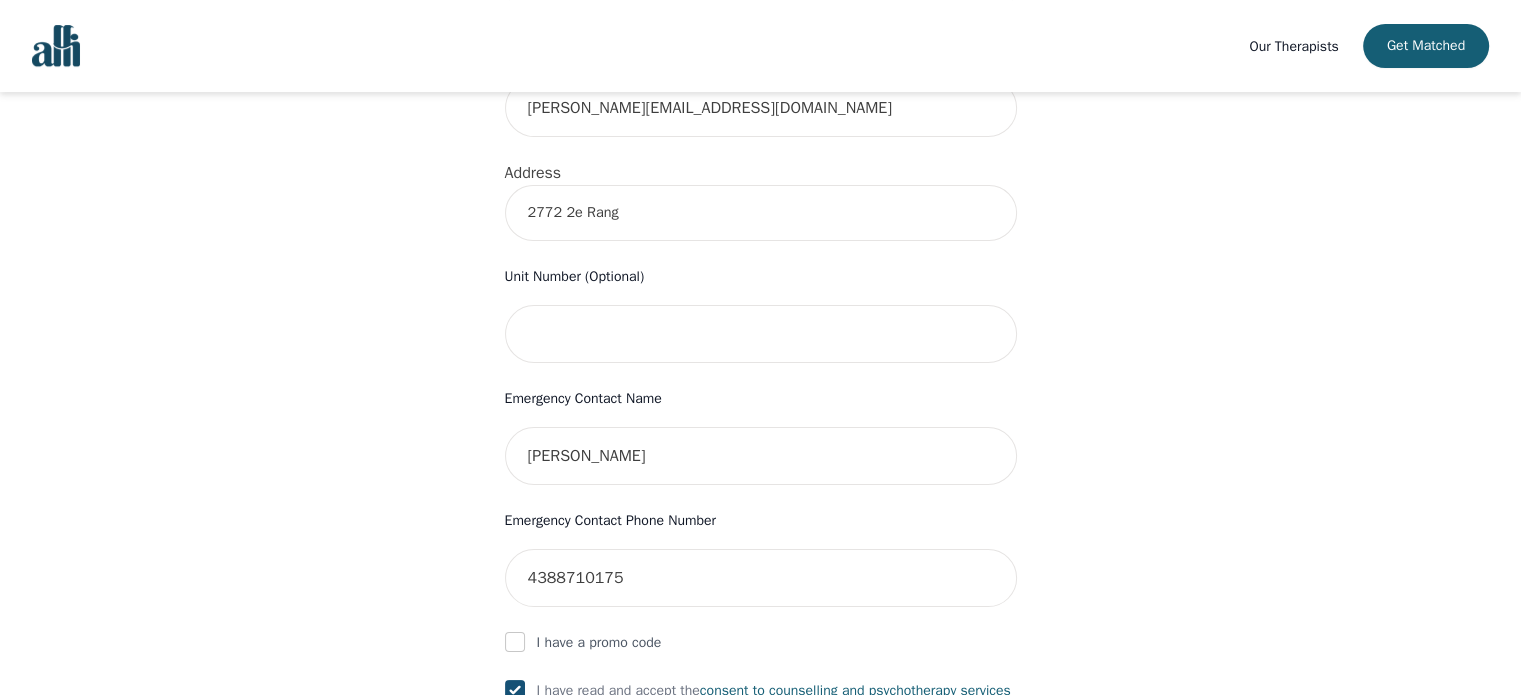 click on "2772 2e Rang" at bounding box center [761, 213] 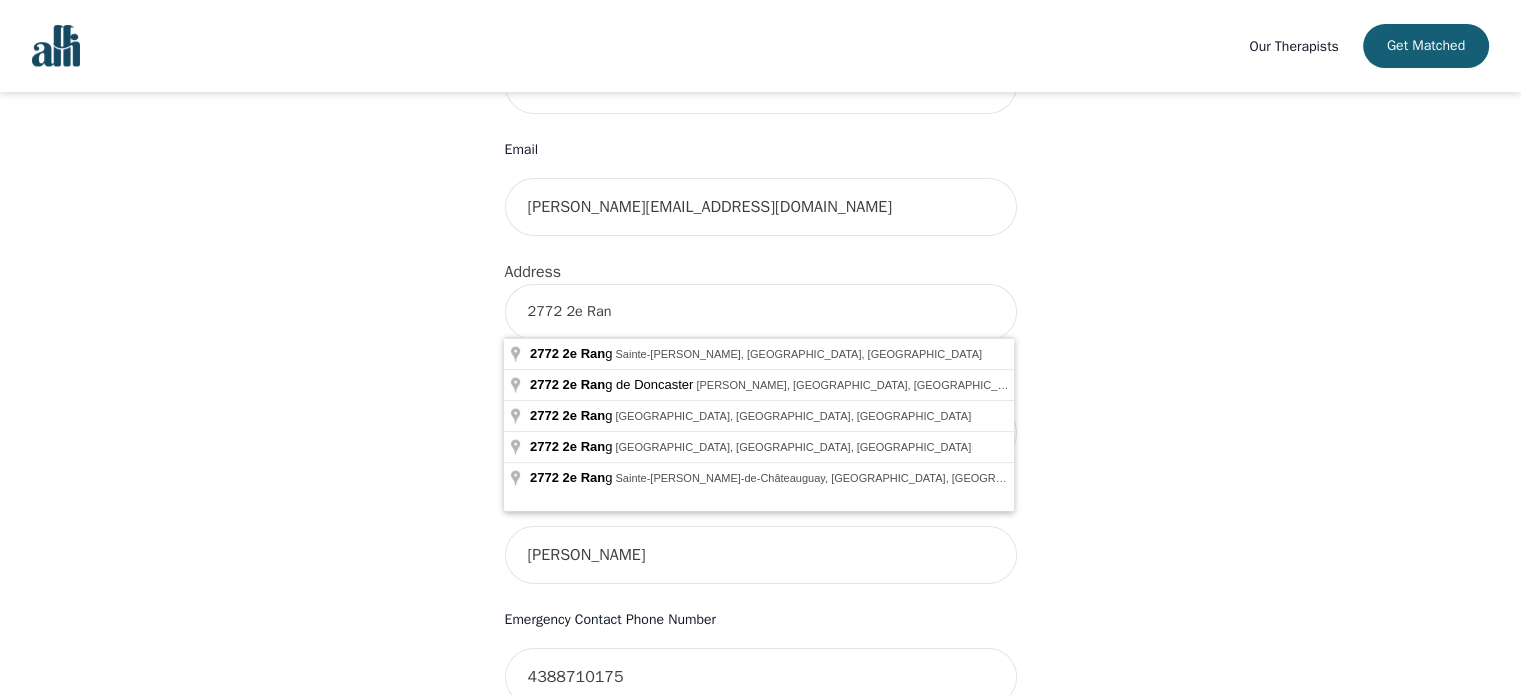 scroll, scrollTop: 603, scrollLeft: 0, axis: vertical 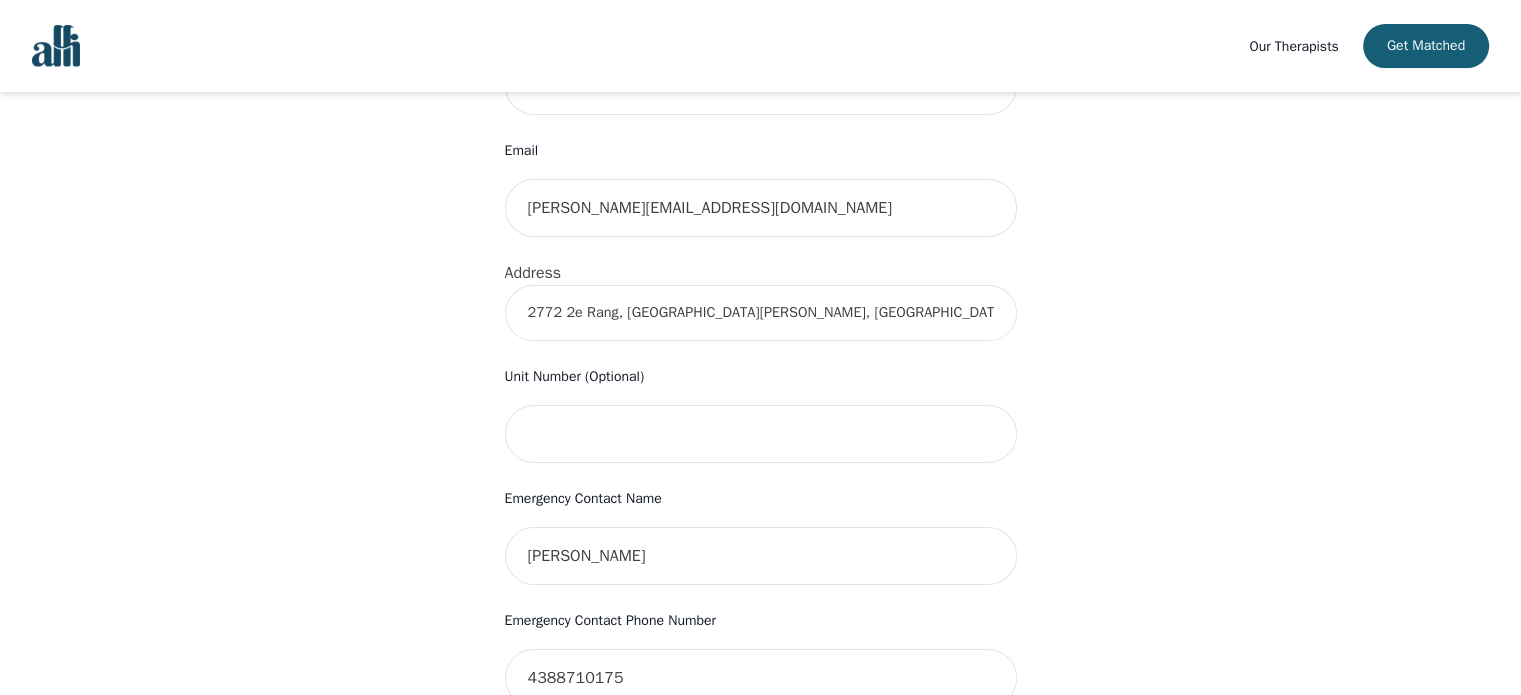 type on "2772 2e Rang, Sainte-Justine-de-Newton, QC J0P 1T0, Canada" 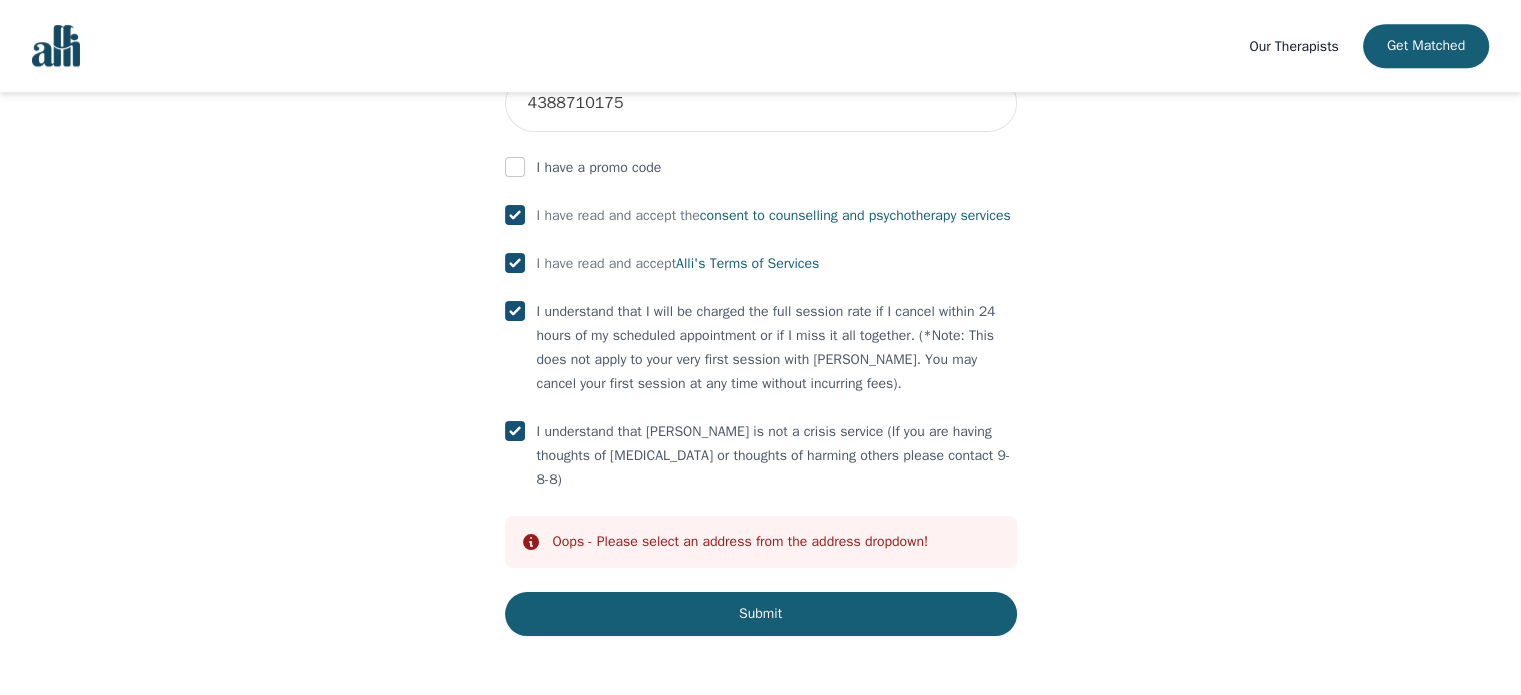 scroll, scrollTop: 1179, scrollLeft: 0, axis: vertical 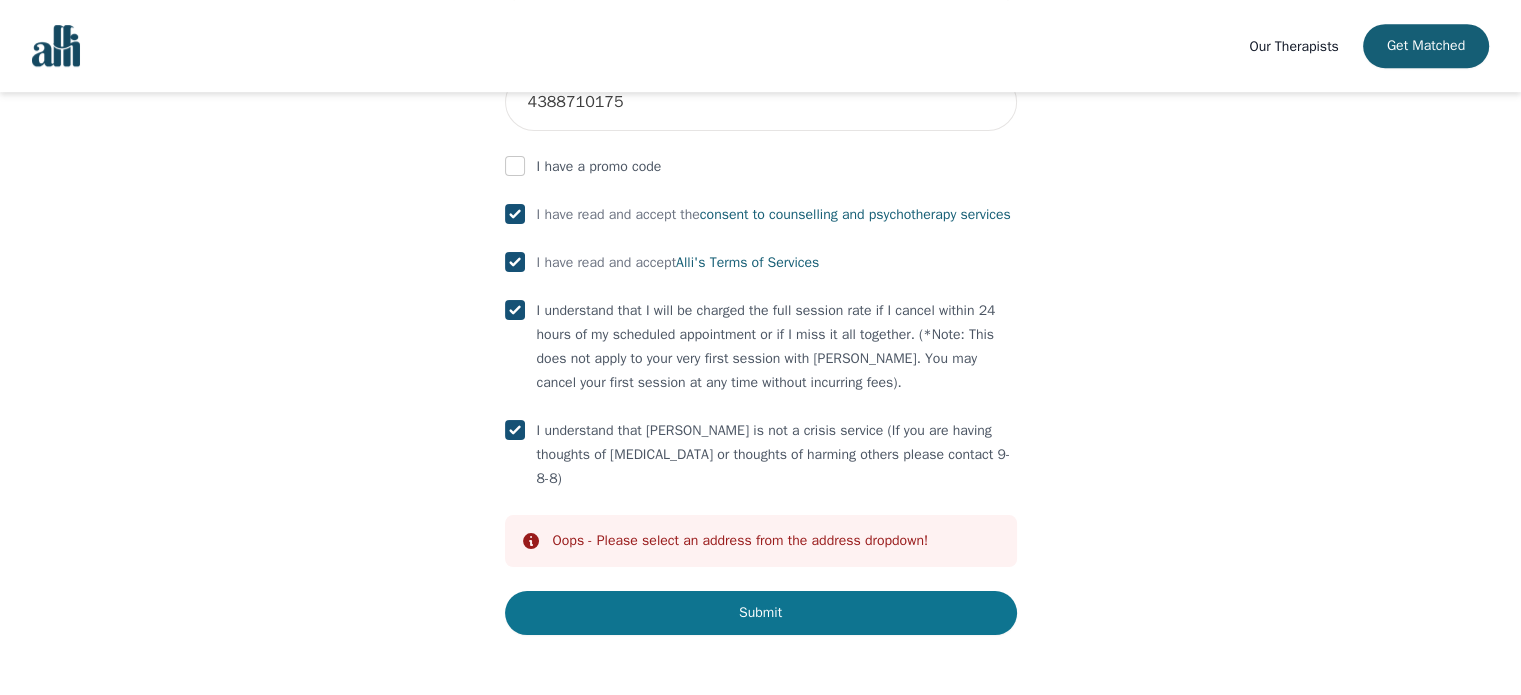 click on "Submit" at bounding box center (761, 613) 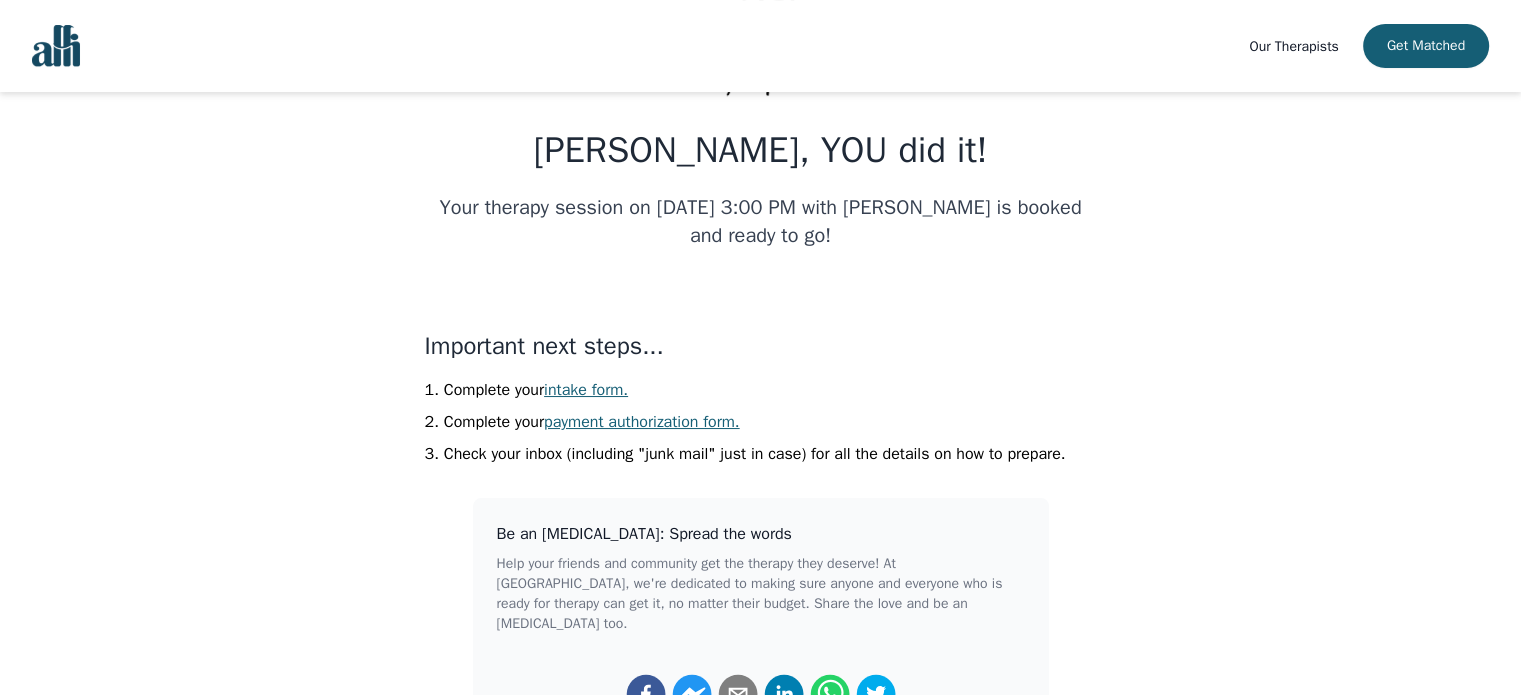 scroll, scrollTop: 300, scrollLeft: 0, axis: vertical 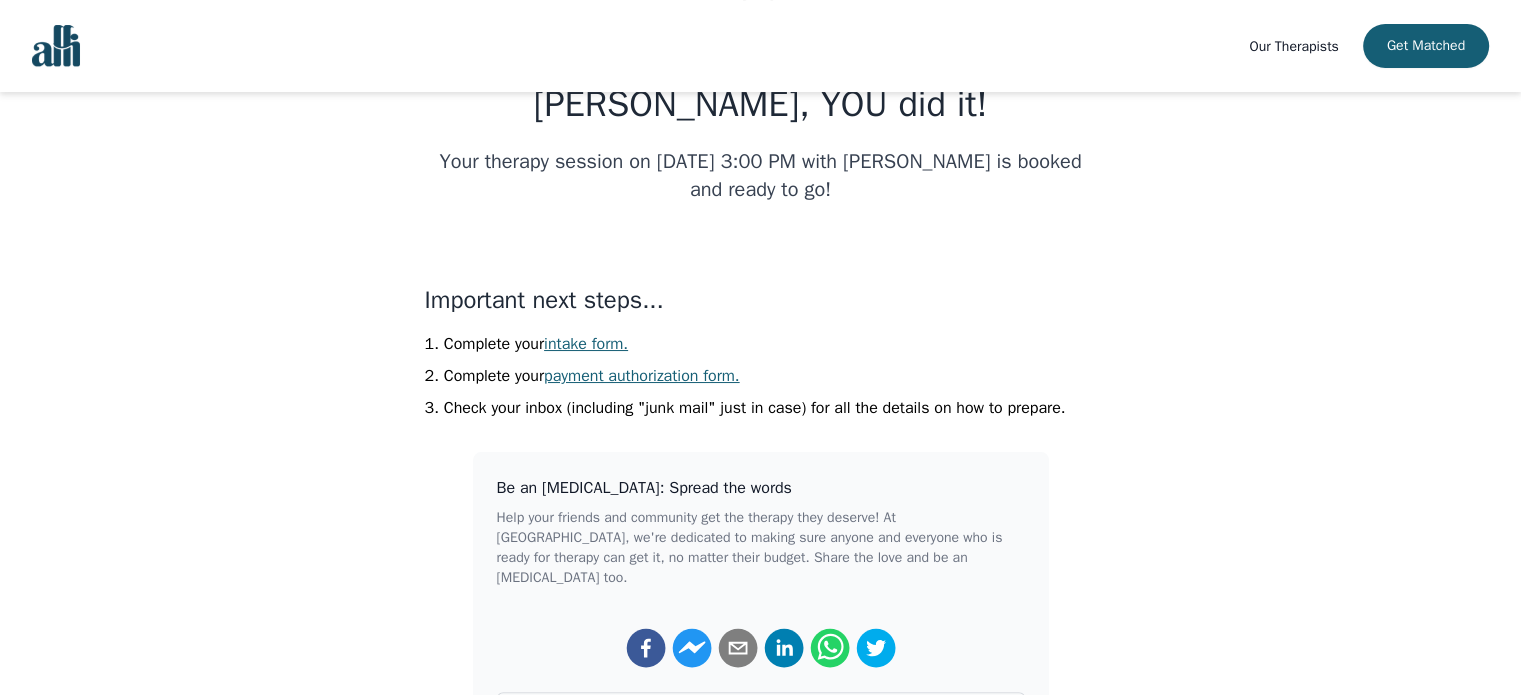 click on "intake form." at bounding box center (586, 344) 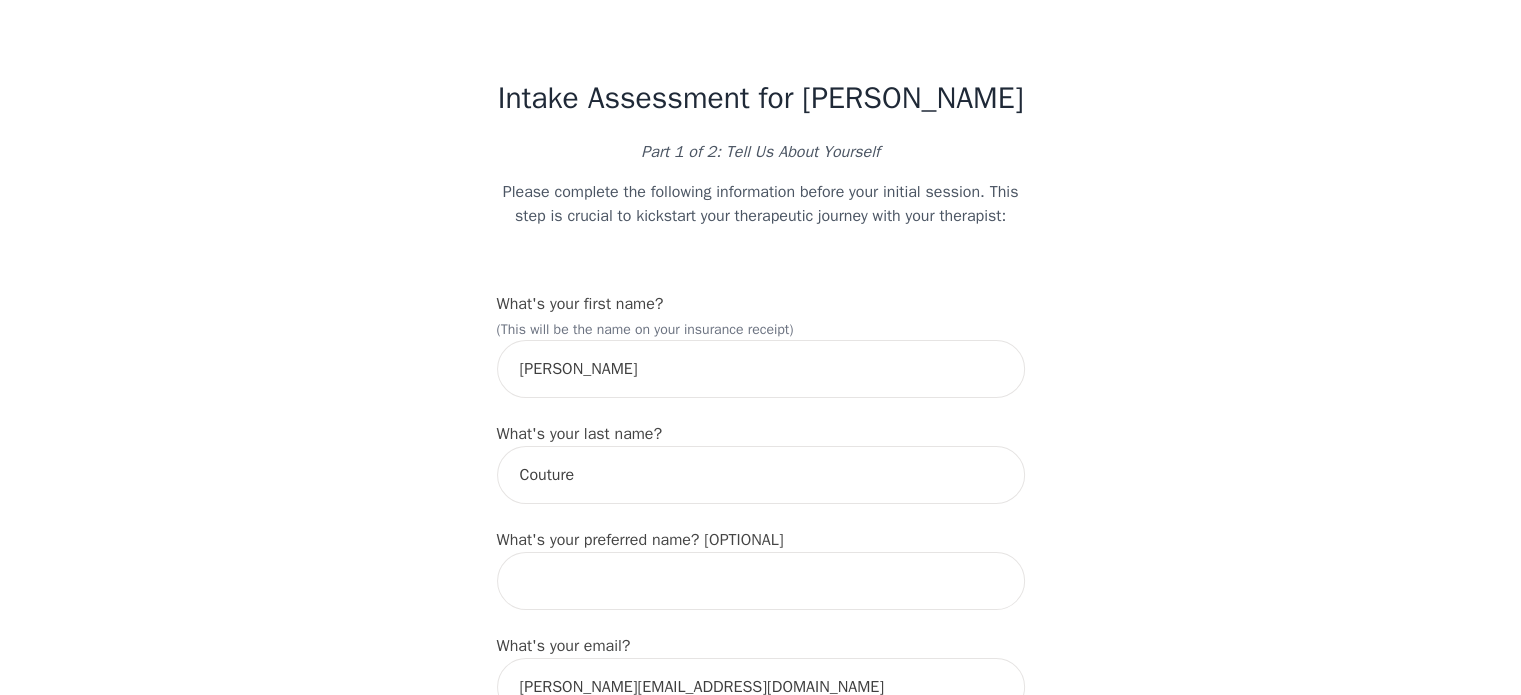 scroll, scrollTop: 300, scrollLeft: 0, axis: vertical 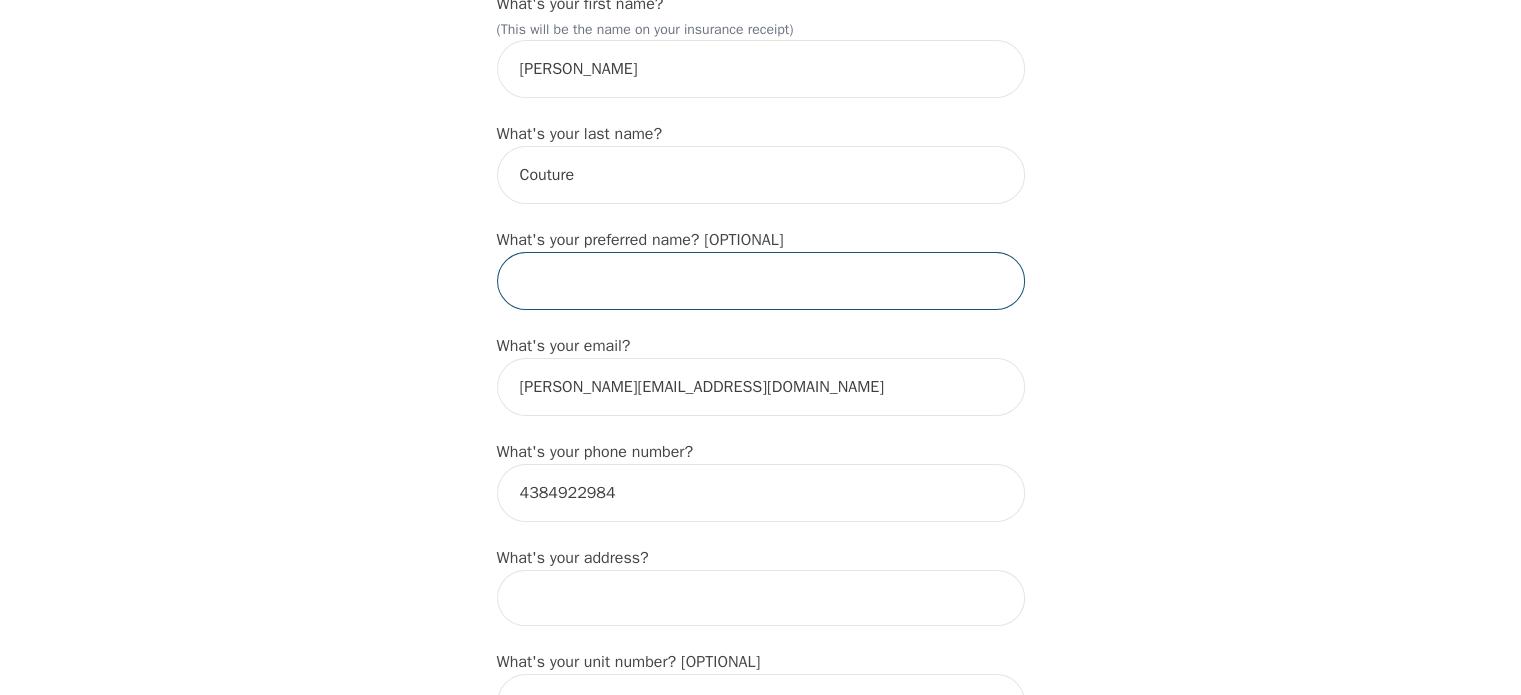 click at bounding box center (761, 281) 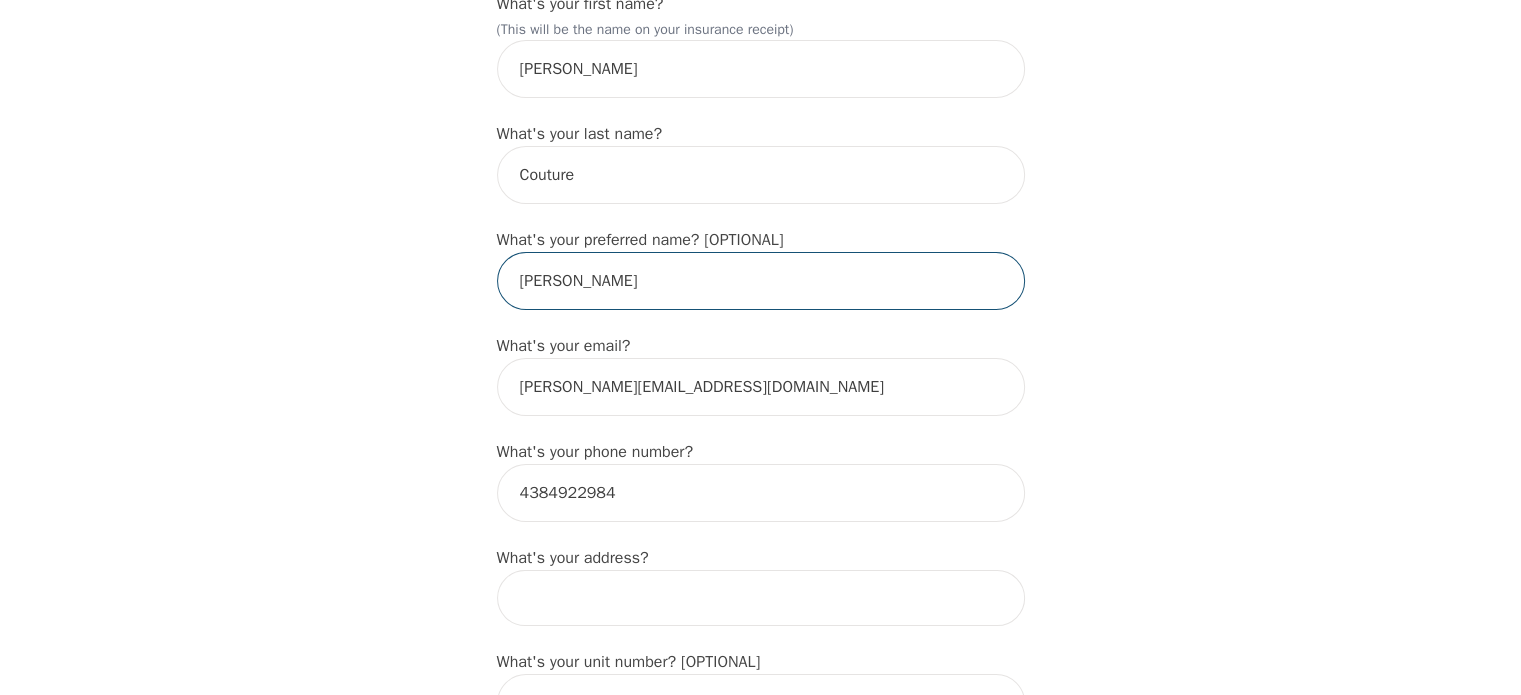 type on "Joelle" 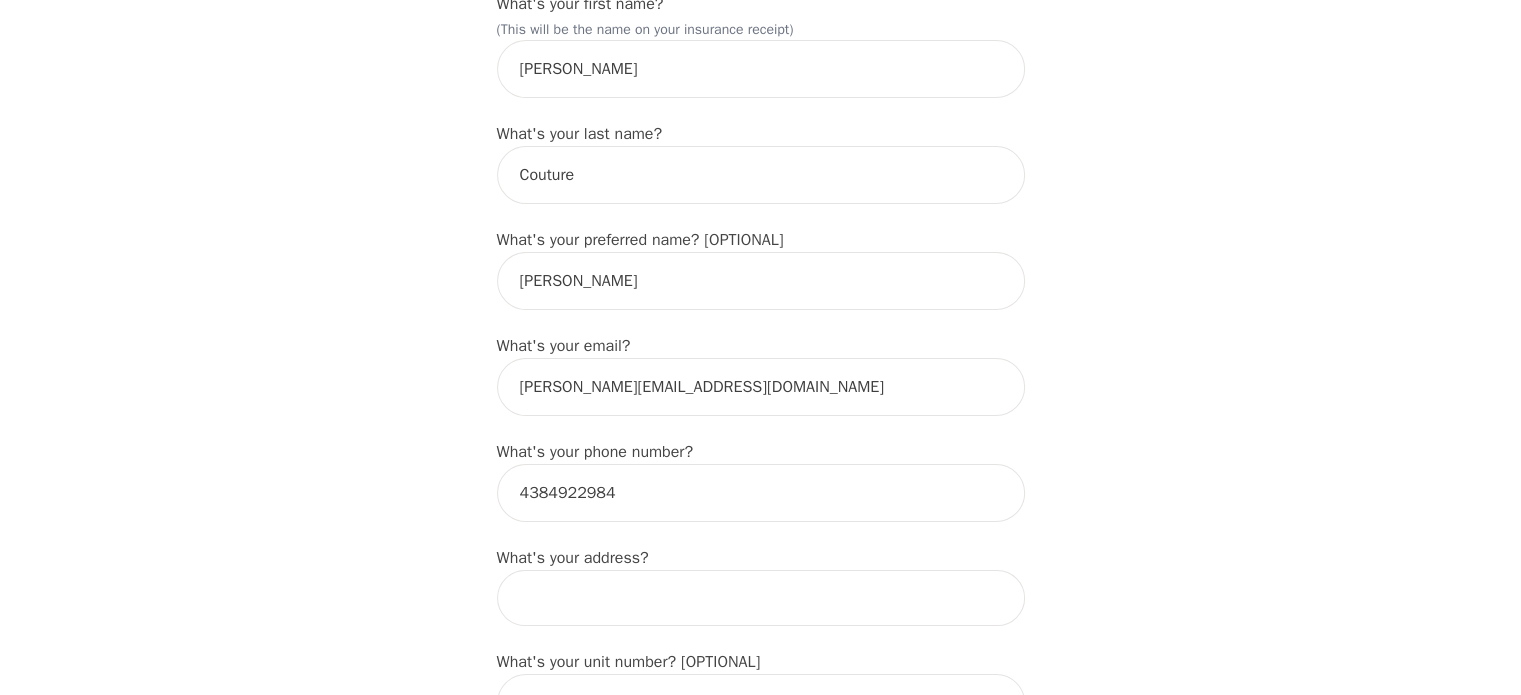 click on "Intake Assessment for Joelle Couture Part 1 of 2: Tell Us About Yourself Please complete the following information before your initial session. This step is crucial to kickstart your therapeutic journey with your therapist: What's your first name? (This will be the name on your insurance receipt) Joelle What's your last name? Couture What's your preferred name? [OPTIONAL] Joelle What's your email? joelle.couture@hotmail.ca What's your phone number? 4384922984 What's your address? What's your unit number? [OPTIONAL] What's your date of birth? 1994-03-05 What's the name of your emergency contact? Emily Thompson What's the phone number of your emergency contact? 4388710175 What's the full name of your primary care physician? Dr DESROCHERS, SANDRA What's the phone number of your primary care physician? (450) 699-0539 Below are optional questions - Please tell us more about yourself: What is your gender? -Select- male female non-binary transgender intersex prefer_not_to_say What are your preferred pronouns? he/him" at bounding box center (761, 1209) 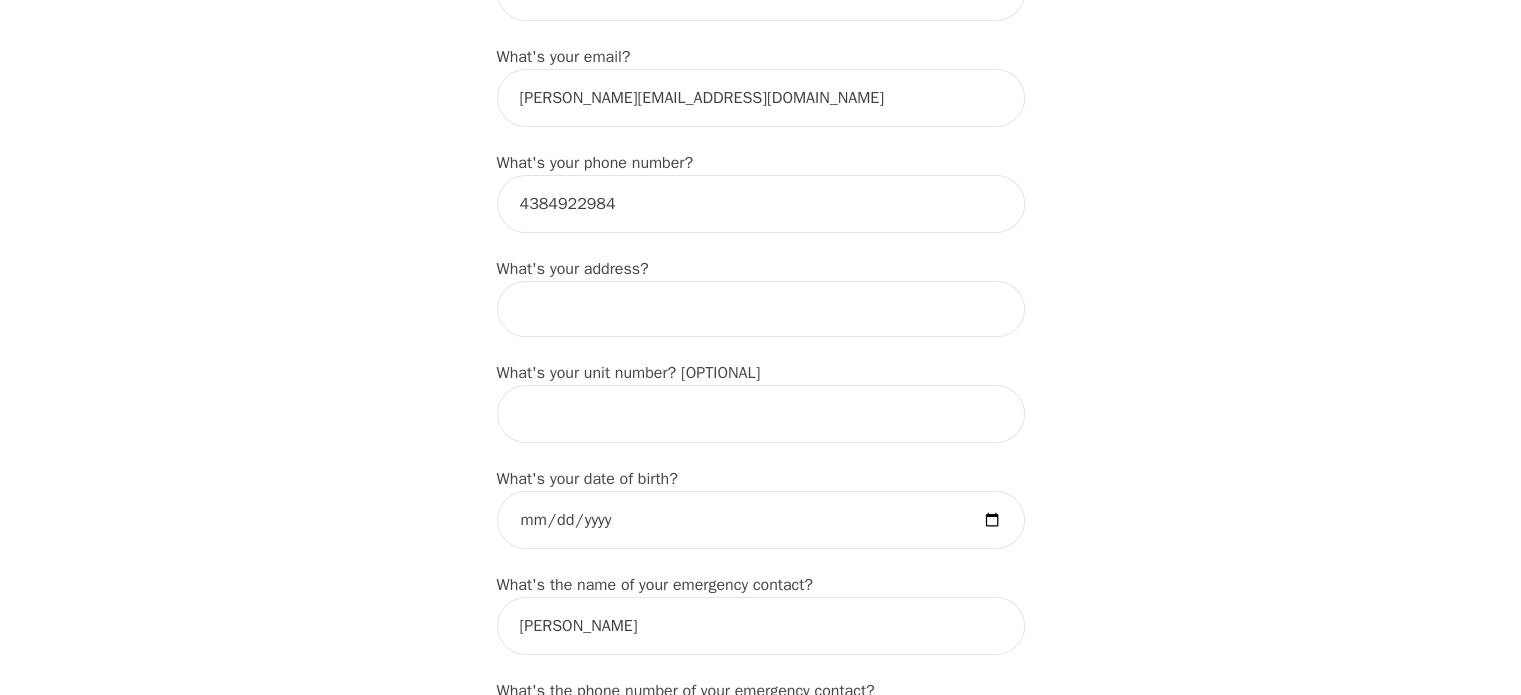 scroll, scrollTop: 600, scrollLeft: 0, axis: vertical 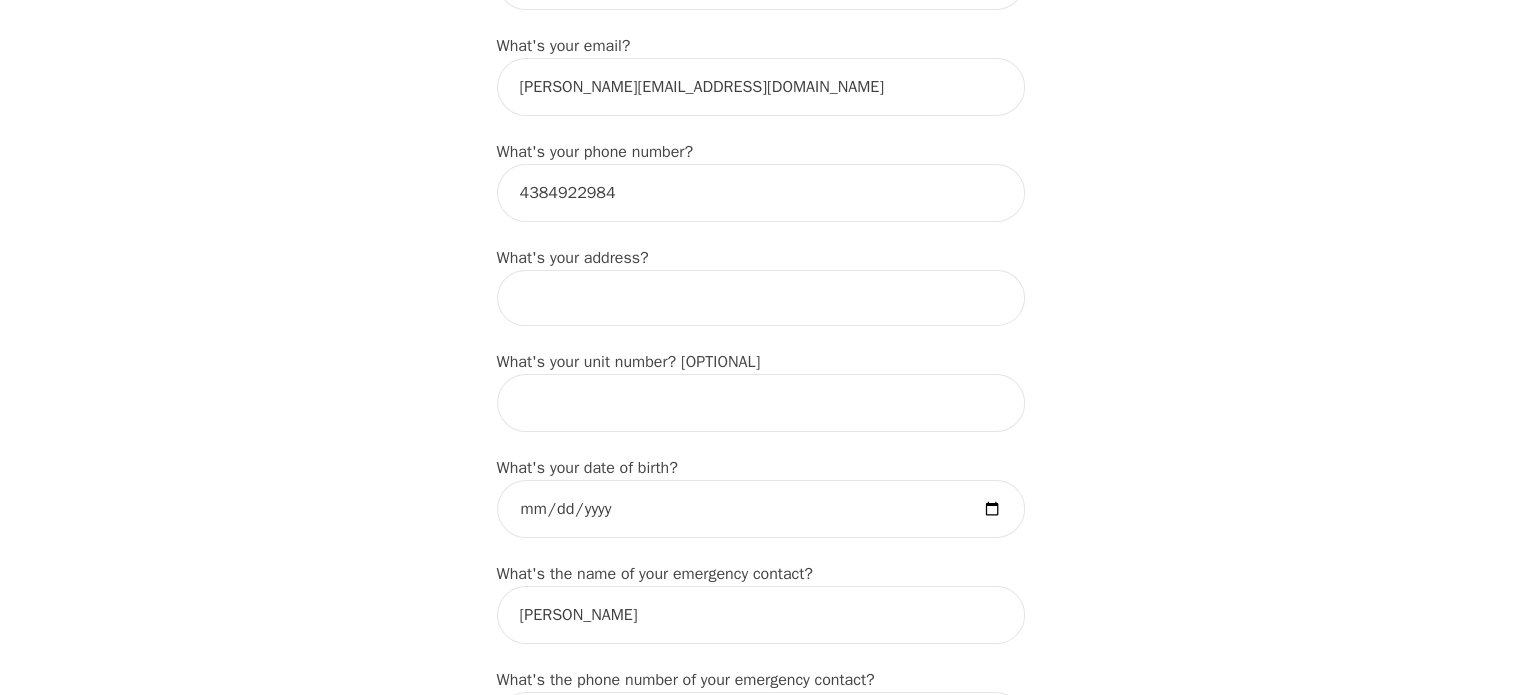 click at bounding box center (761, 298) 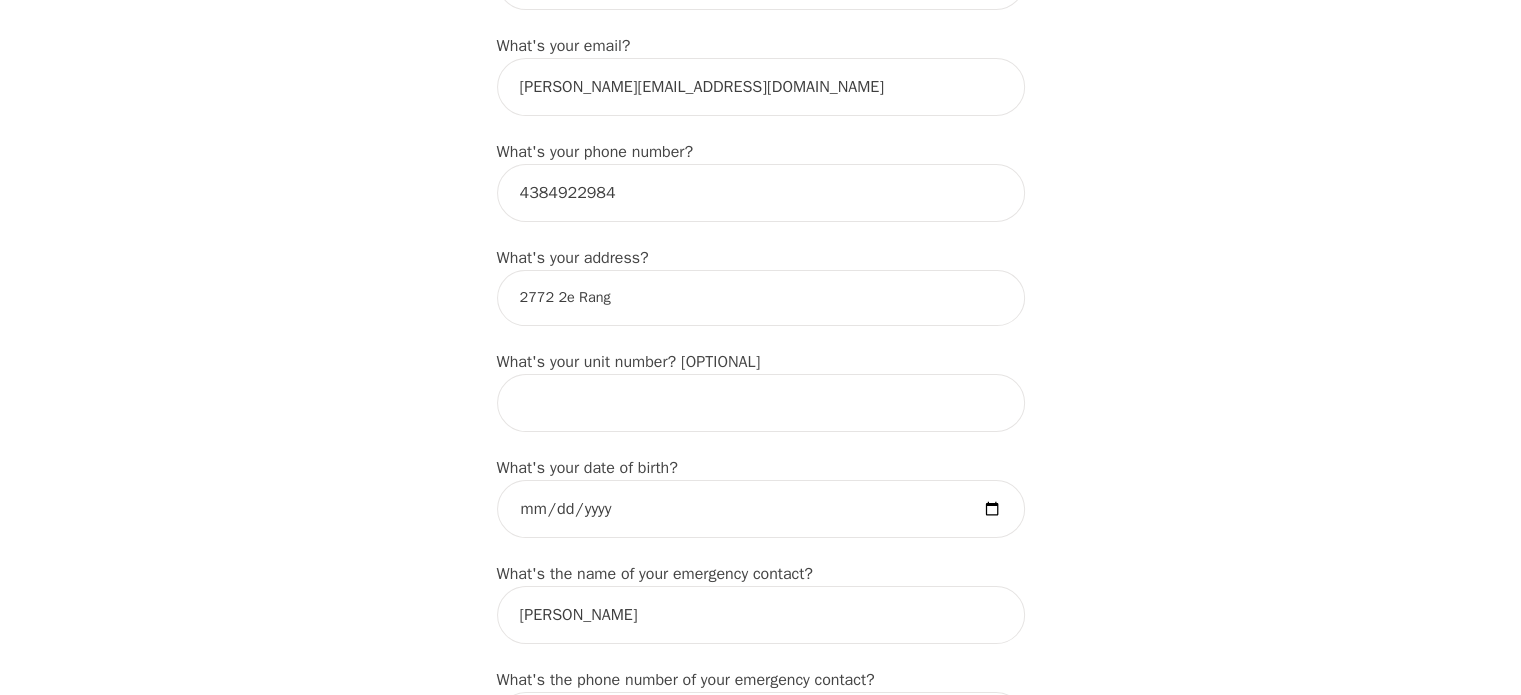 click on "2772 2e Rang" at bounding box center [761, 298] 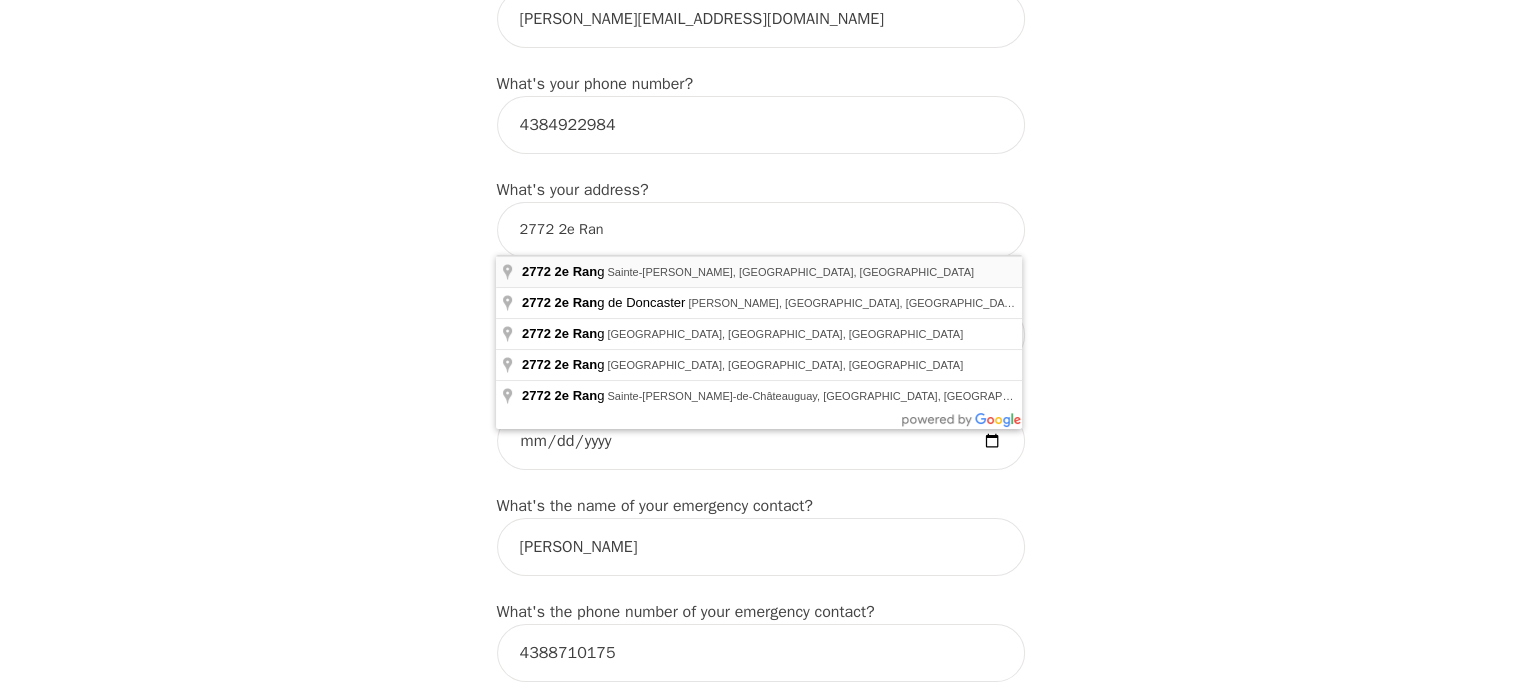 scroll, scrollTop: 700, scrollLeft: 0, axis: vertical 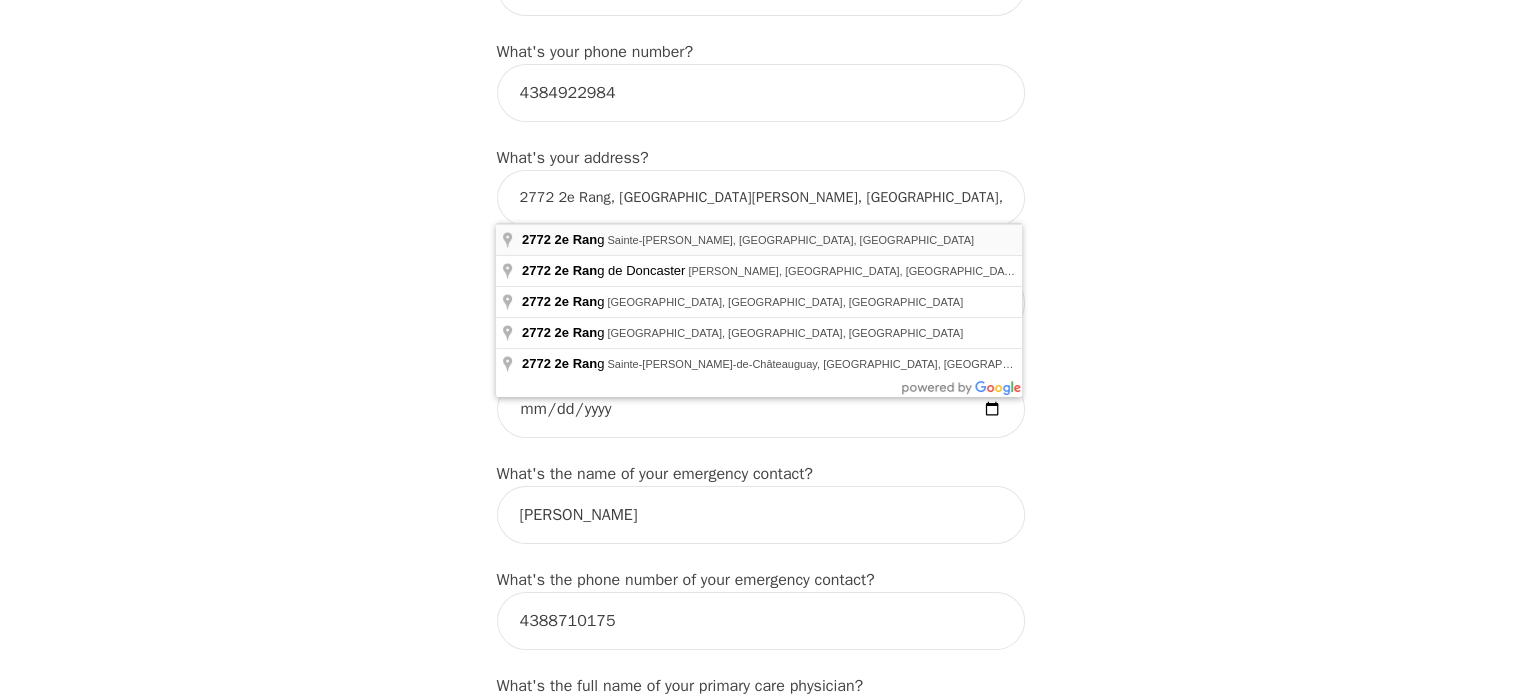 type on "2772 2e Rang, Sainte-Justine-de-Newton, QC J0P 1T0, Canada" 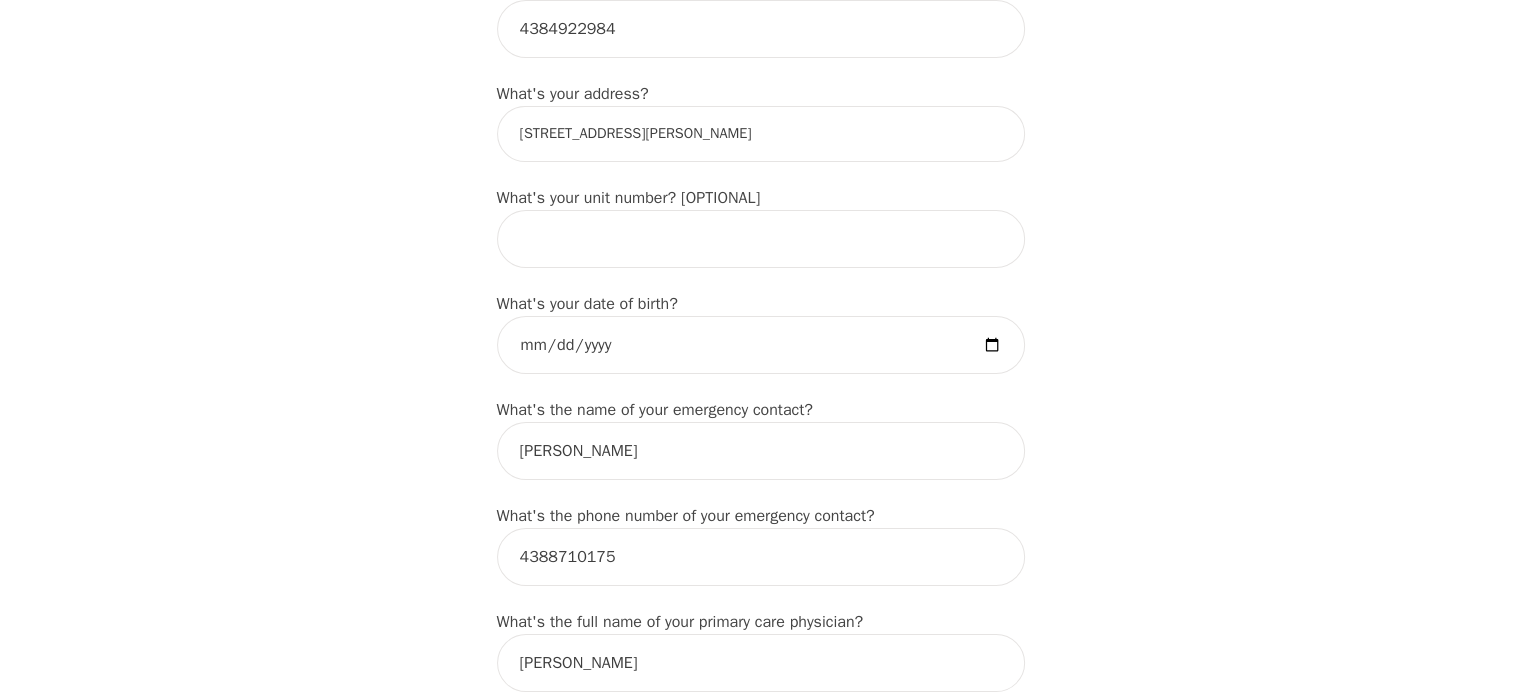 scroll, scrollTop: 800, scrollLeft: 0, axis: vertical 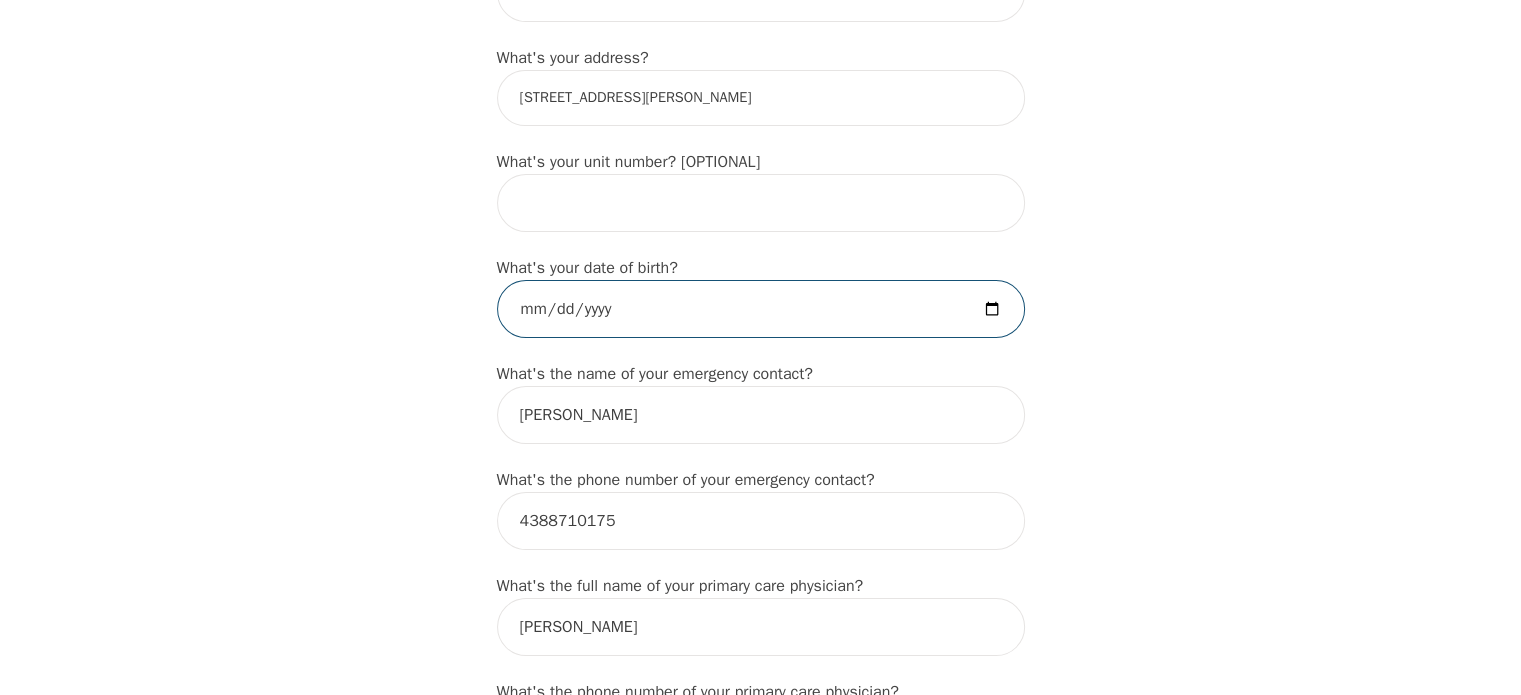 click on "1994-03-05" at bounding box center (761, 309) 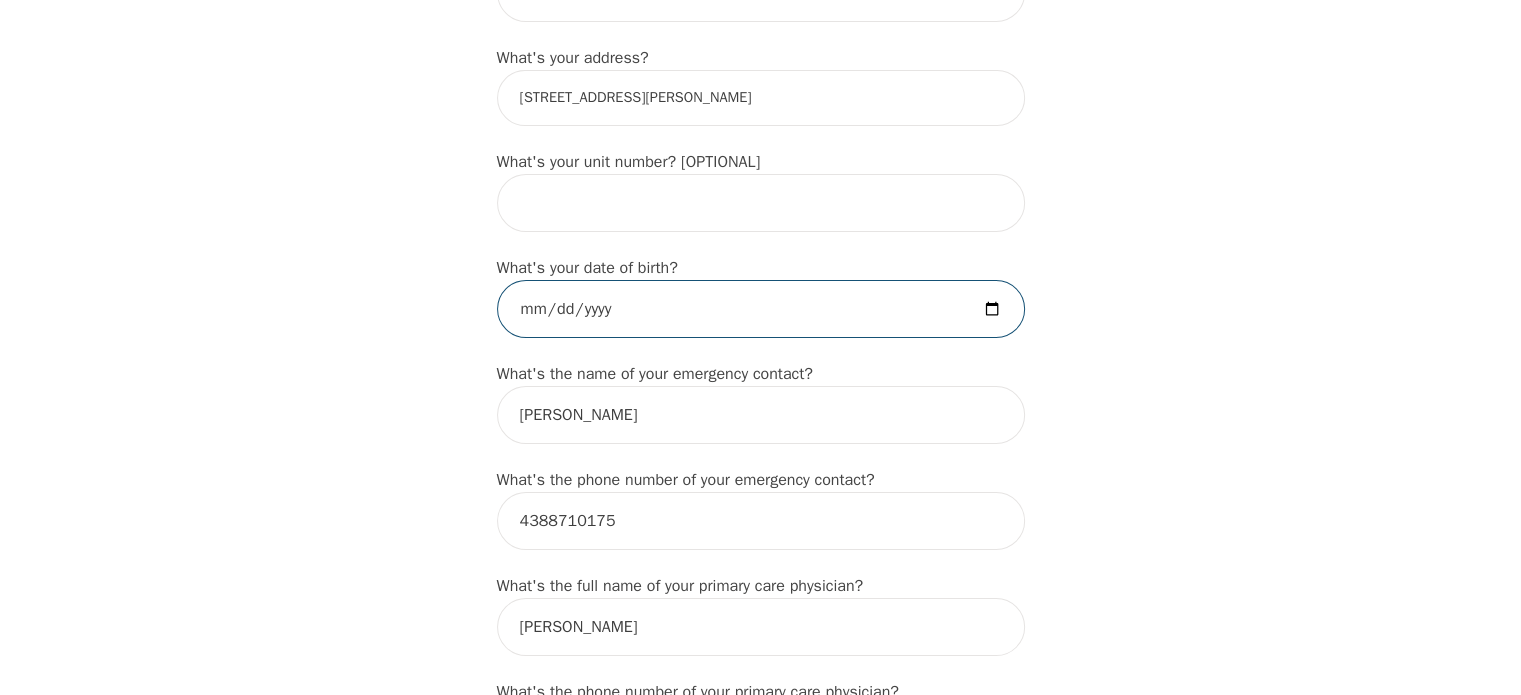 click on "1994-03-05" at bounding box center (761, 309) 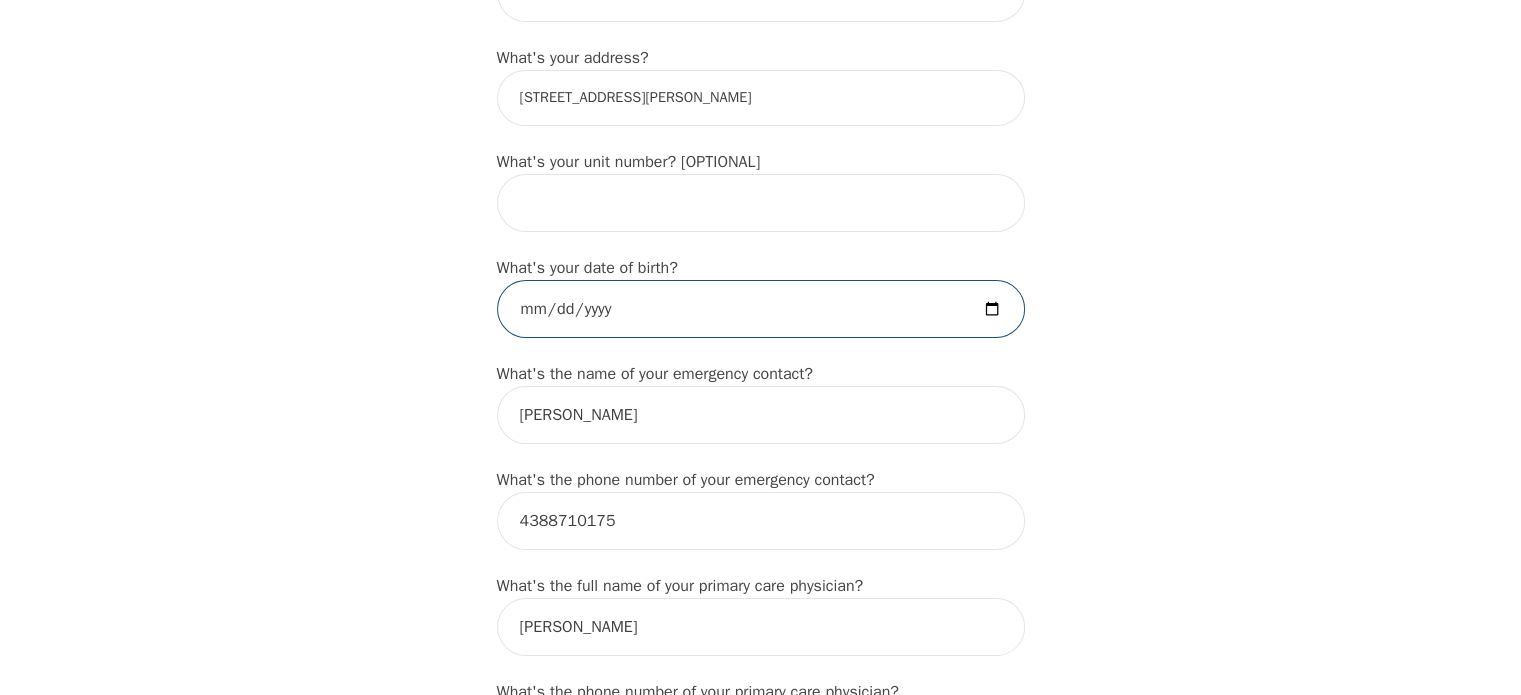 click on "1994-03-05" at bounding box center (761, 309) 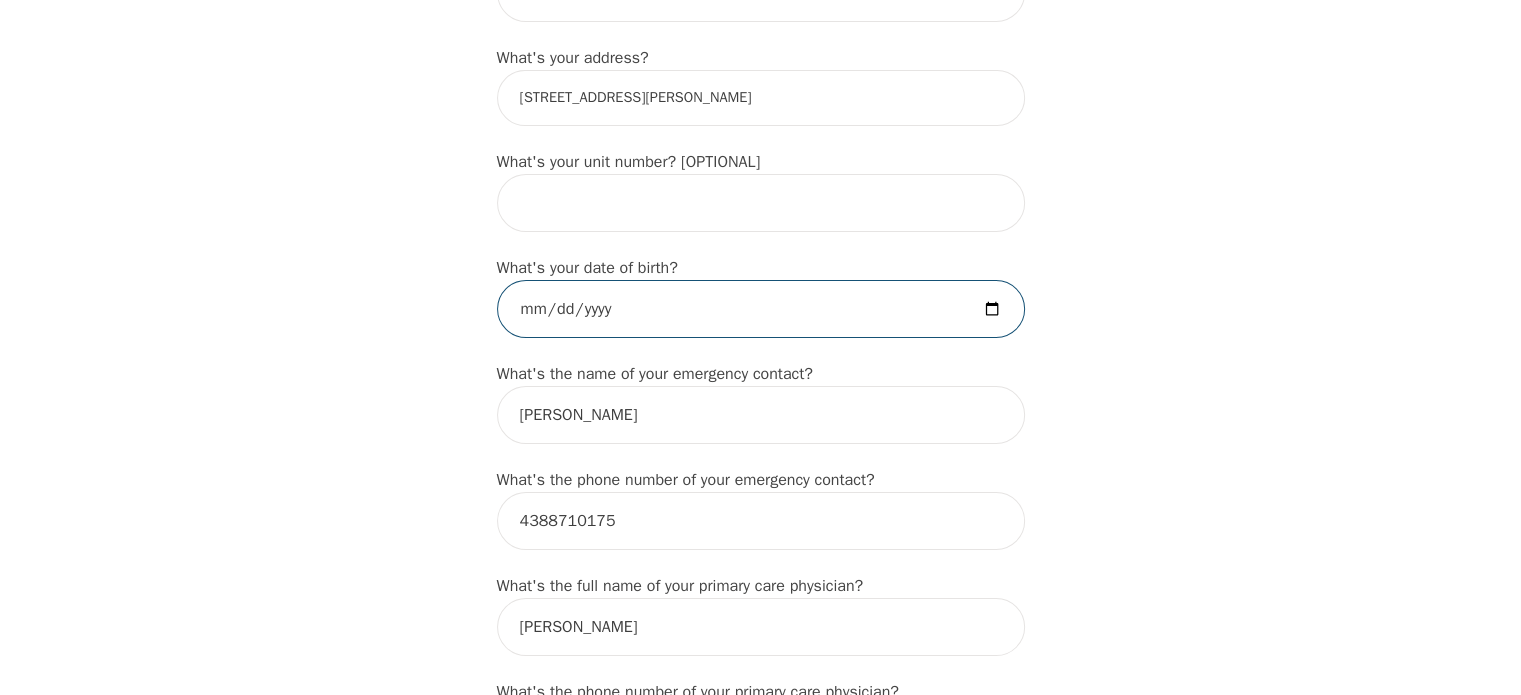 type on "1994-03-25" 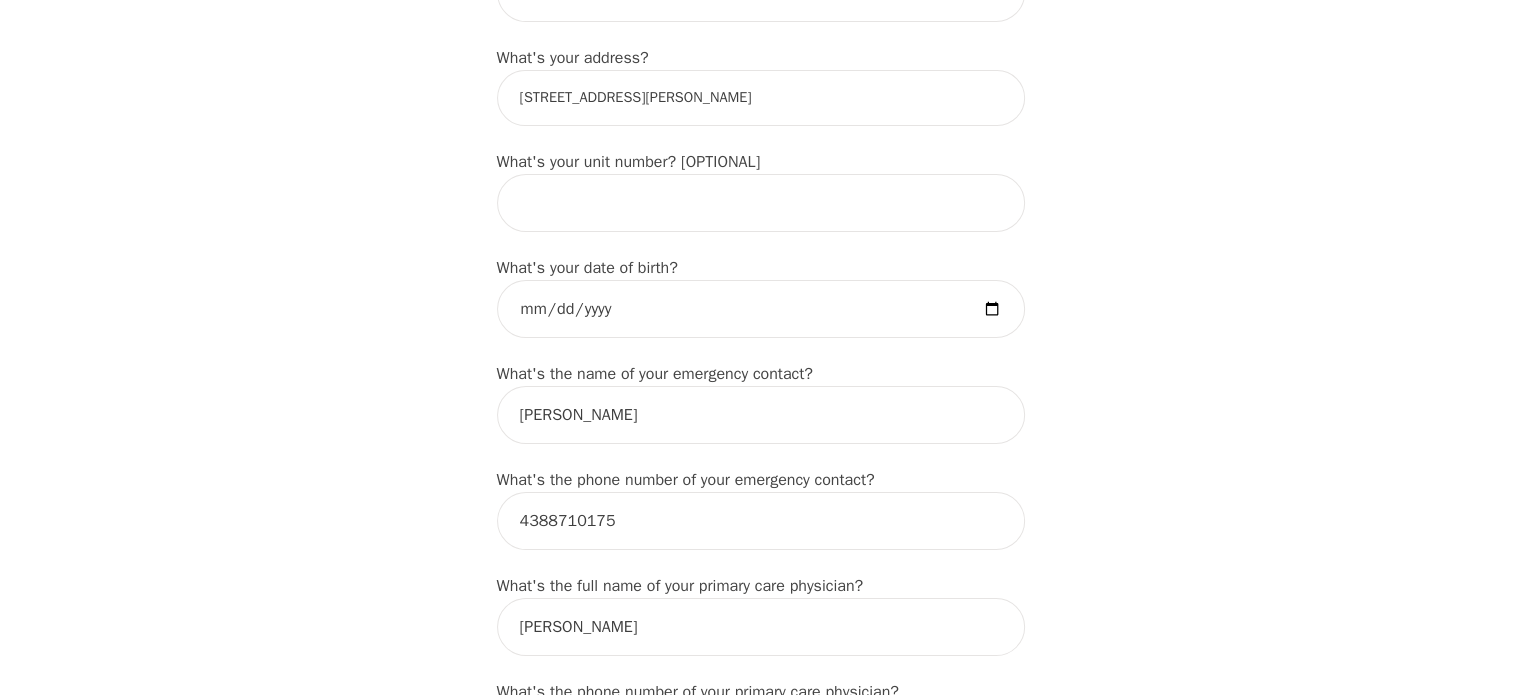 click on "Intake Assessment for Joelle Couture Part 1 of 2: Tell Us About Yourself Please complete the following information before your initial session. This step is crucial to kickstart your therapeutic journey with your therapist: What's your first name? (This will be the name on your insurance receipt) Joelle What's your last name? Couture What's your preferred name? [OPTIONAL] Joelle What's your email? joelle.couture@hotmail.ca What's your phone number? 4384922984 What's your address? 2772 2e Rang, Sainte-Justine-de-Newton, QC J0P 1T0, Canada What's your unit number? [OPTIONAL] What's your date of birth? 1994-03-25 What's the name of your emergency contact? Emily Thompson What's the phone number of your emergency contact? 4388710175 What's the full name of your primary care physician? Dr DESROCHERS, SANDRA What's the phone number of your primary care physician? (450) 699-0539 Below are optional questions - Please tell us more about yourself: What is your gender? -Select- male female non-binary transgender intersex" at bounding box center (760, 709) 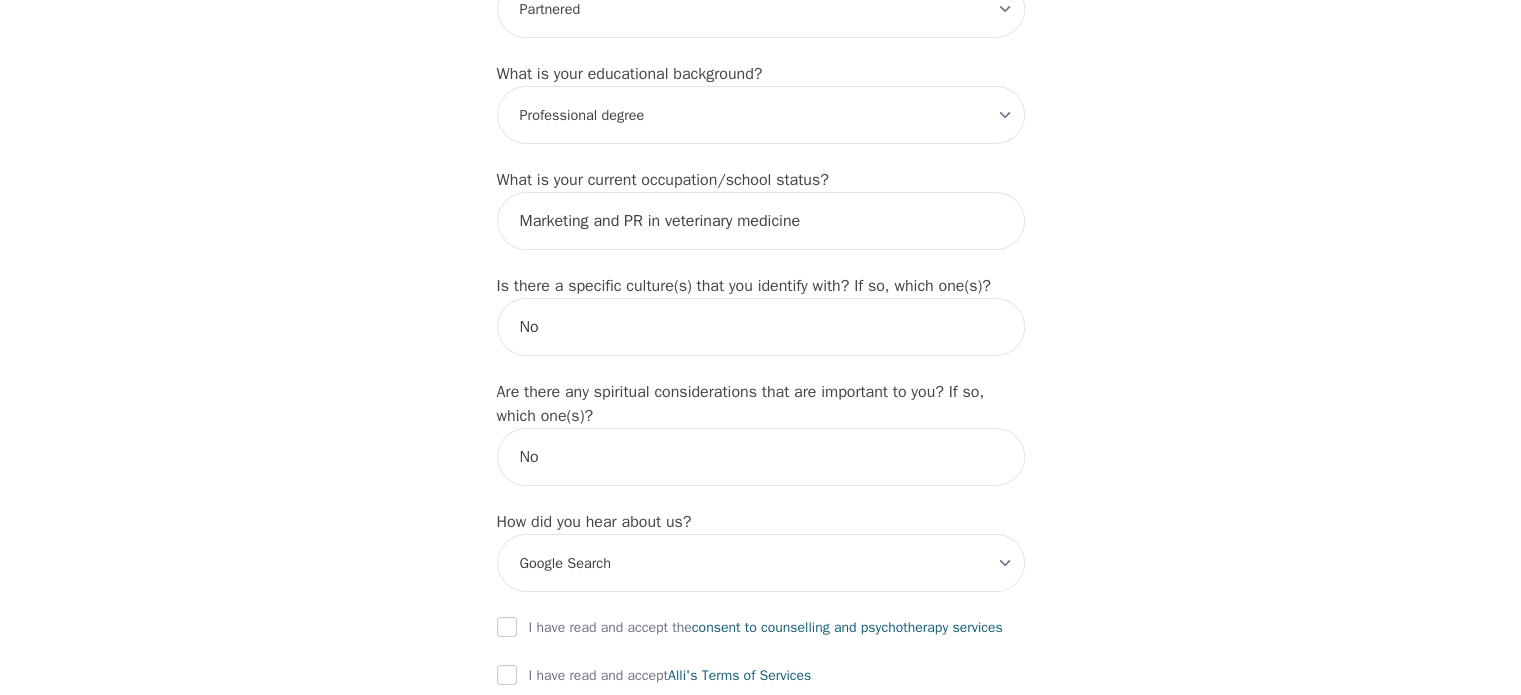 scroll, scrollTop: 2000, scrollLeft: 0, axis: vertical 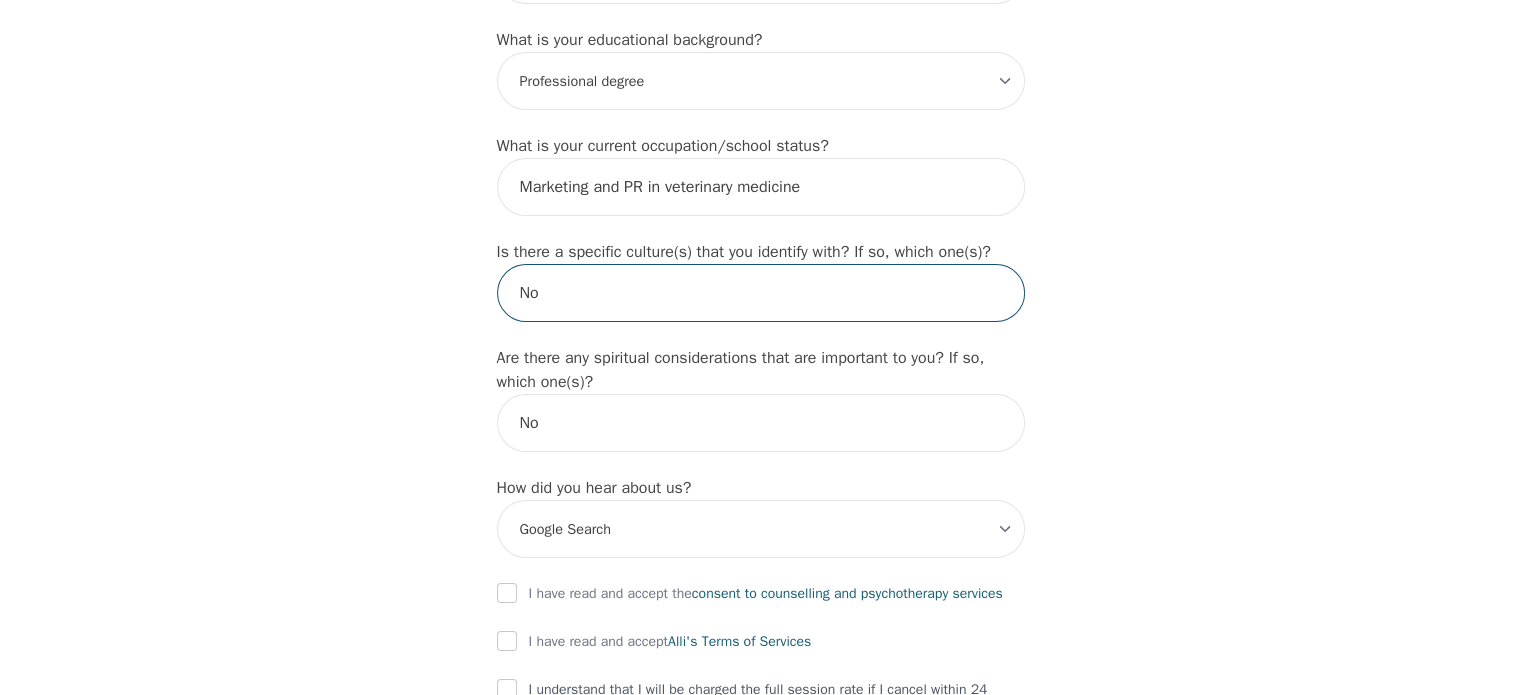 click on "No" at bounding box center (761, 293) 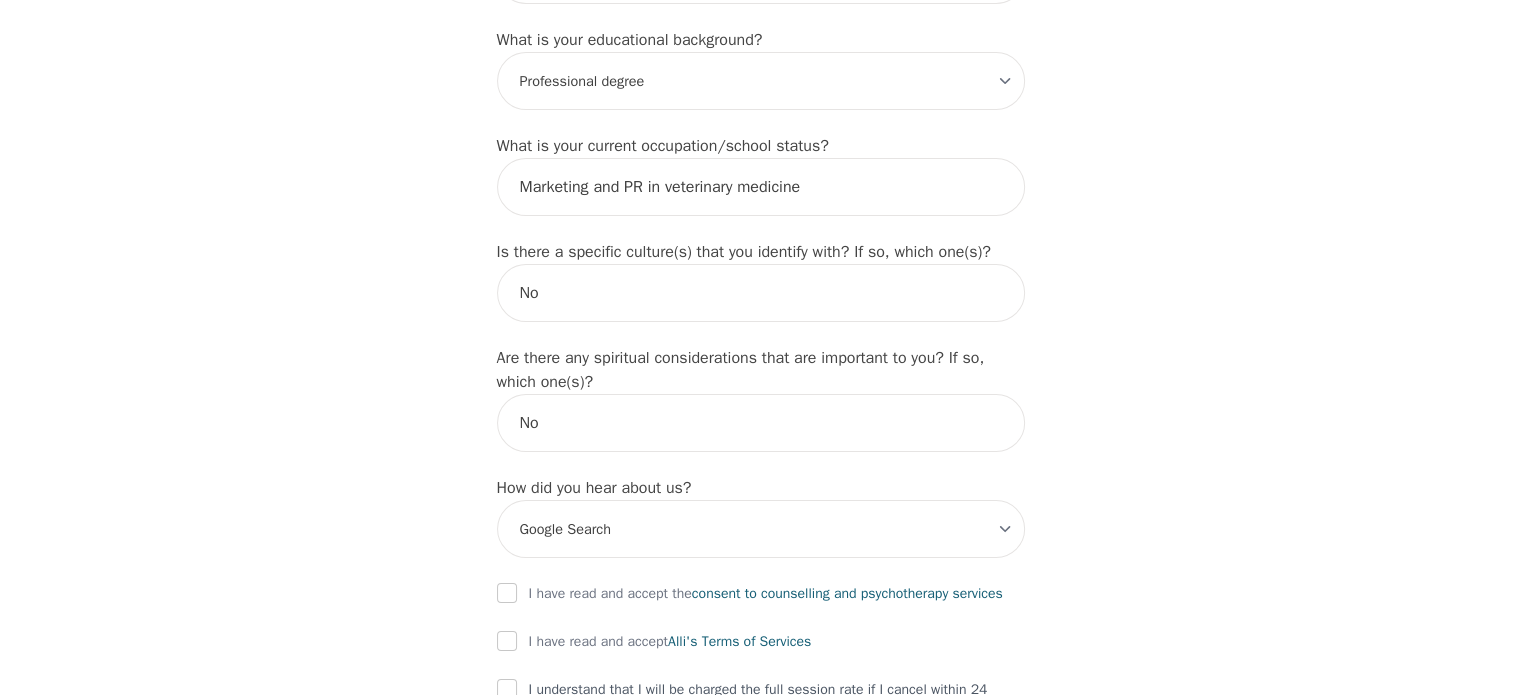 click on "Intake Assessment for Joelle Couture Part 1 of 2: Tell Us About Yourself Please complete the following information before your initial session. This step is crucial to kickstart your therapeutic journey with your therapist: What's your first name? (This will be the name on your insurance receipt) Joelle What's your last name? Couture What's your preferred name? [OPTIONAL] Joelle What's your email? joelle.couture@hotmail.ca What's your phone number? 4384922984 What's your address? 2772 2e Rang, Sainte-Justine-de-Newton, QC J0P 1T0, Canada What's your unit number? [OPTIONAL] What's your date of birth? 1994-03-25 What's the name of your emergency contact? Emily Thompson What's the phone number of your emergency contact? 4388710175 What's the full name of your primary care physician? Dr DESROCHERS, SANDRA What's the phone number of your primary care physician? (450) 699-0539 Below are optional questions - Please tell us more about yourself: What is your gender? -Select- male female non-binary transgender intersex" at bounding box center [760, -491] 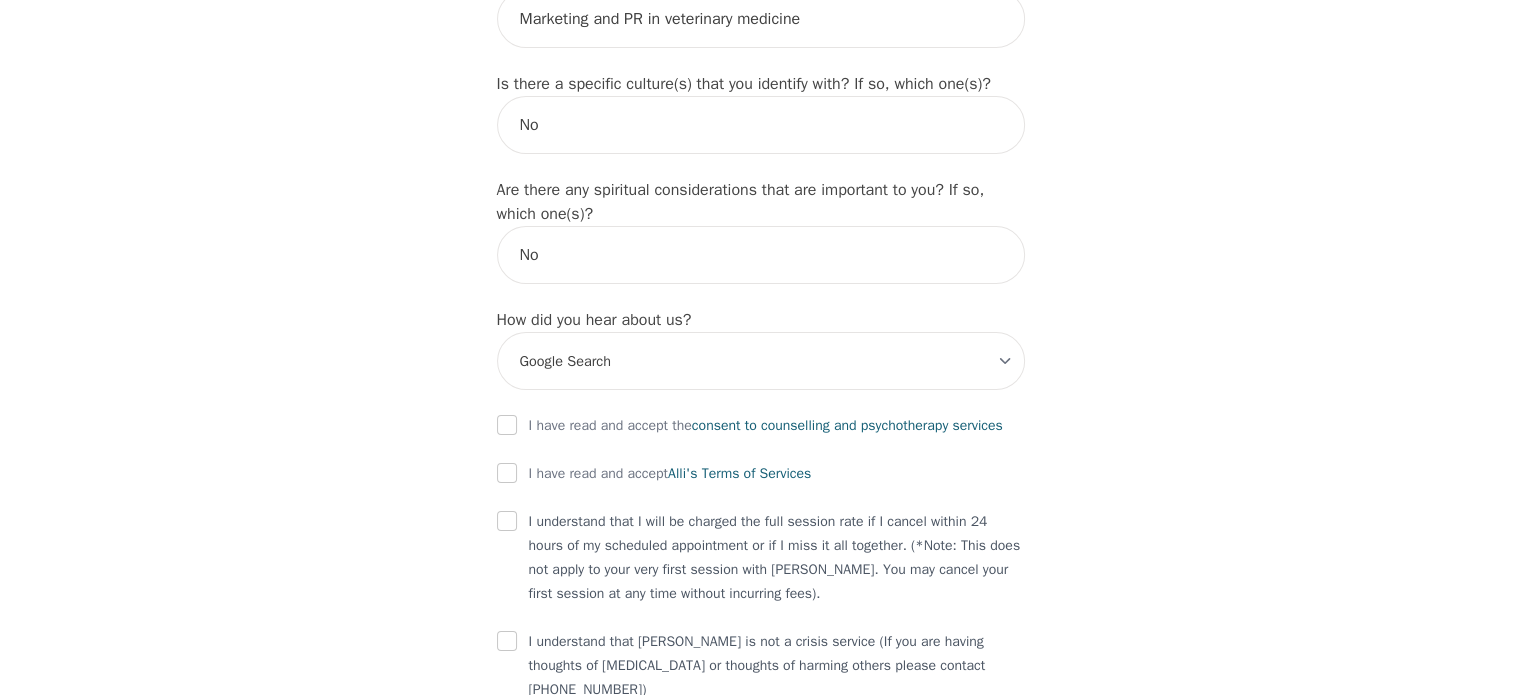 scroll, scrollTop: 2200, scrollLeft: 0, axis: vertical 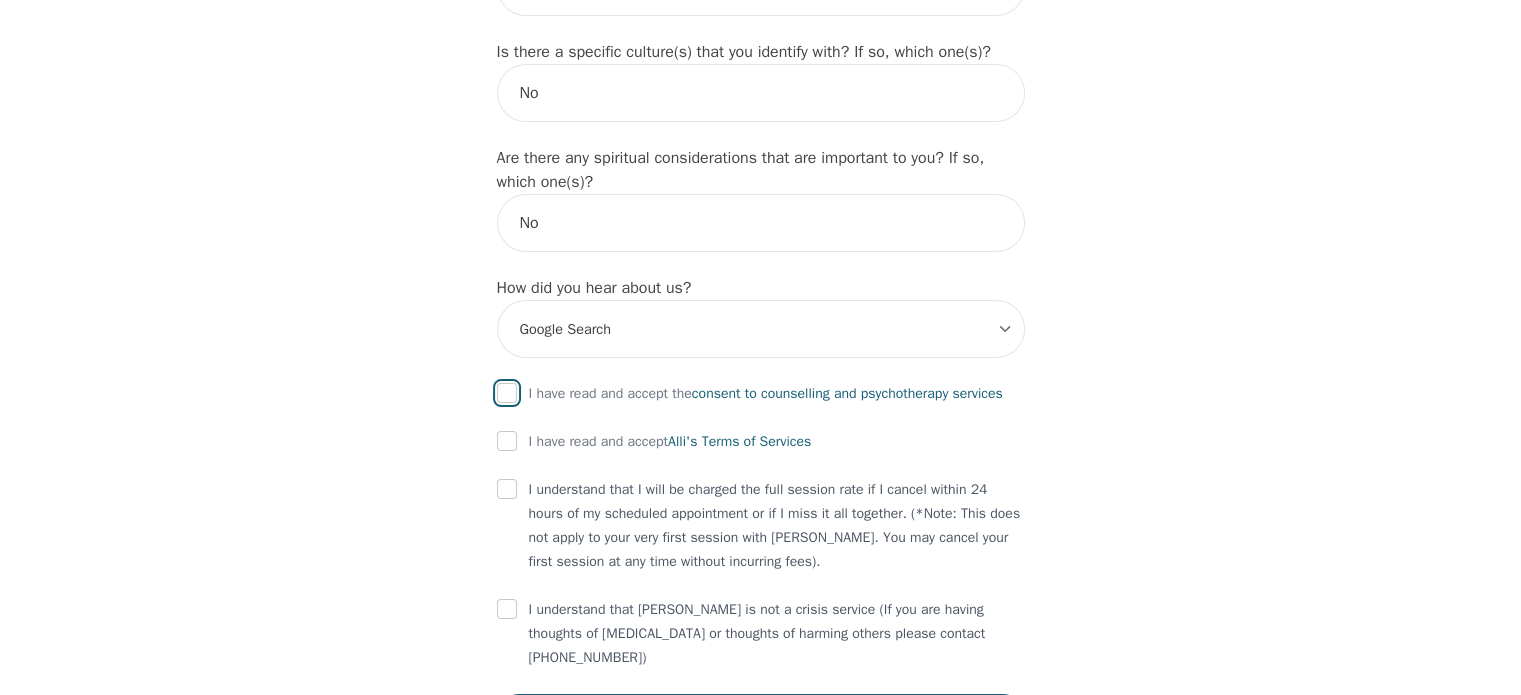 click at bounding box center (507, 393) 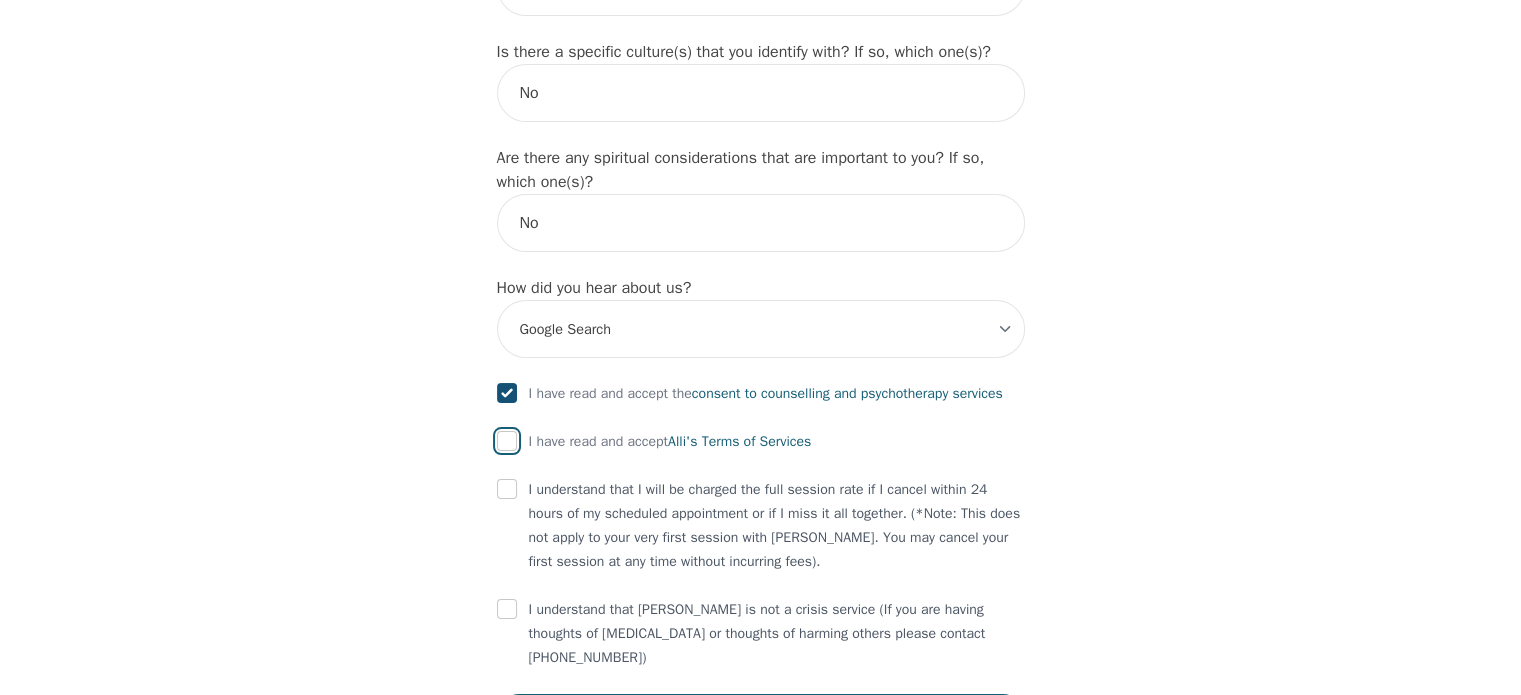 click at bounding box center [507, 441] 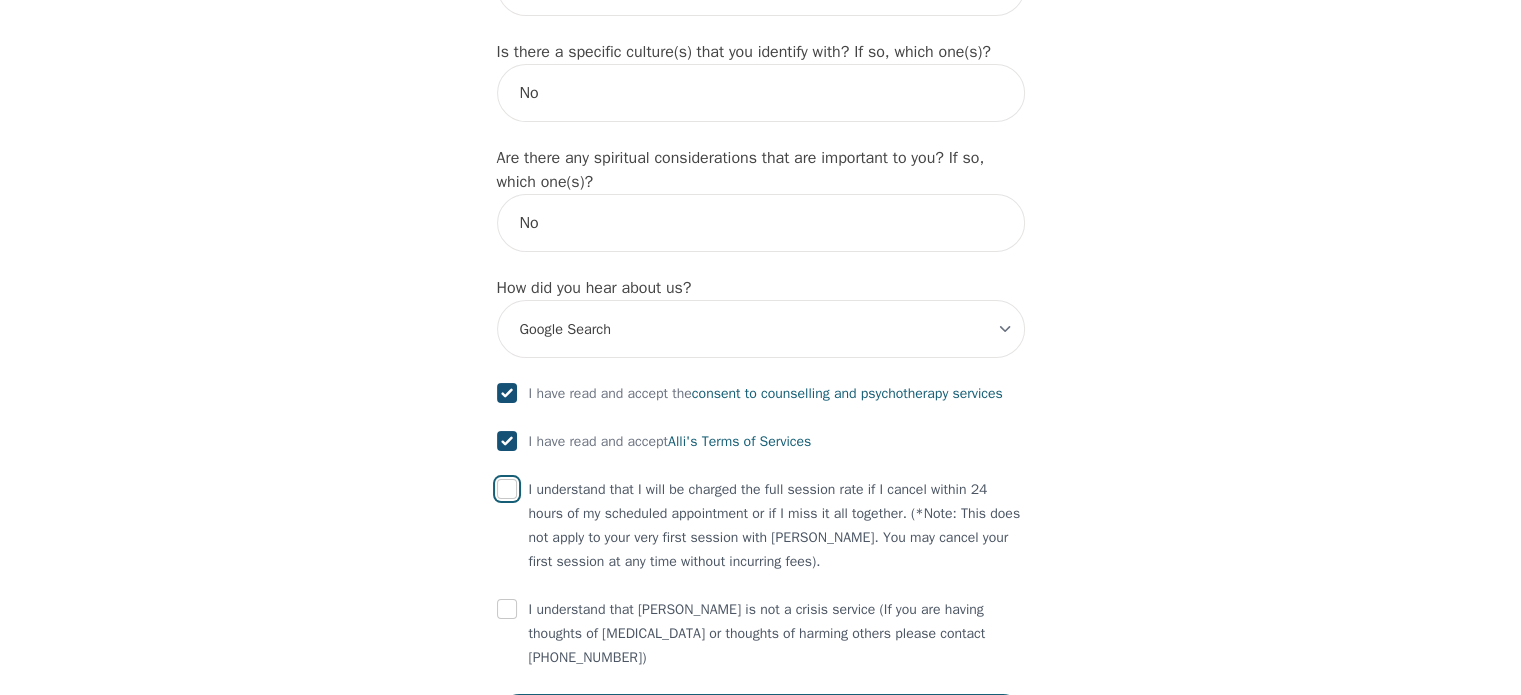 click at bounding box center [507, 489] 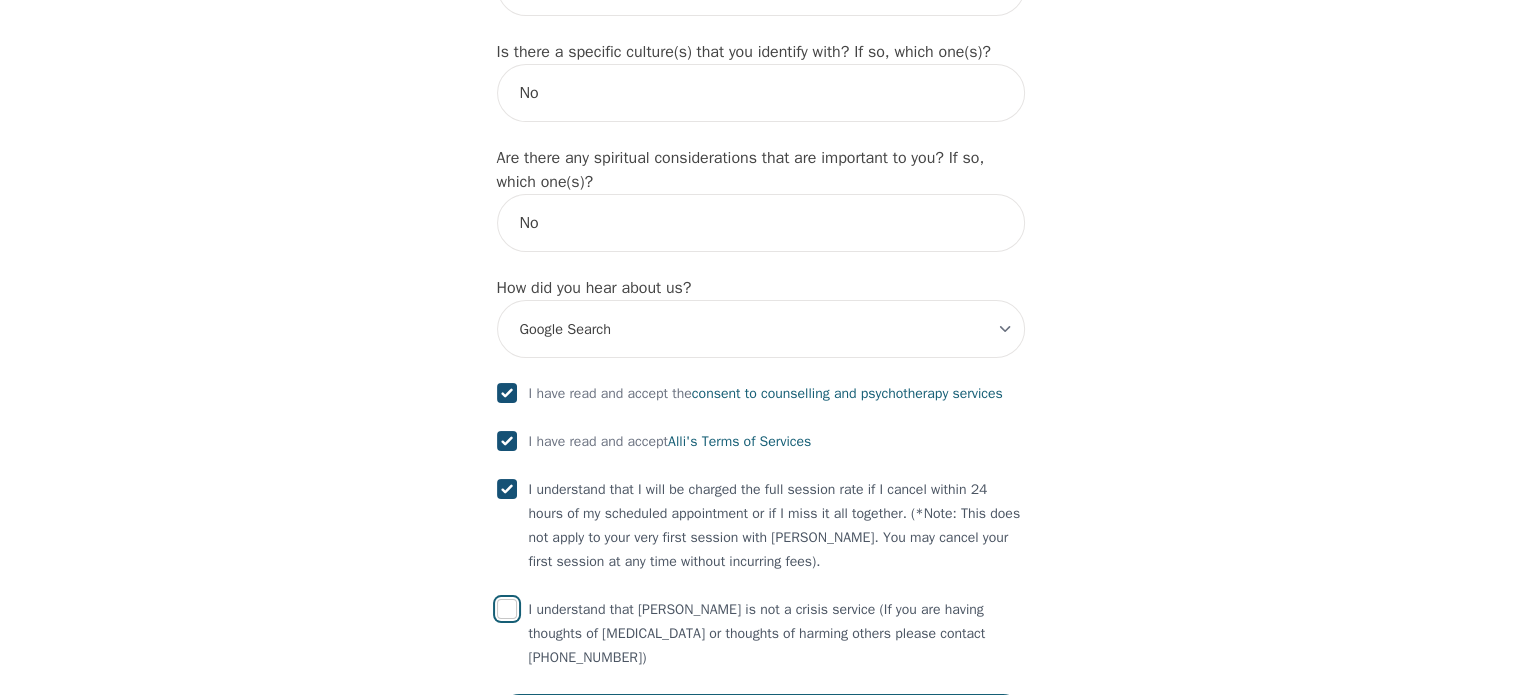 click at bounding box center [507, 609] 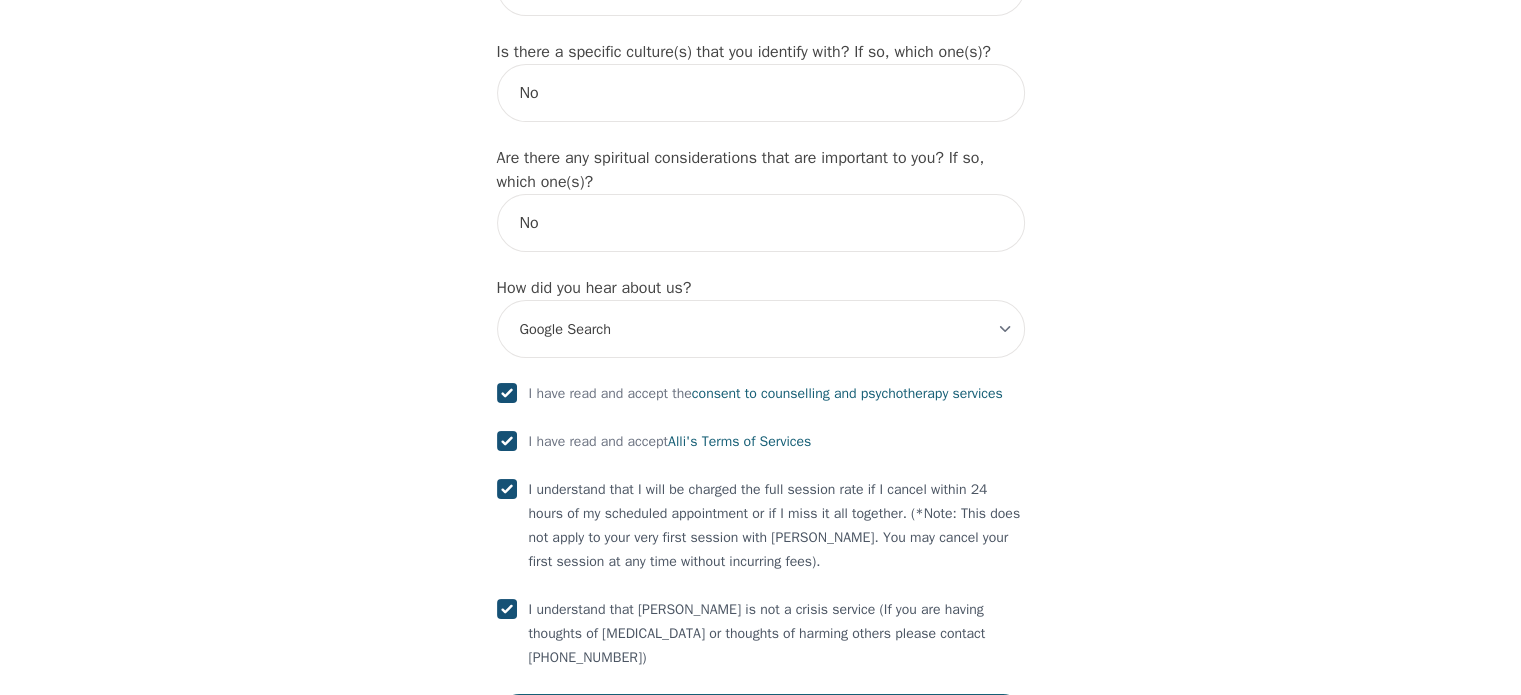 checkbox on "true" 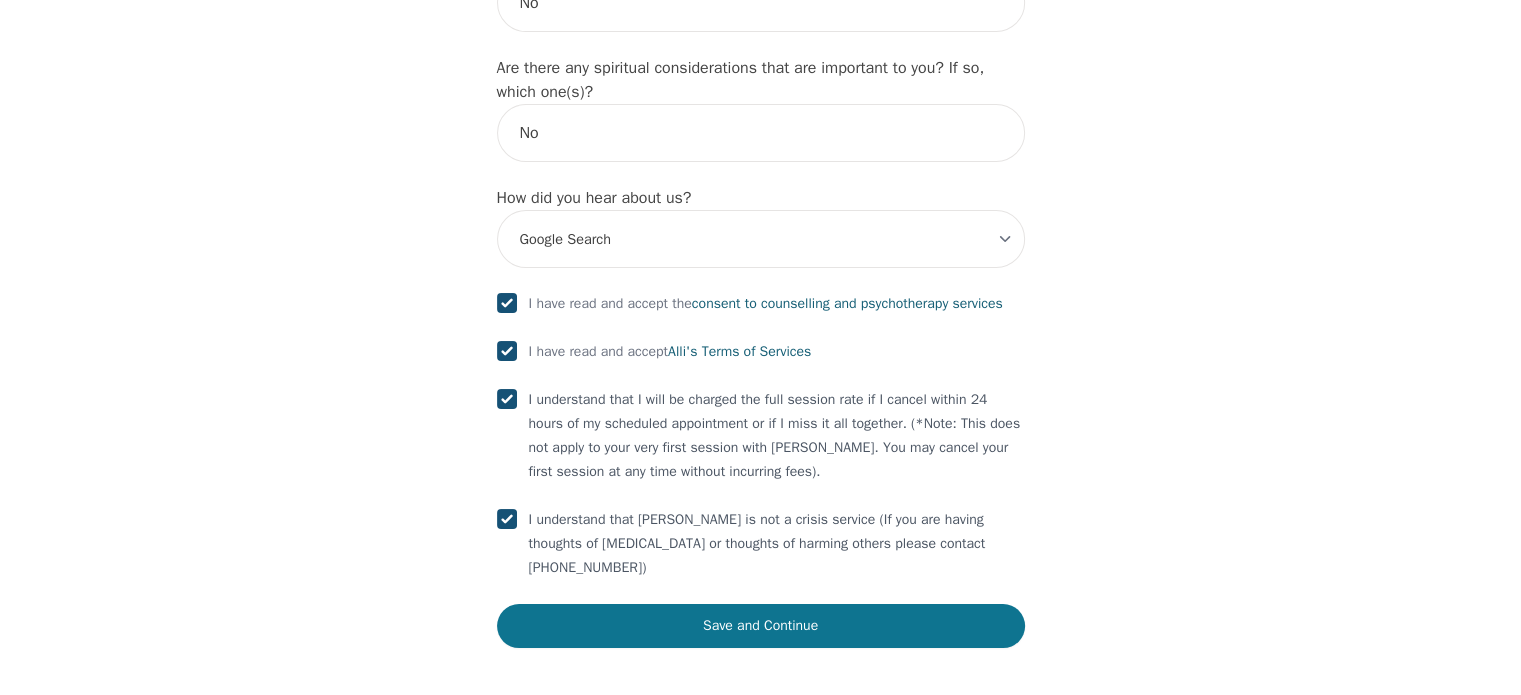 click on "Save and Continue" at bounding box center (761, 626) 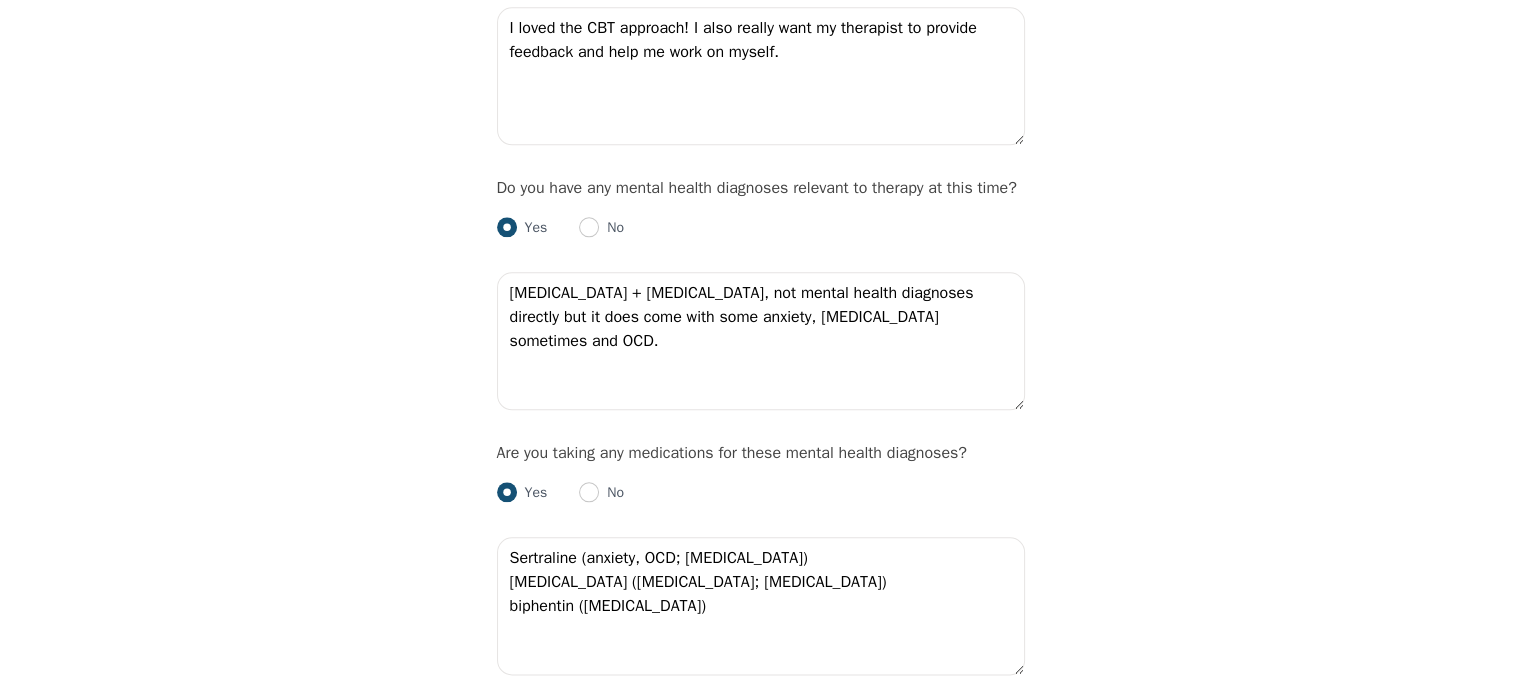 scroll, scrollTop: 0, scrollLeft: 0, axis: both 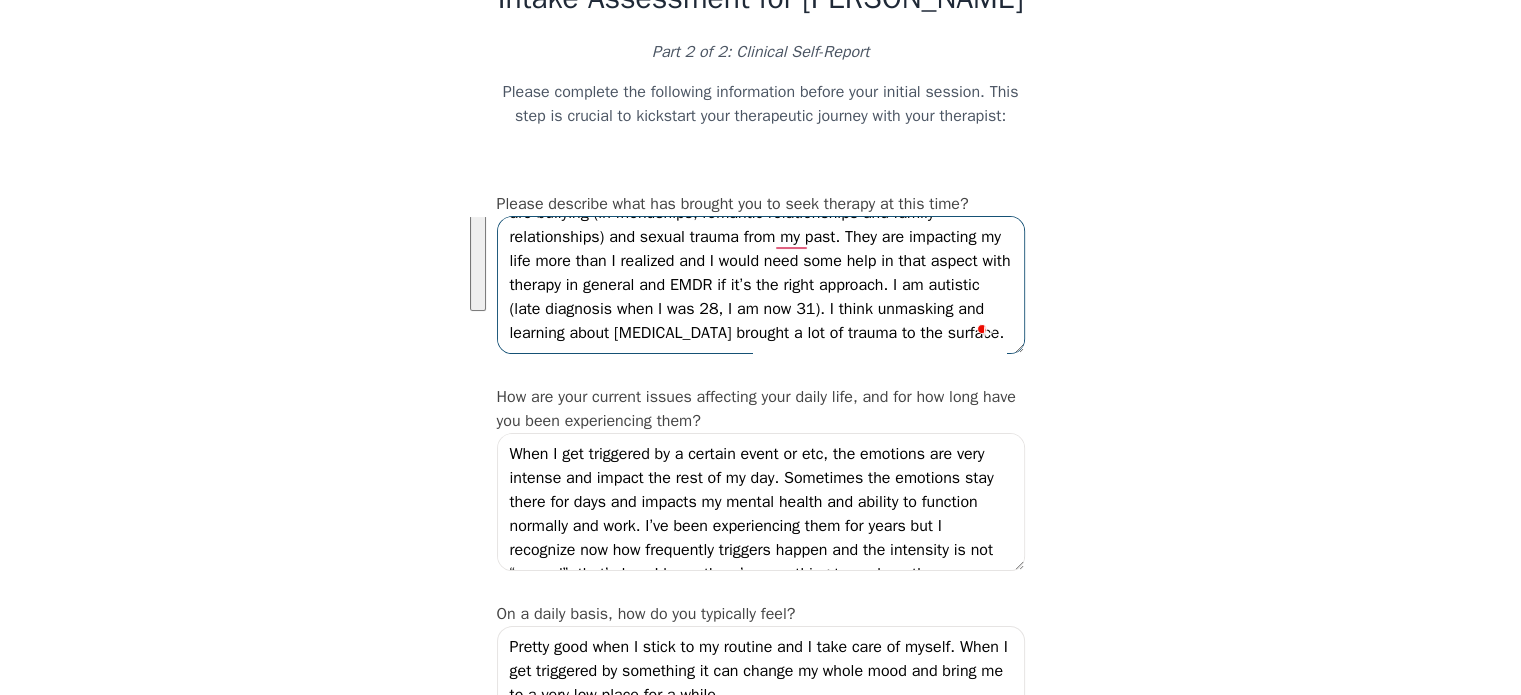 drag, startPoint x: 510, startPoint y: 360, endPoint x: 795, endPoint y: 350, distance: 285.17538 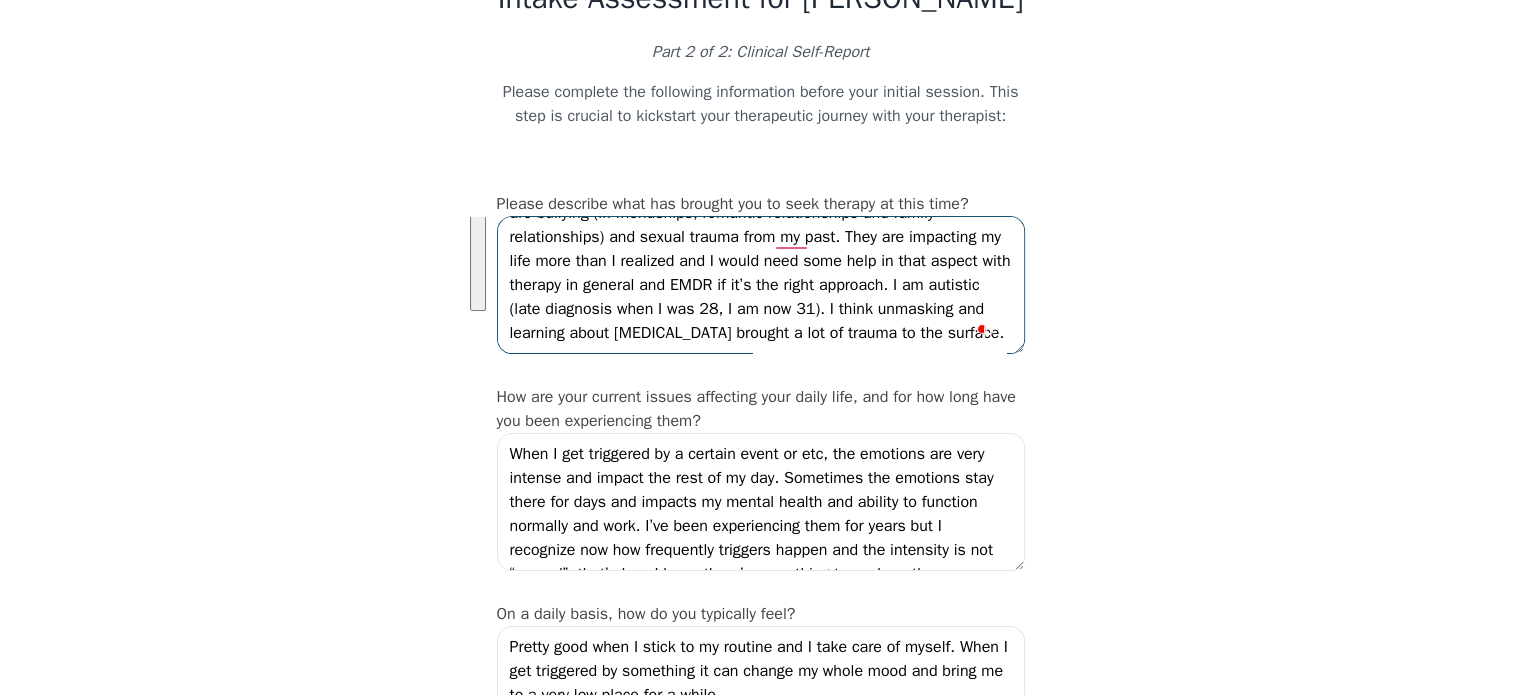click on "Hello!
I was looking for an EMDR practitioner for some past traumas. I had a session once and it helped tremendously. I am not sure where the trauma comes from exactly but I recognize some patterns in my emotions relating to certain triggers and I experience intense anxiety regarding those triggers. The traumas that I can recognize and pinpoint are bullying (in friendships, romantic relationships and family relationships) and sexual trauma from my past. They are impacting my life more than I realized and I would need some help in that aspect with therapy in general and EMDR if it’s the right approach. I am autistic (late diagnosis when I was 28, I am now 31). I think unmasking and learning about autism brought a lot of trauma to the surface." at bounding box center (761, 285) 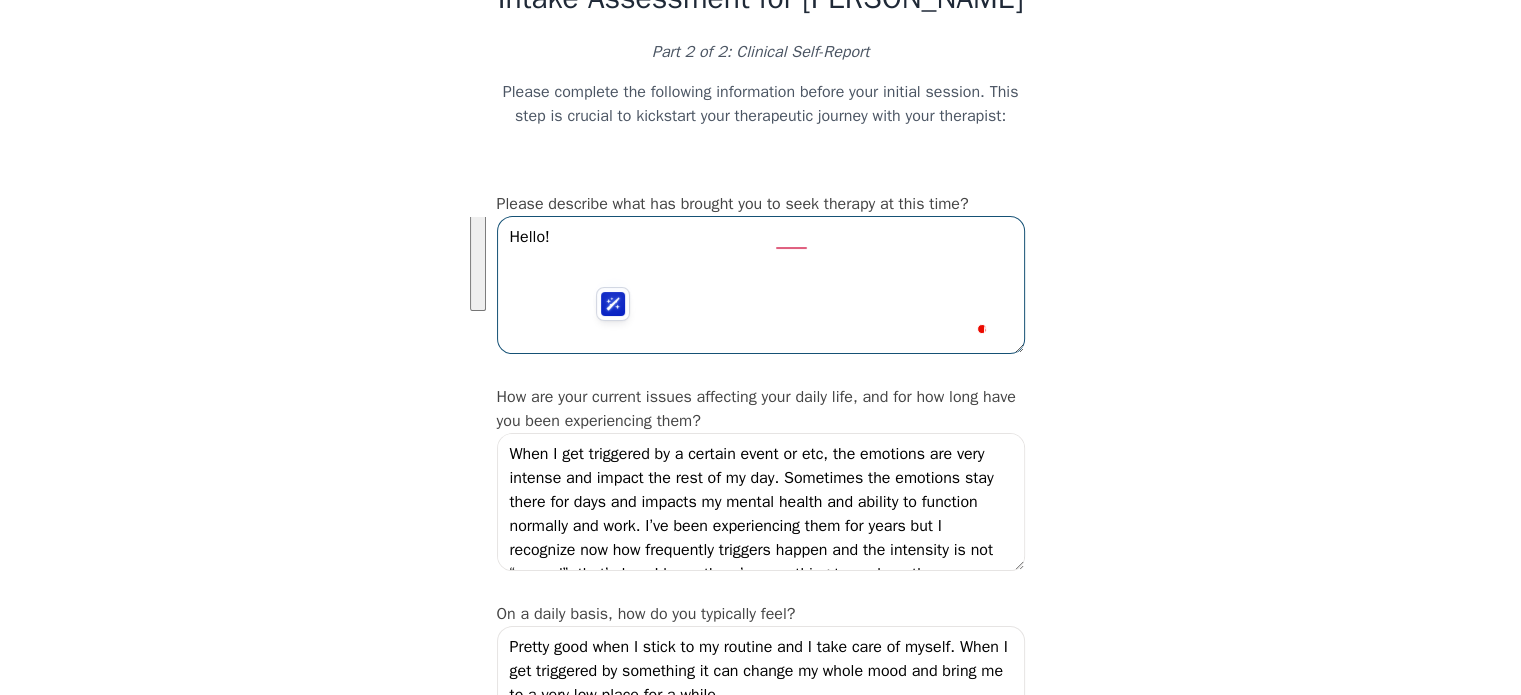 scroll, scrollTop: 0, scrollLeft: 0, axis: both 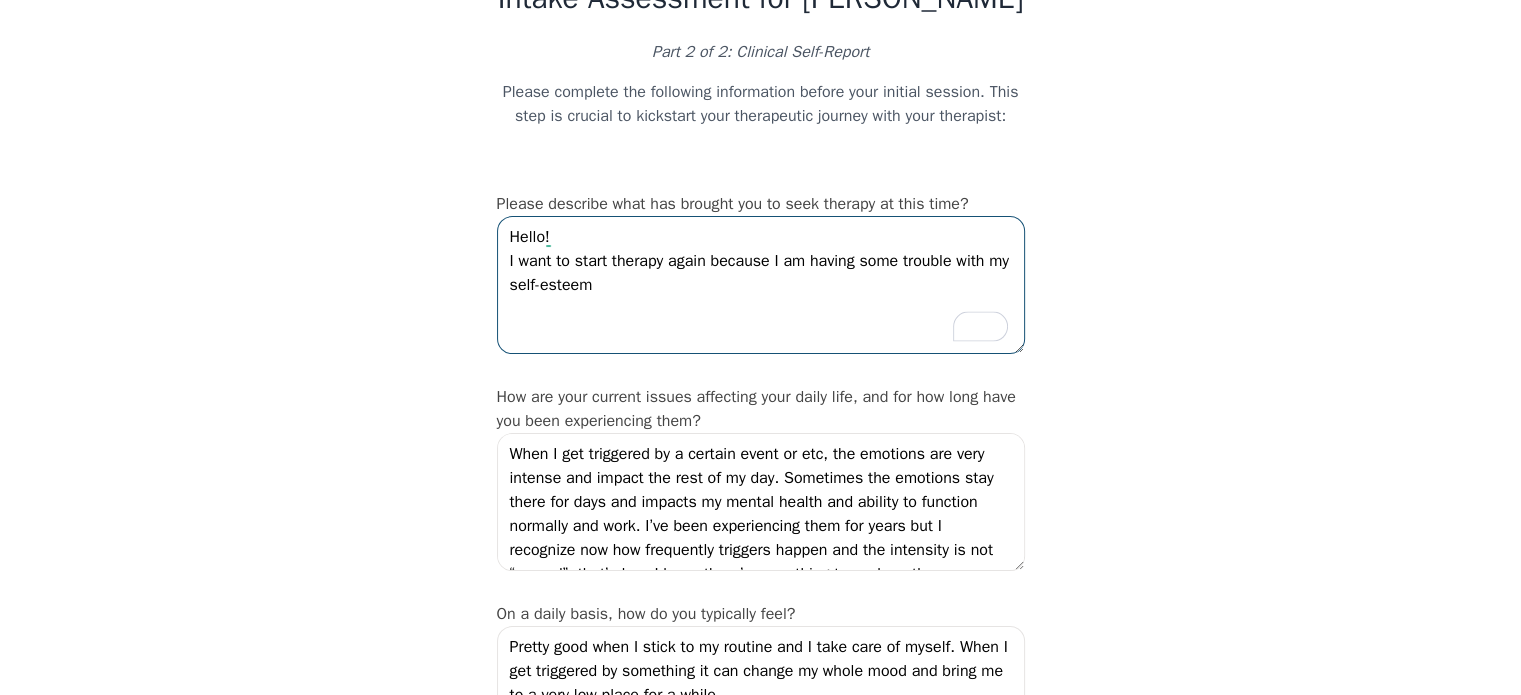 click on "Hello!
I want to start therapy again because I am having some trouble with my self-esteem" at bounding box center (761, 285) 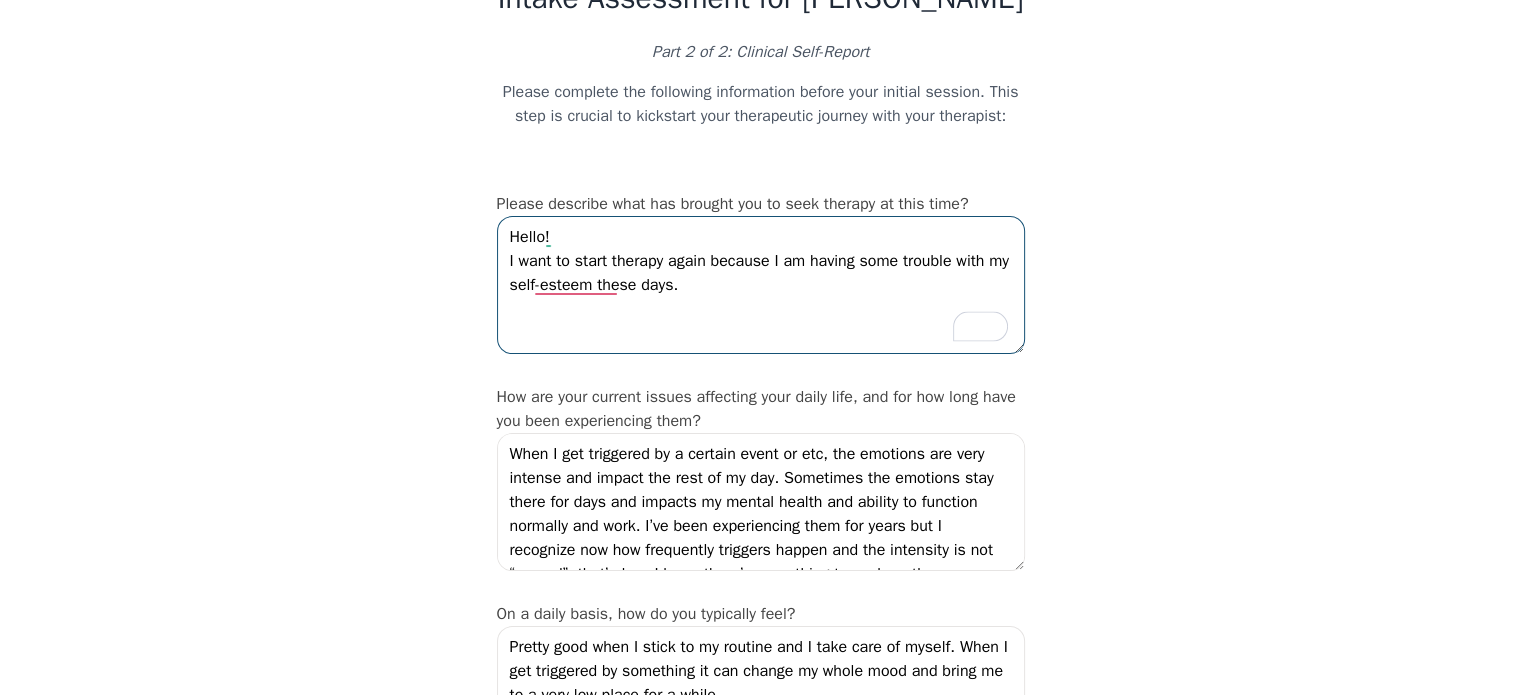 click on "Hello!
I want to start therapy again because I am having some trouble with my self-esteem these days." at bounding box center [761, 285] 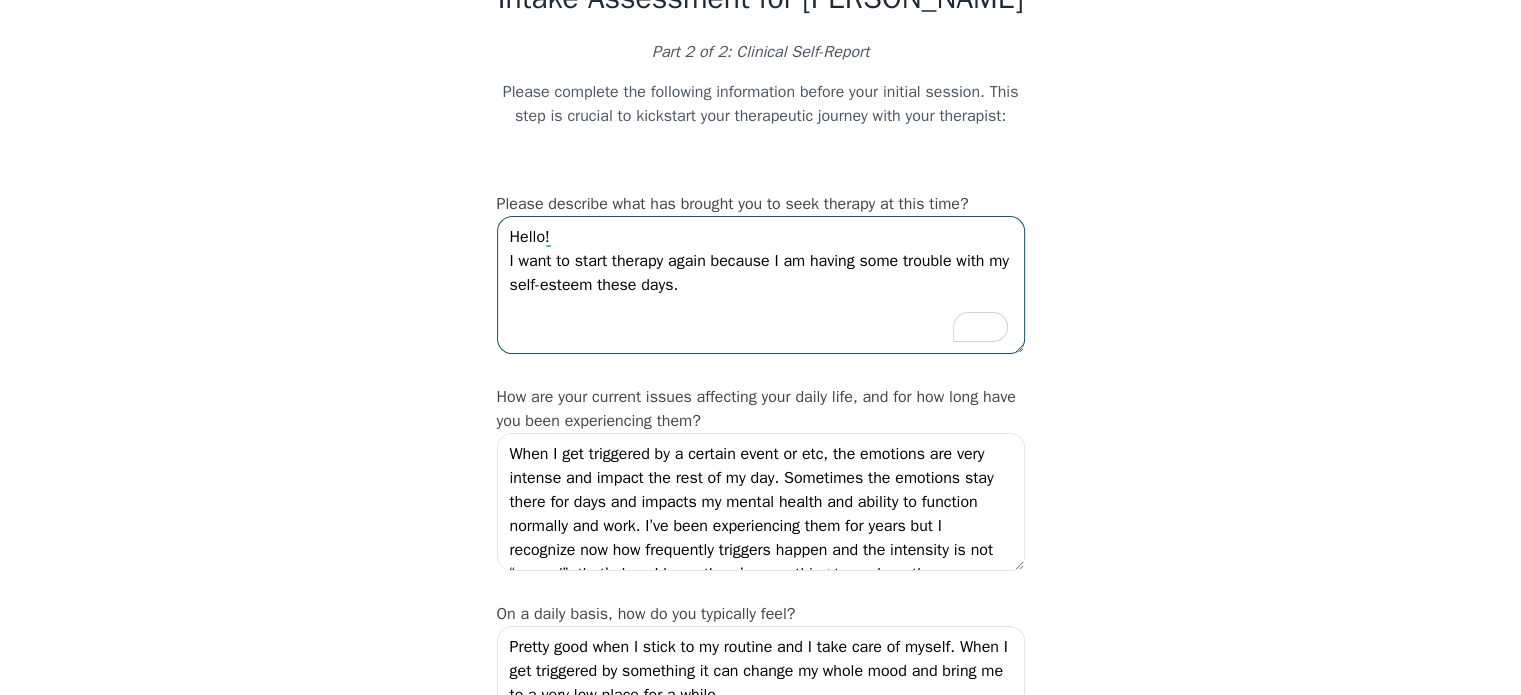 click on "Hello!
I want to start therapy again because I am having some trouble with my self-esteem these days." at bounding box center [761, 285] 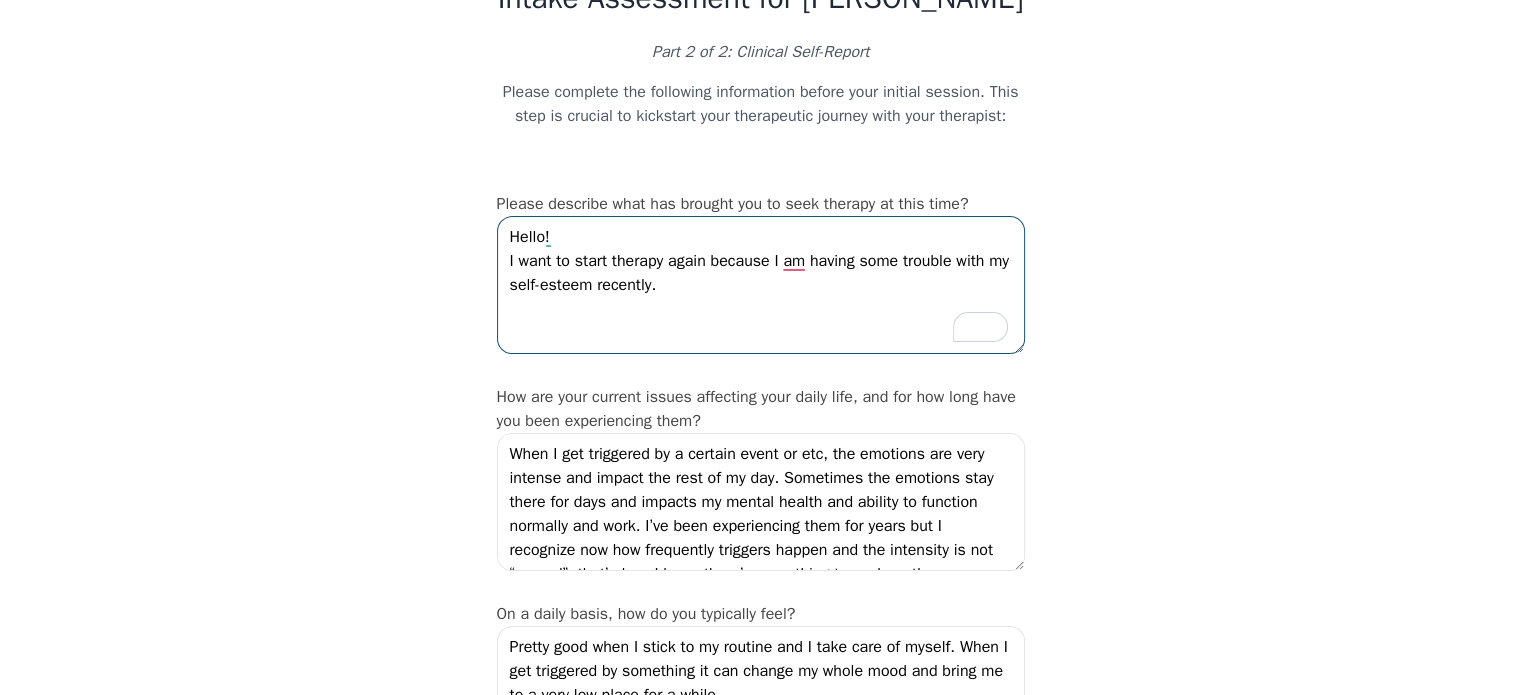 click on "Hello!
I want to start therapy again because I am having some trouble with my self-esteem recently." at bounding box center [761, 285] 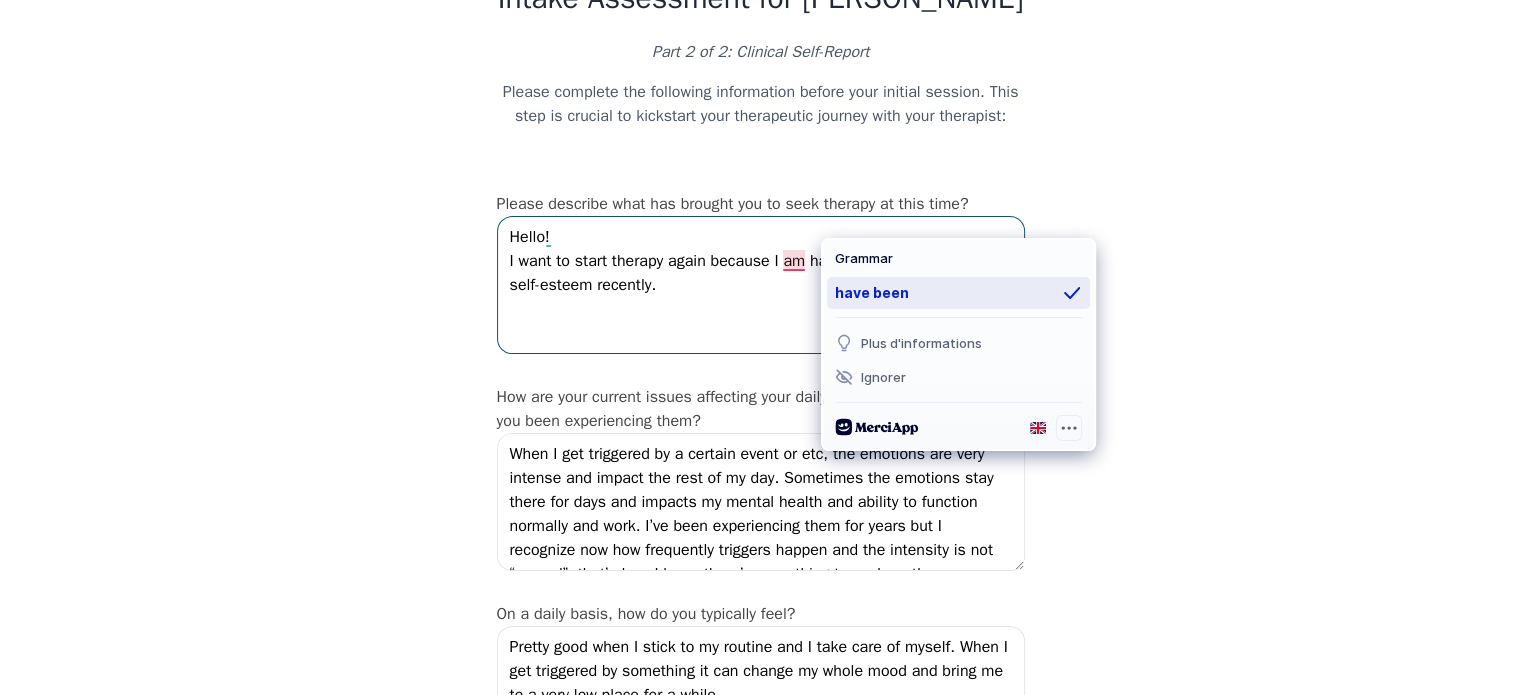 click on "have been" at bounding box center (958, 293) 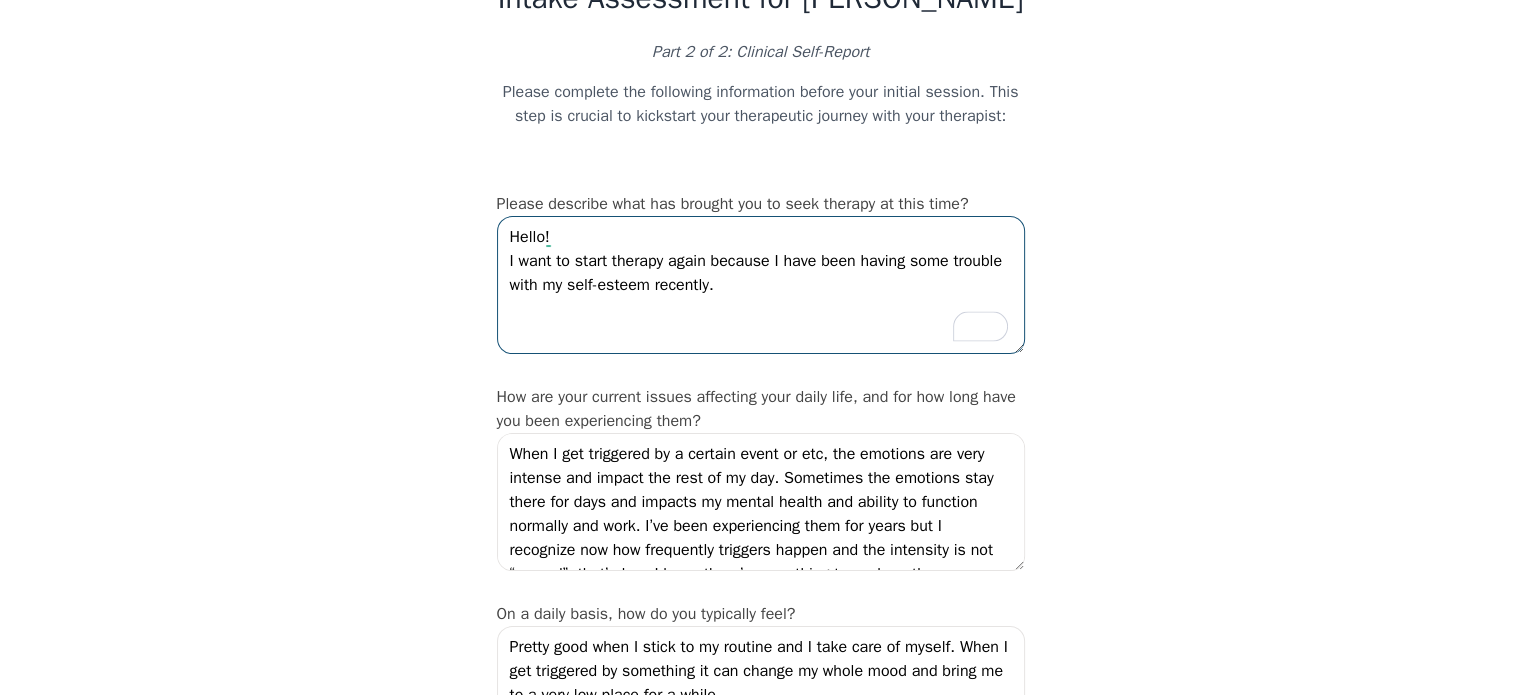 click on "Hello!
I want to start therapy again because I have been having some trouble with my self-esteem recently." at bounding box center [761, 285] 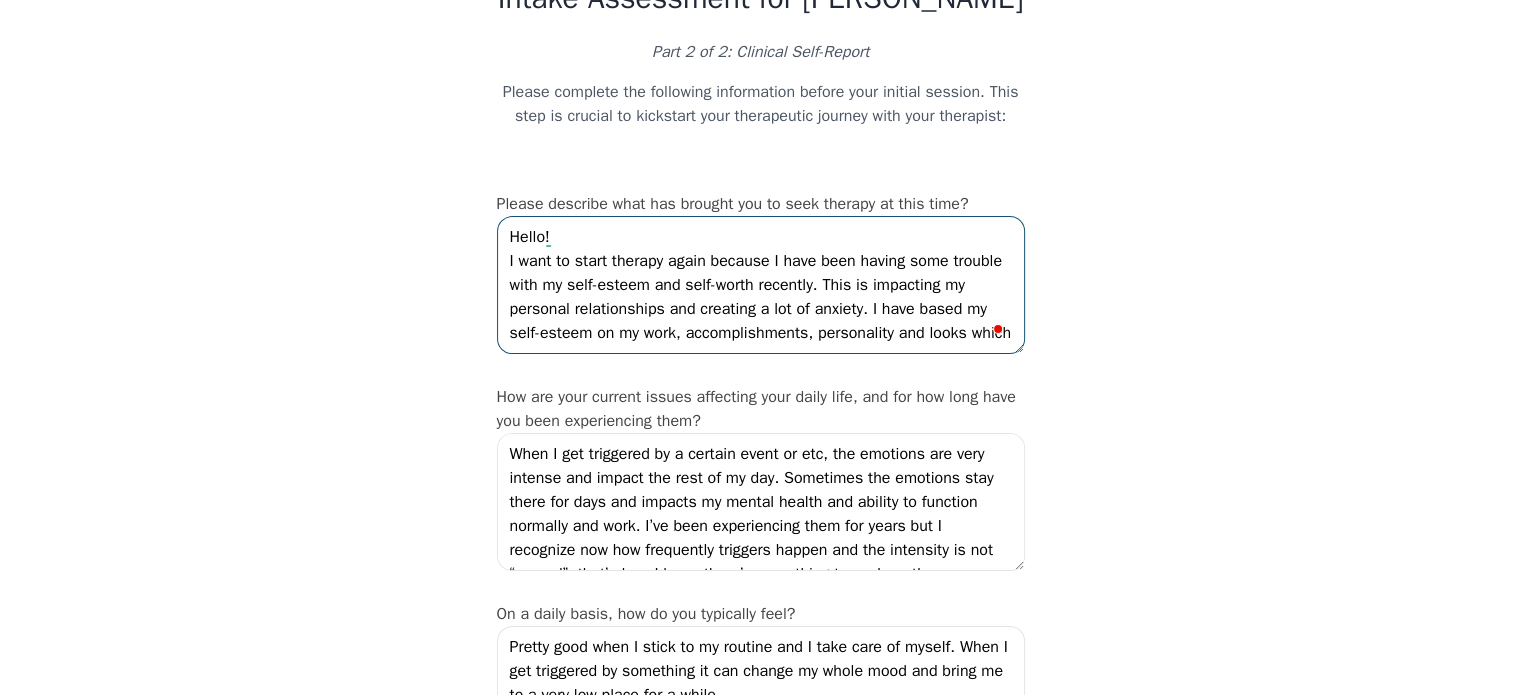 scroll, scrollTop: 14, scrollLeft: 0, axis: vertical 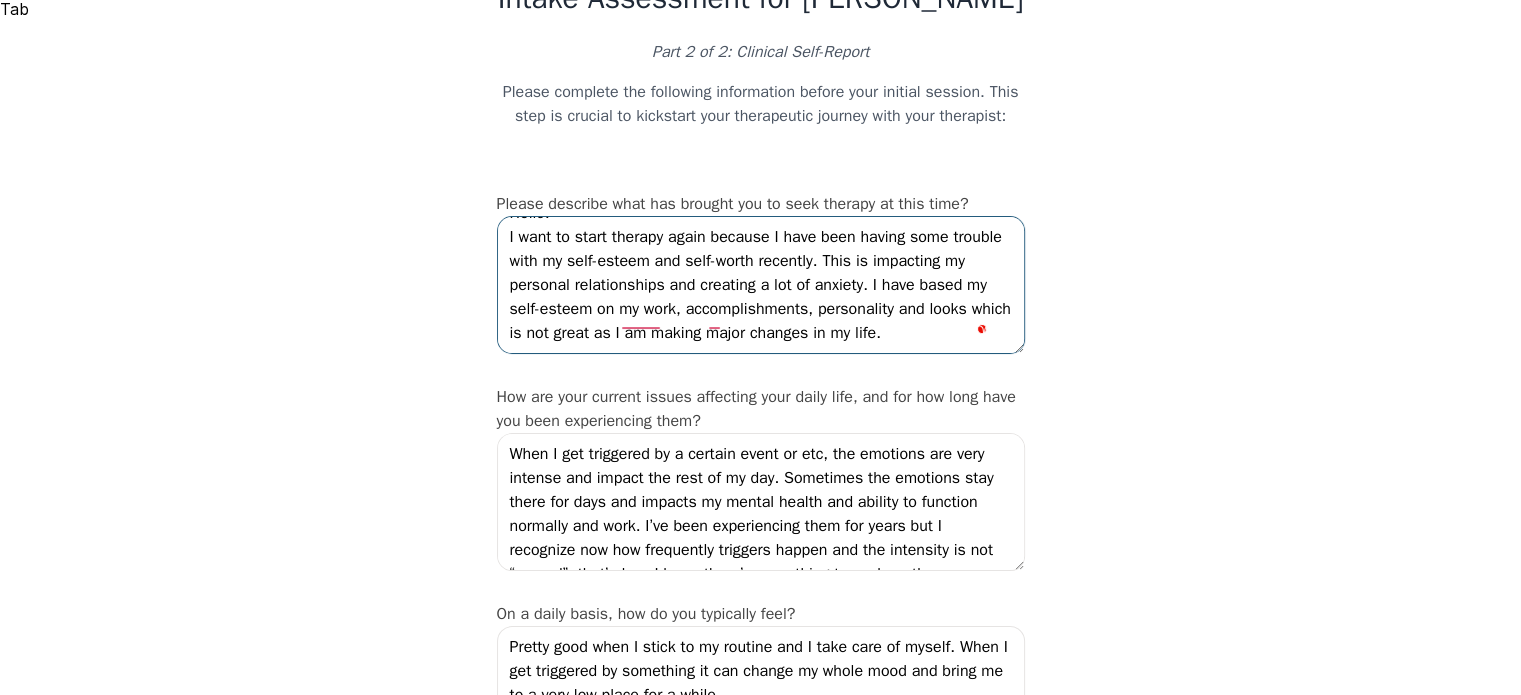 click on "Hello!
I want to start therapy again because I have been having some trouble with my self-esteem and self-worth recently. This is impacting my personal relationships and creating a lot of anxiety. I have based my self-esteem on my work, accomplishments, personality and looks which is not great as I am making major changes in my life." at bounding box center [761, 285] 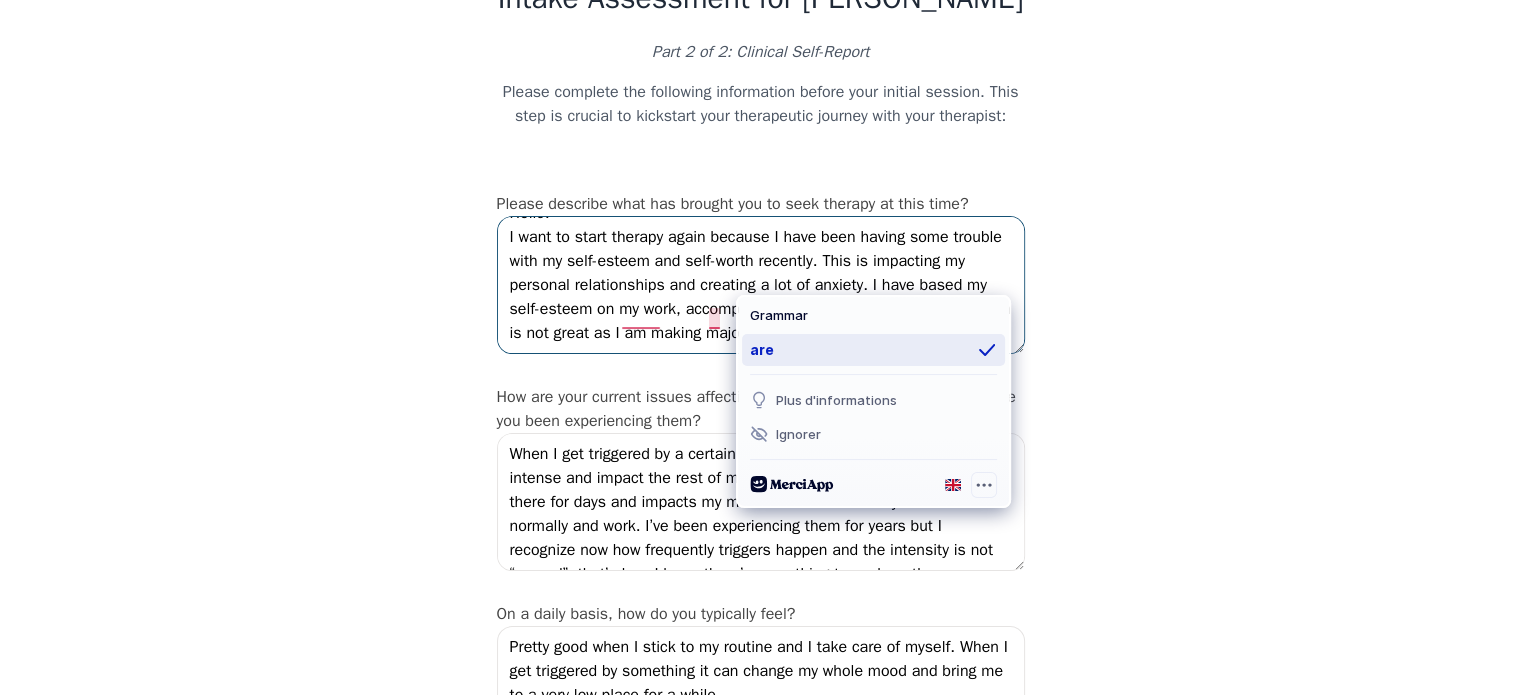 click on "are" at bounding box center (873, 350) 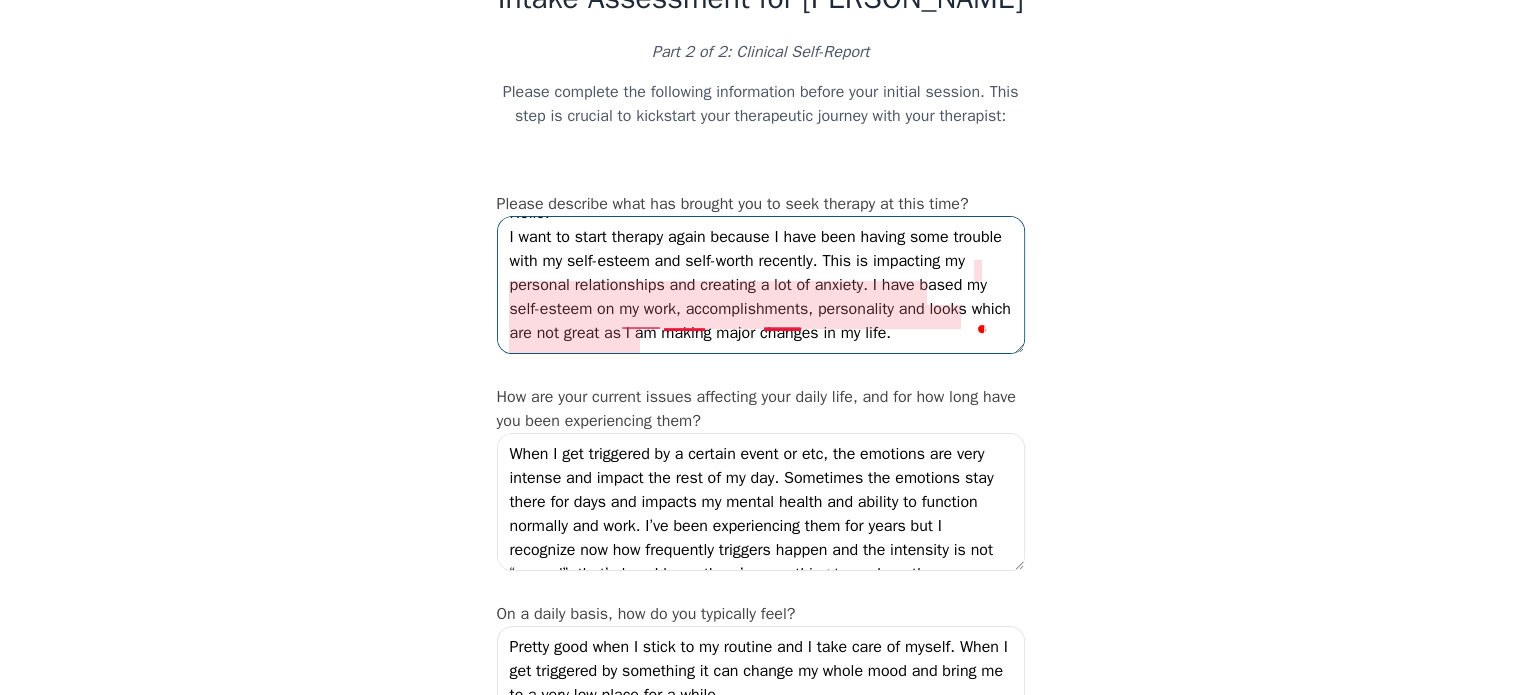 click on "Hello!
I want to start therapy again because I have been having some trouble with my self-esteem and self-worth recently. This is impacting my personal relationships and creating a lot of anxiety. I have based my self-esteem on my work, accomplishments, personality and looks which are not great as I am making major changes in my life." at bounding box center [761, 285] 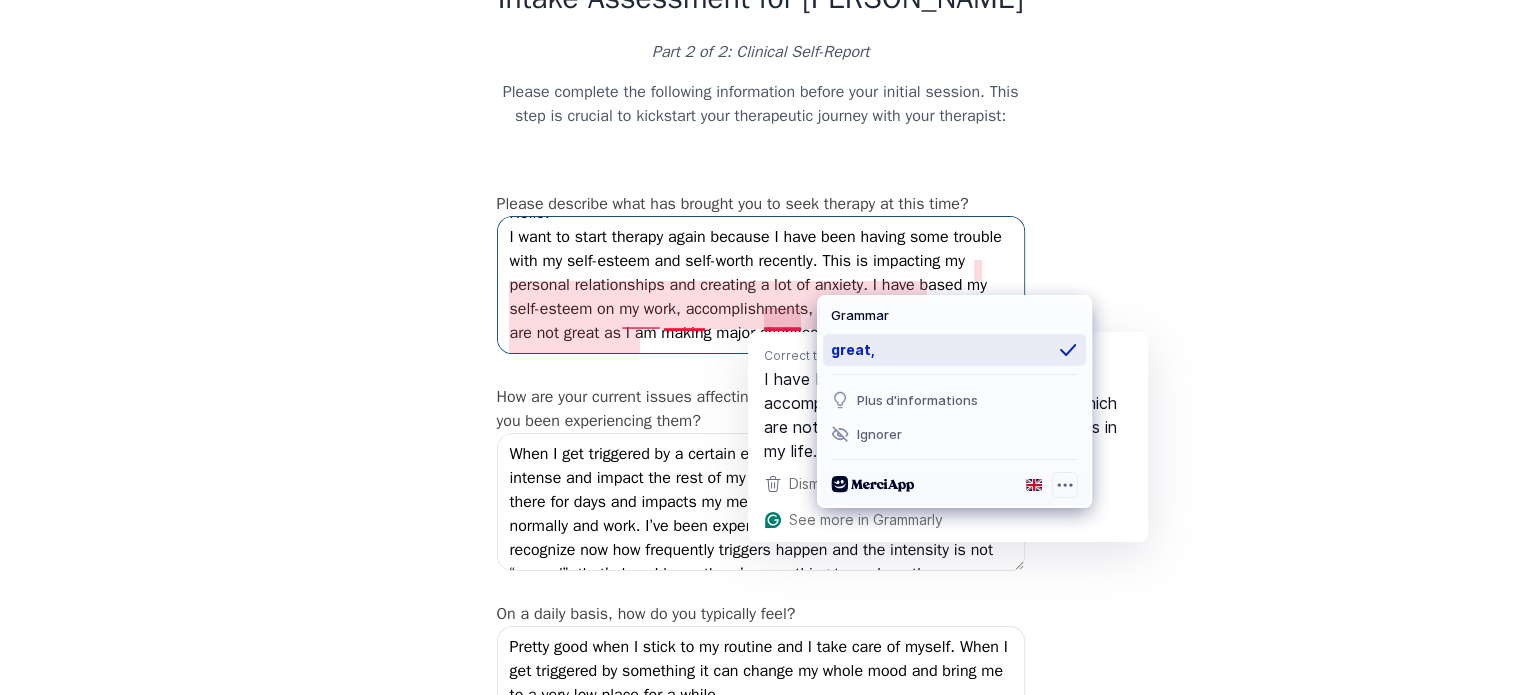 click on "great," at bounding box center [954, 350] 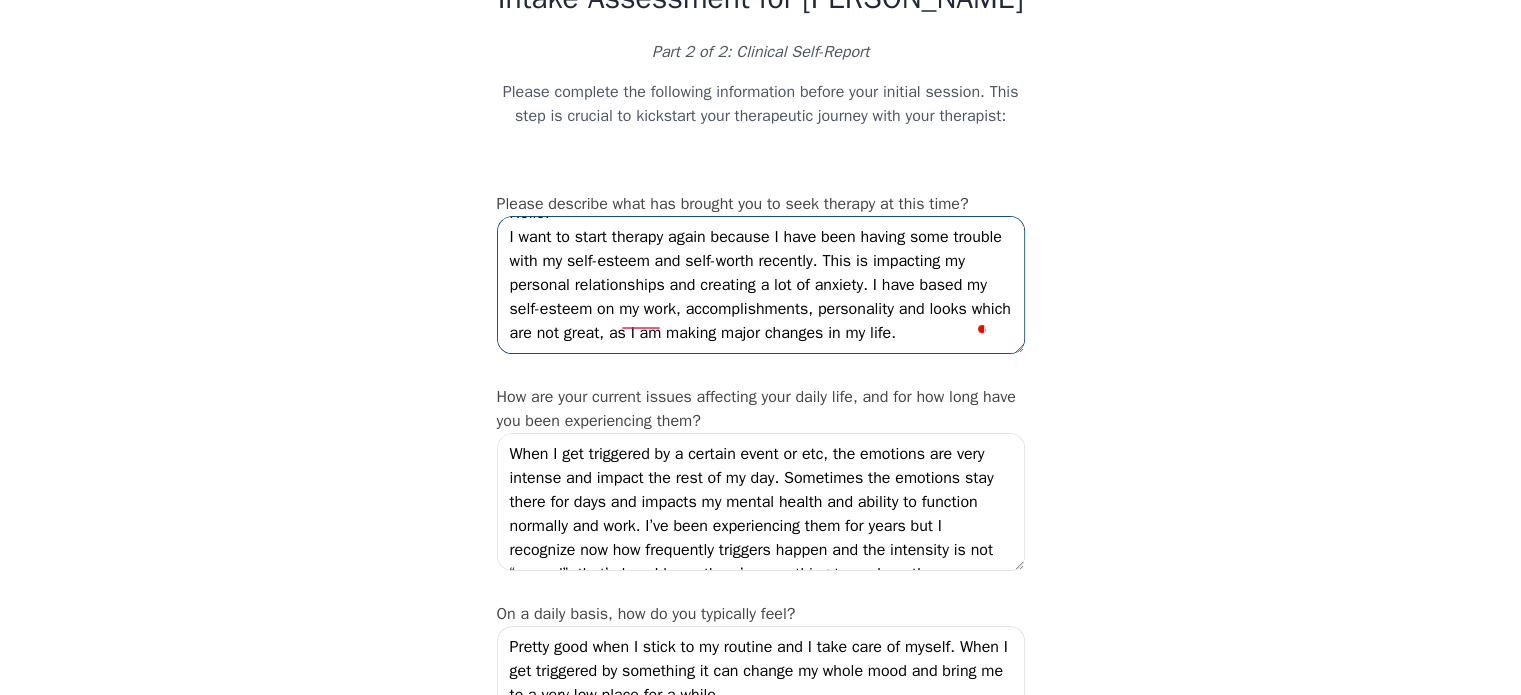 click on "Hello!
I want to start therapy again because I have been having some trouble with my self-esteem and self-worth recently. This is impacting my personal relationships and creating a lot of anxiety. I have based my self-esteem on my work, accomplishments, personality and looks which are not great, as I am making major changes in my life." at bounding box center (761, 285) 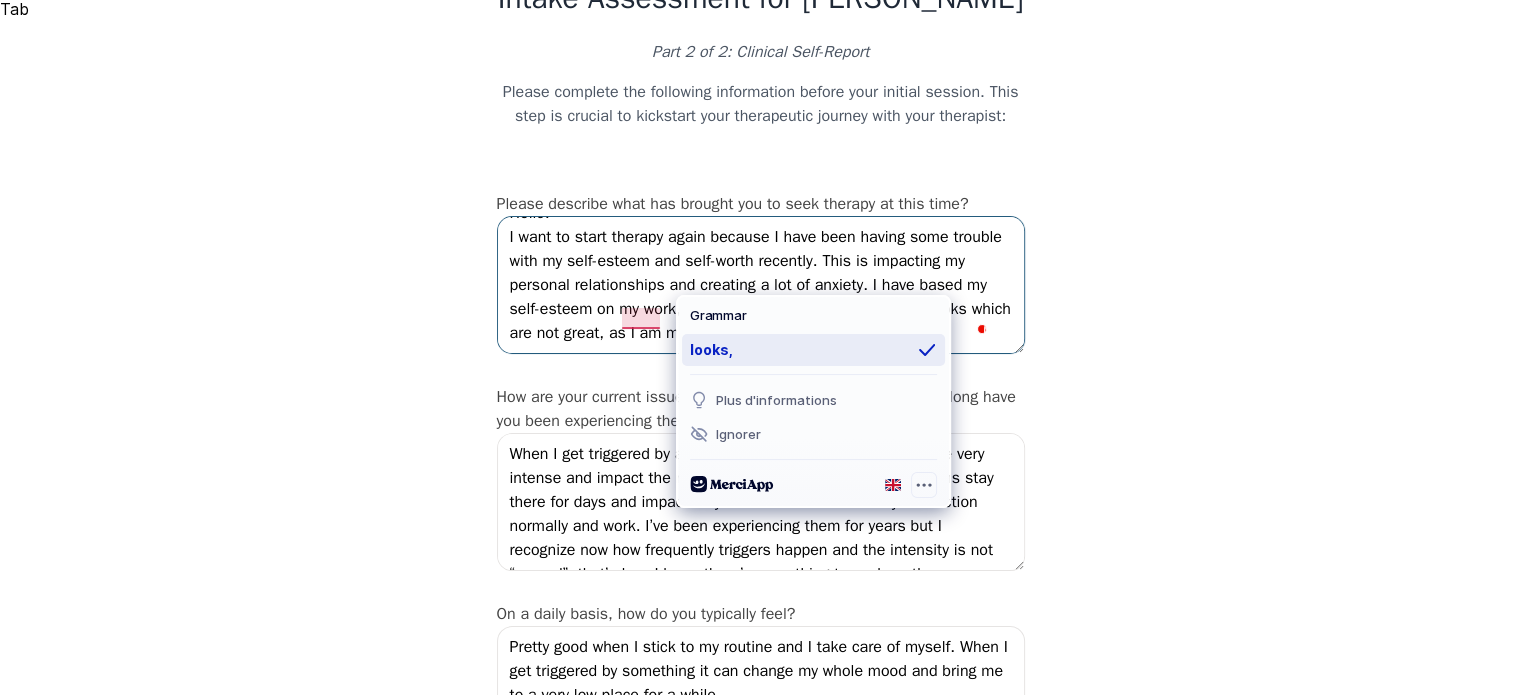 click on "looks," at bounding box center (813, 350) 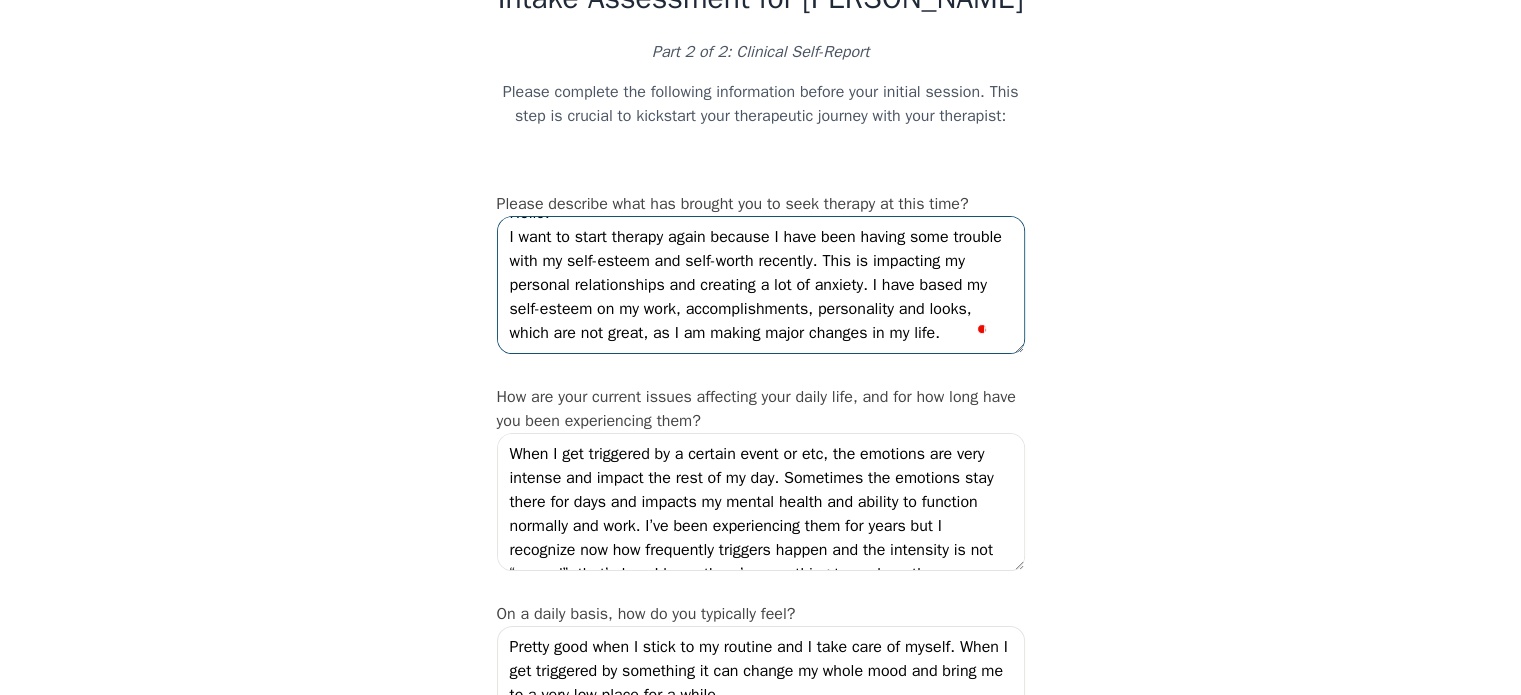 drag, startPoint x: 806, startPoint y: 317, endPoint x: 669, endPoint y: 327, distance: 137.36447 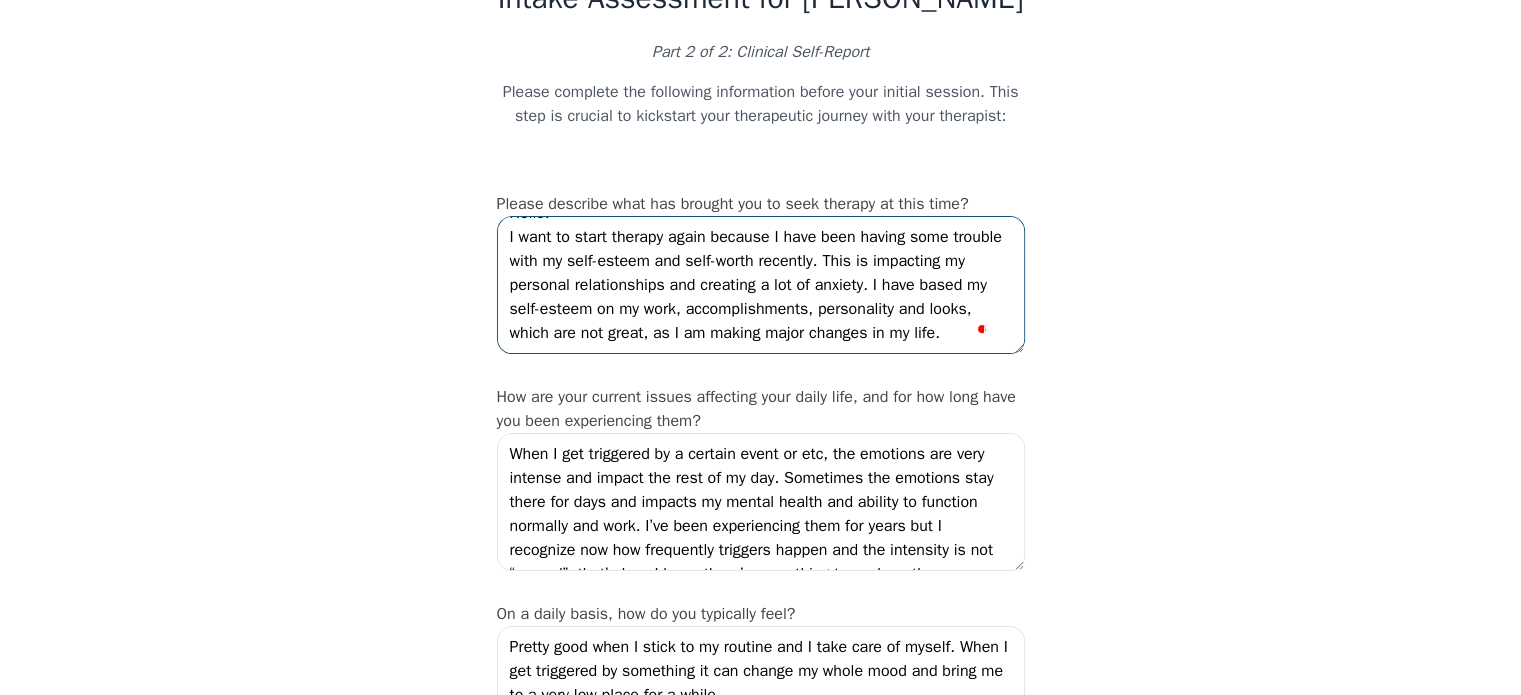 click on "Hello!
I want to start therapy again because I have been having some trouble with my self-esteem and self-worth recently. This is impacting my personal relationships and creating a lot of anxiety. I have based my self-esteem on my work, accomplishments, personality and looks, which are not great, as I am making major changes in my life." at bounding box center (761, 285) 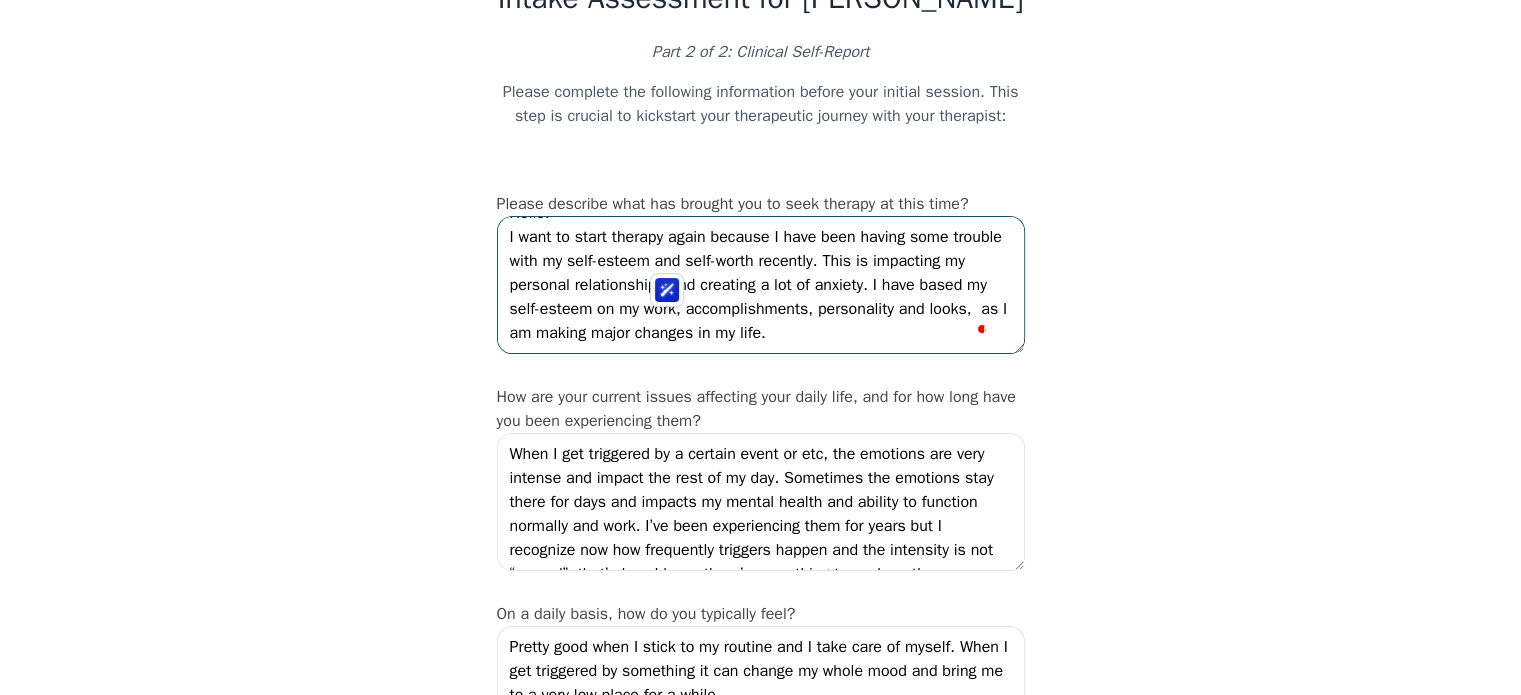 scroll, scrollTop: 24, scrollLeft: 0, axis: vertical 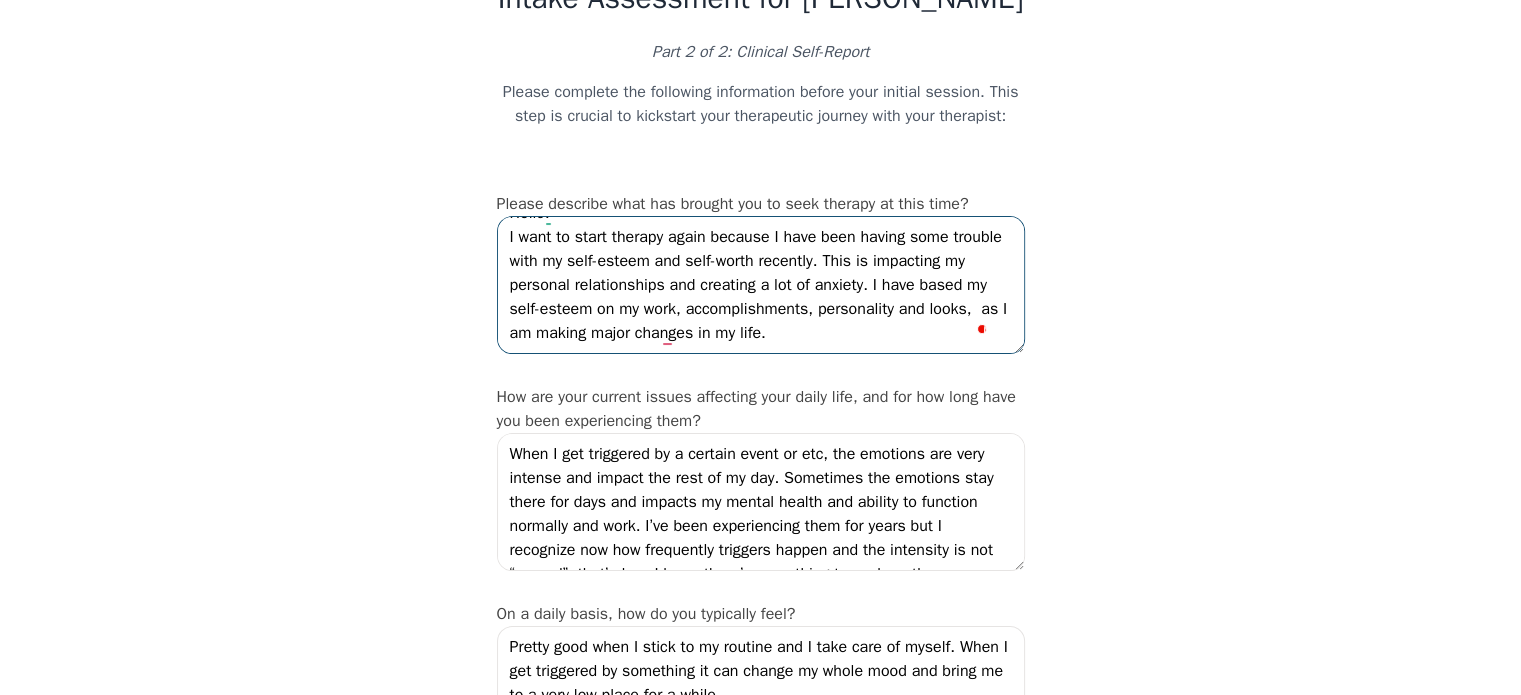 drag, startPoint x: 959, startPoint y: 341, endPoint x: 662, endPoint y: 354, distance: 297.28436 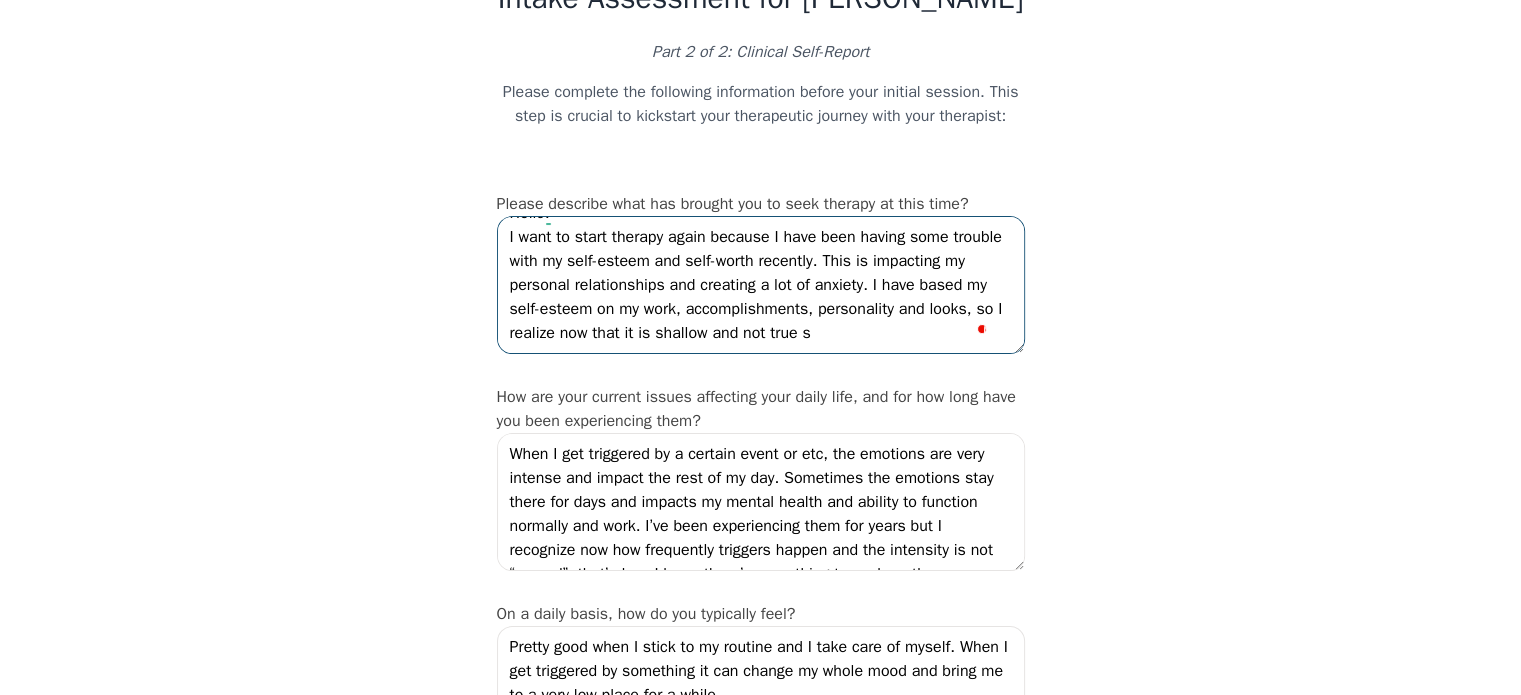 scroll, scrollTop: 38, scrollLeft: 0, axis: vertical 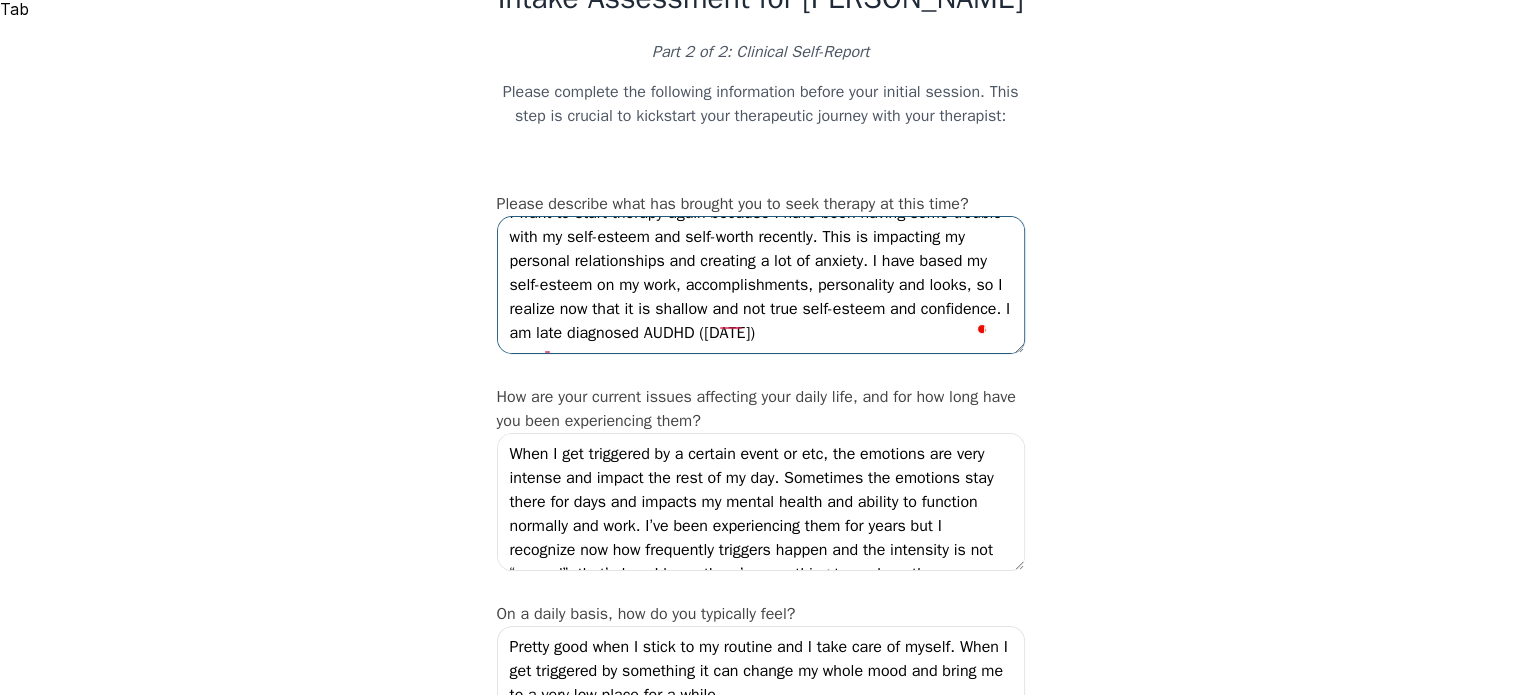 click on "Hello!
I want to start therapy again because I have been having some trouble with my self-esteem and self-worth recently. This is impacting my personal relationships and creating a lot of anxiety. I have based my self-esteem on my work, accomplishments, personality and looks, so I realize now that it is shallow and not true self-esteem and confidence. I am late diagnosed AUDHD (4 years ago)" at bounding box center [761, 285] 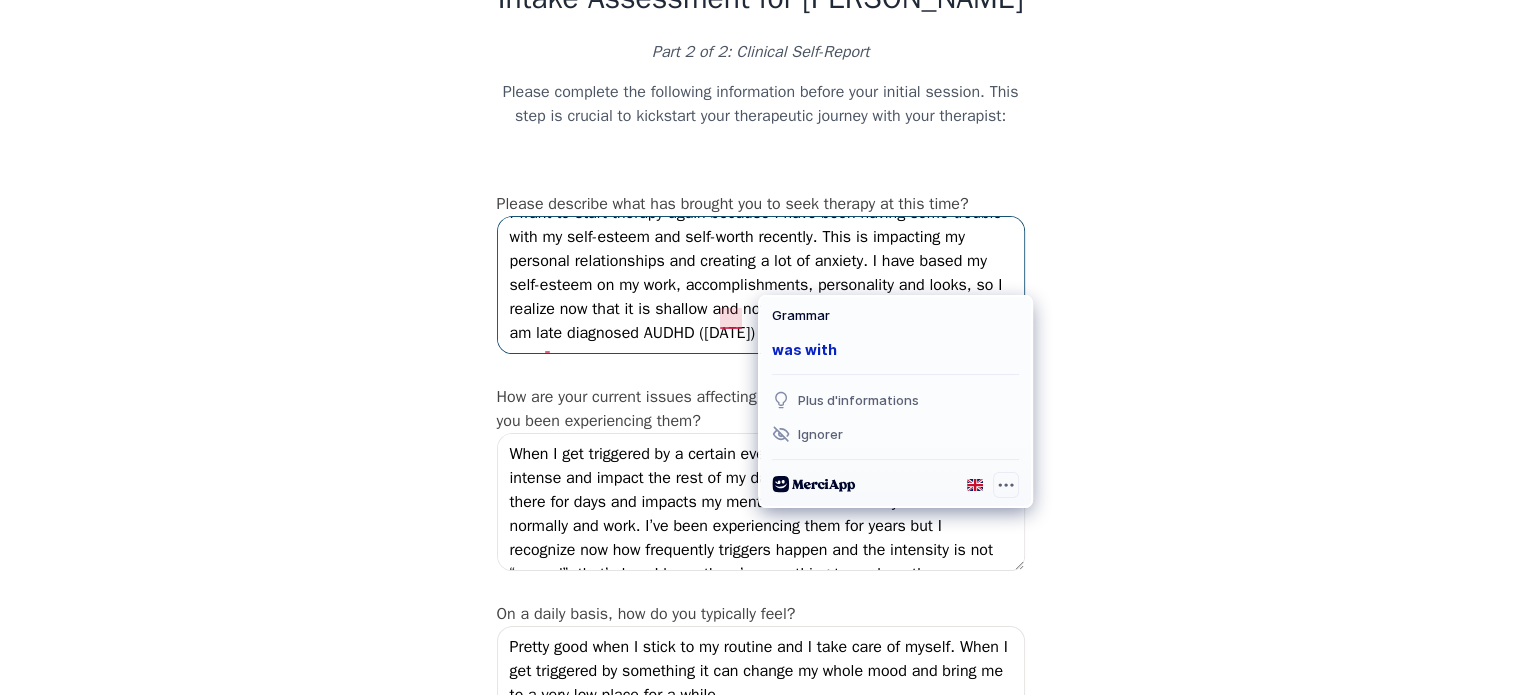 click on "Hello!
I want to start therapy again because I have been having some trouble with my self-esteem and self-worth recently. This is impacting my personal relationships and creating a lot of anxiety. I have based my self-esteem on my work, accomplishments, personality and looks, so I realize now that it is shallow and not true self-esteem and confidence. I am late diagnosed AUDHD (4 years ago)" at bounding box center (761, 285) 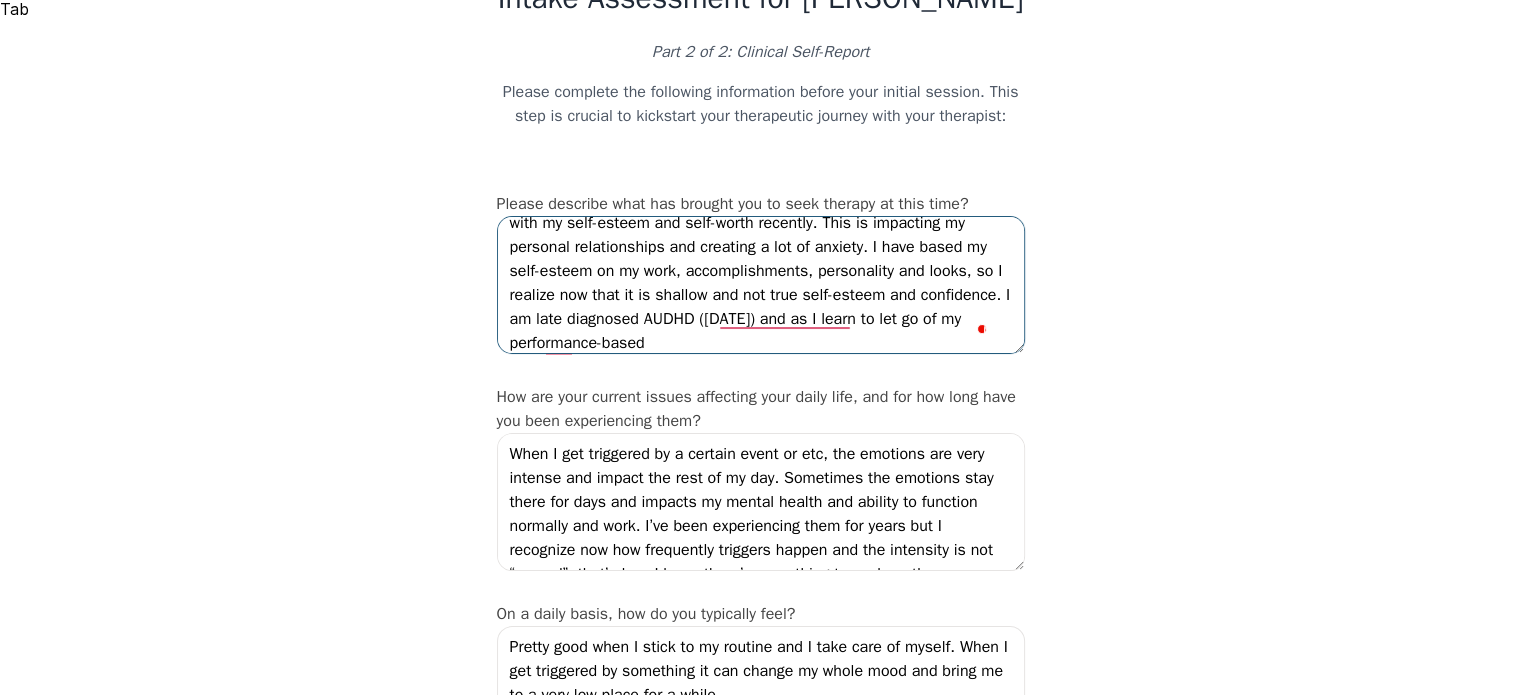 scroll, scrollTop: 72, scrollLeft: 0, axis: vertical 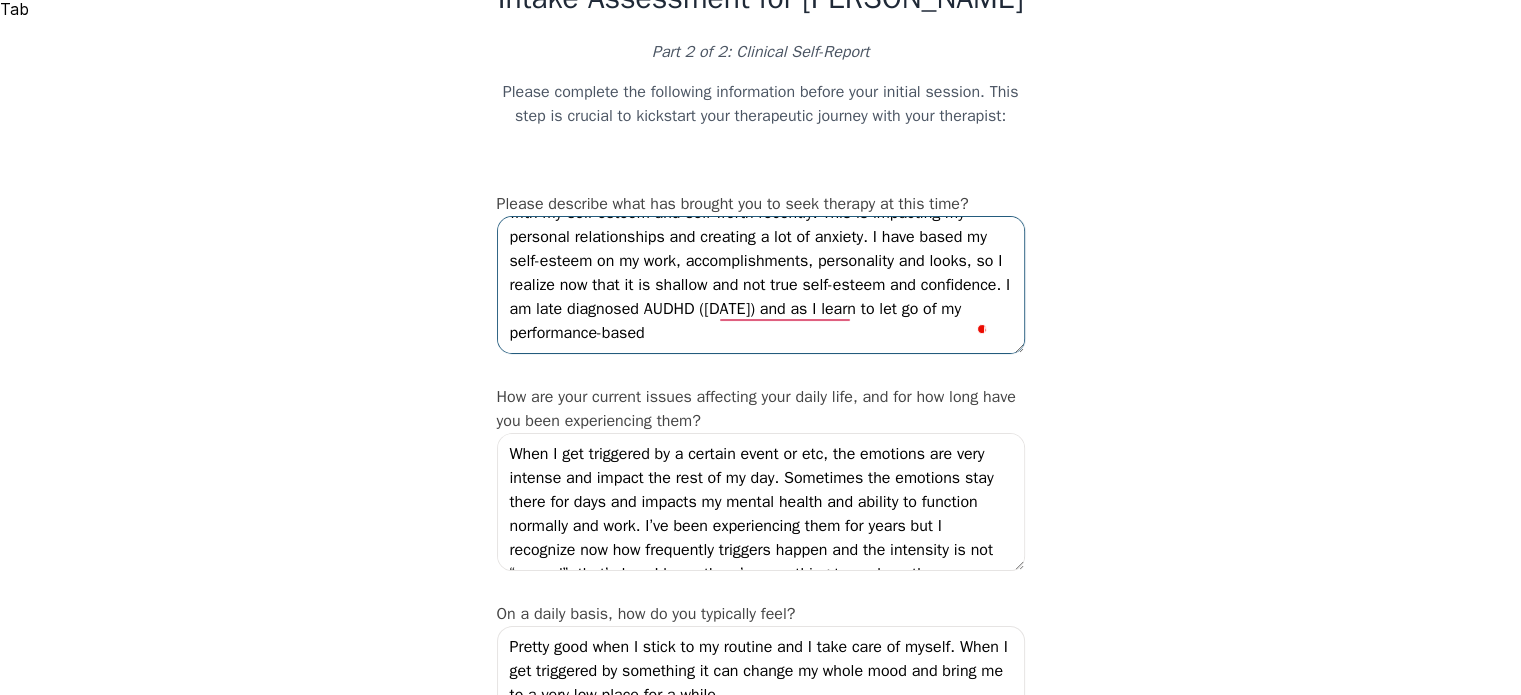 drag, startPoint x: 896, startPoint y: 347, endPoint x: 545, endPoint y: 339, distance: 351.09116 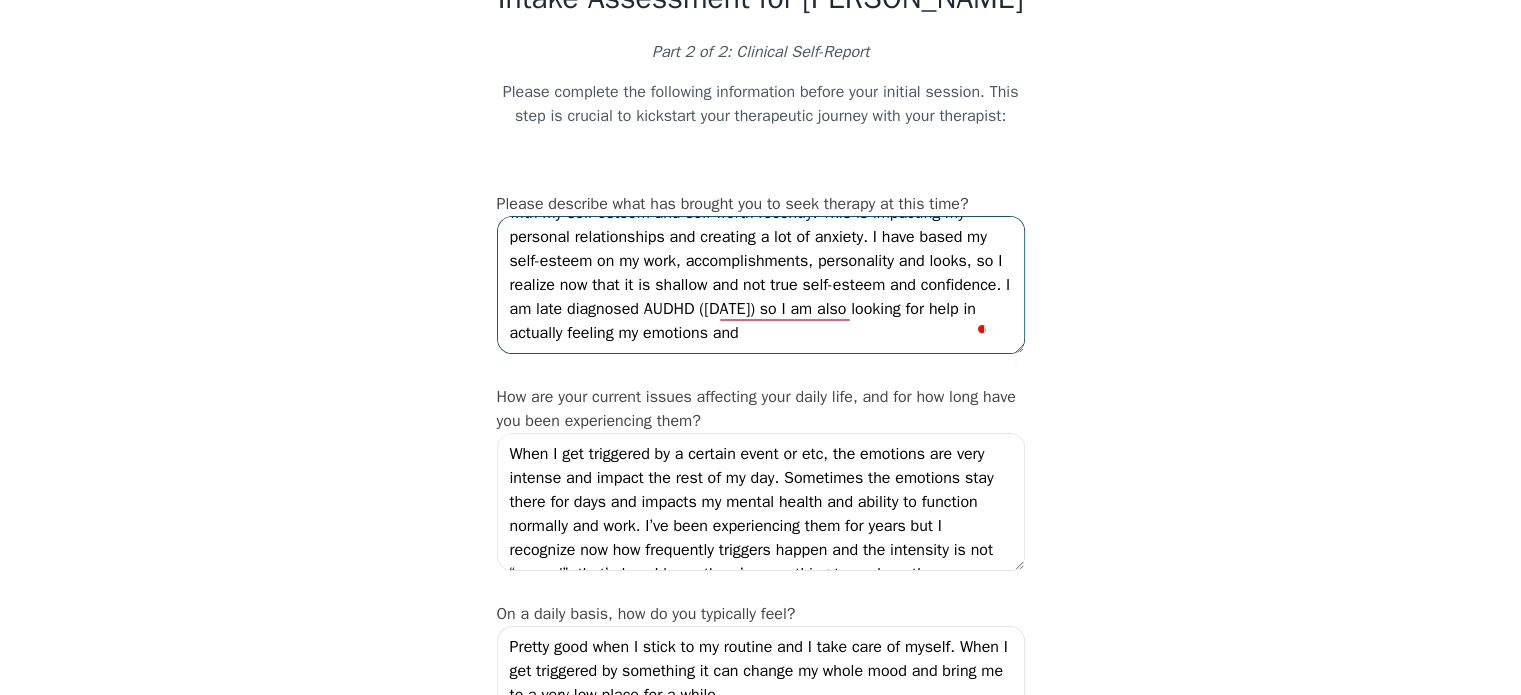 scroll, scrollTop: 86, scrollLeft: 0, axis: vertical 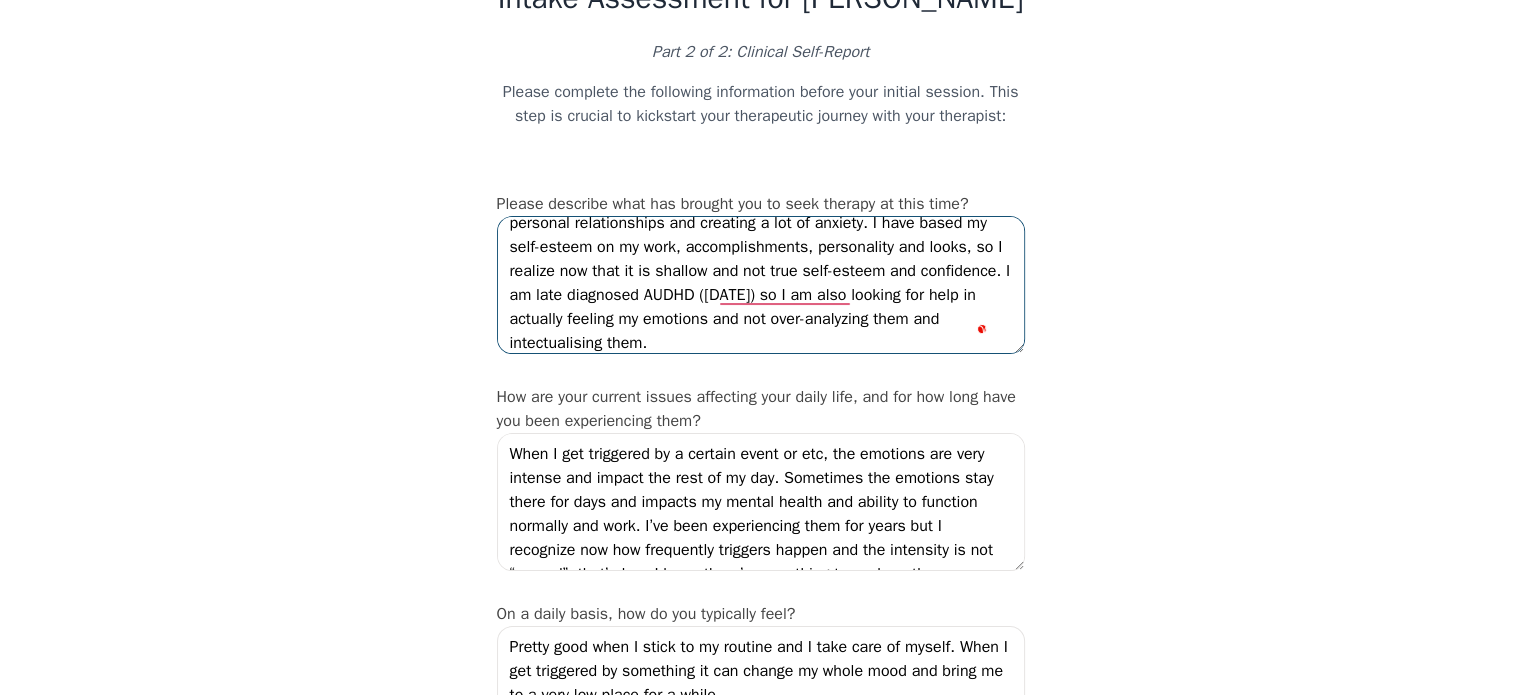 click on "Hello!
I want to start therapy again because I have been having some trouble with my self-esteem and self-worth recently. This is impacting my personal relationships and creating a lot of anxiety. I have based my self-esteem on my work, accomplishments, personality and looks, so I realize now that it is shallow and not true self-esteem and confidence. I am late diagnosed AUDHD (4 years ago) so I am also looking for help in actually feeling my emotions and not over-analyzing them and intectualising them." at bounding box center (761, 285) 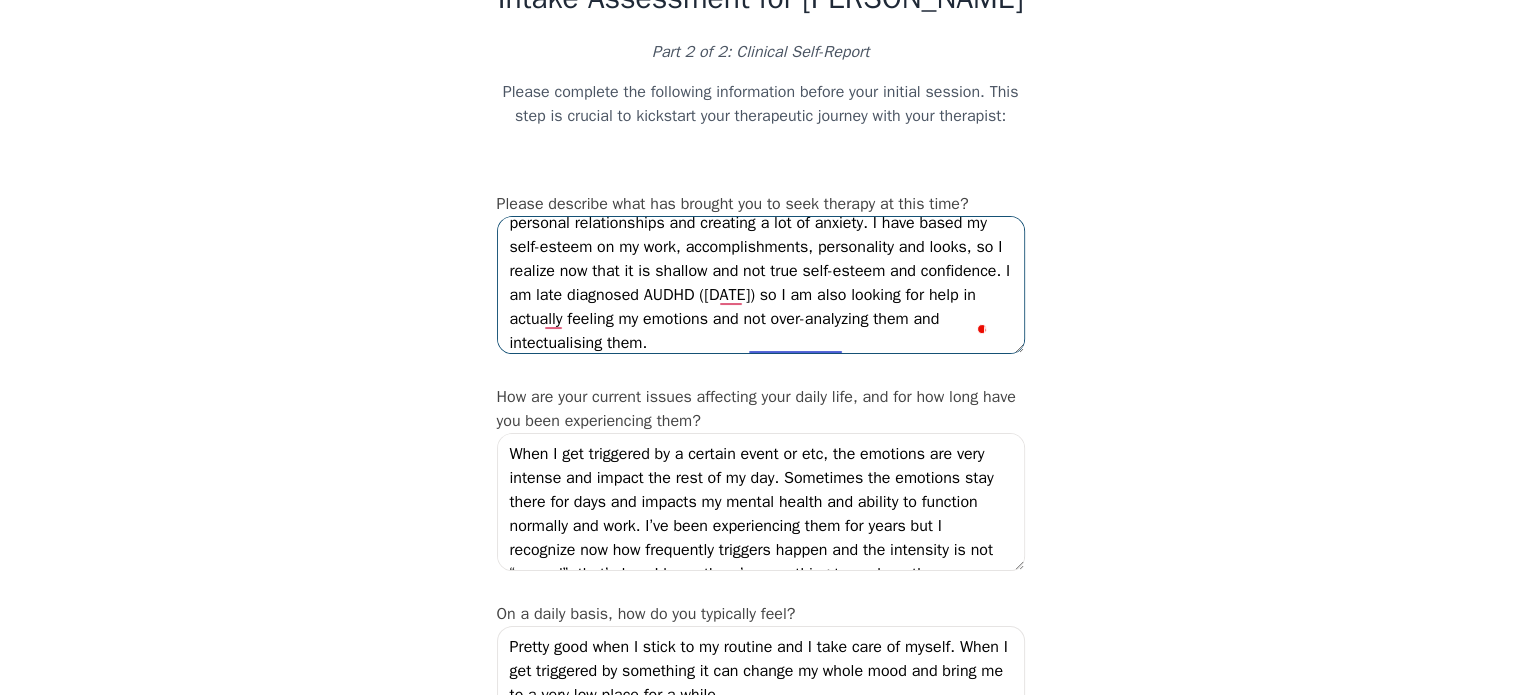 click on "Hello!
I want to start therapy again because I have been having some trouble with my self-esteem and self-worth recently. This is impacting my personal relationships and creating a lot of anxiety. I have based my self-esteem on my work, accomplishments, personality and looks, so I realize now that it is shallow and not true self-esteem and confidence. I am late diagnosed AUDHD (4 years ago) so I am also looking for help in actually feeling my emotions and not over-analyzing them and intectualising them." at bounding box center [761, 285] 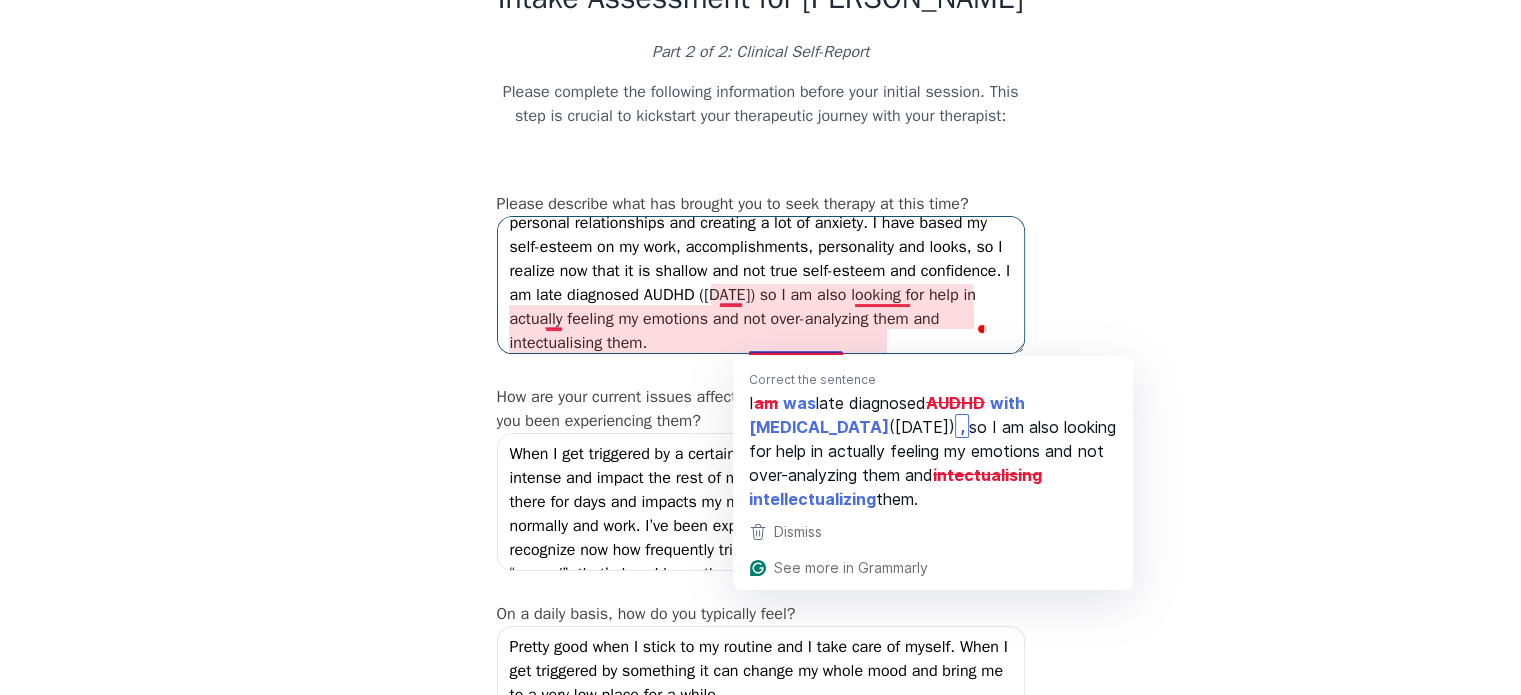 click on "Hello!
I want to start therapy again because I have been having some trouble with my self-esteem and self-worth recently. This is impacting my personal relationships and creating a lot of anxiety. I have based my self-esteem on my work, accomplishments, personality and looks, so I realize now that it is shallow and not true self-esteem and confidence. I am late diagnosed AUDHD (4 years ago) so I am also looking for help in actually feeling my emotions and not over-analyzing them and intectualising them." at bounding box center (761, 285) 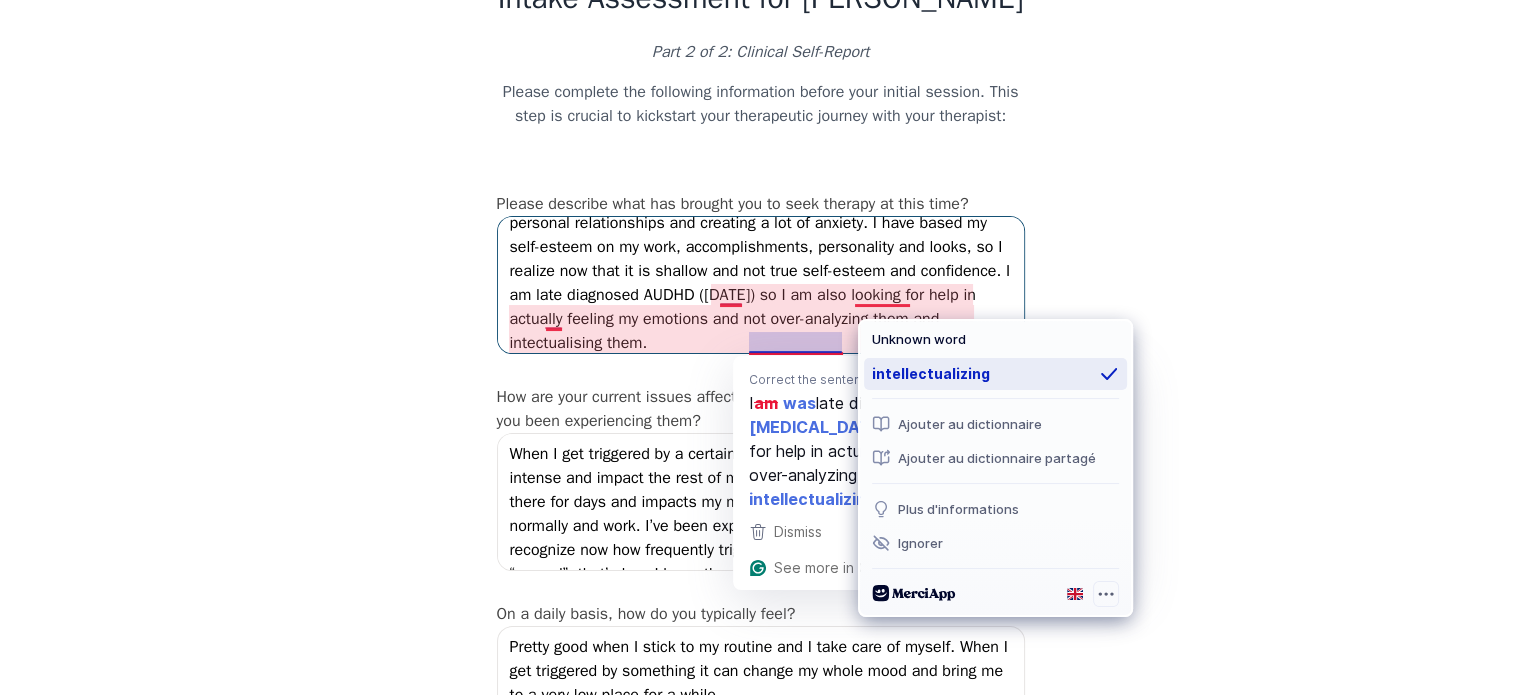 click on "intellectualizing" at bounding box center [995, 374] 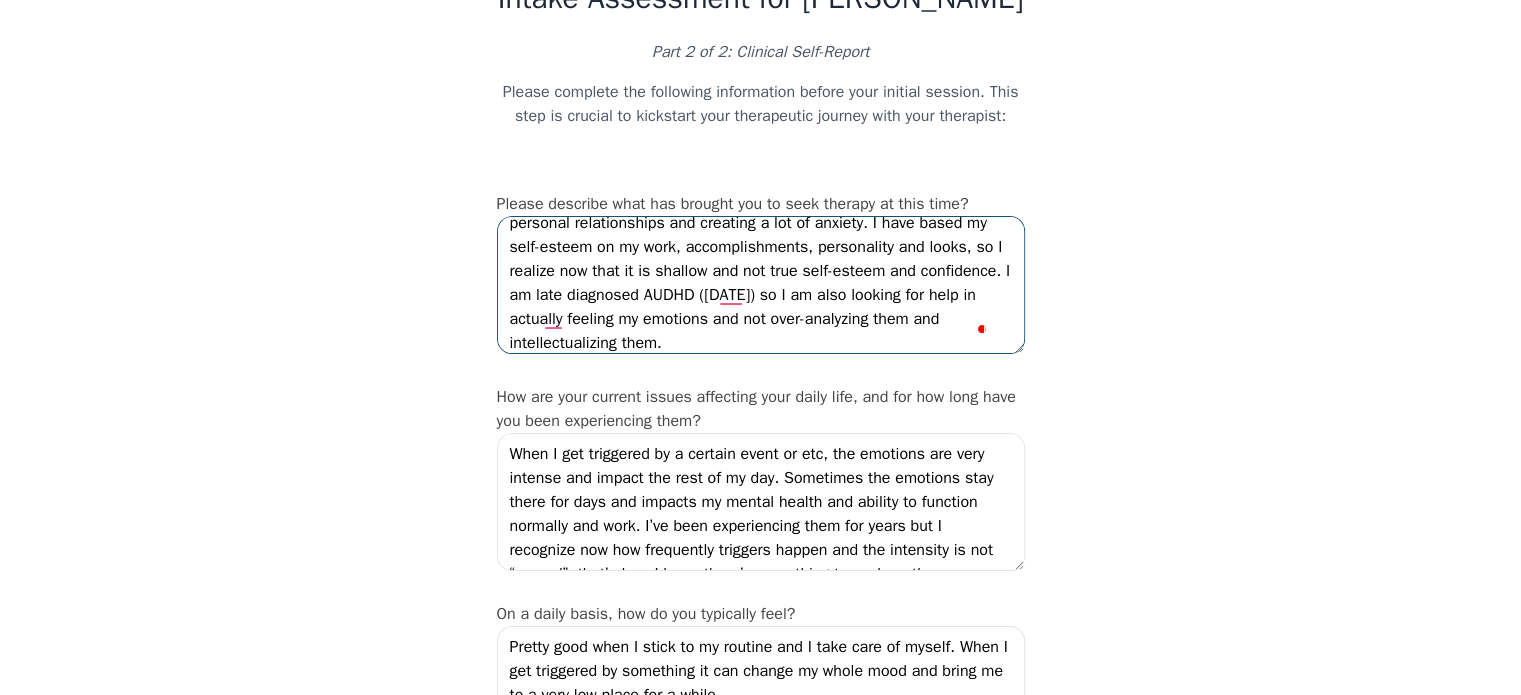 click on "Hello!
I want to start therapy again because I have been having some trouble with my self-esteem and self-worth recently. This is impacting my personal relationships and creating a lot of anxiety. I have based my self-esteem on my work, accomplishments, personality and looks, so I realize now that it is shallow and not true self-esteem and confidence. I am late diagnosed AUDHD (4 years ago) so I am also looking for help in actually feeling my emotions and not over-analyzing them and intellectualizing them." at bounding box center (761, 285) 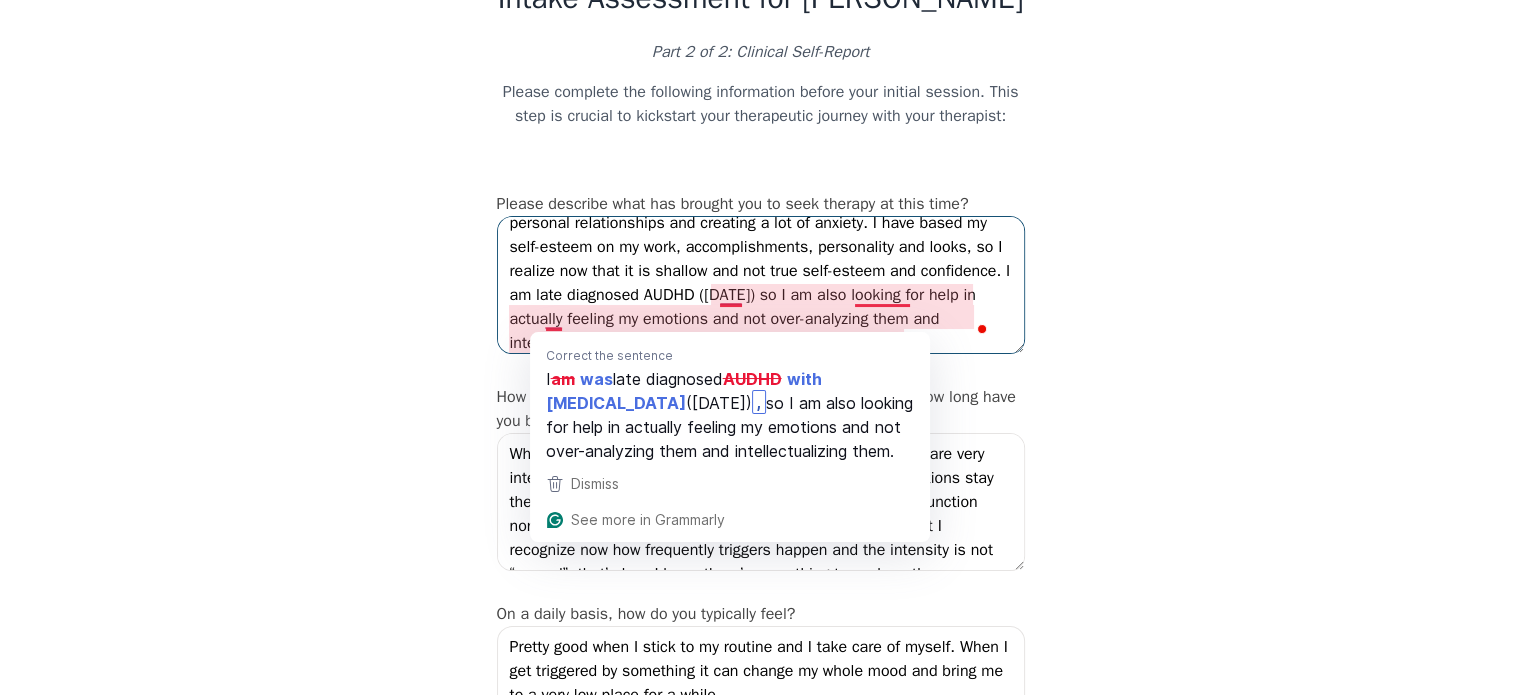 click on "Hello!
I want to start therapy again because I have been having some trouble with my self-esteem and self-worth recently. This is impacting my personal relationships and creating a lot of anxiety. I have based my self-esteem on my work, accomplishments, personality and looks, so I realize now that it is shallow and not true self-esteem and confidence. I am late diagnosed AUDHD (4 years ago) so I am also looking for help in actually feeling my emotions and not over-analyzing them and intellectualizing them." at bounding box center [761, 285] 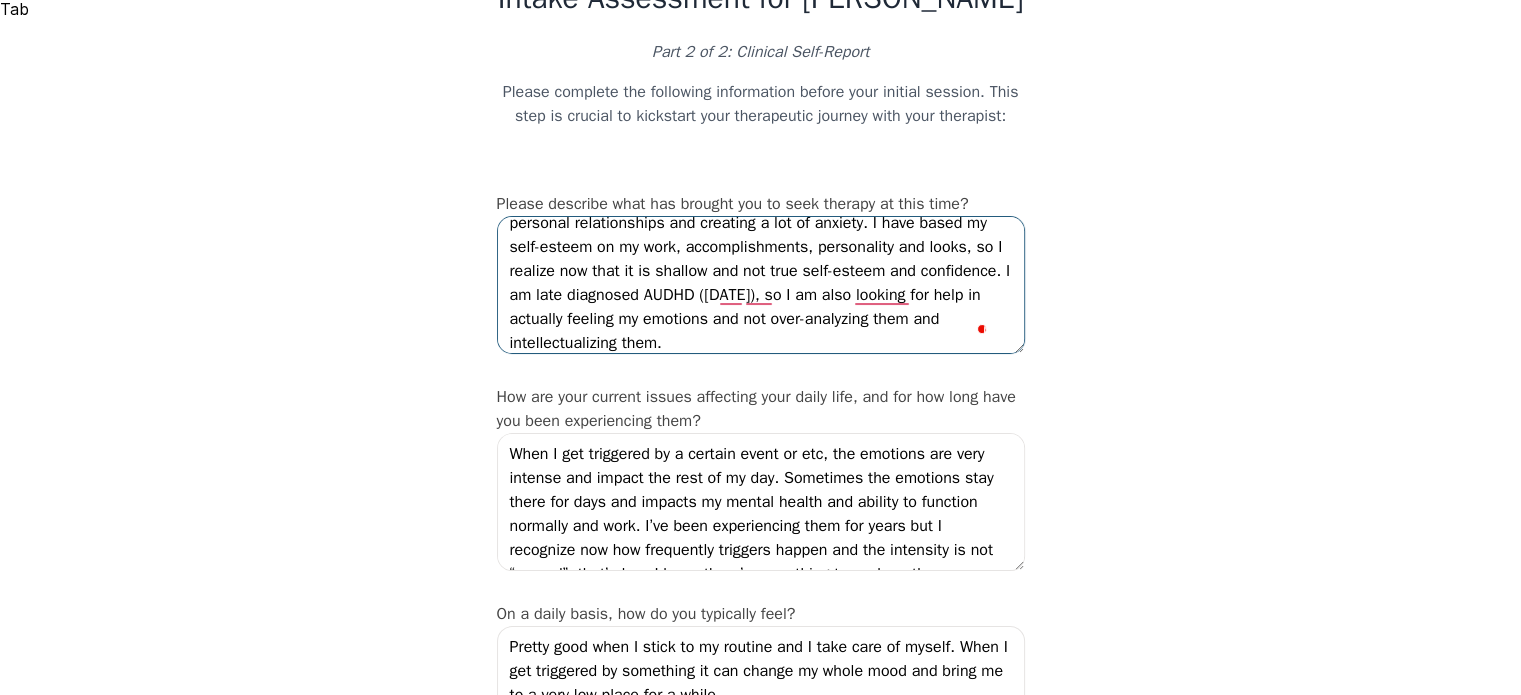 click on "Hello!
I want to start therapy again because I have been having some trouble with my self-esteem and self-worth recently. This is impacting my personal relationships and creating a lot of anxiety. I have based my self-esteem on my work, accomplishments, personality and looks, so I realize now that it is shallow and not true self-esteem and confidence. I am late diagnosed AUDHD (4 years ago), so I am also looking for help in actually feeling my emotions and not over-analyzing them and intellectualizing them." at bounding box center [761, 285] 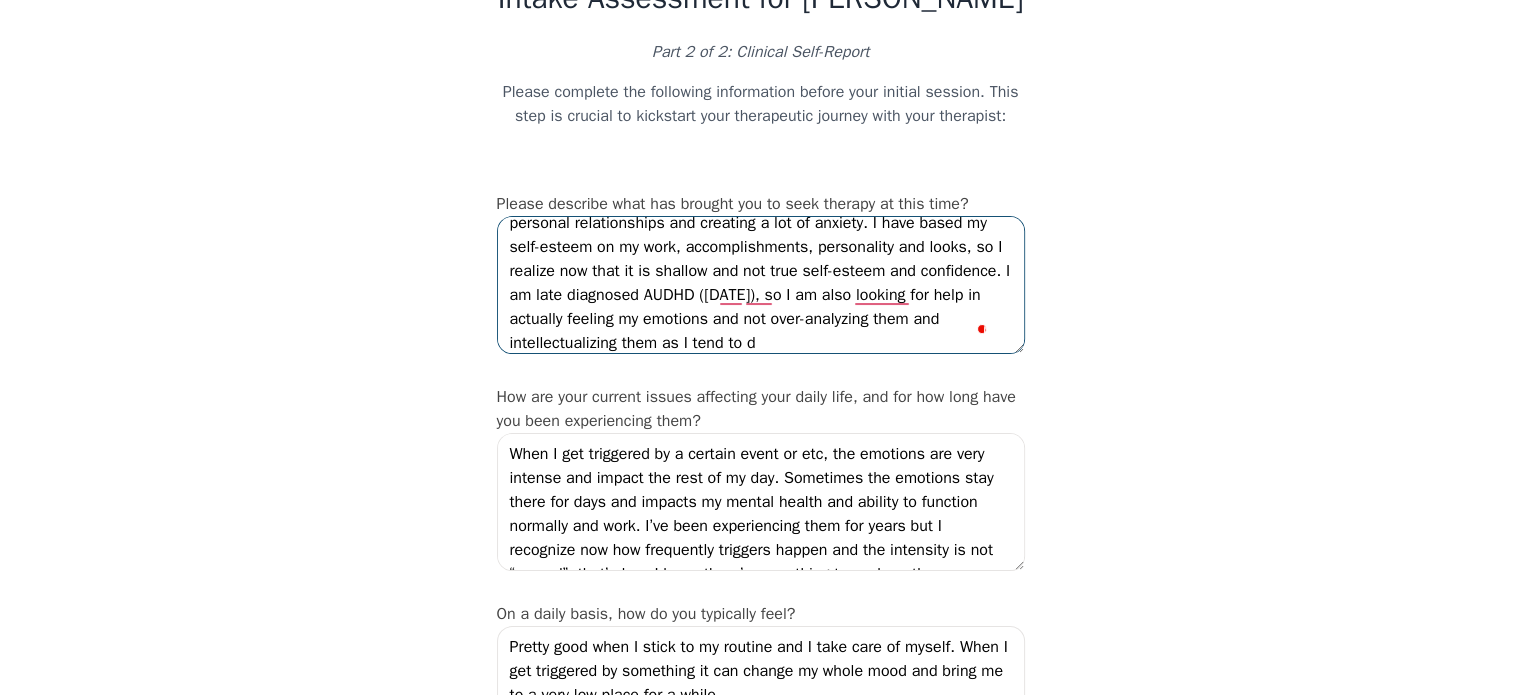 scroll, scrollTop: 110, scrollLeft: 0, axis: vertical 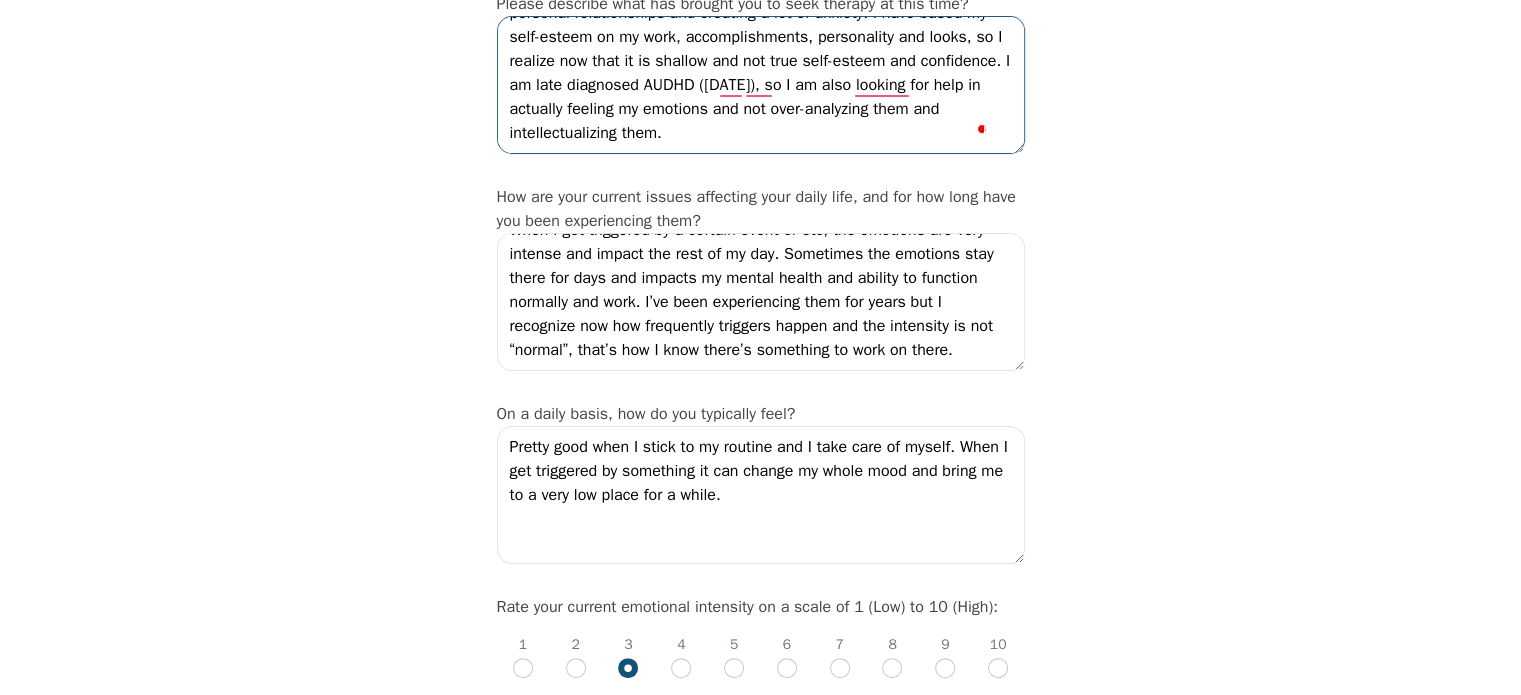 type on "Hello!
I want to start therapy again because I have been having some trouble with my self-esteem and self-worth recently. This is impacting my personal relationships and creating a lot of anxiety. I have based my self-esteem on my work, accomplishments, personality and looks, so I realize now that it is shallow and not true self-esteem and confidence. I am late diagnosed AUDHD (4 years ago), so I am also looking for help in actually feeling my emotions and not over-analyzing them and intellectualizing them." 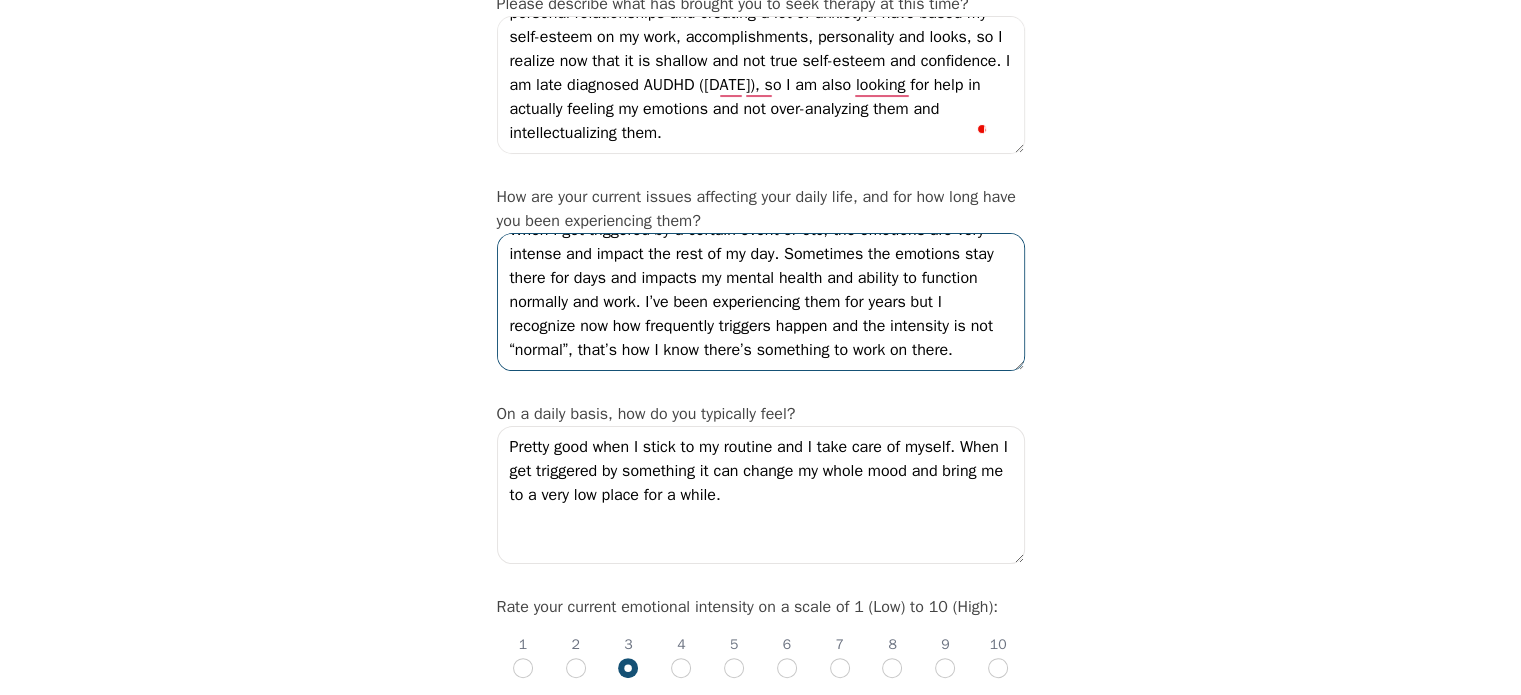 click on "When I get triggered by a certain event or etc, the emotions are very intense and impact the rest of my day. Sometimes the emotions stay there for days and impacts my mental health and ability to function normally and work. I’ve been experiencing them for years but I recognize now how frequently triggers happen and the intensity is not “normal”, that’s how I know there’s something to work on there." at bounding box center (761, 302) 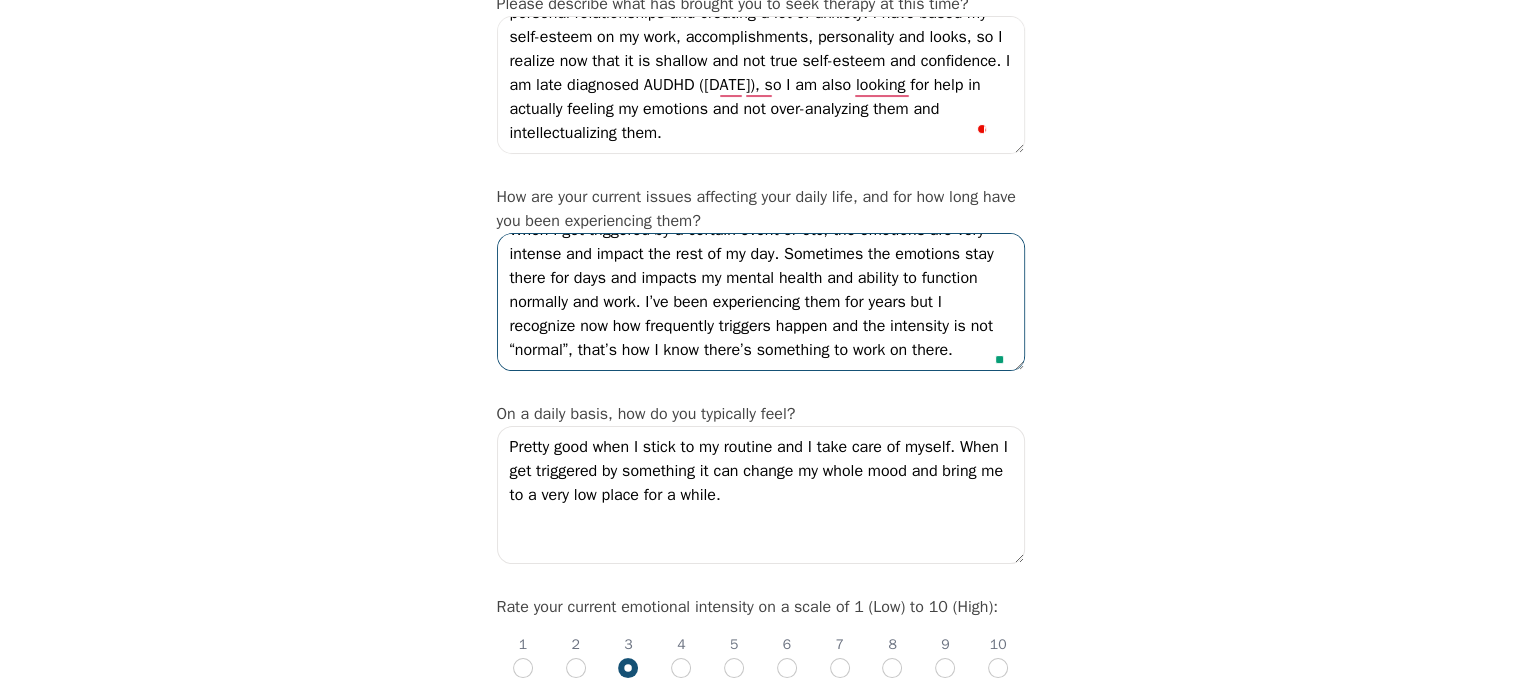 scroll, scrollTop: 24, scrollLeft: 0, axis: vertical 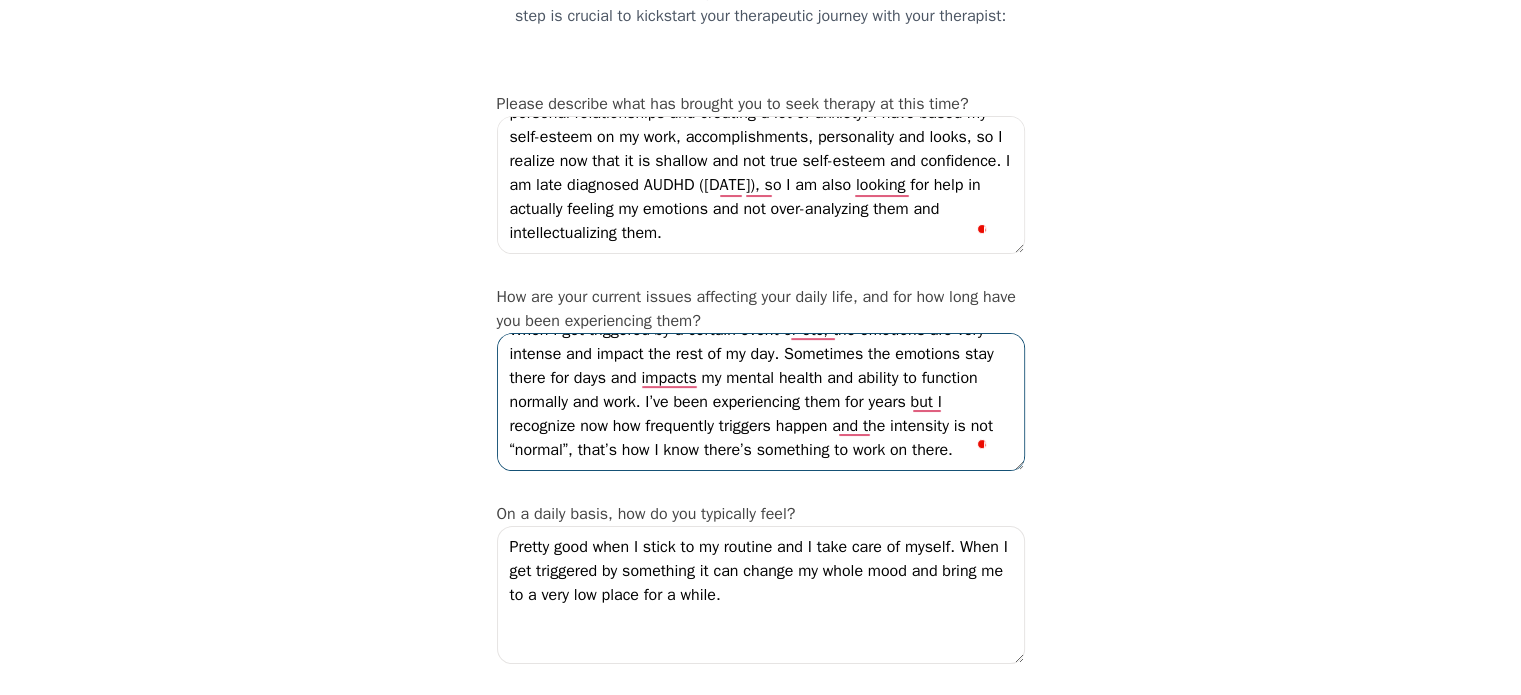 click on "When I get triggered by a certain event or etc, the emotions are very intense and impact the rest of my day. Sometimes the emotions stay there for days and impacts my mental health and ability to function normally and work. I’ve been experiencing them for years but I recognize now how frequently triggers happen and the intensity is not “normal”, that’s how I know there’s something to work on there." at bounding box center [761, 402] 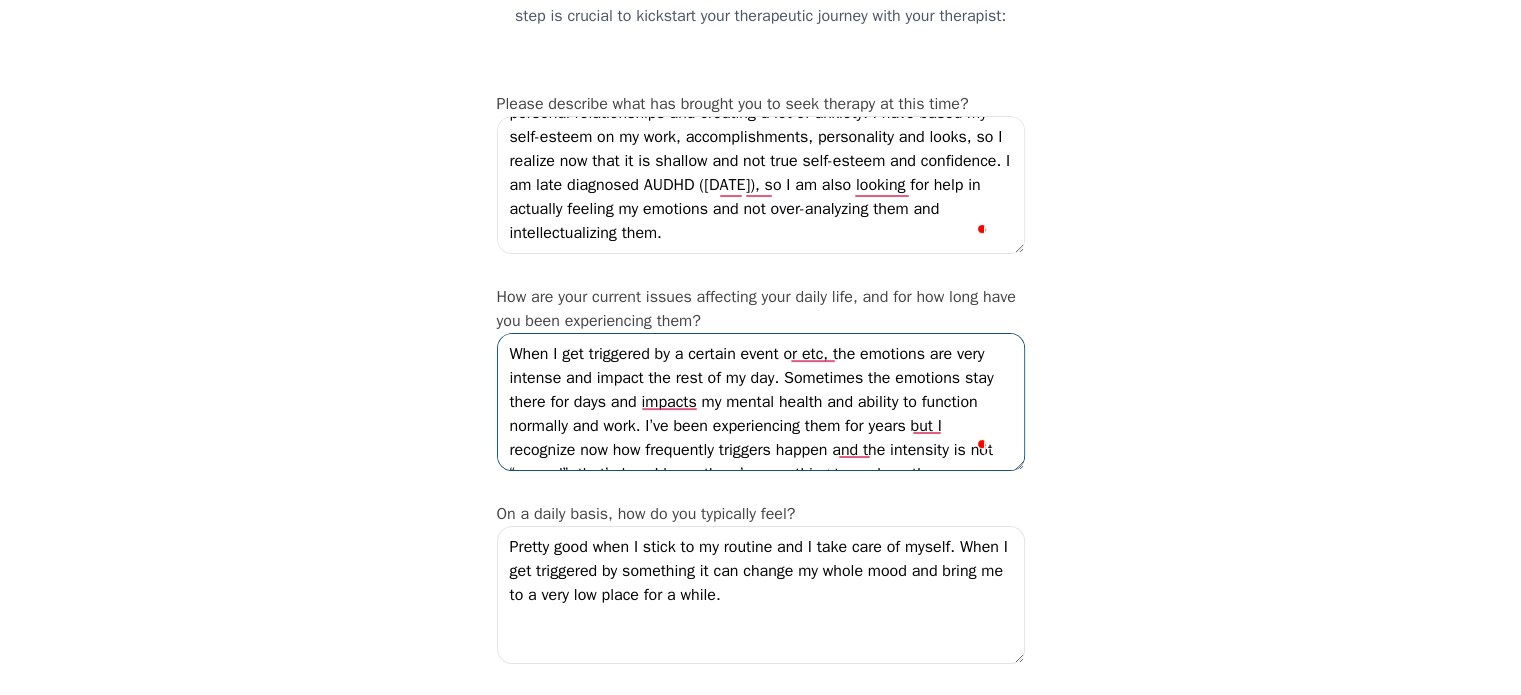 click on "When I get triggered by a certain event or etc, the emotions are very intense and impact the rest of my day. Sometimes the emotions stay there for days and impacts my mental health and ability to function normally and work. I’ve been experiencing them for years but I recognize now how frequently triggers happen and the intensity is not “normal”, that’s how I know there’s something to work on there." at bounding box center [761, 402] 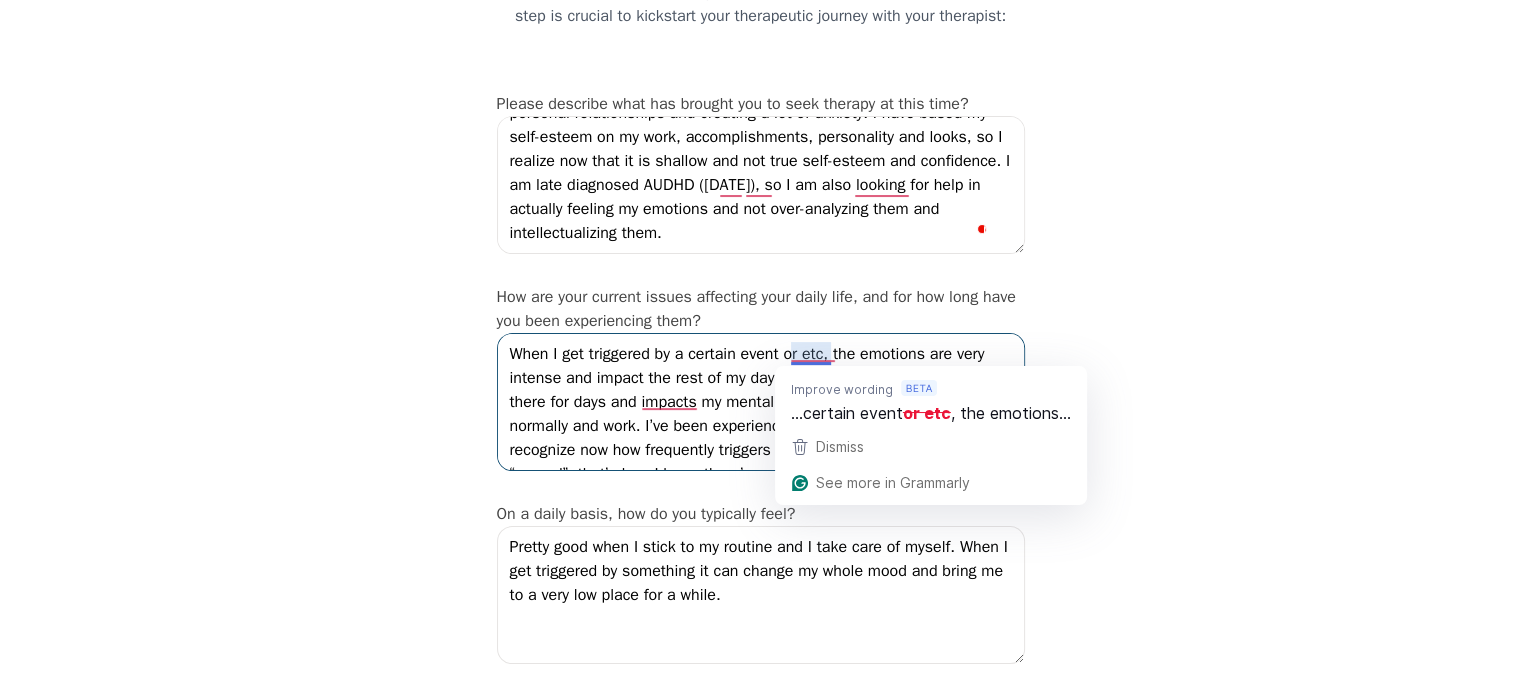 click on "When I get triggered by a certain event or etc, the emotions are very intense and impact the rest of my day. Sometimes the emotions stay there for days and impacts my mental health and ability to function normally and work. I’ve been experiencing them for years but I recognize now how frequently triggers happen and the intensity is not “normal”, that’s how I know there’s something to work on there." at bounding box center (761, 402) 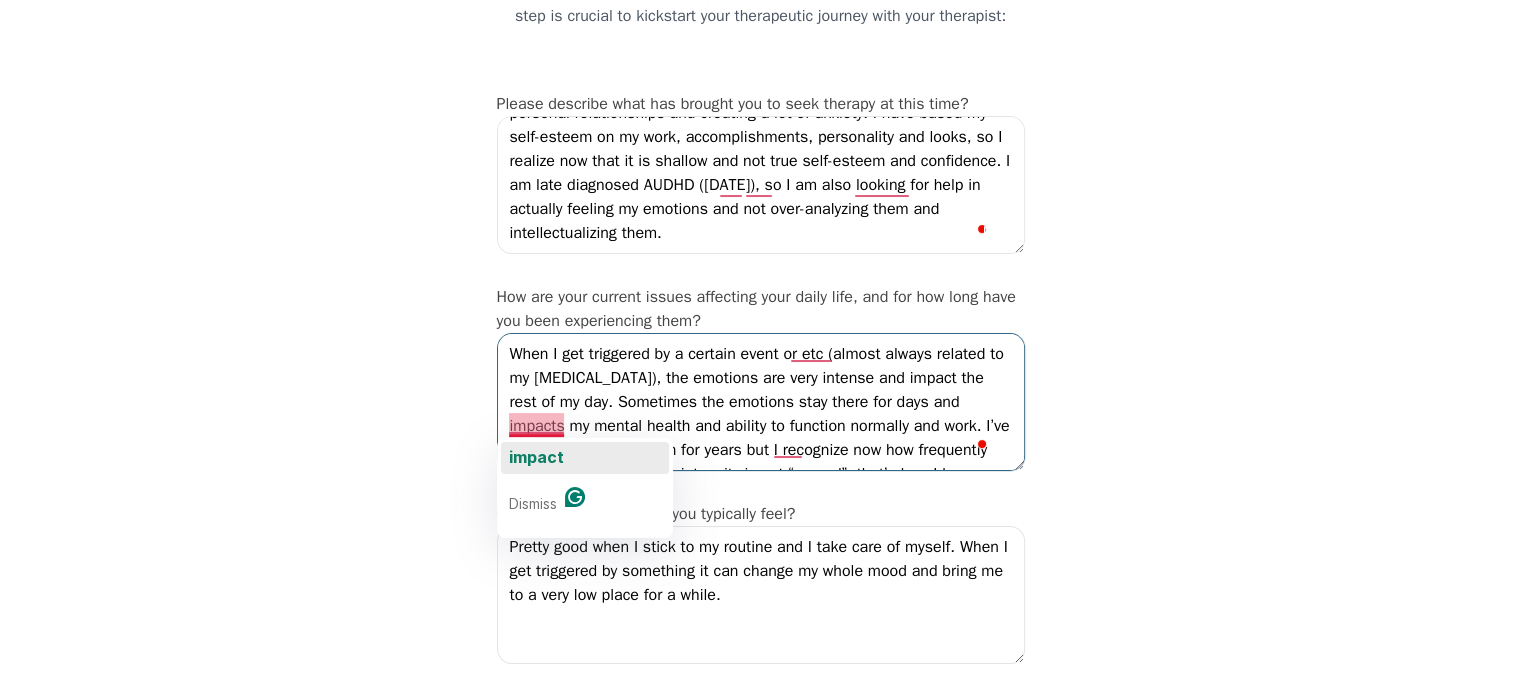 click on "impact" 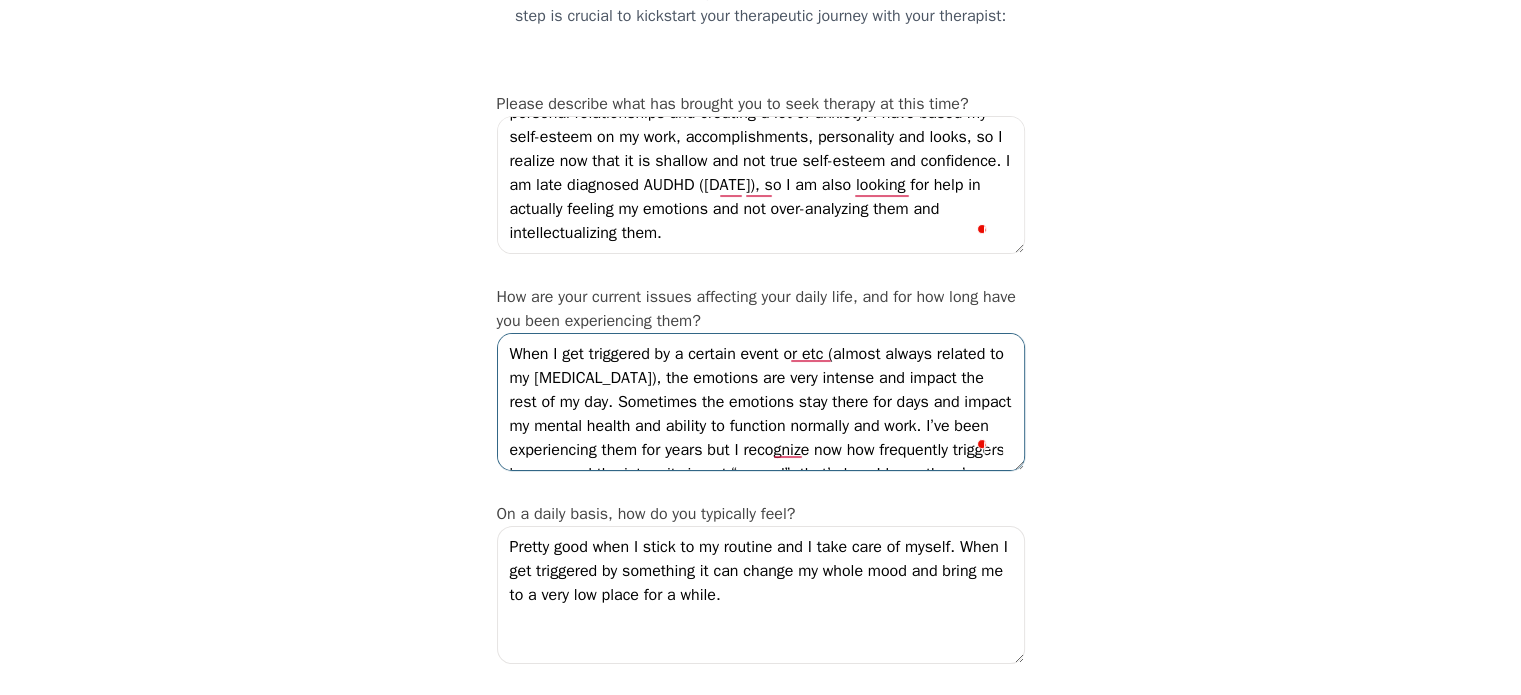 click on "When I get triggered by a certain event or etc (almost always related to my low self-esteem), the emotions are very intense and impact the rest of my day. Sometimes the emotions stay there for days and impact my mental health and ability to function normally and work. I’ve been experiencing them for years but I recognize now how frequently triggers happen and the intensity is not “normal”, that’s how I know there’s something to work on there." at bounding box center [761, 402] 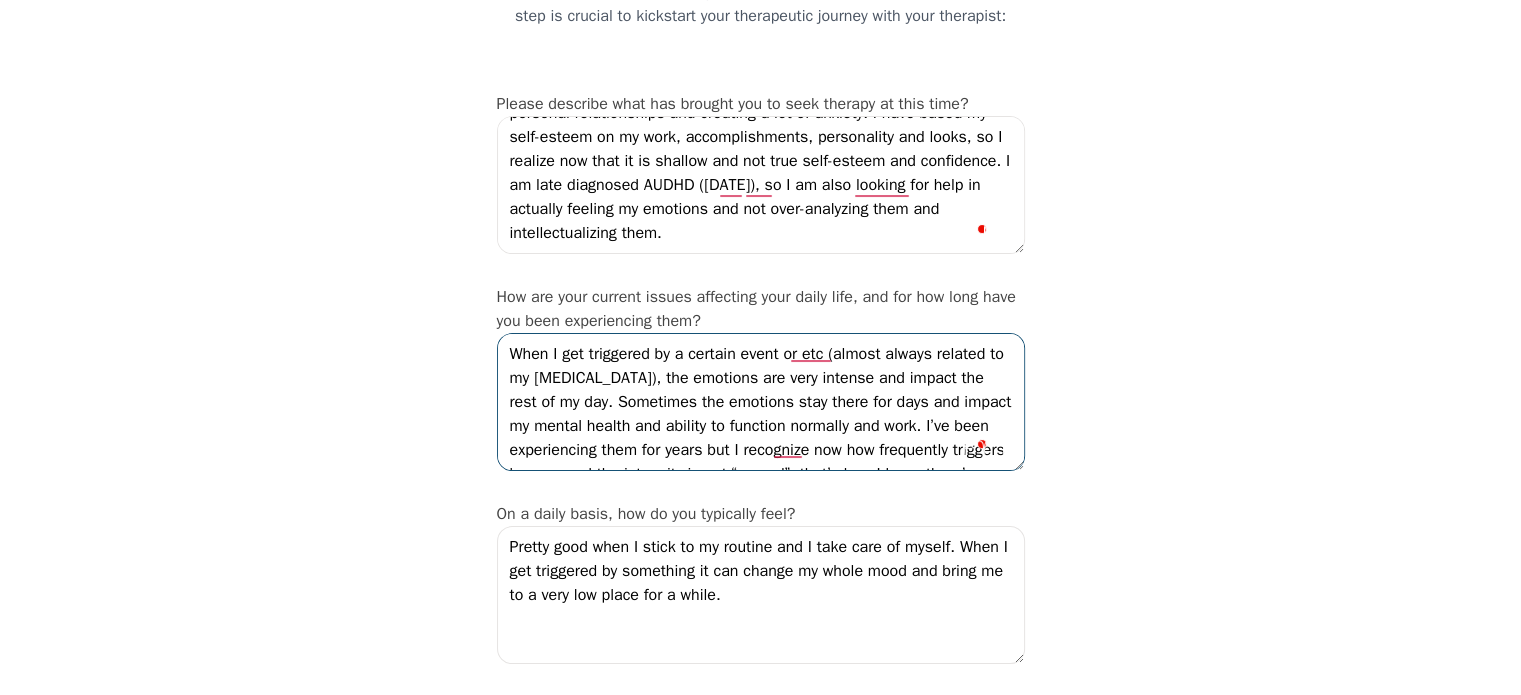 click on "When I get triggered by a certain event or etc (almost always related to my low self-esteem), the emotions are very intense and impact the rest of my day. Sometimes the emotions stay there for days and impact my mental health and ability to function normally and work. I’ve been experiencing them for years but I recognize now how frequently triggers happen and the intensity is not “normal”, that’s how I know there’s something to work on there." at bounding box center [761, 402] 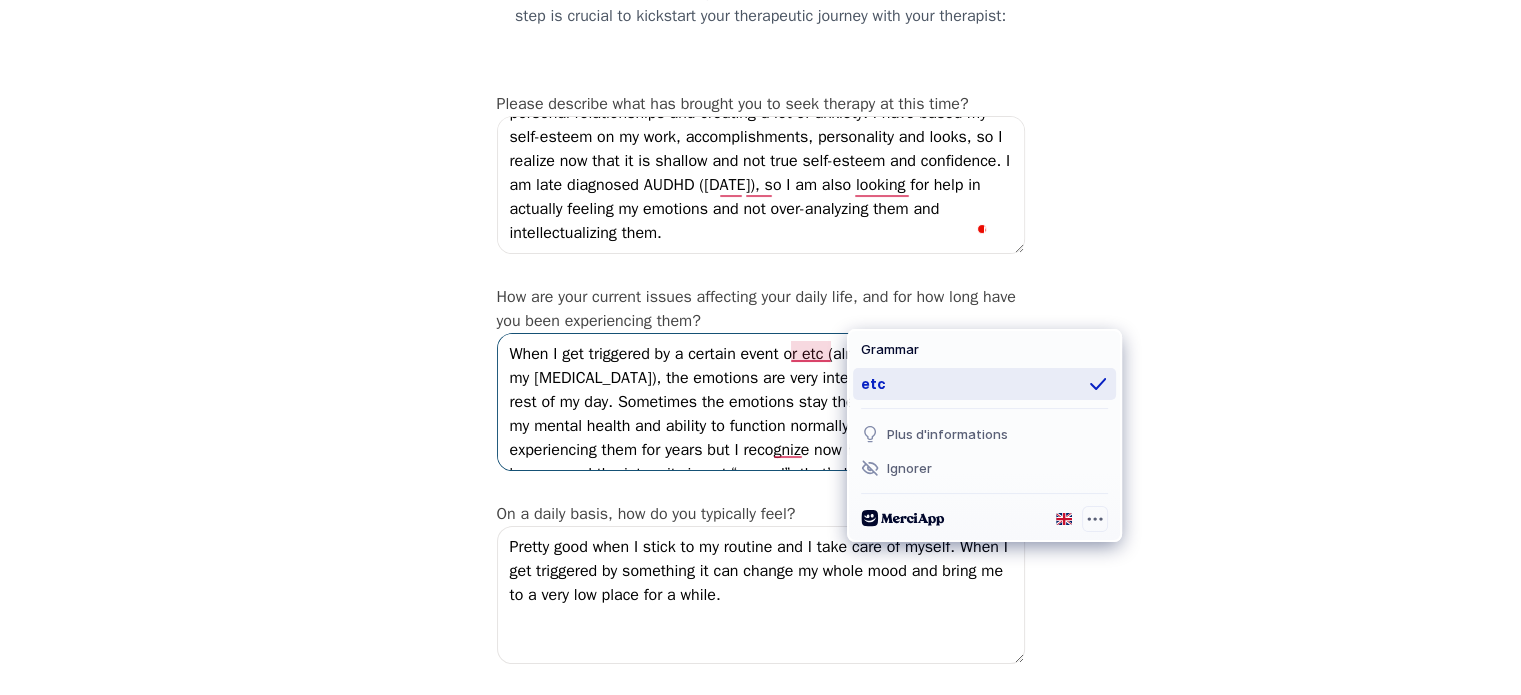 click on "etc" at bounding box center (984, 384) 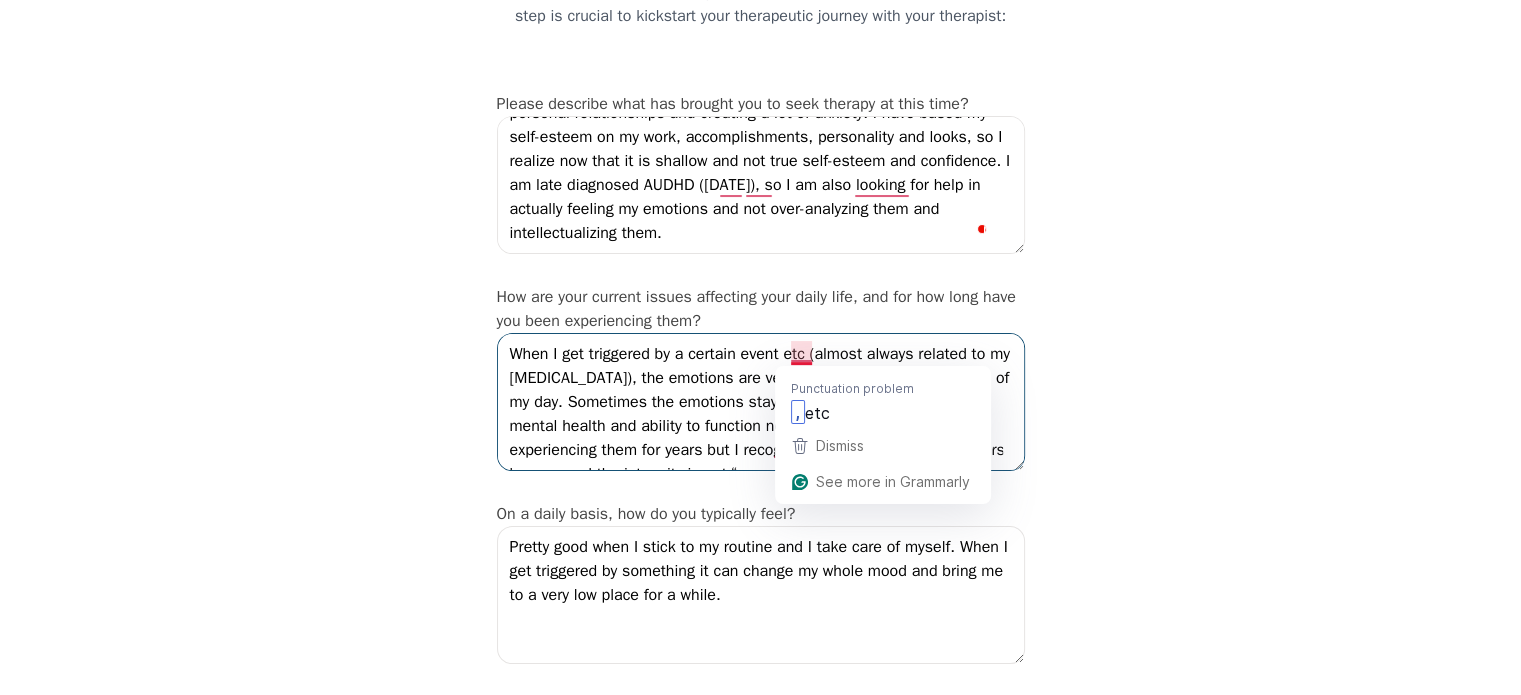 click on "When I get triggered by a certain event etc (almost always related to my low self-esteem), the emotions are very intense and impact the rest of my day. Sometimes the emotions stay there for days and impact my mental health and ability to function normally and work. I’ve been experiencing them for years but I recognize now how frequently triggers happen and the intensity is not “normal”, that’s how I know there’s something to work on there." at bounding box center (761, 402) 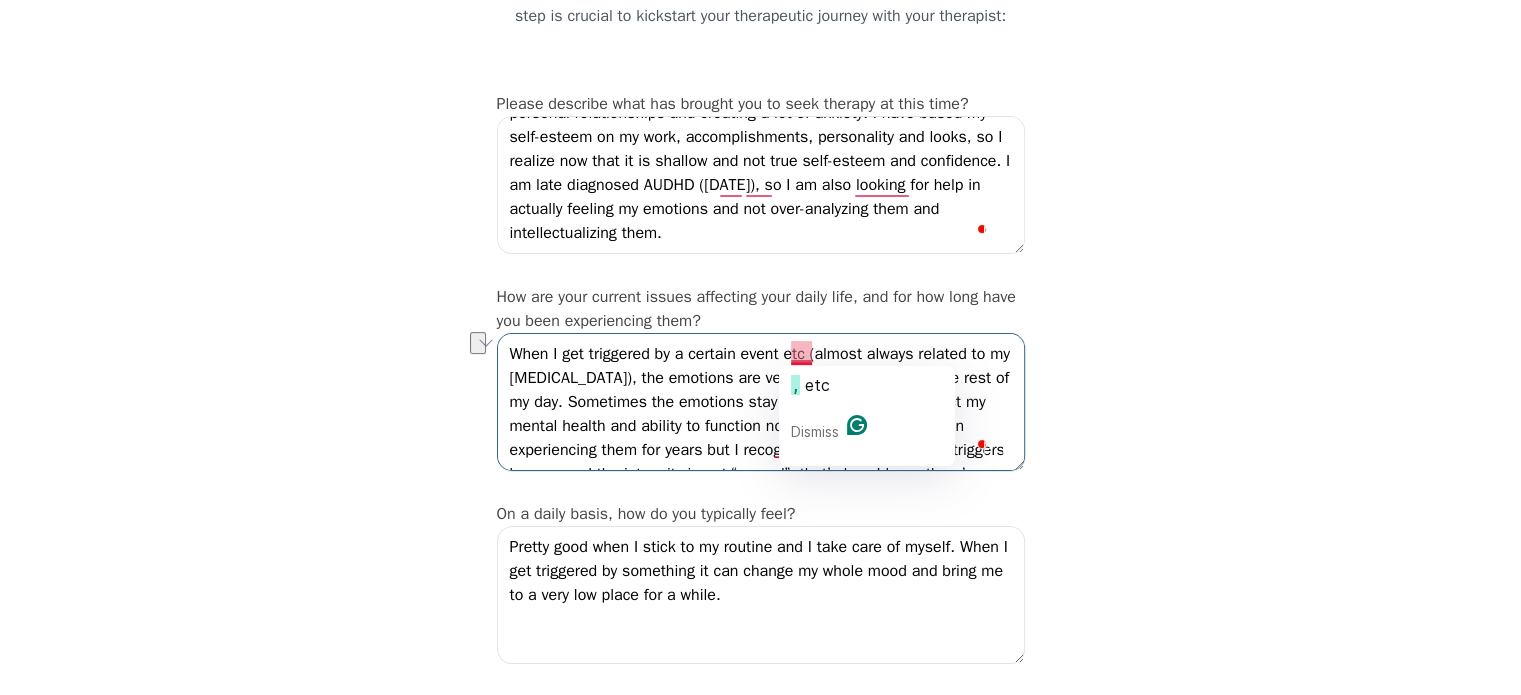 drag, startPoint x: 824, startPoint y: 346, endPoint x: 787, endPoint y: 355, distance: 38.078865 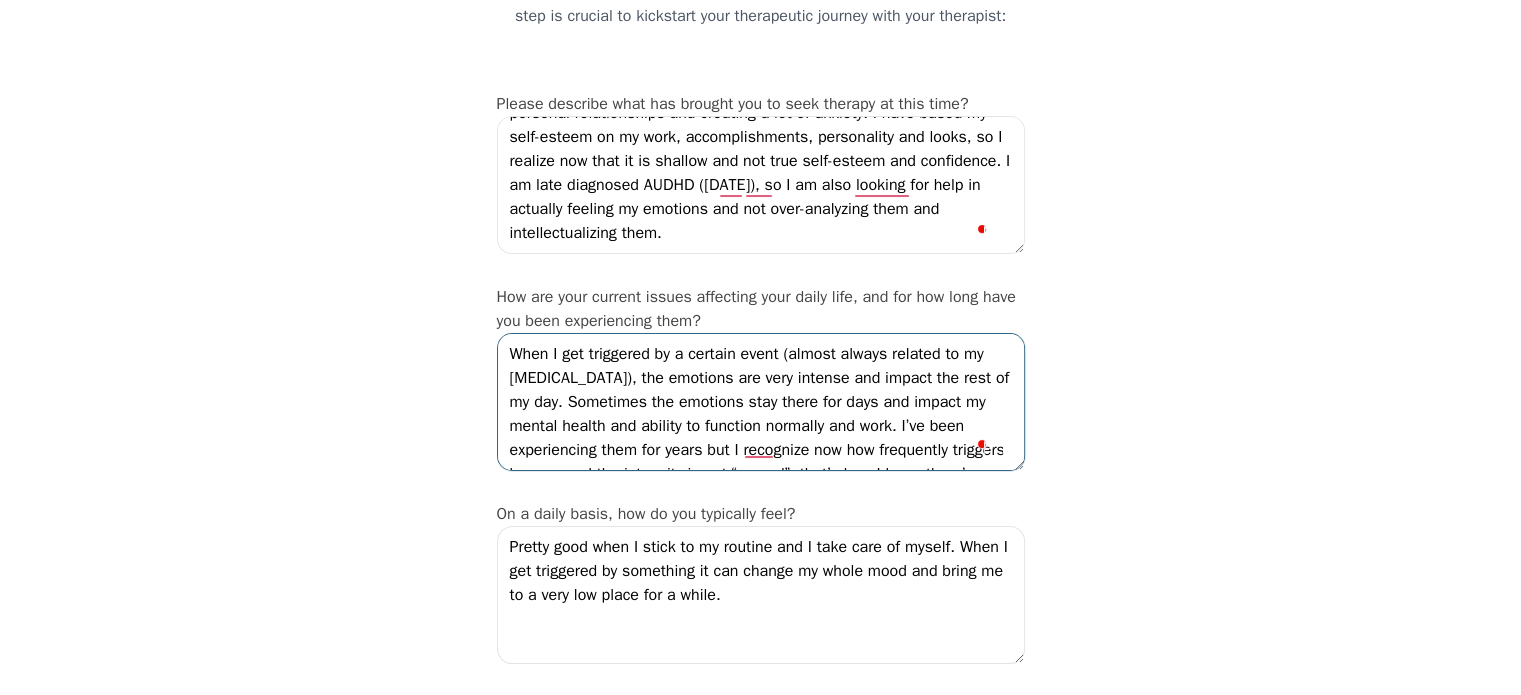 click on "When I get triggered by a certain event (almost always related to my low self-esteem), the emotions are very intense and impact the rest of my day. Sometimes the emotions stay there for days and impact my mental health and ability to function normally and work. I’ve been experiencing them for years but I recognize now how frequently triggers happen and the intensity is not “normal”, that’s how I know there’s something to work on there." at bounding box center (761, 402) 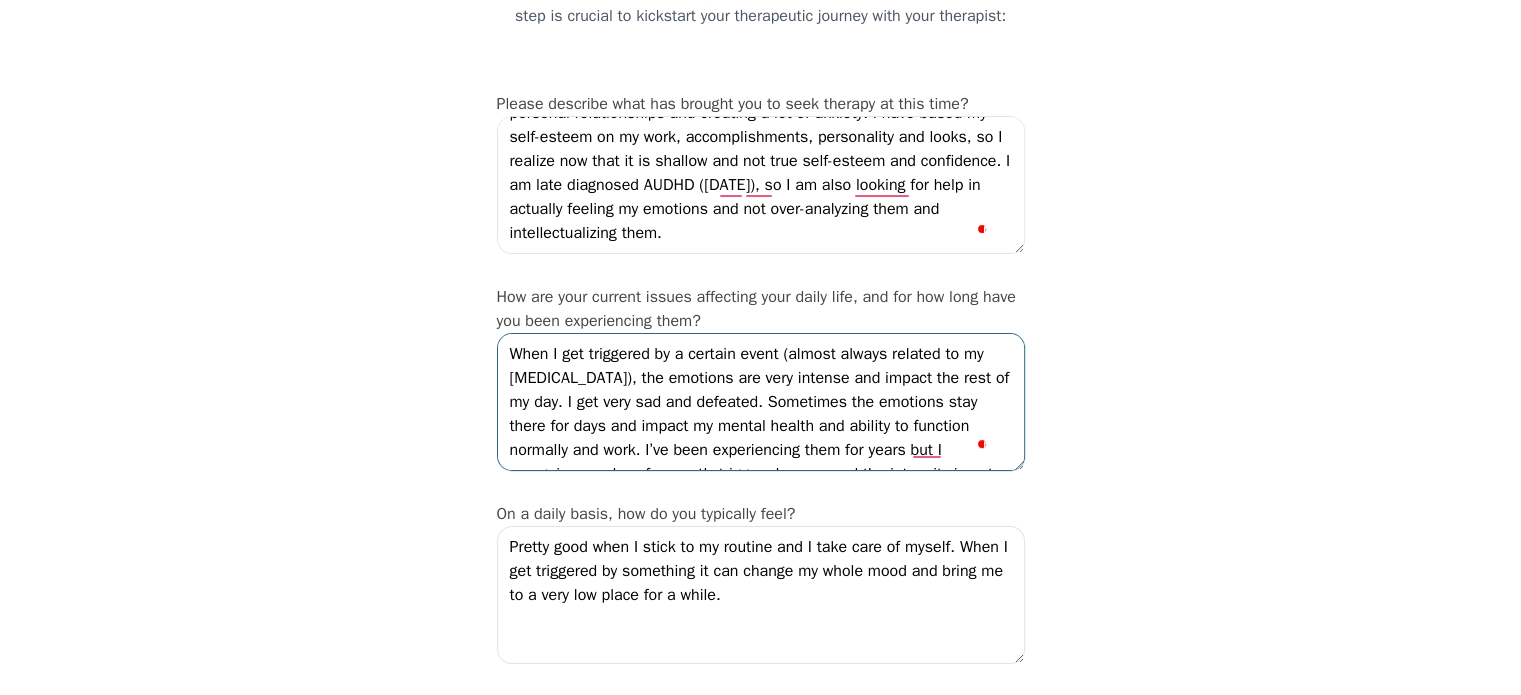 scroll, scrollTop: 34, scrollLeft: 0, axis: vertical 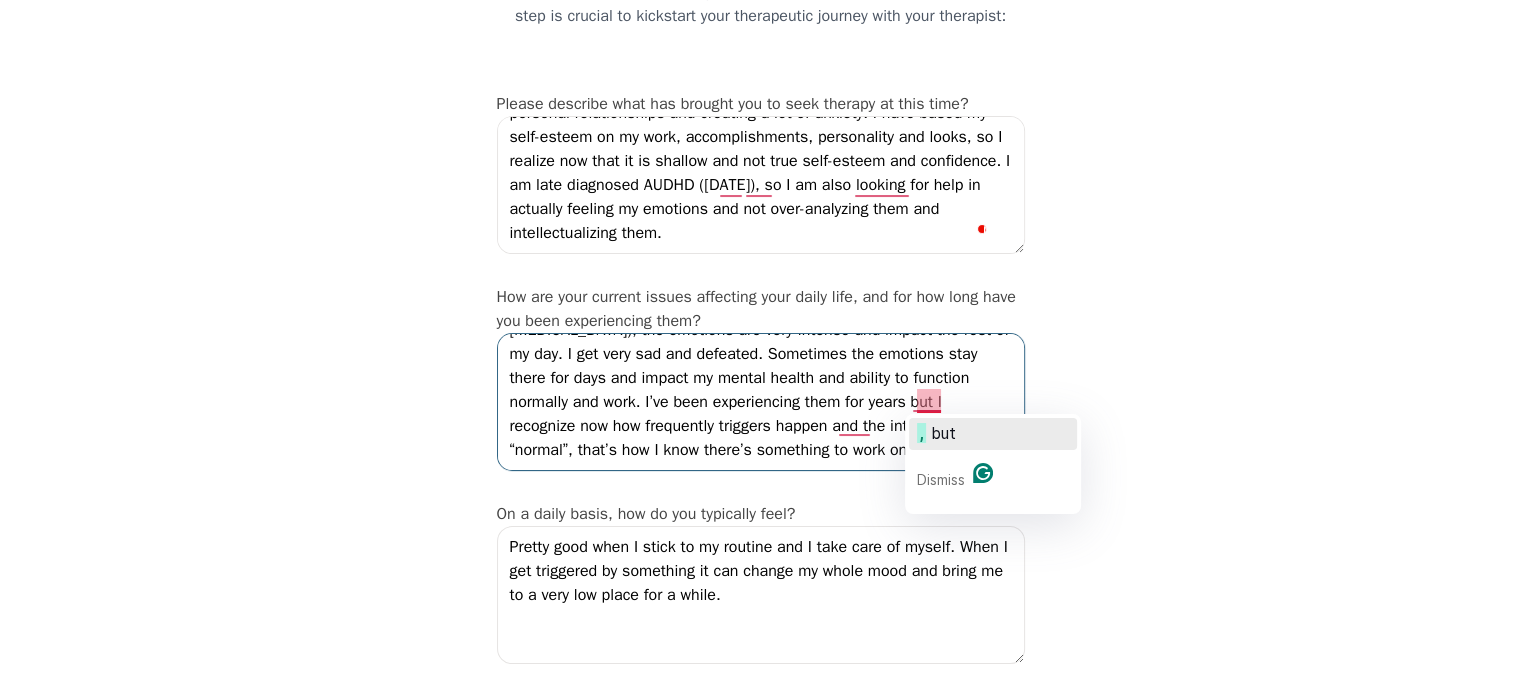 click on "but" 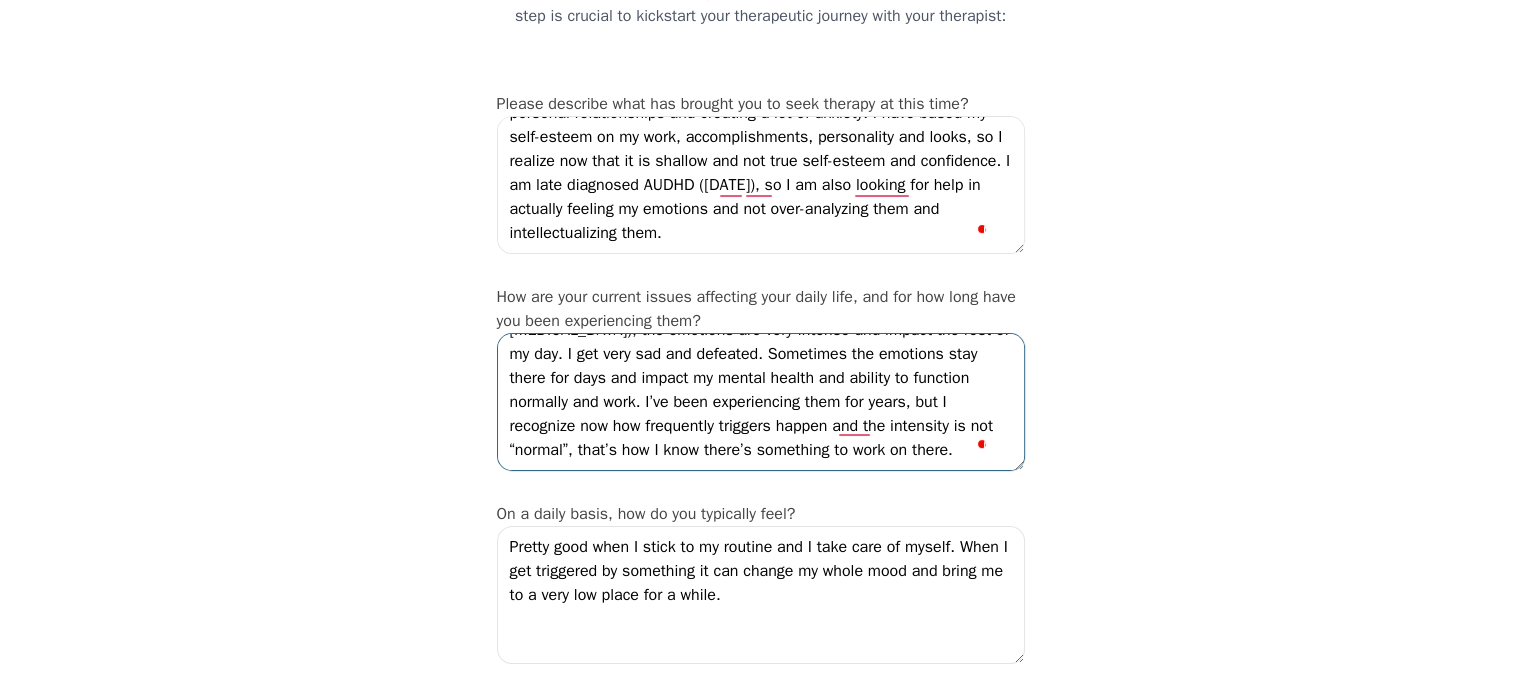 click on "When I get triggered by a certain event (almost always related to my low self-esteem), the emotions are very intense and impact the rest of my day. I get very sad and defeated. Sometimes the emotions stay there for days and impact my mental health and ability to function normally and work. I’ve been experiencing them for years, but I recognize now how frequently triggers happen and the intensity is not “normal”, that’s how I know there’s something to work on there." at bounding box center [761, 402] 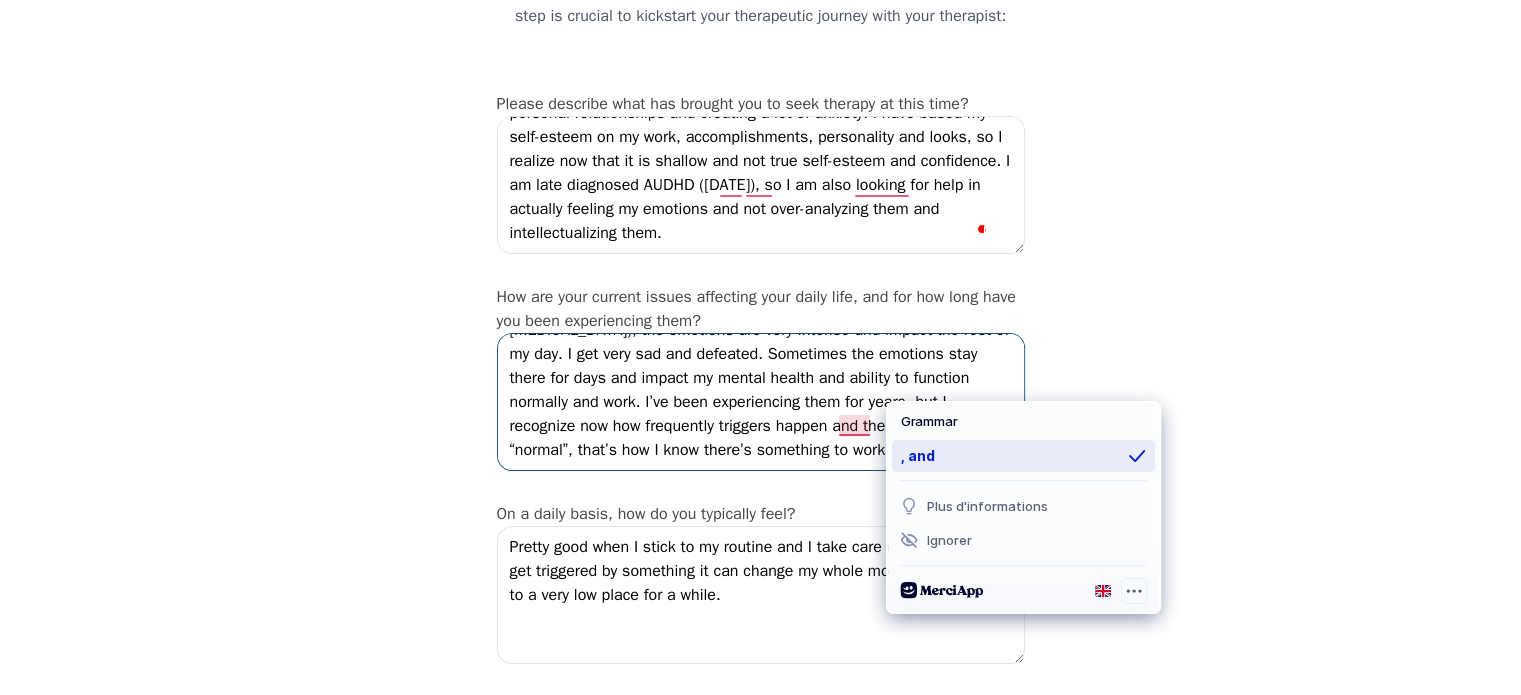 click on ", and" at bounding box center [1023, 456] 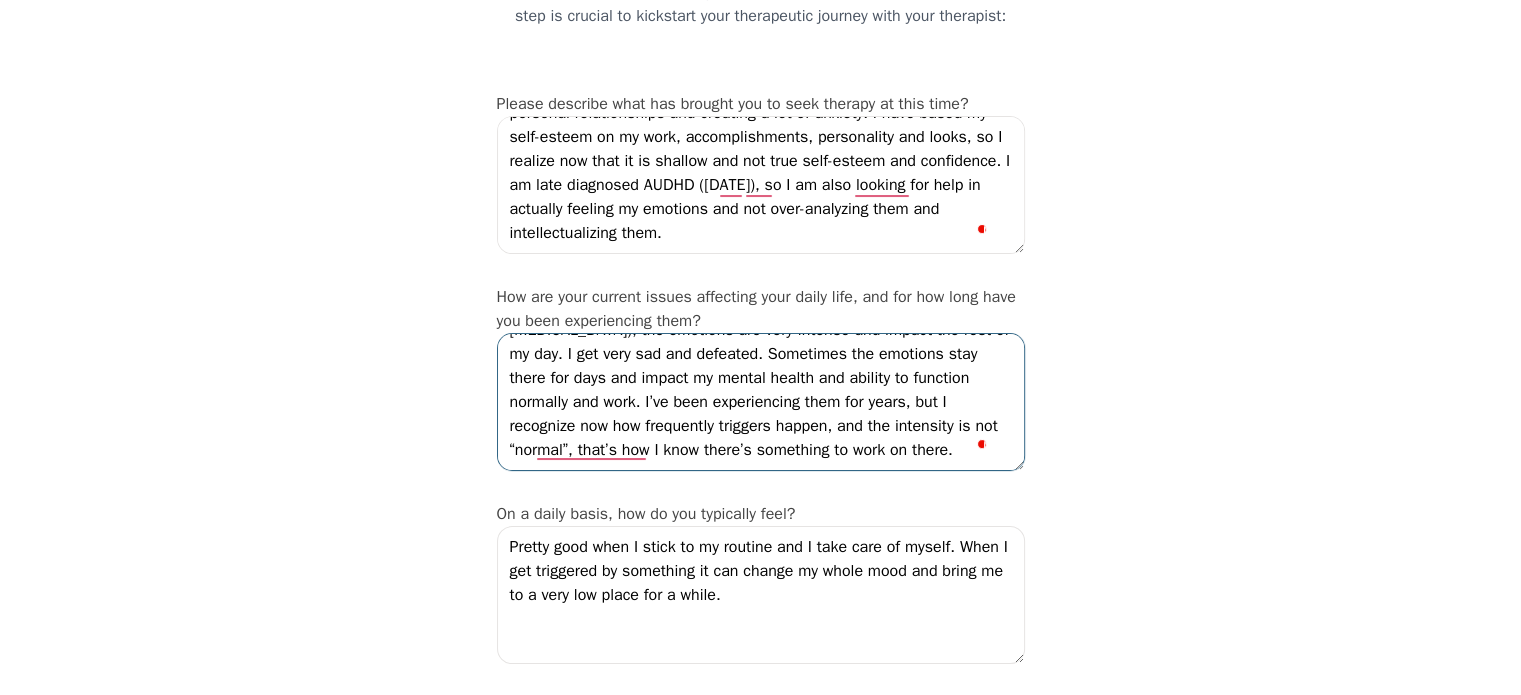 click on "When I get triggered by a certain event (almost always related to my low self-esteem), the emotions are very intense and impact the rest of my day. I get very sad and defeated. Sometimes the emotions stay there for days and impact my mental health and ability to function normally and work. I’ve been experiencing them for years, but I recognize now how frequently triggers happen, and the intensity is not “normal”, that’s how I know there’s something to work on there." at bounding box center (761, 402) 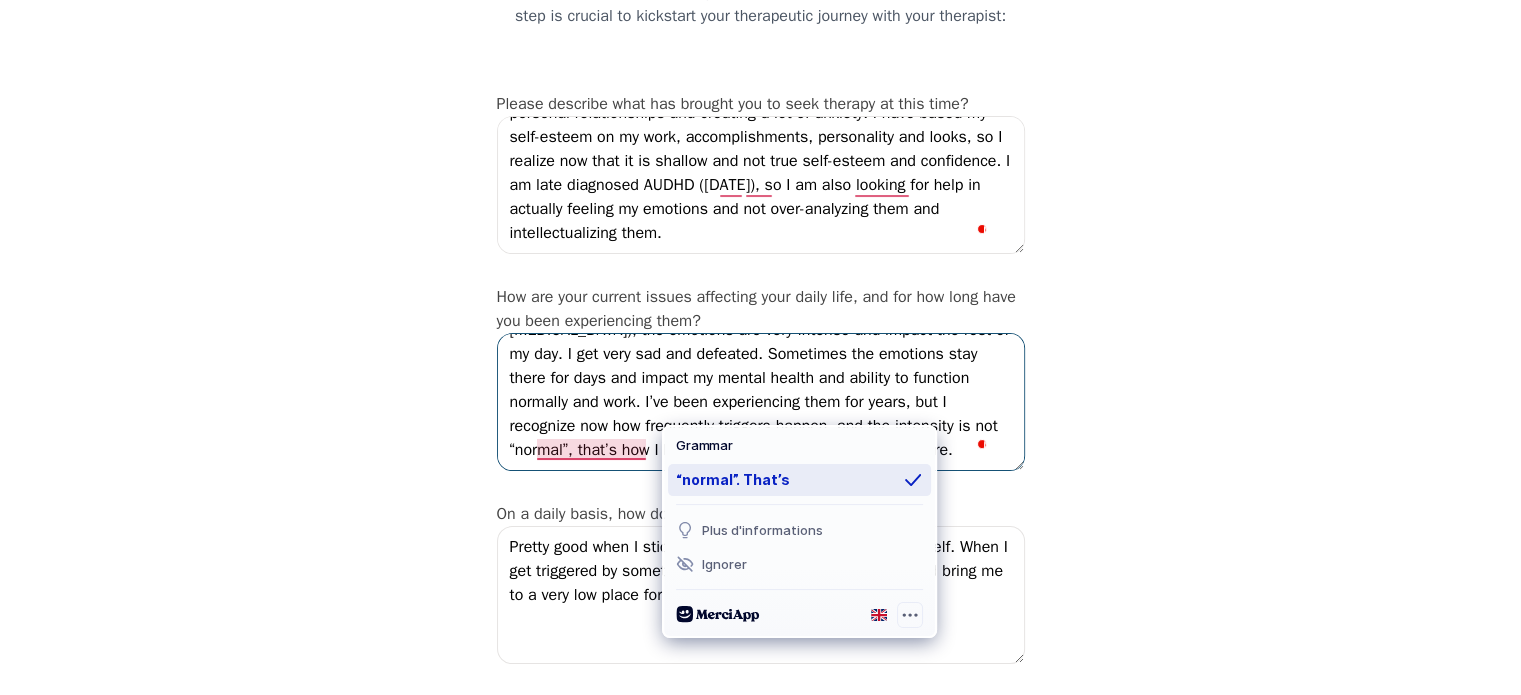 click on "“normal”. That’s" at bounding box center [799, 480] 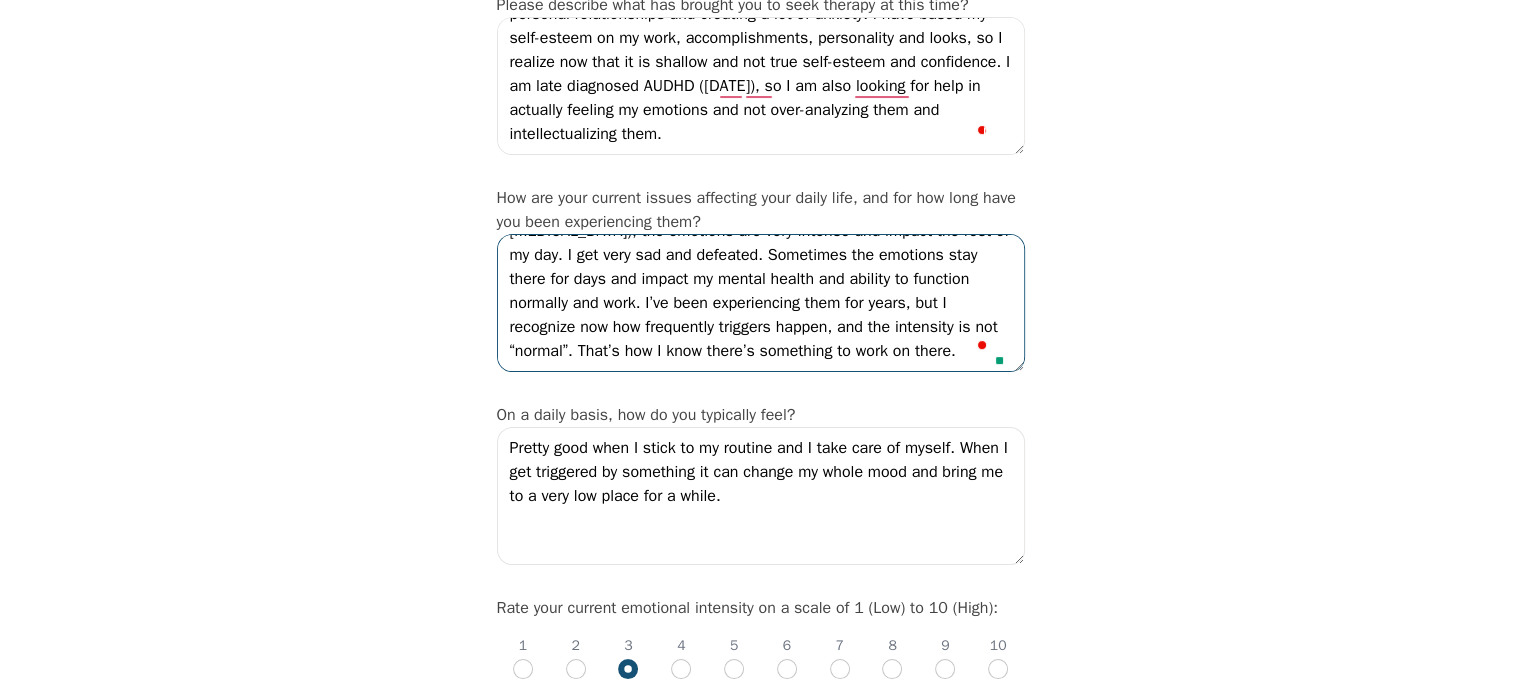 scroll, scrollTop: 300, scrollLeft: 0, axis: vertical 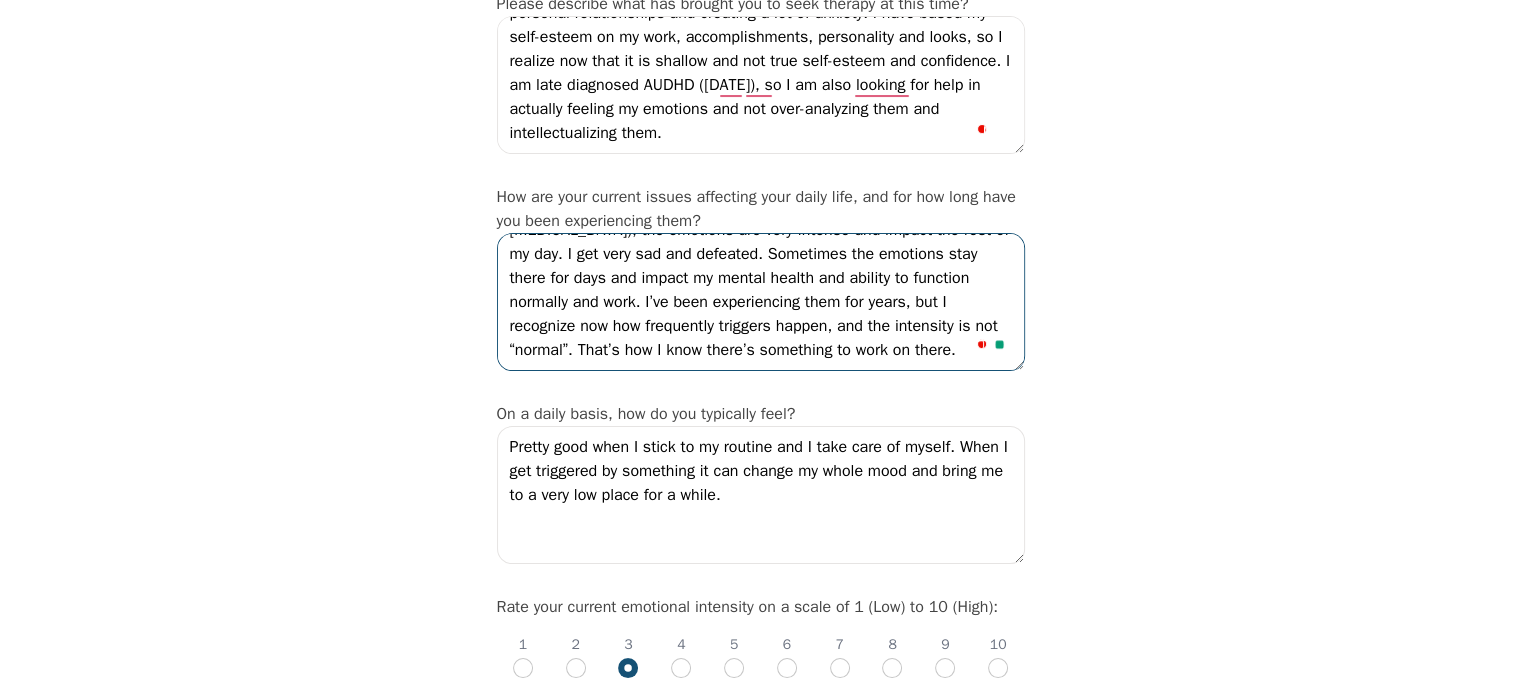 click on "When I get triggered by a certain event (almost always related to my low self-esteem), the emotions are very intense and impact the rest of my day. I get very sad and defeated. Sometimes the emotions stay there for days and impact my mental health and ability to function normally and work. I’ve been experiencing them for years, but I recognize now how frequently triggers happen, and the intensity is not “normal”. That’s how I know there’s something to work on there." at bounding box center (761, 302) 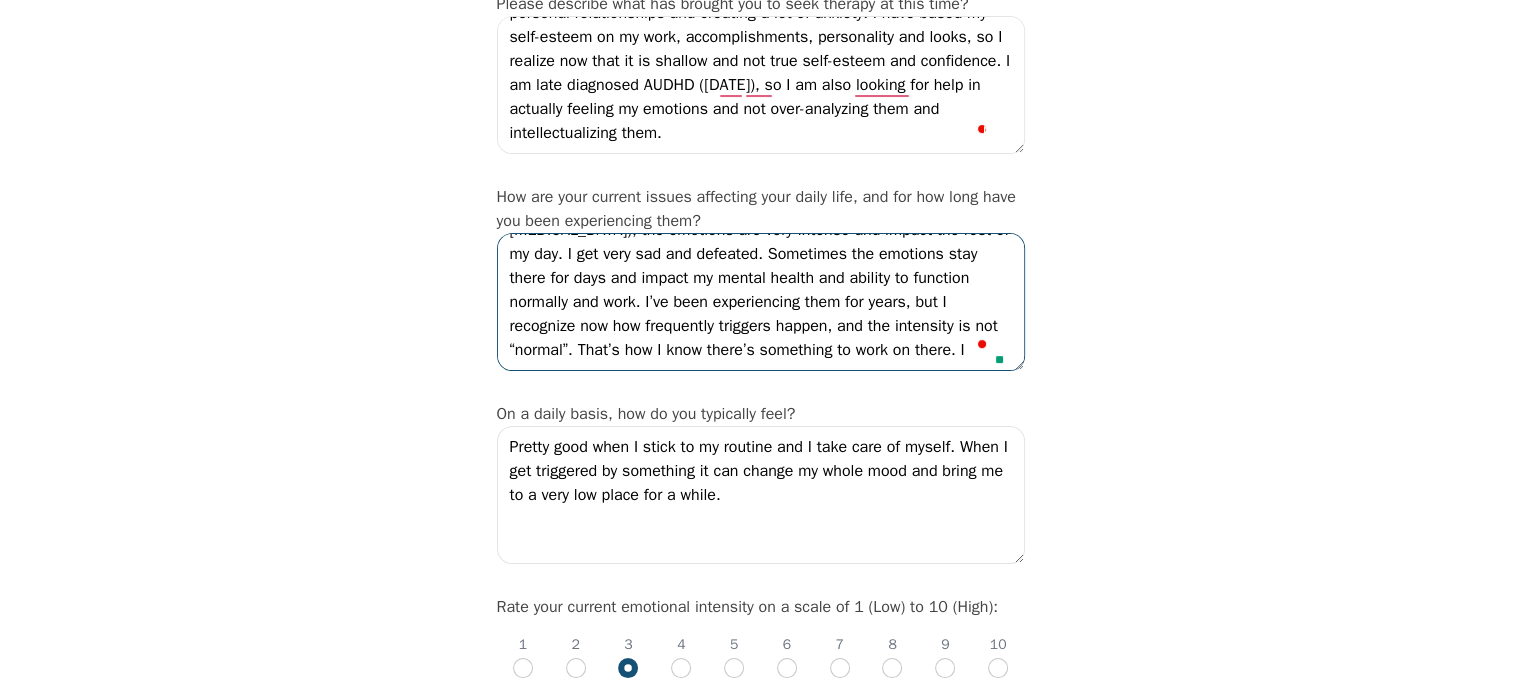 scroll, scrollTop: 62, scrollLeft: 0, axis: vertical 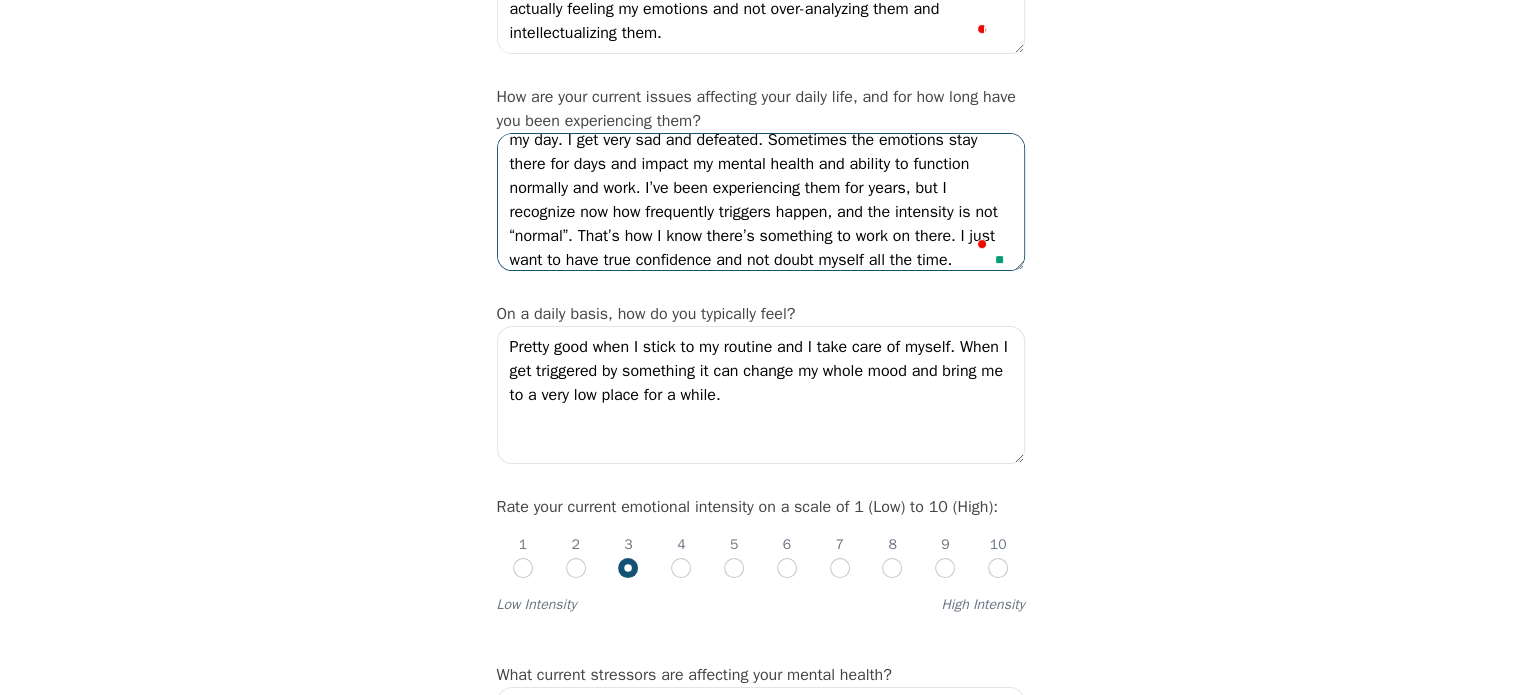type on "When I get triggered by a certain event (almost always related to my low self-esteem), the emotions are very intense and impact the rest of my day. I get very sad and defeated. Sometimes the emotions stay there for days and impact my mental health and ability to function normally and work. I’ve been experiencing them for years, but I recognize now how frequently triggers happen, and the intensity is not “normal”. That’s how I know there’s something to work on there. I just want to have true confidence and not doubt myself all the time." 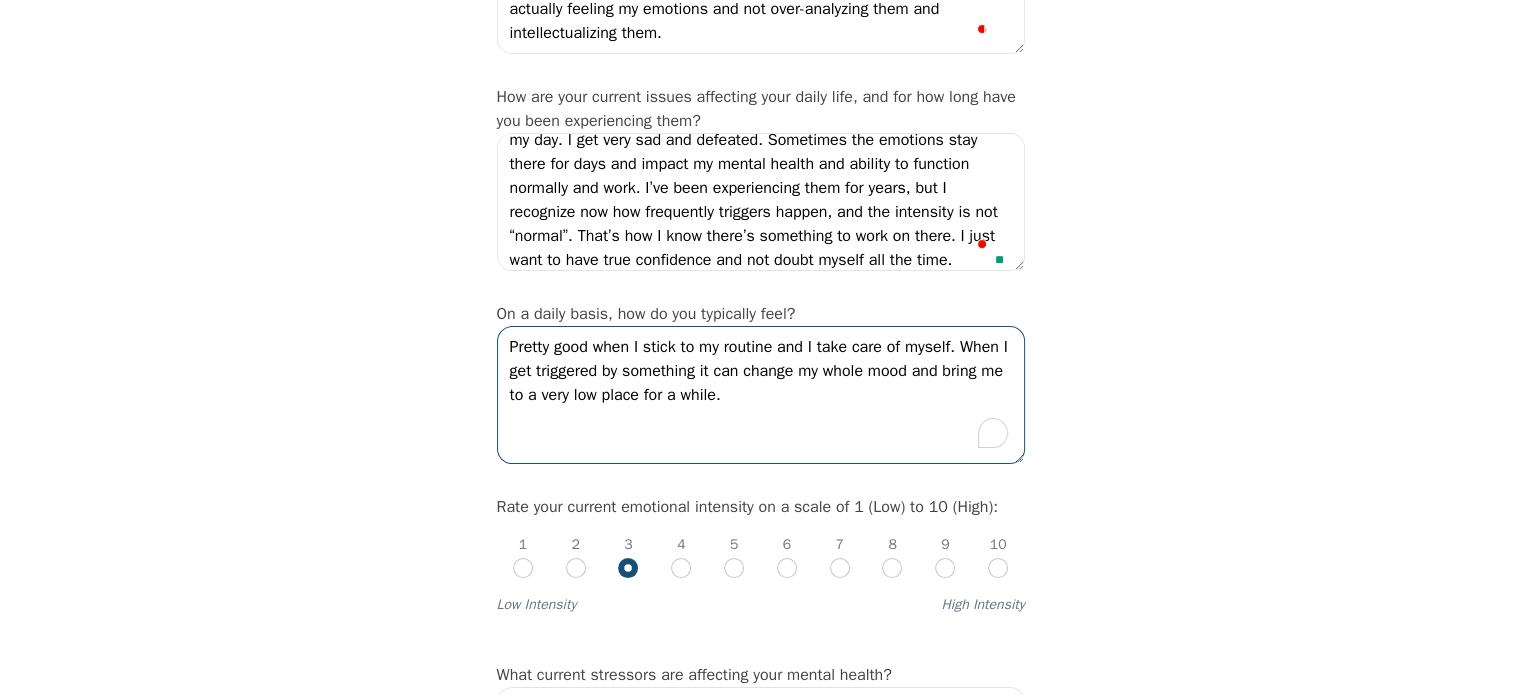click on "Pretty good when I stick to my routine and I take care of myself. When I get triggered by something it can change my whole mood and bring me to a very low place for a while." at bounding box center [761, 395] 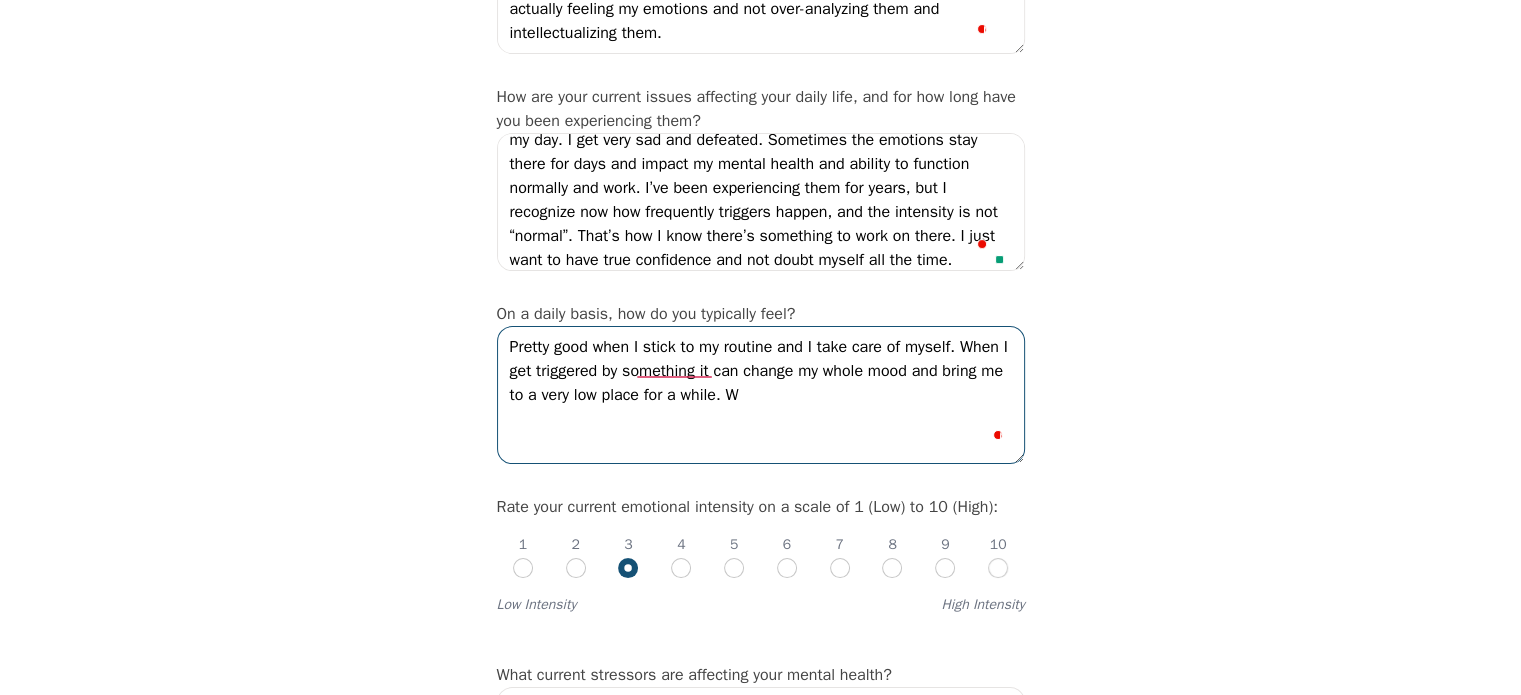 type on "Pretty good when I stick to my routine and I take care of myself. When I get triggered by something it can change my whole mood and bring me to a very low place for a while." 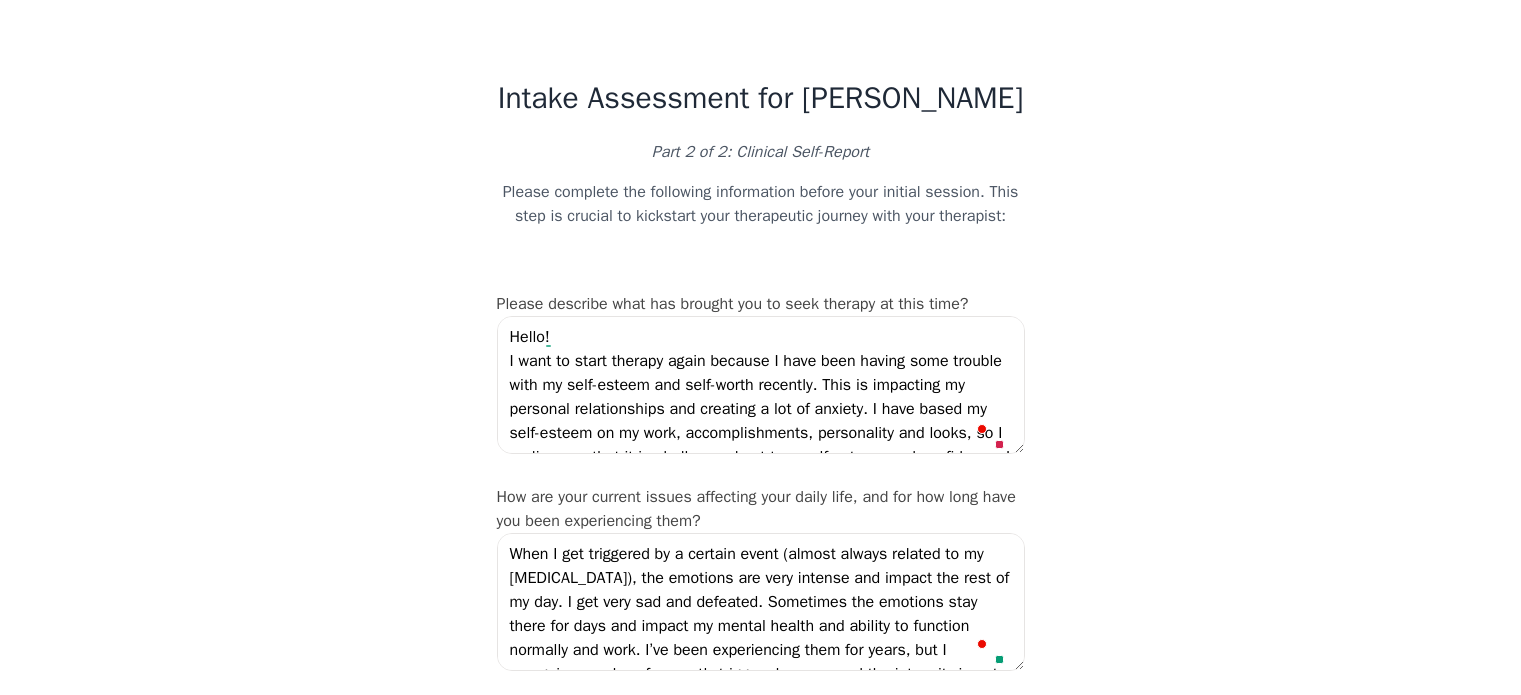 scroll, scrollTop: 400, scrollLeft: 0, axis: vertical 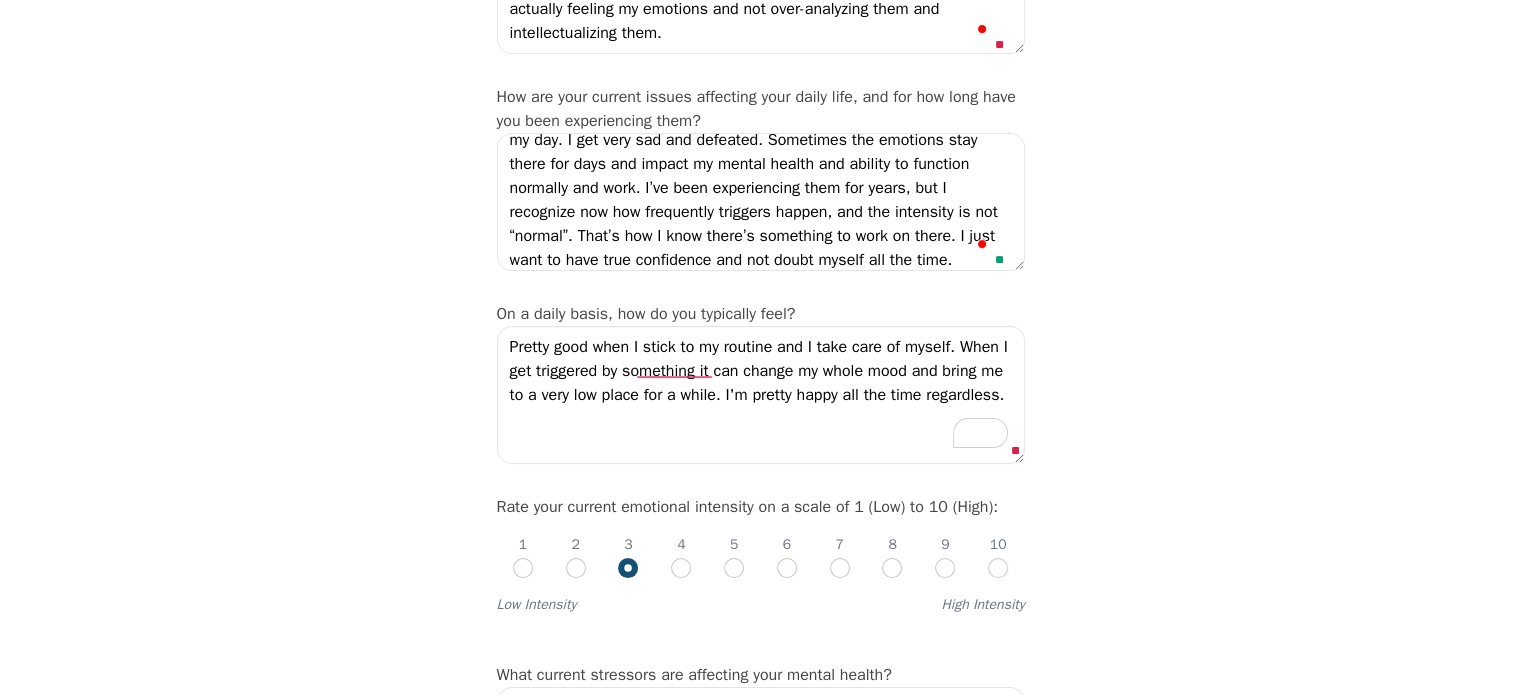 click on "Pretty good when I stick to my routine and I take care of myself. When I get triggered by something it can change my whole mood and bring me to a very low place for a while. I'm pretty happy all the time regardless." at bounding box center [761, 395] 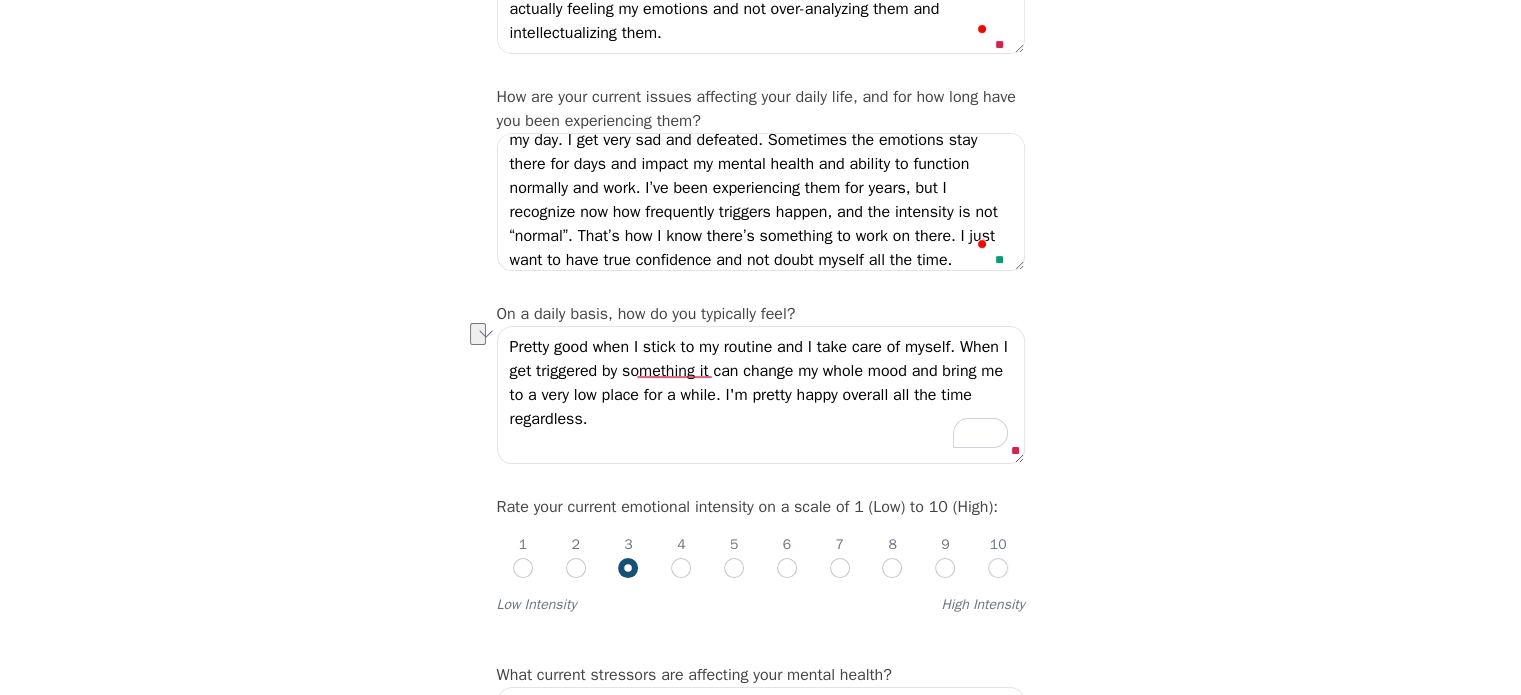 drag, startPoint x: 1006, startPoint y: 383, endPoint x: 924, endPoint y: 387, distance: 82.0975 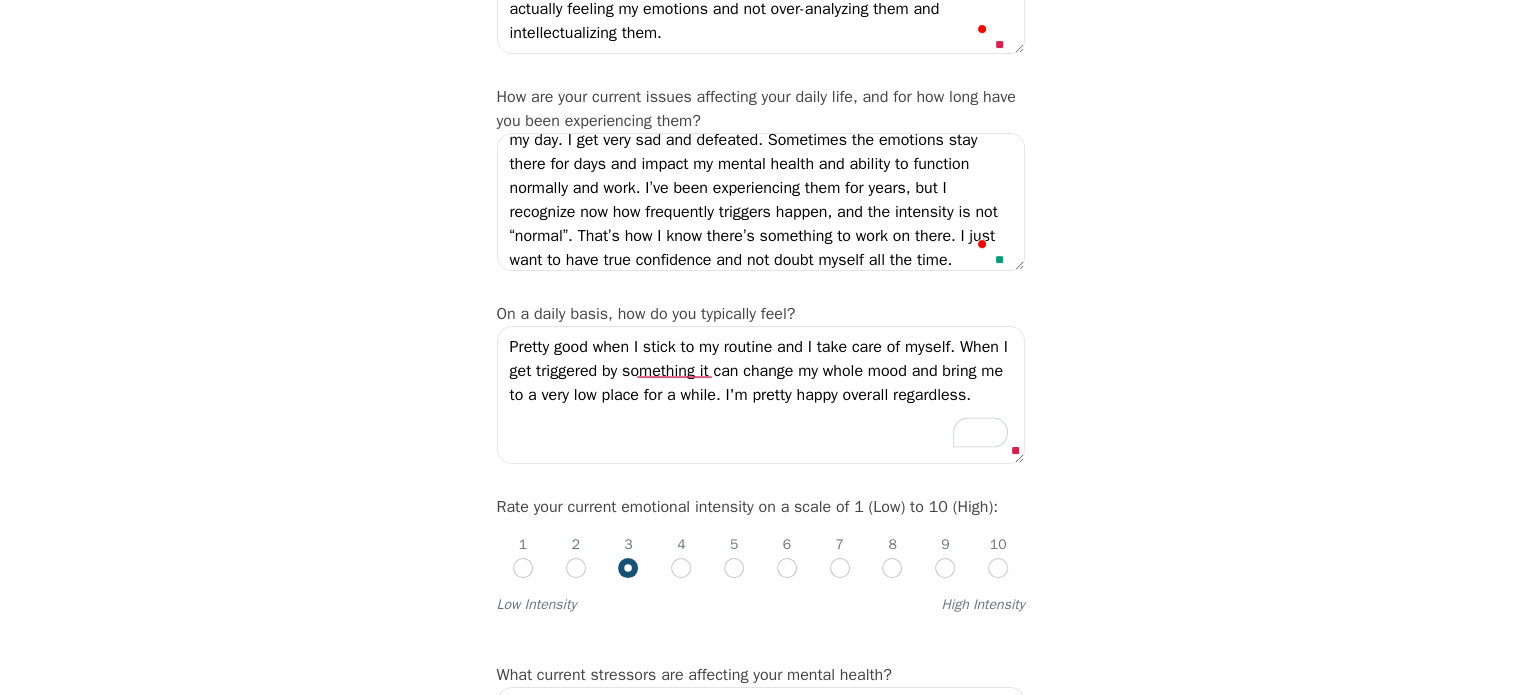 click on "Pretty good when I stick to my routine and I take care of myself. When I get triggered by something it can change my whole mood and bring me to a very low place for a while. I'm pretty happy overall regardless." at bounding box center [761, 395] 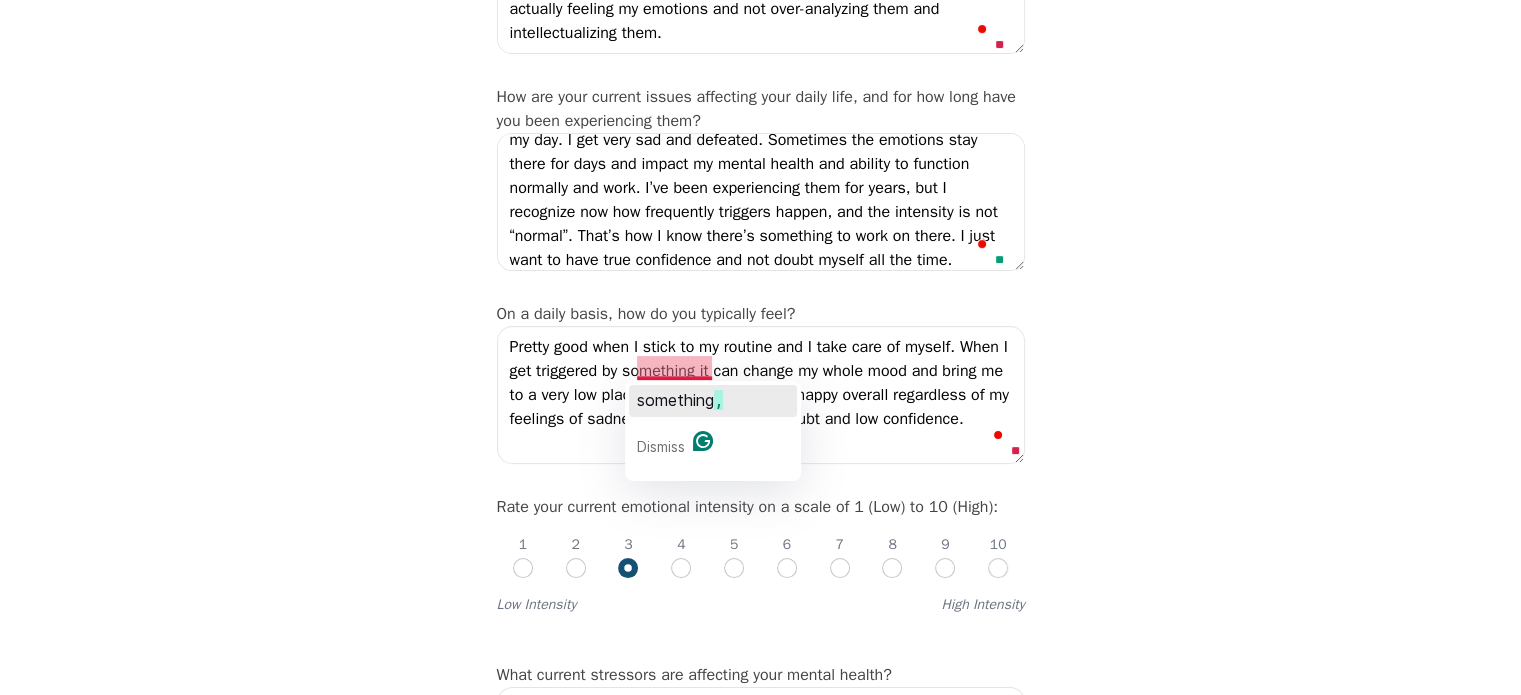 click on "something" 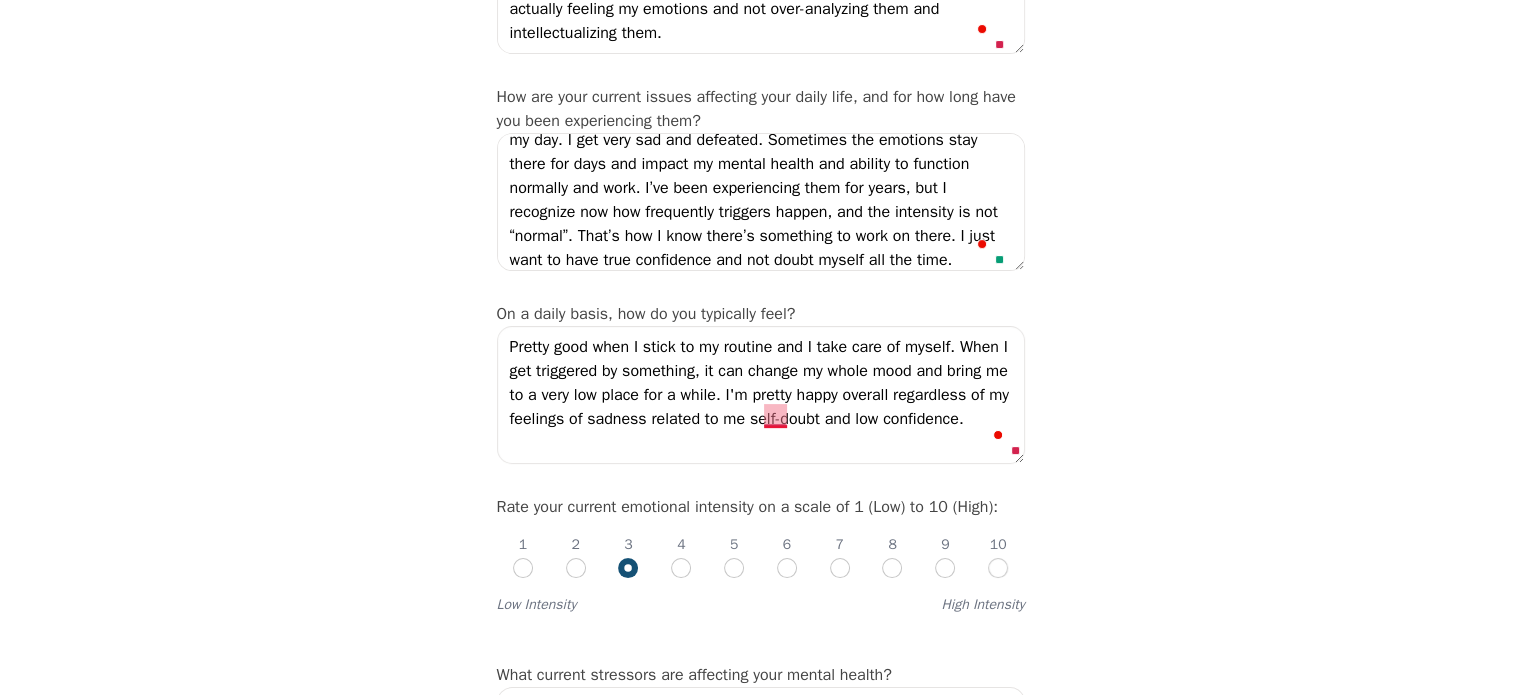 click on "Pretty good when I stick to my routine and I take care of myself. When I get triggered by something, it can change my whole mood and bring me to a very low place for a while. I'm pretty happy overall regardless of my feelings of sadness related to me self-doubt and low confidence." at bounding box center [761, 395] 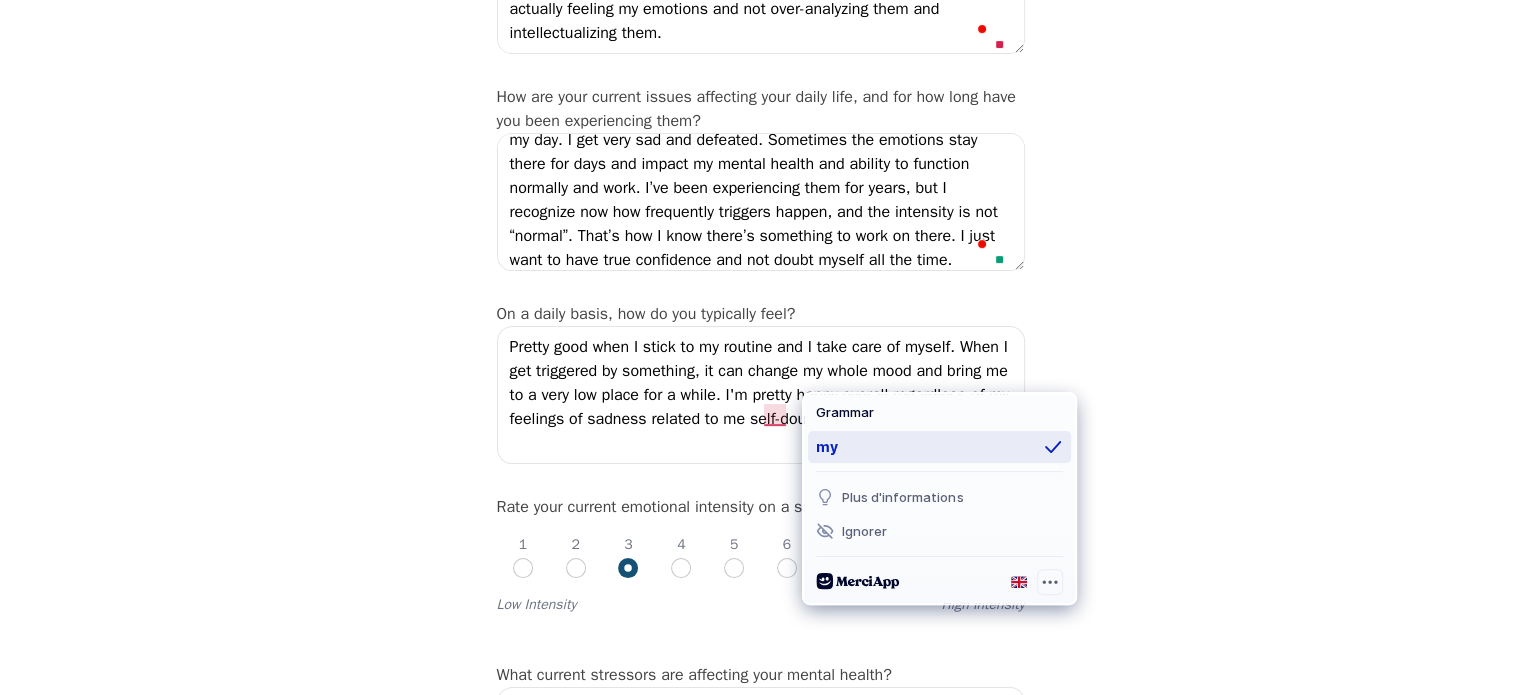 click on "my" at bounding box center [939, 447] 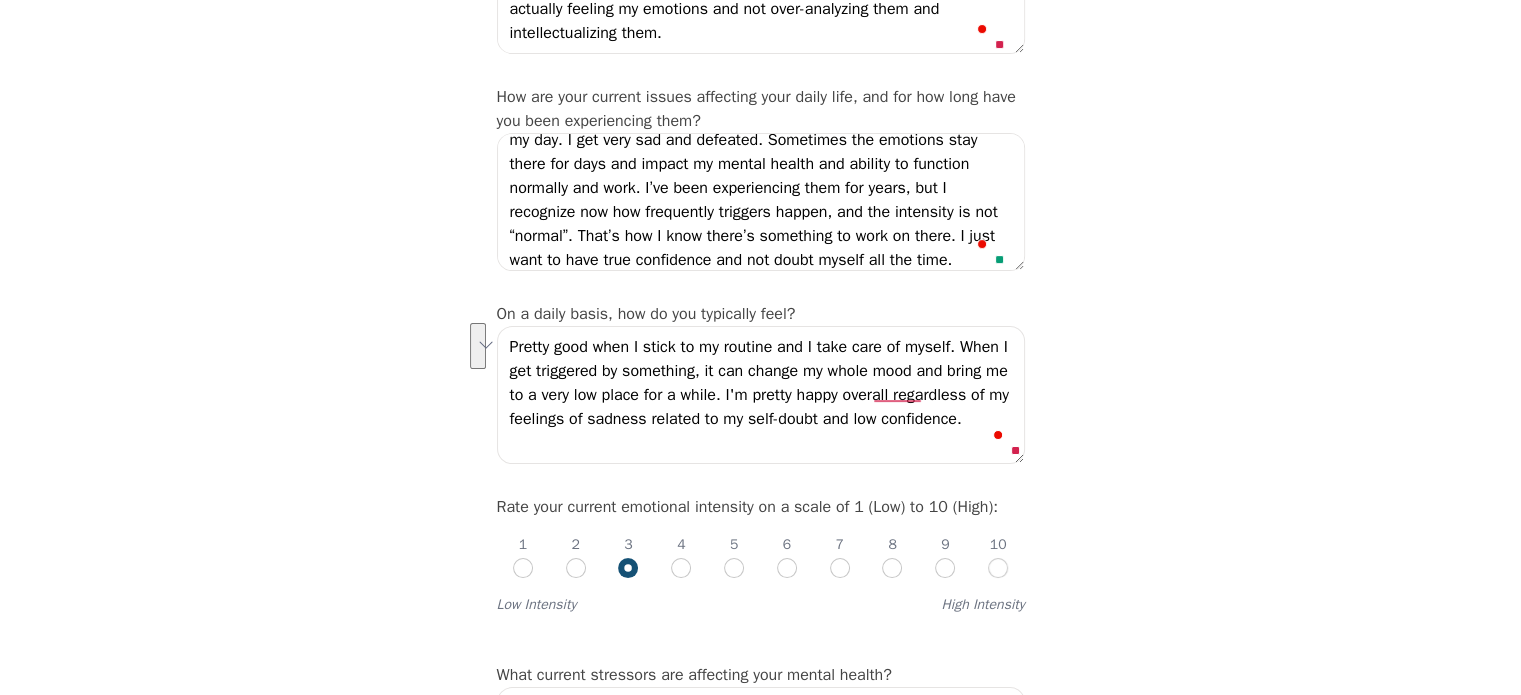 drag, startPoint x: 745, startPoint y: 392, endPoint x: 940, endPoint y: 361, distance: 197.44873 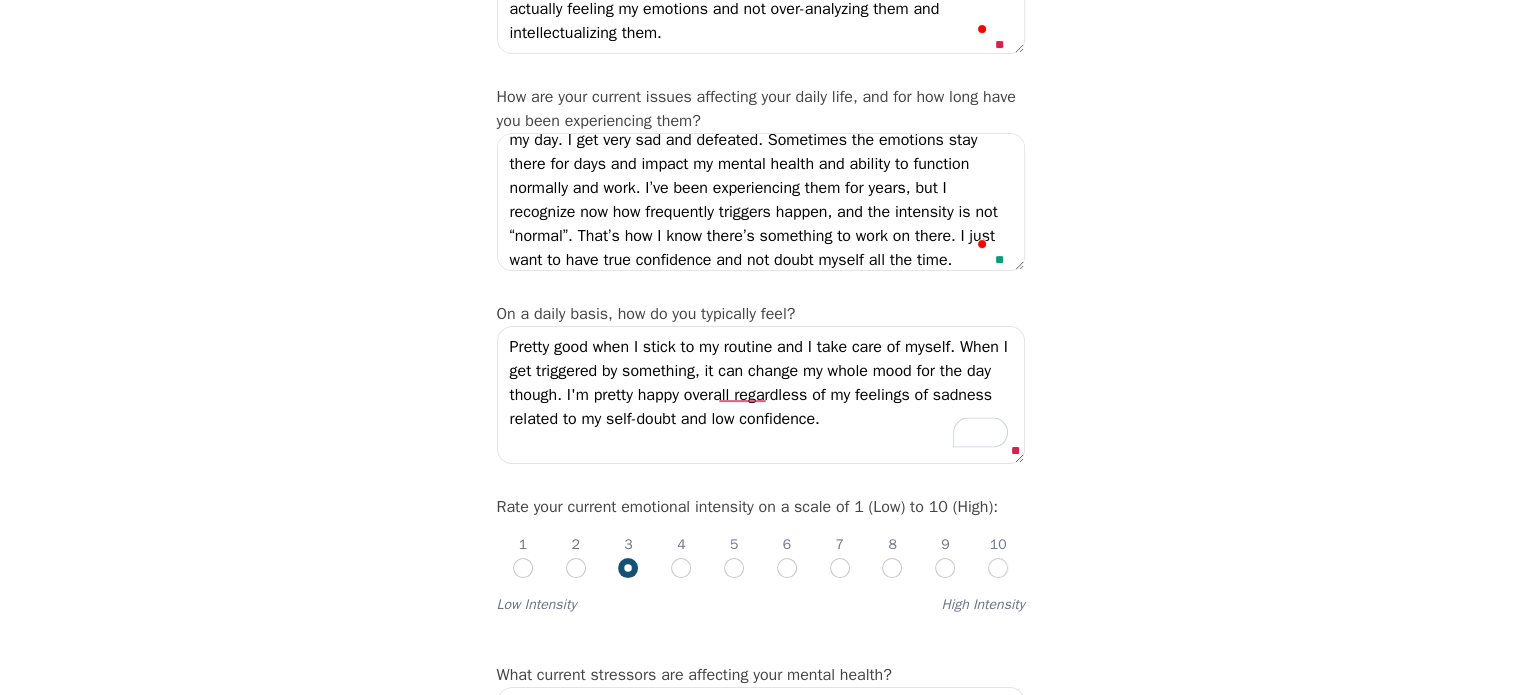 click on "Pretty good when I stick to my routine and I take care of myself. When I get triggered by something, it can change my whole mood for the day though. I'm pretty happy overall regardless of my feelings of sadness related to my self-doubt and low confidence." at bounding box center (761, 395) 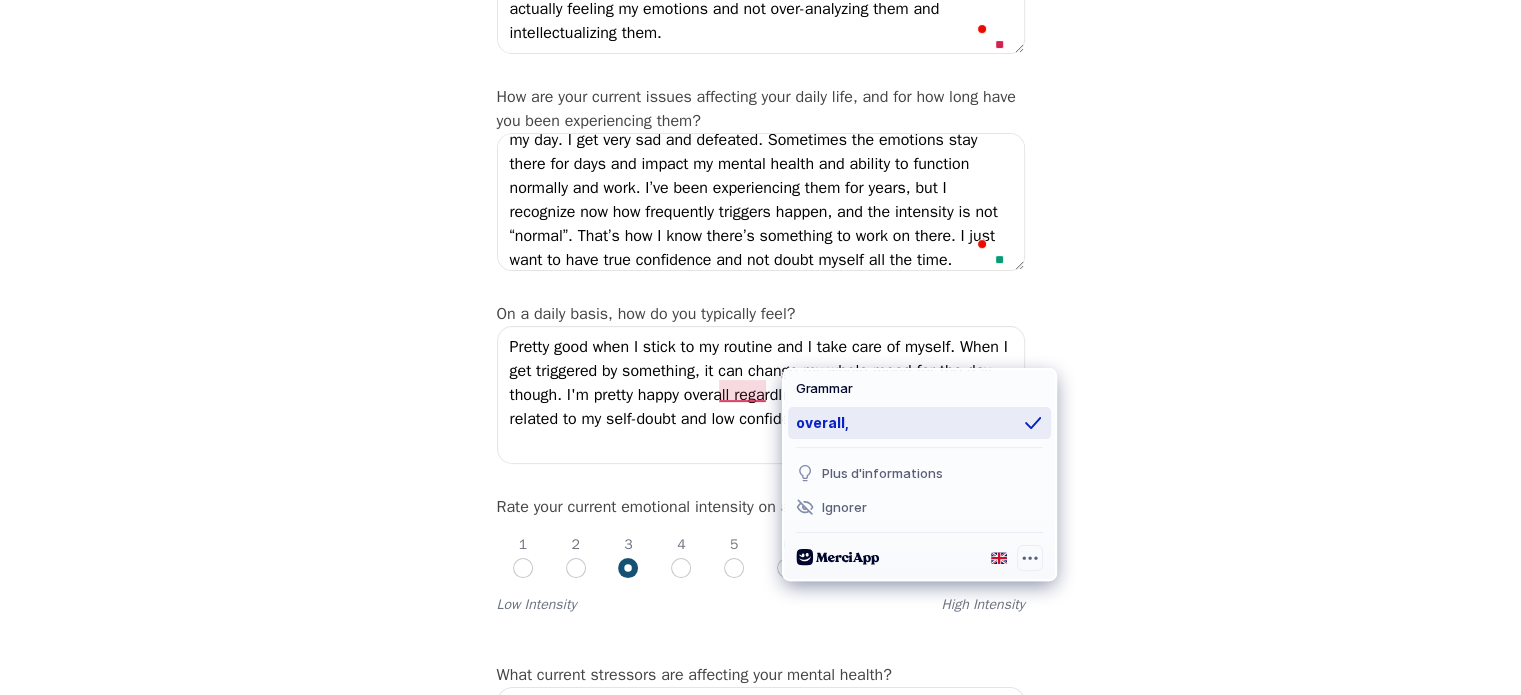 click on "overall," at bounding box center (919, 423) 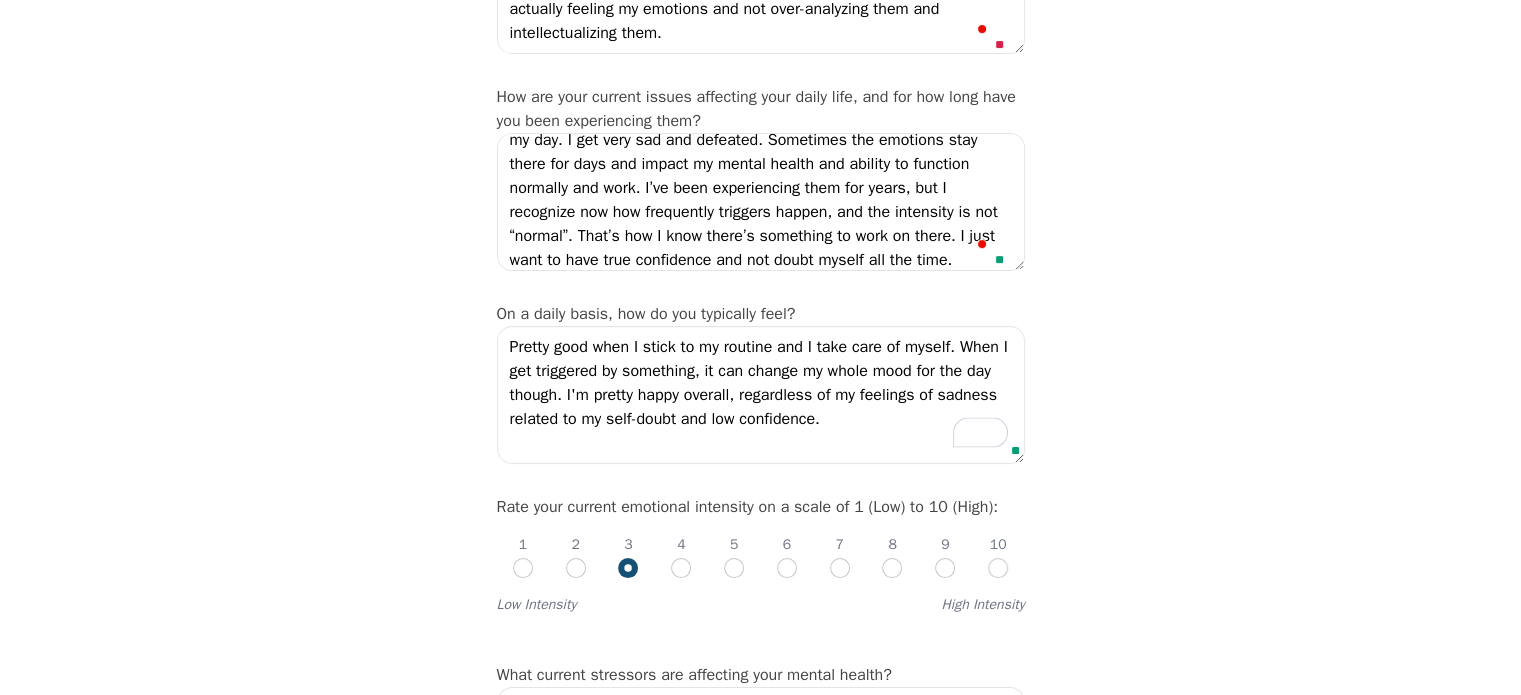 click on "Pretty good when I stick to my routine and I take care of myself. When I get triggered by something, it can change my whole mood for the day though. I'm pretty happy overall, regardless of my feelings of sadness related to my self-doubt and low confidence." at bounding box center [761, 395] 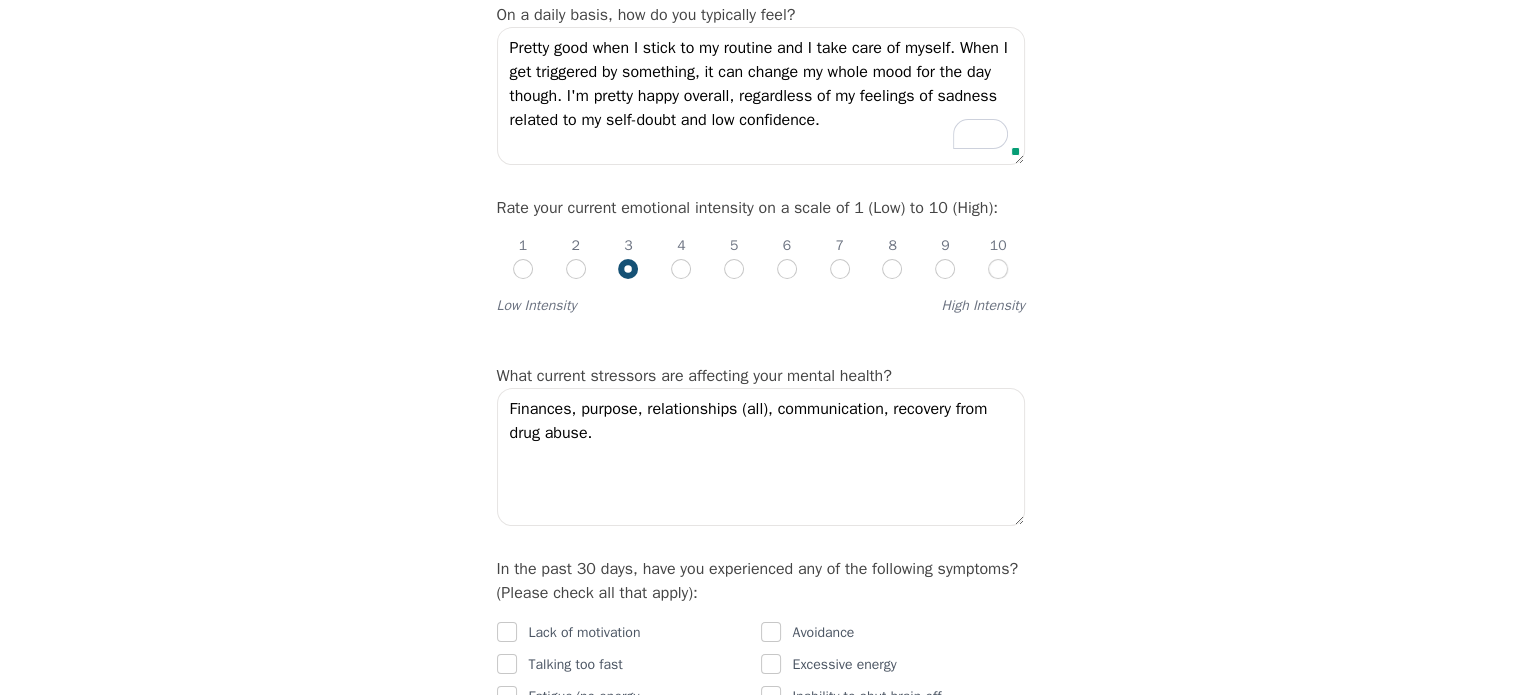 scroll, scrollTop: 700, scrollLeft: 0, axis: vertical 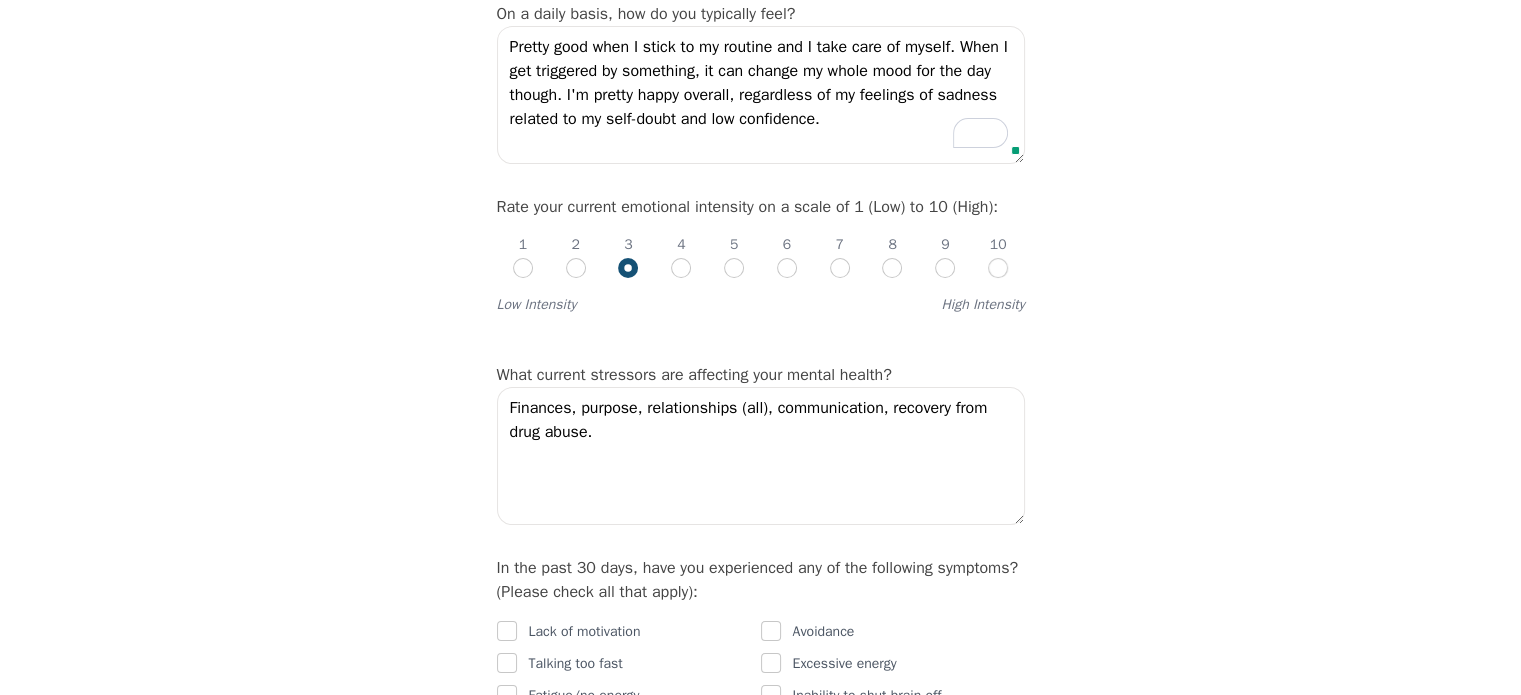 type on "Pretty good when I stick to my routine and I take care of myself. When I get triggered by something, it can change my whole mood for the day though. I'm pretty happy overall, regardless of my feelings of sadness related to my self-doubt and low confidence." 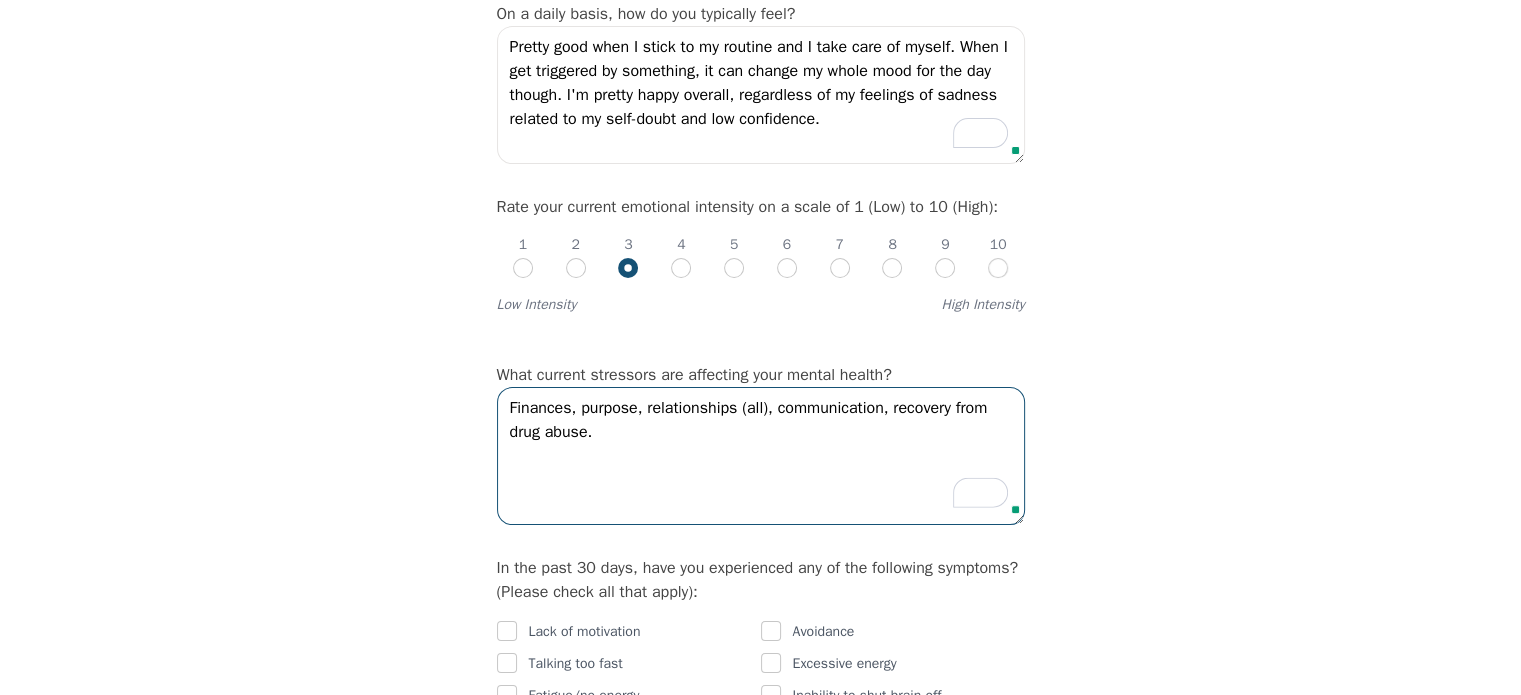 drag, startPoint x: 602, startPoint y: 423, endPoint x: 884, endPoint y: 390, distance: 283.9243 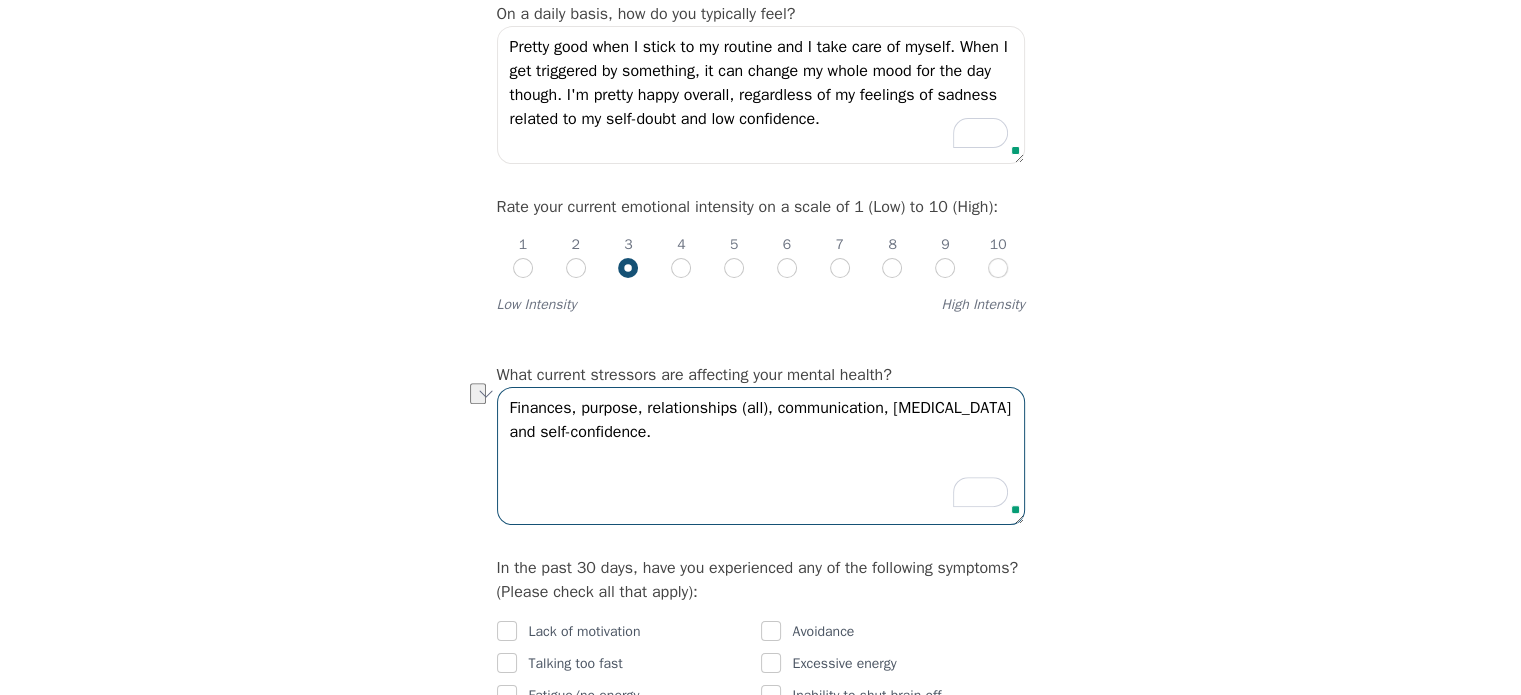 drag, startPoint x: 883, startPoint y: 406, endPoint x: 485, endPoint y: 403, distance: 398.0113 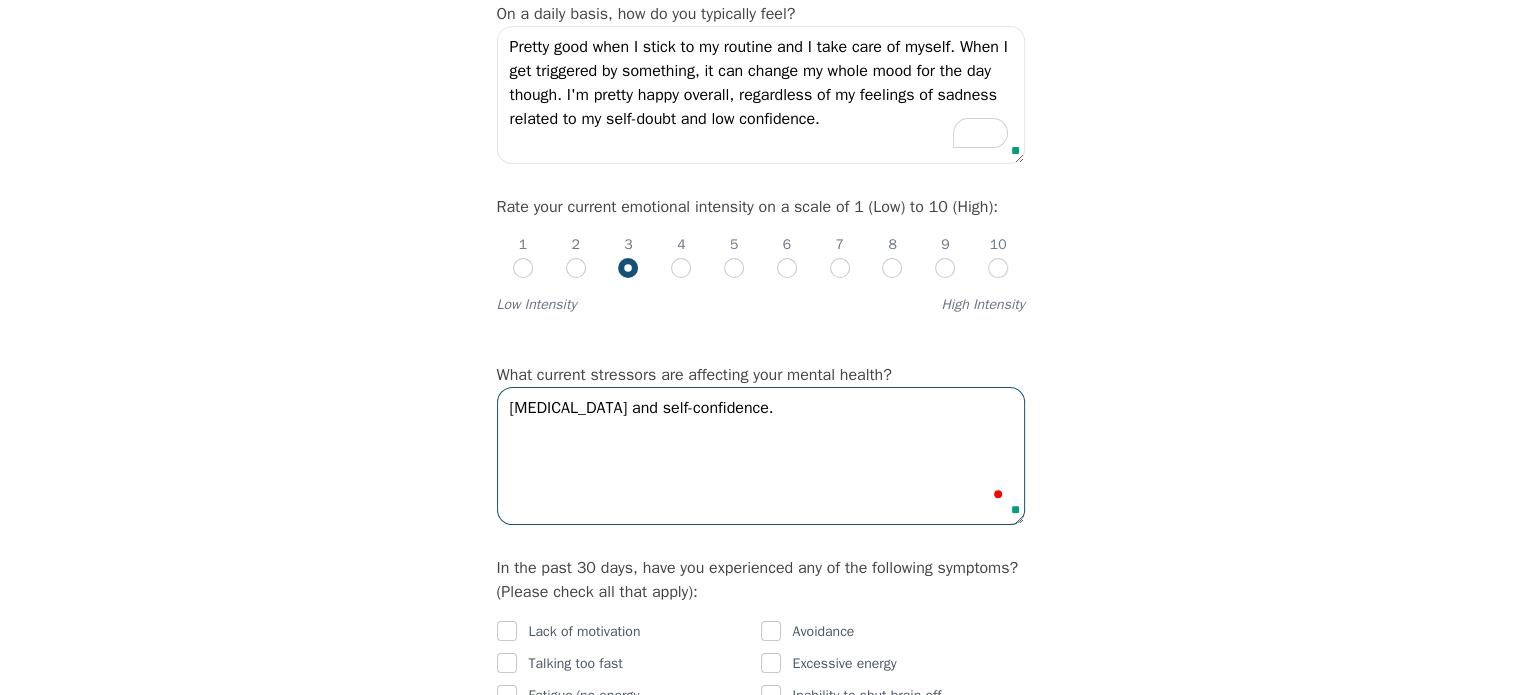 click on "Low self-esteem and self-confidence." at bounding box center [761, 456] 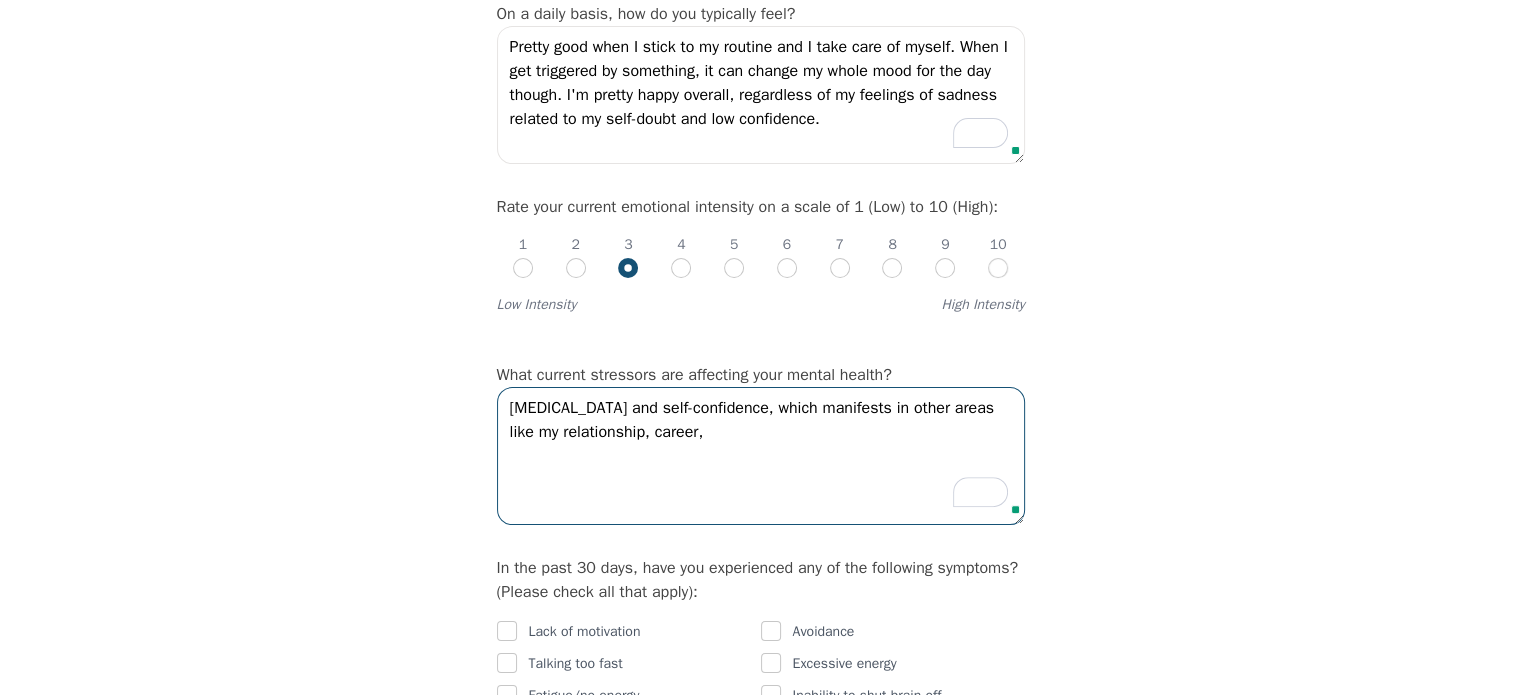paste on "Finances, purpose, relationships (all), communication," 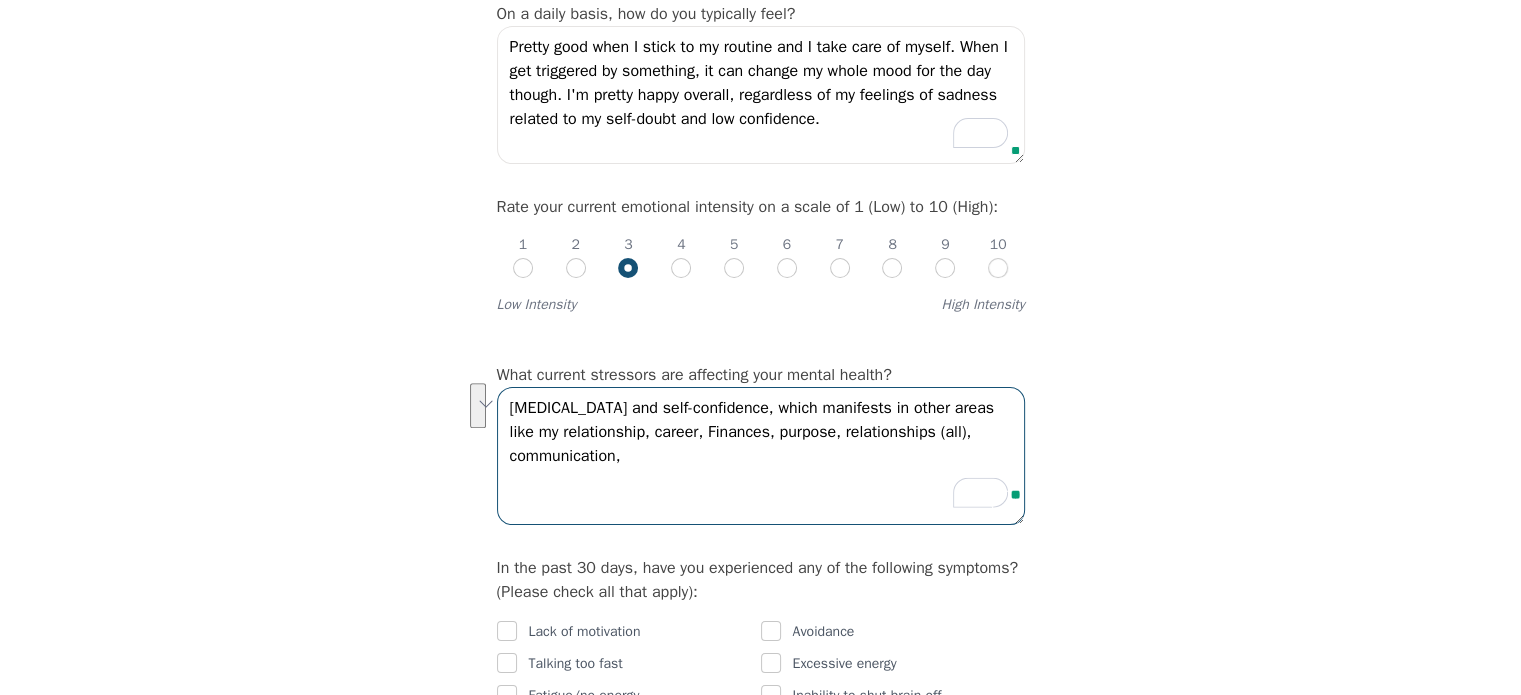 drag, startPoint x: 675, startPoint y: 458, endPoint x: 704, endPoint y: 427, distance: 42.44997 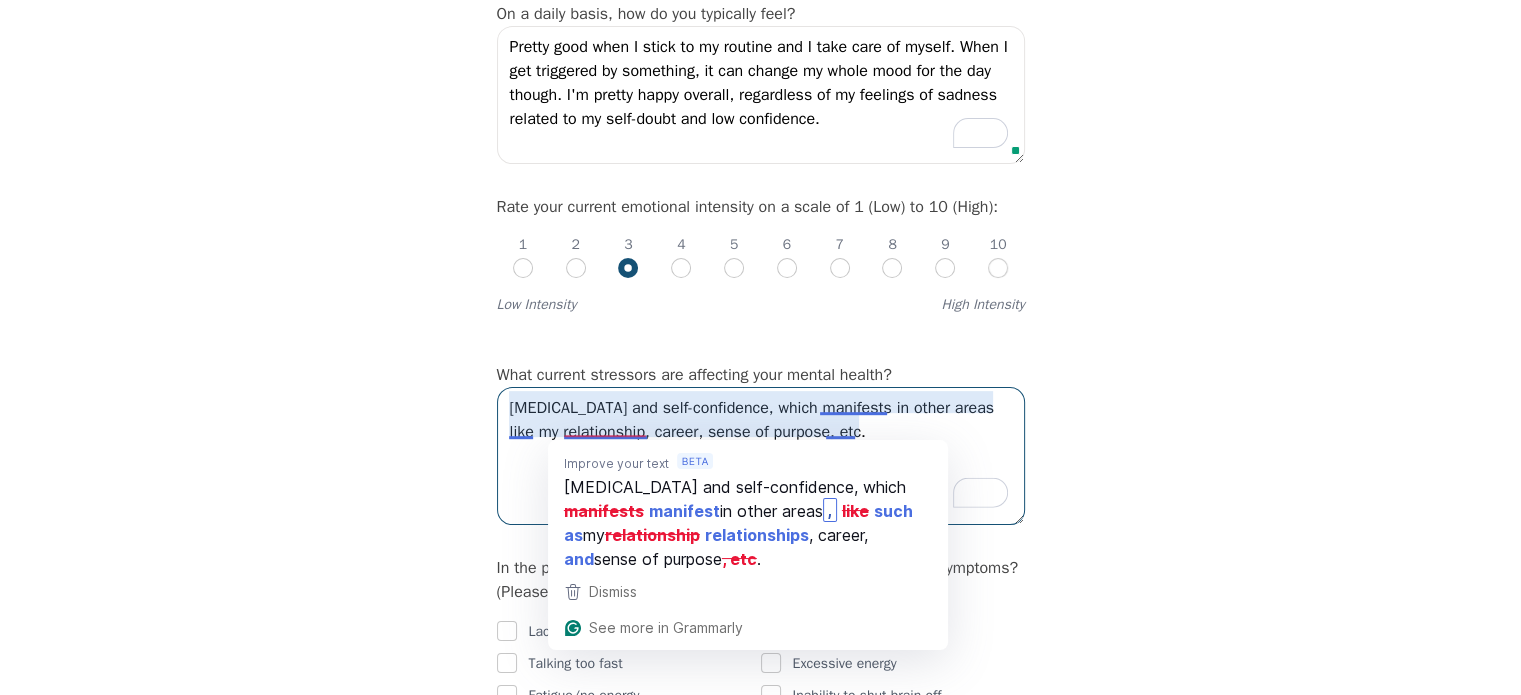 click on "Low self-esteem and self-confidence, which manifests in other areas like my relationship, career, sense of purpose, etc." at bounding box center (761, 456) 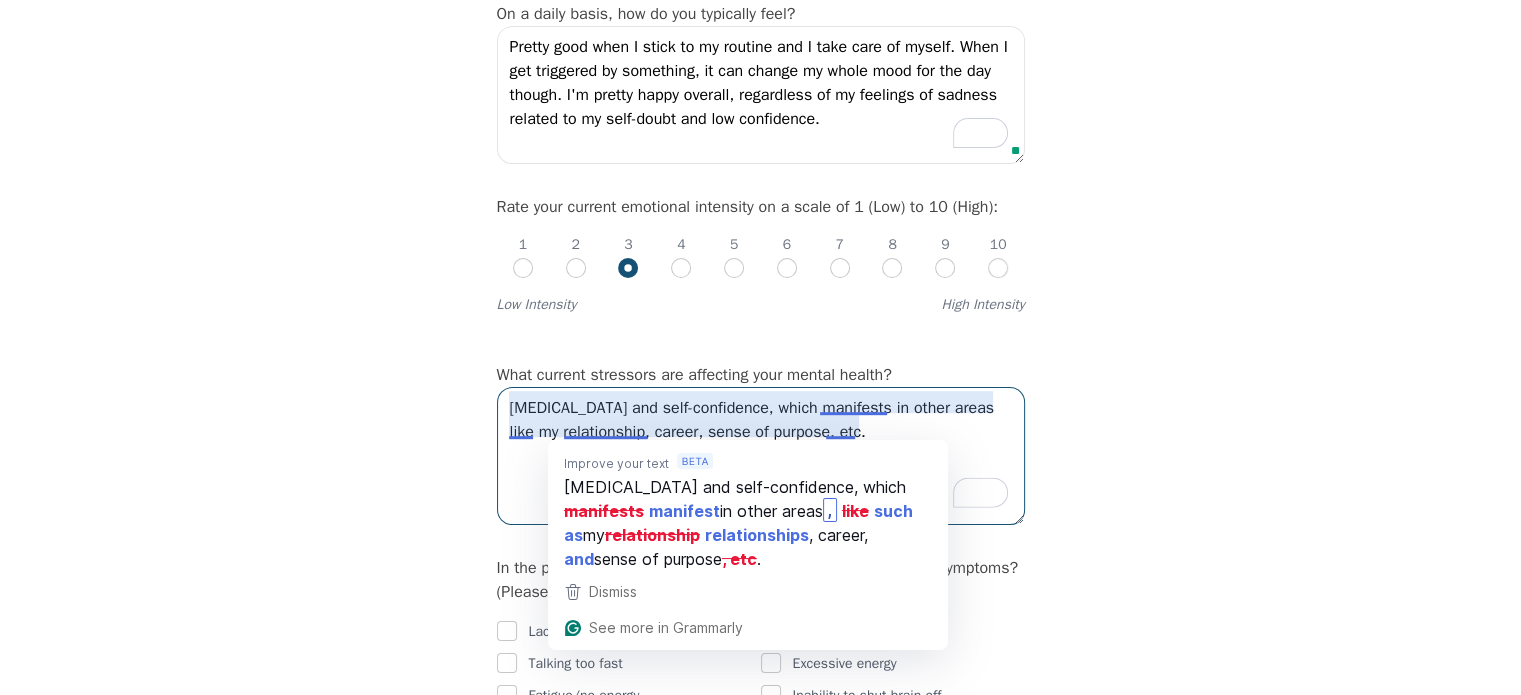 click on "Low self-esteem and self-confidence, which manifests in other areas like my relationship, career, sense of purpose, etc." at bounding box center [761, 456] 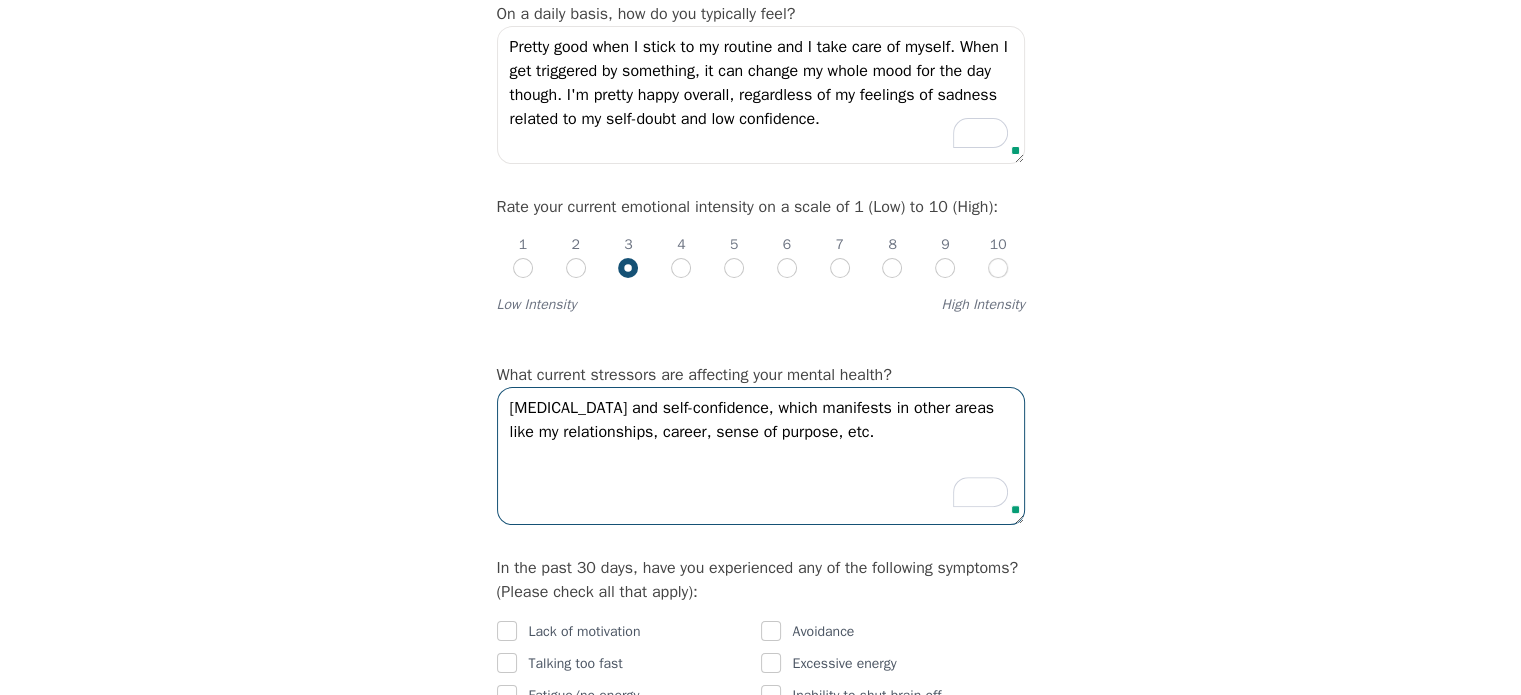 type on "[MEDICAL_DATA] and self-confidence, which manifests in other areas like my relationships, career, sense of purpose, etc." 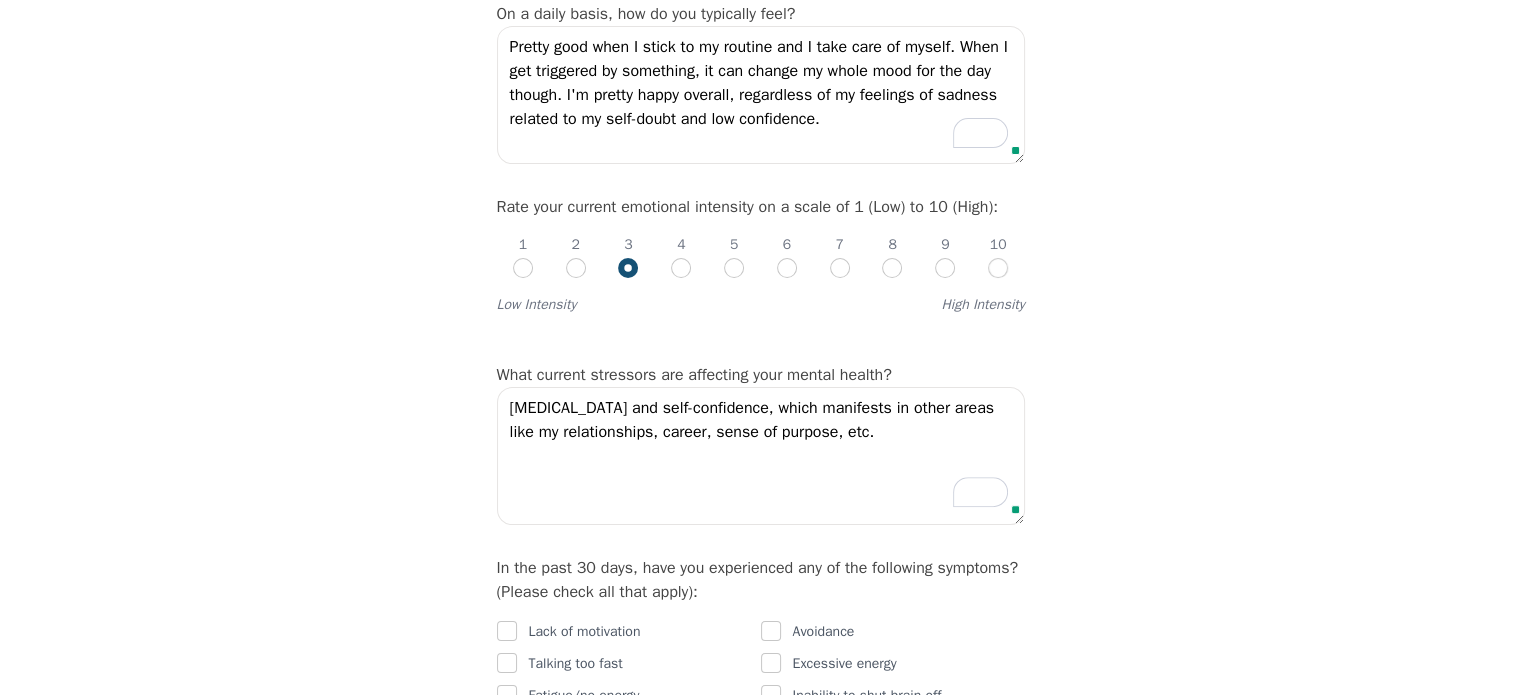 click on "In the past 30 days, have you experienced any of the following symptoms? (Please check all that apply):" at bounding box center [758, 580] 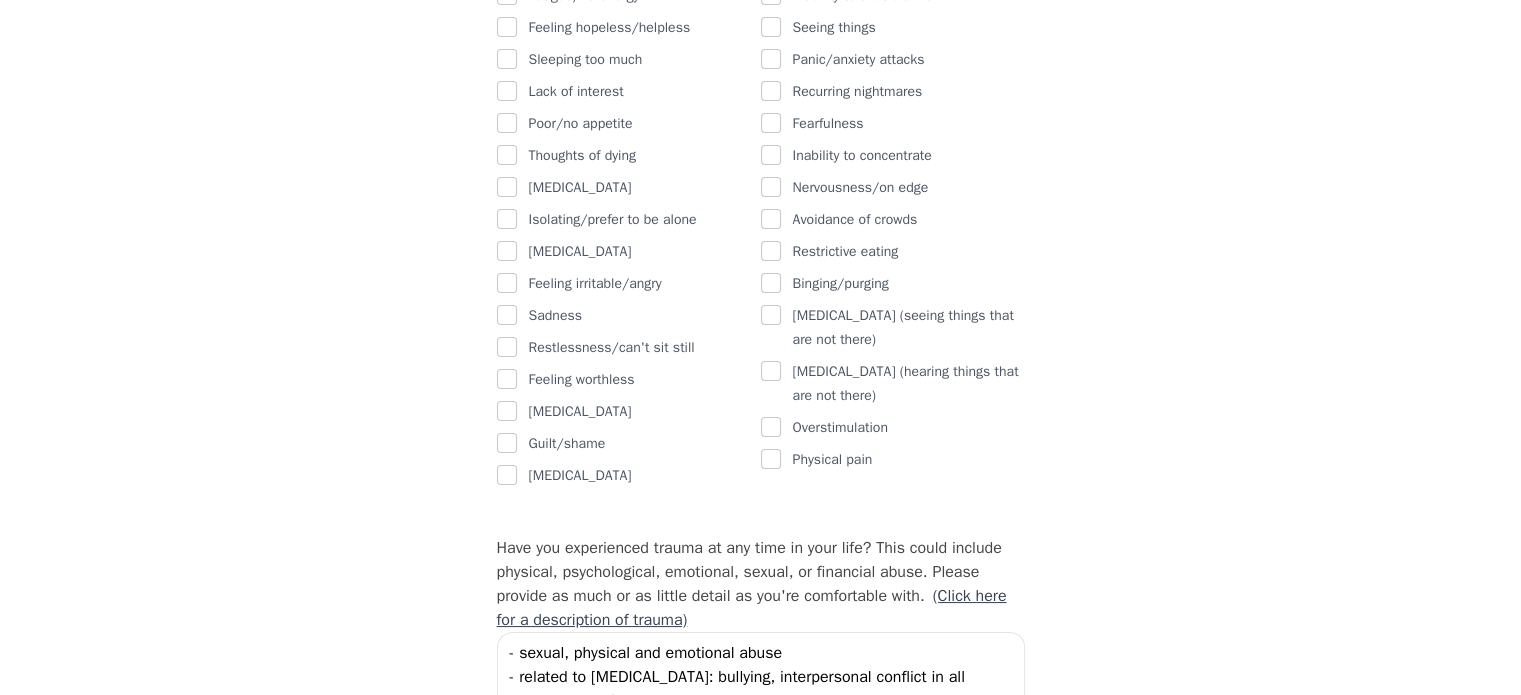 scroll, scrollTop: 1000, scrollLeft: 0, axis: vertical 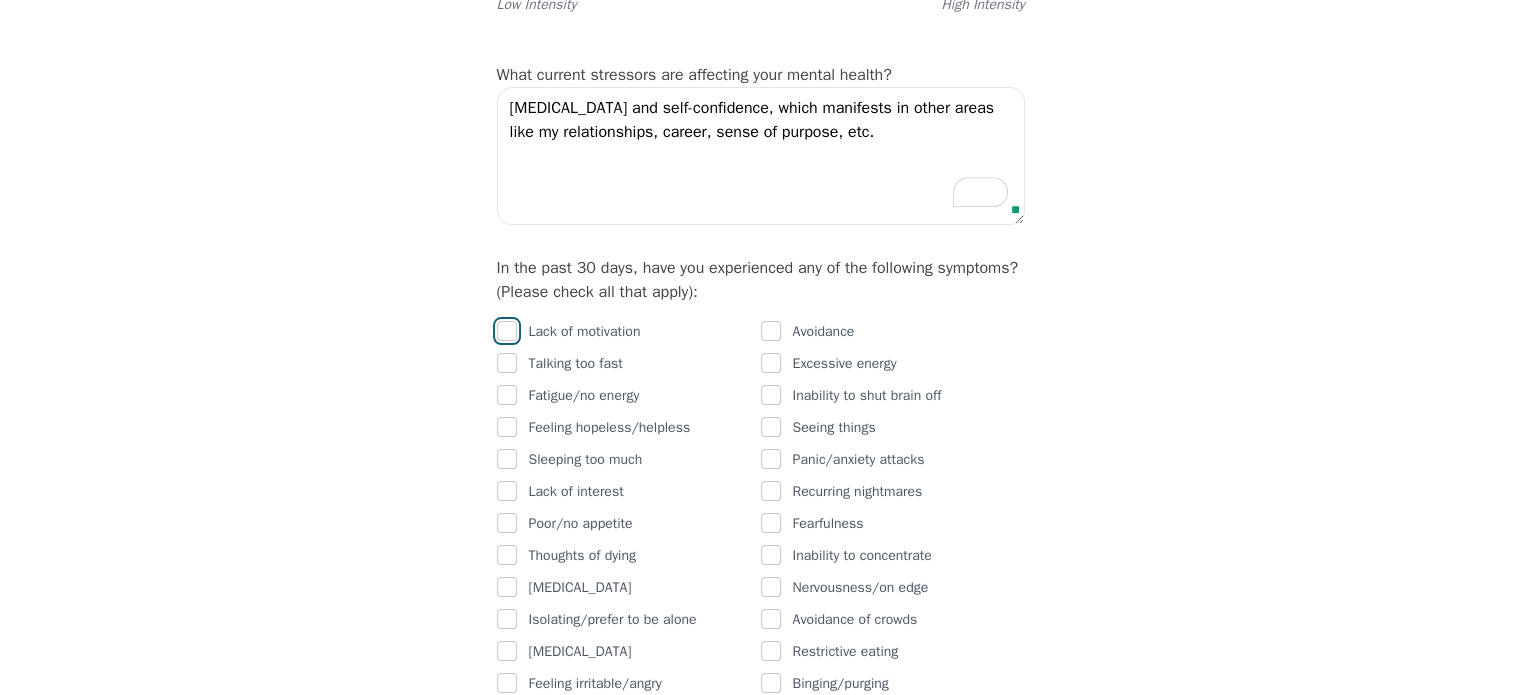 click at bounding box center [507, 331] 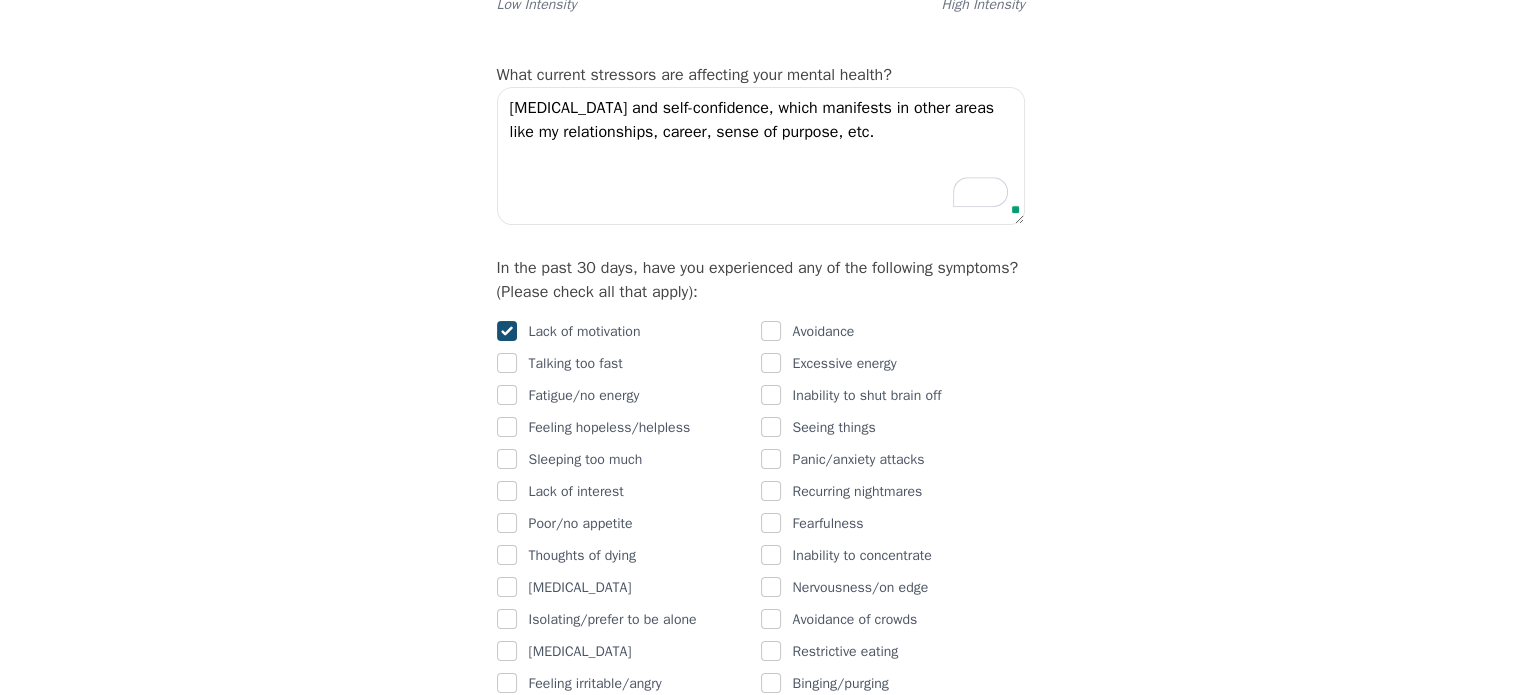checkbox on "true" 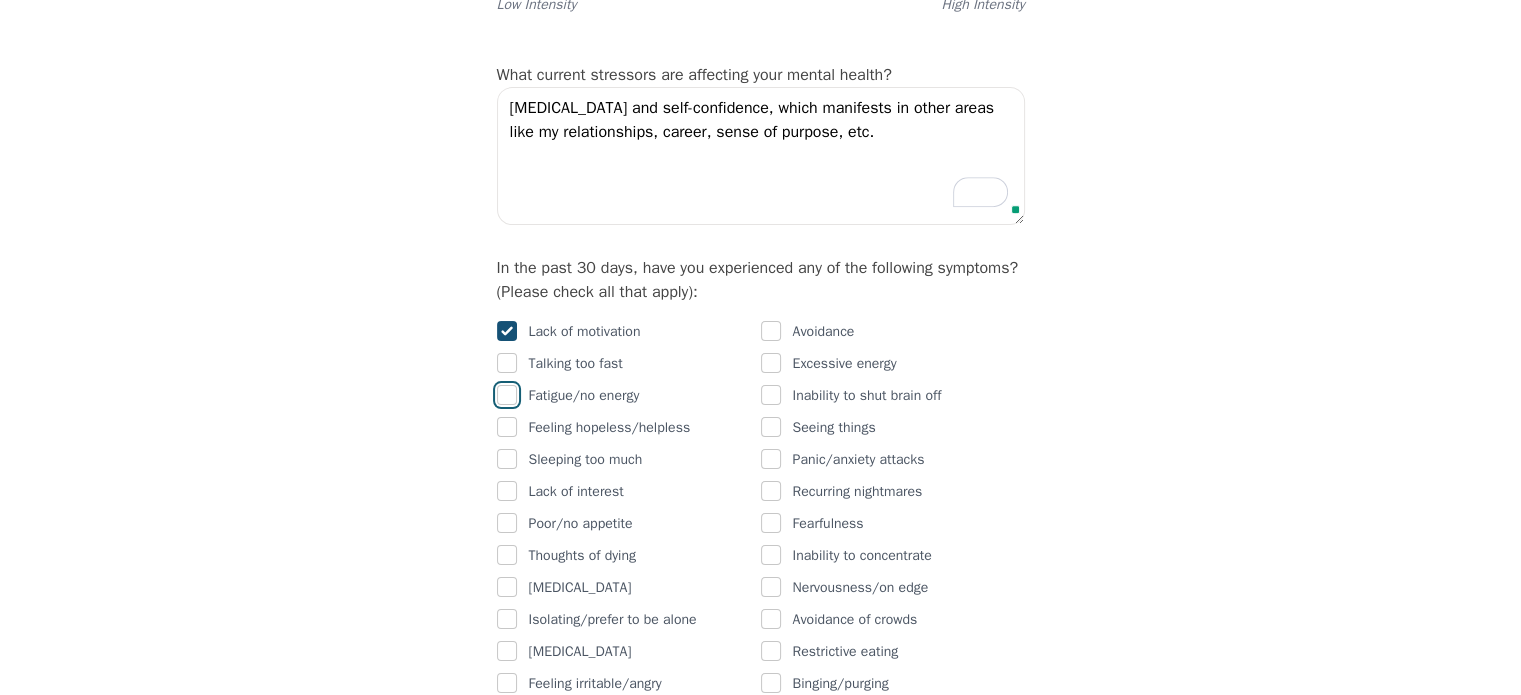click at bounding box center (507, 395) 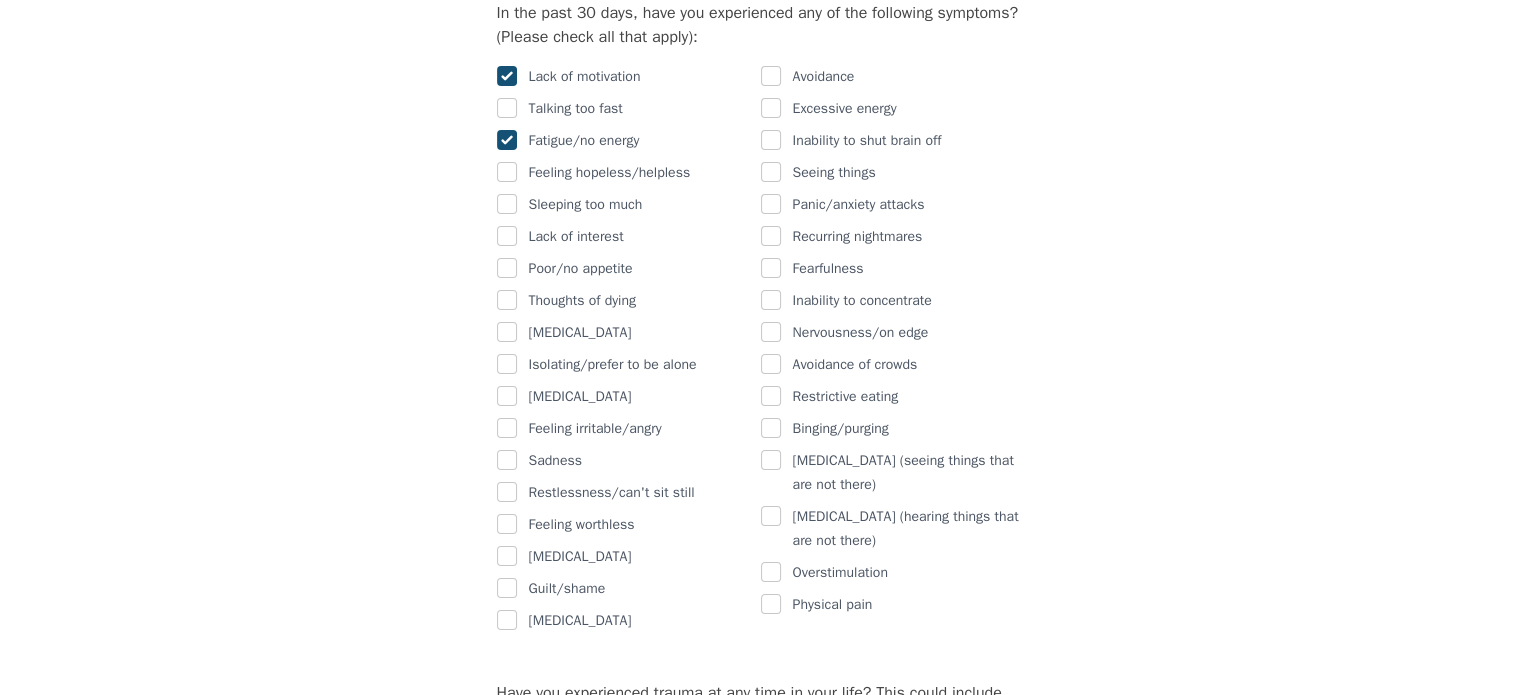scroll, scrollTop: 1300, scrollLeft: 0, axis: vertical 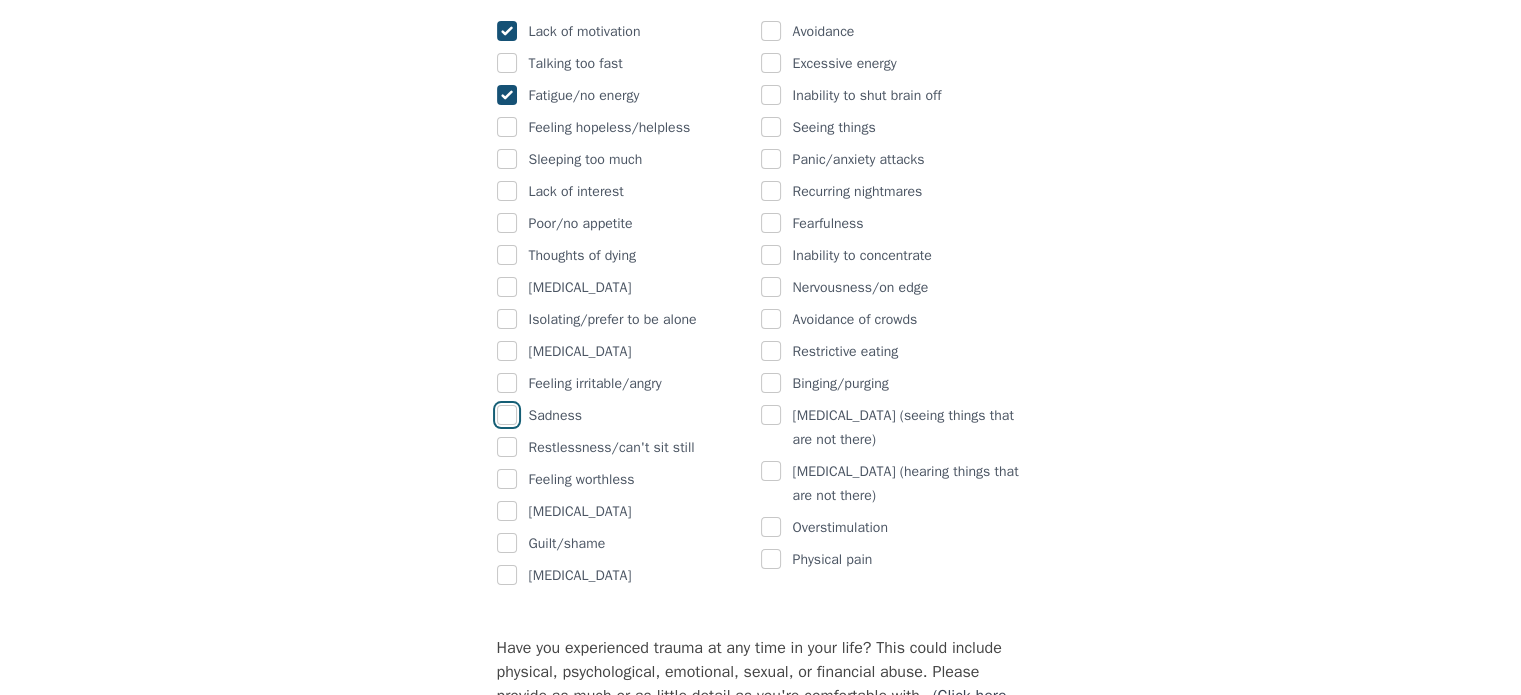 click at bounding box center (507, 415) 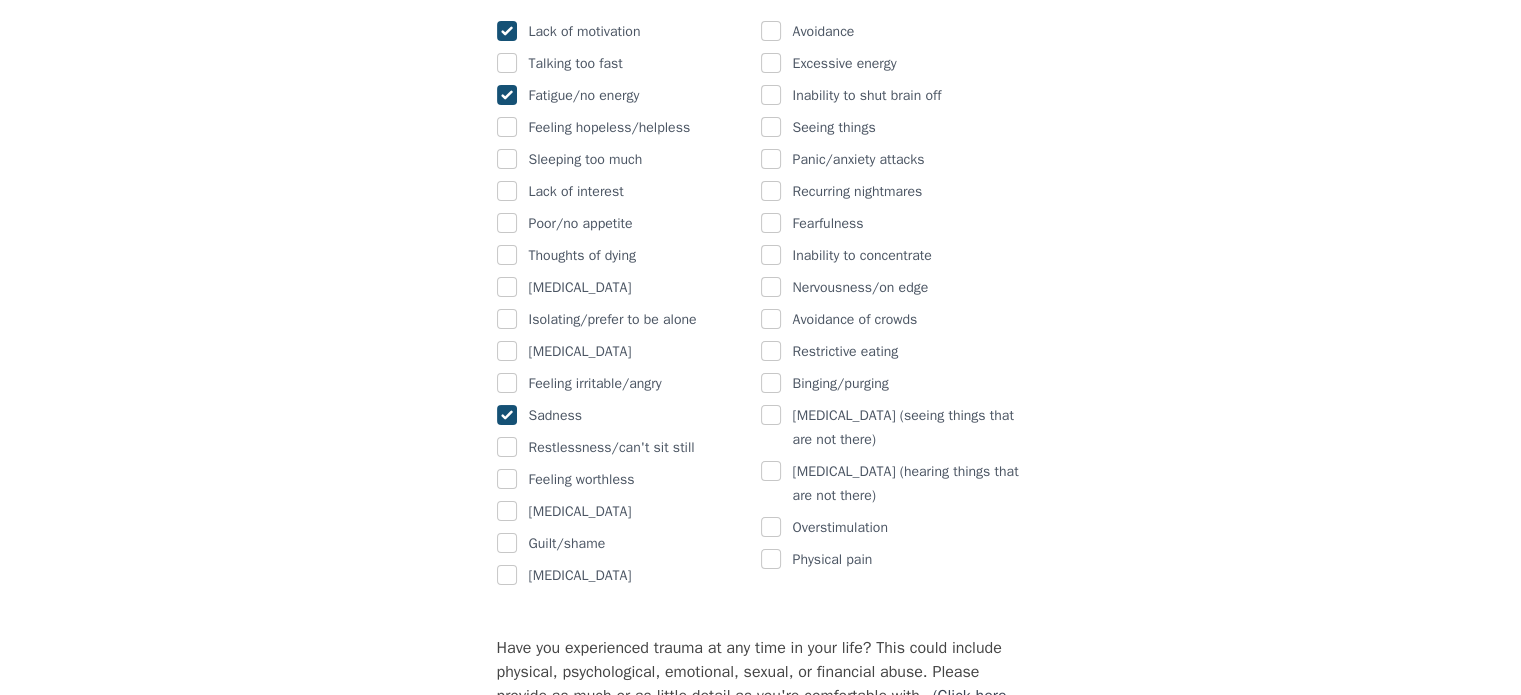 checkbox on "true" 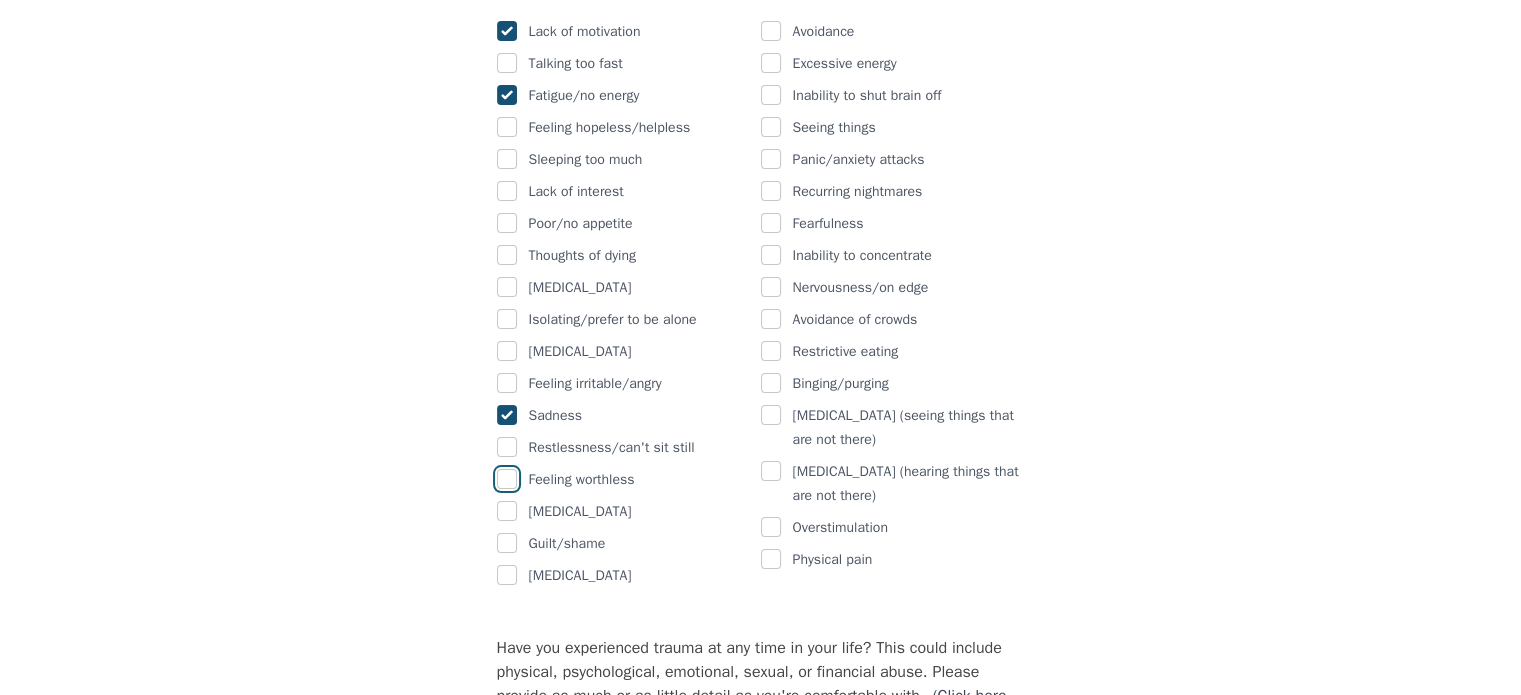 click at bounding box center (507, 479) 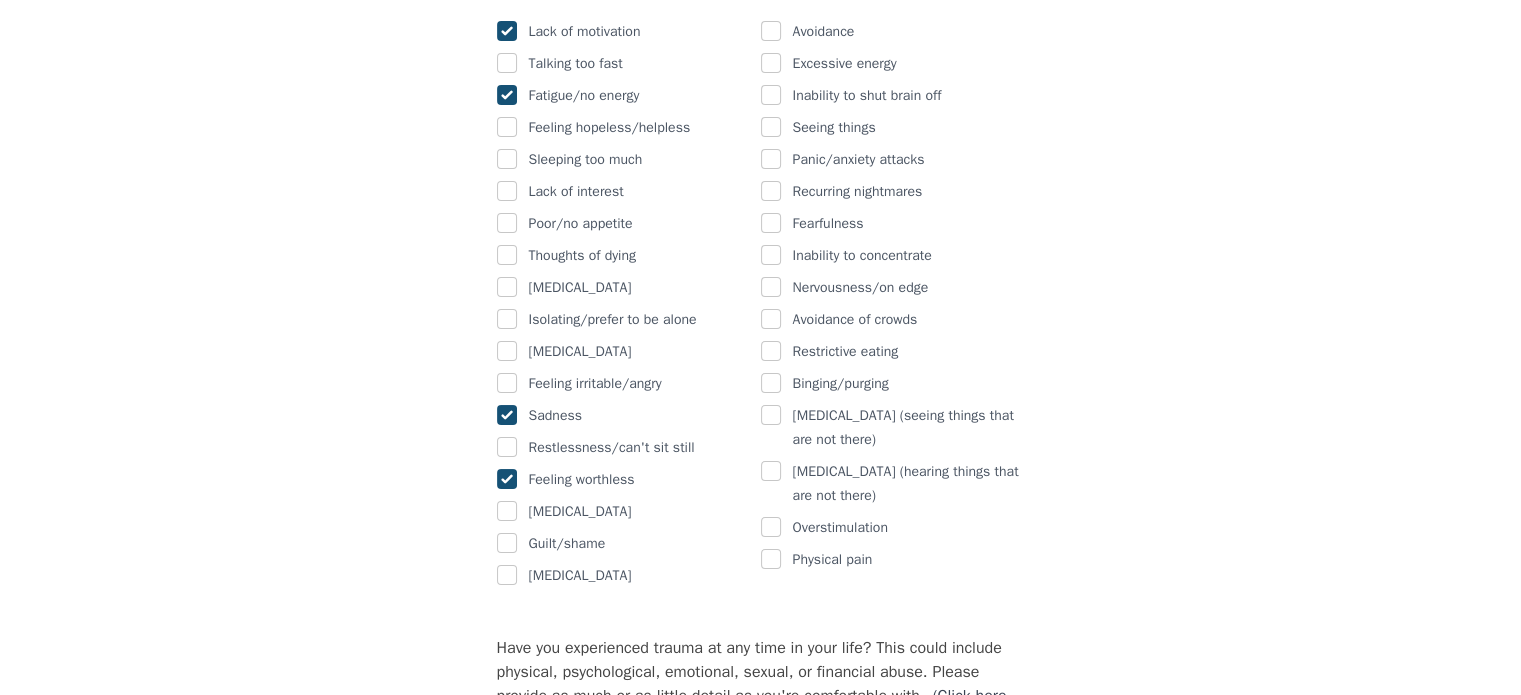 checkbox on "true" 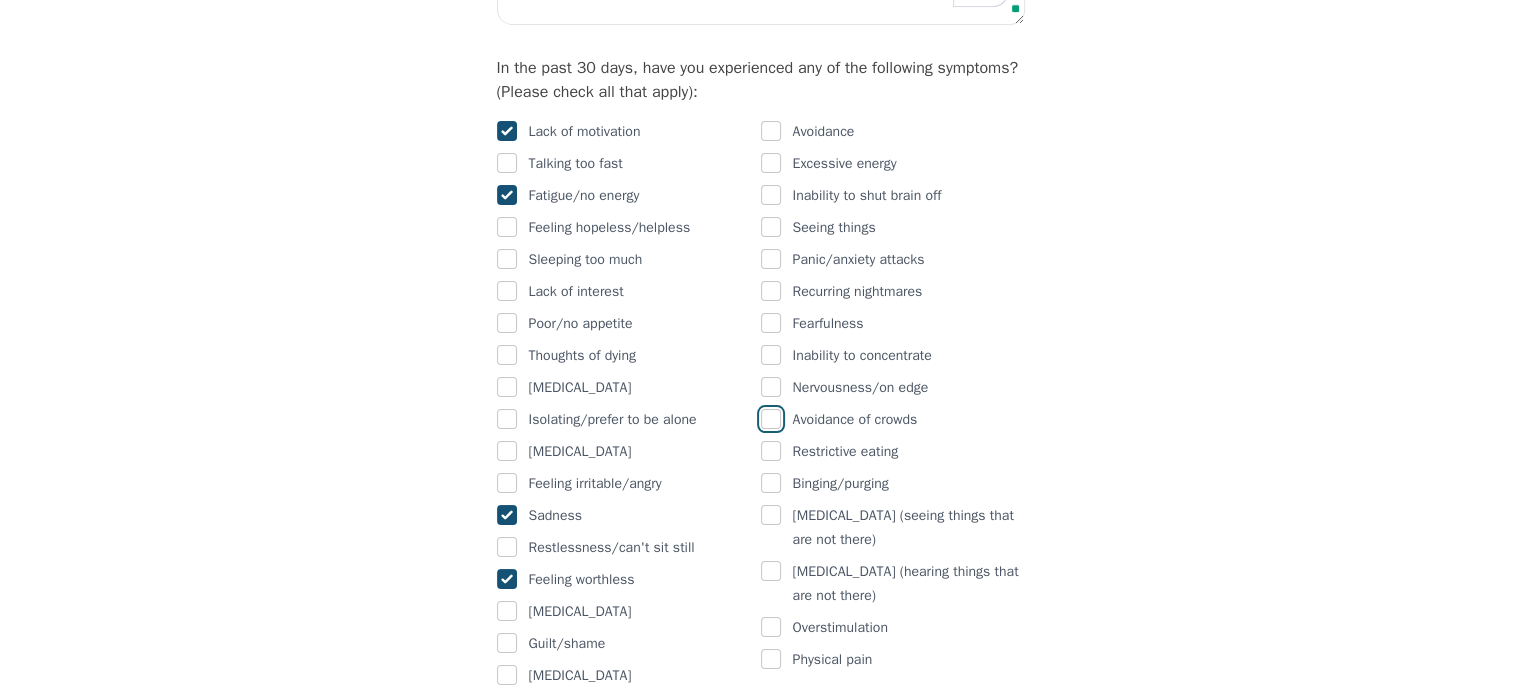 click at bounding box center [771, 419] 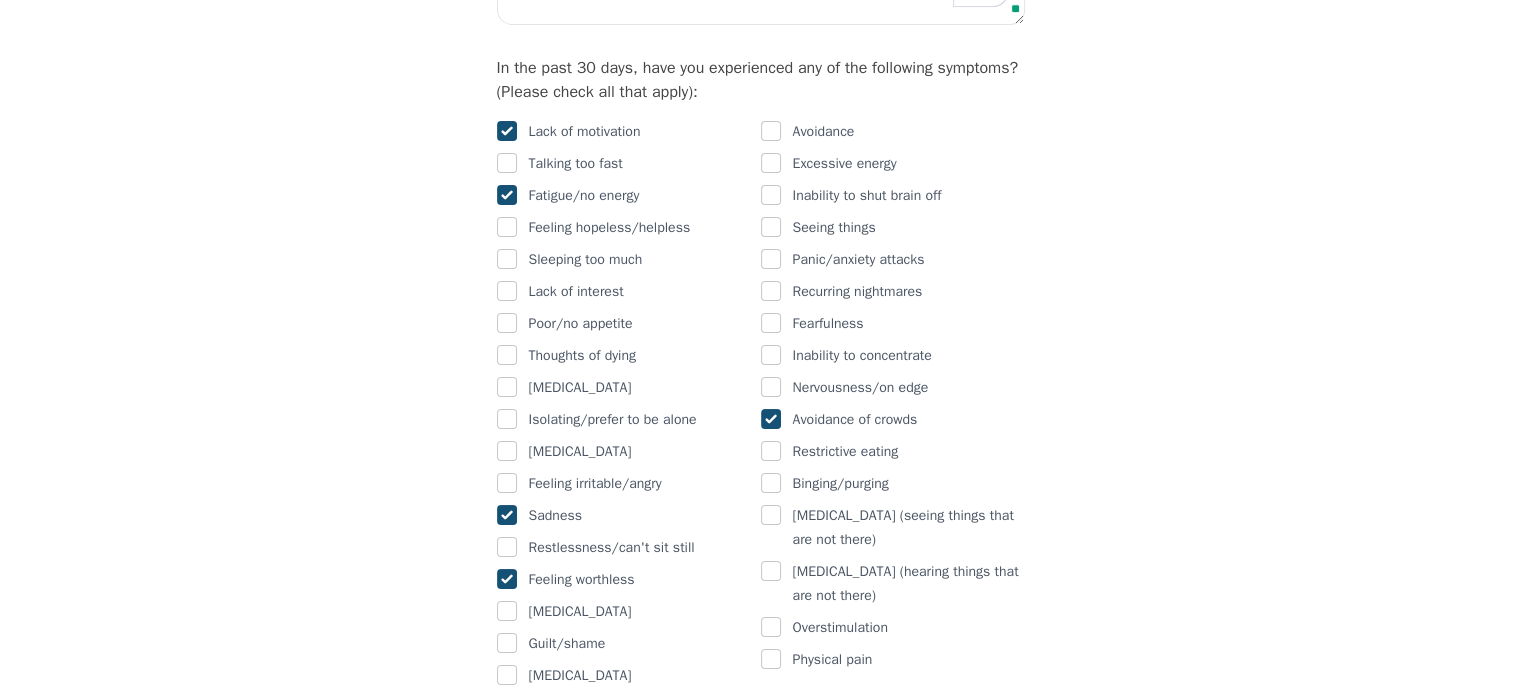 checkbox on "true" 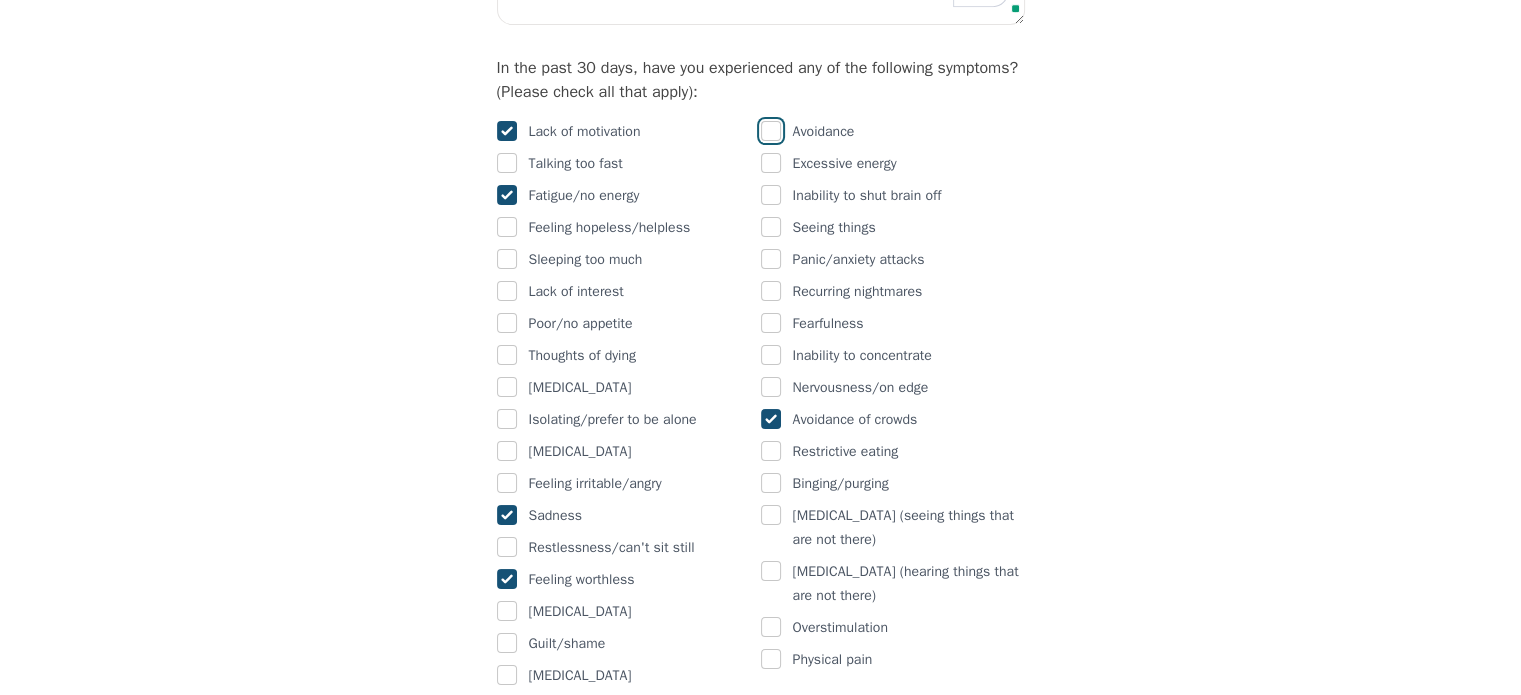 click at bounding box center [771, 131] 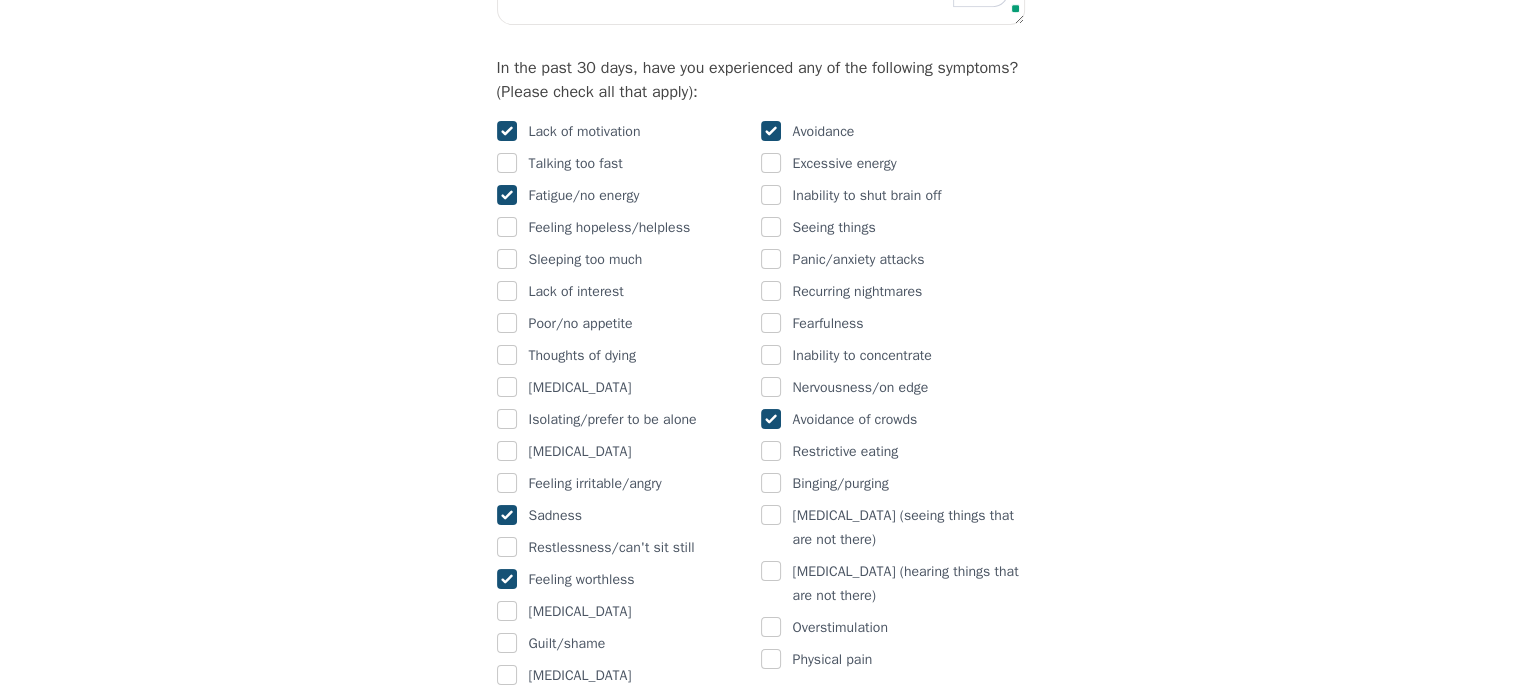 checkbox on "true" 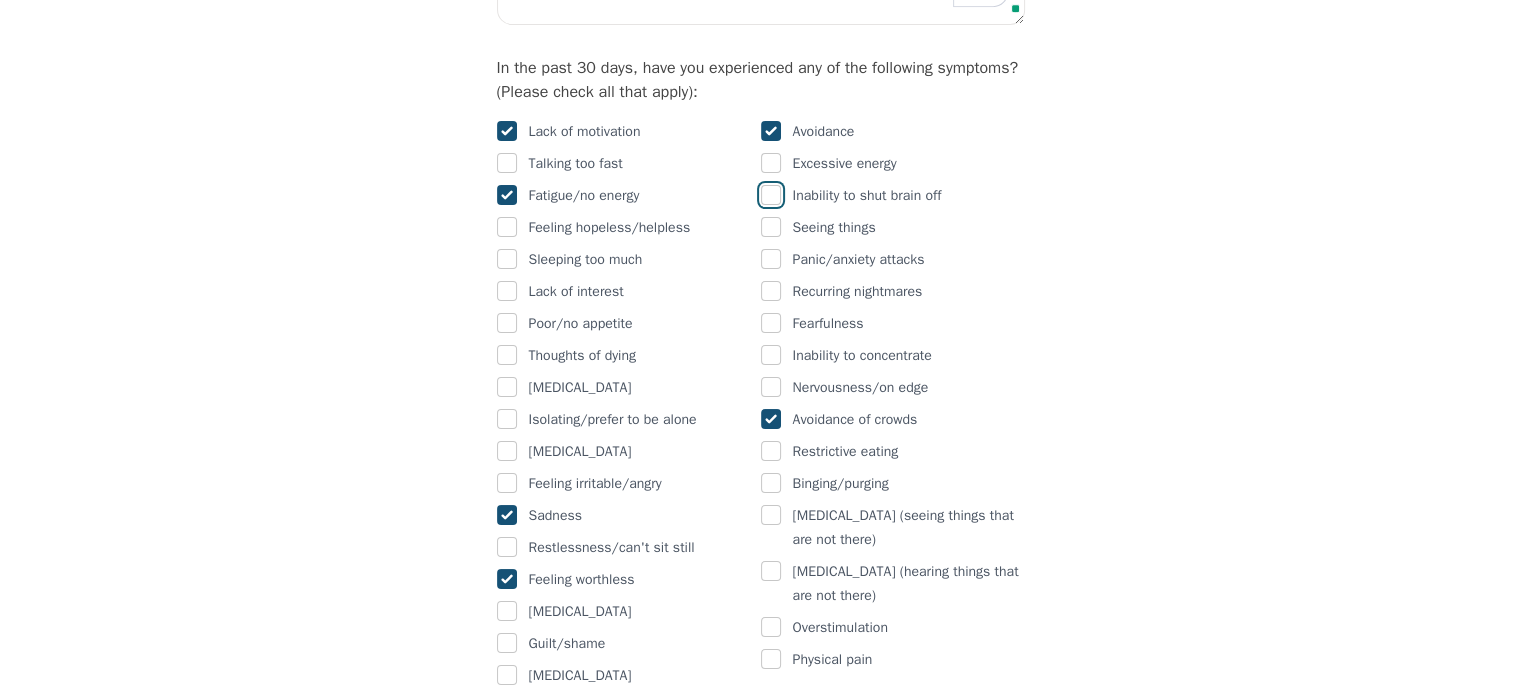 click at bounding box center (771, 195) 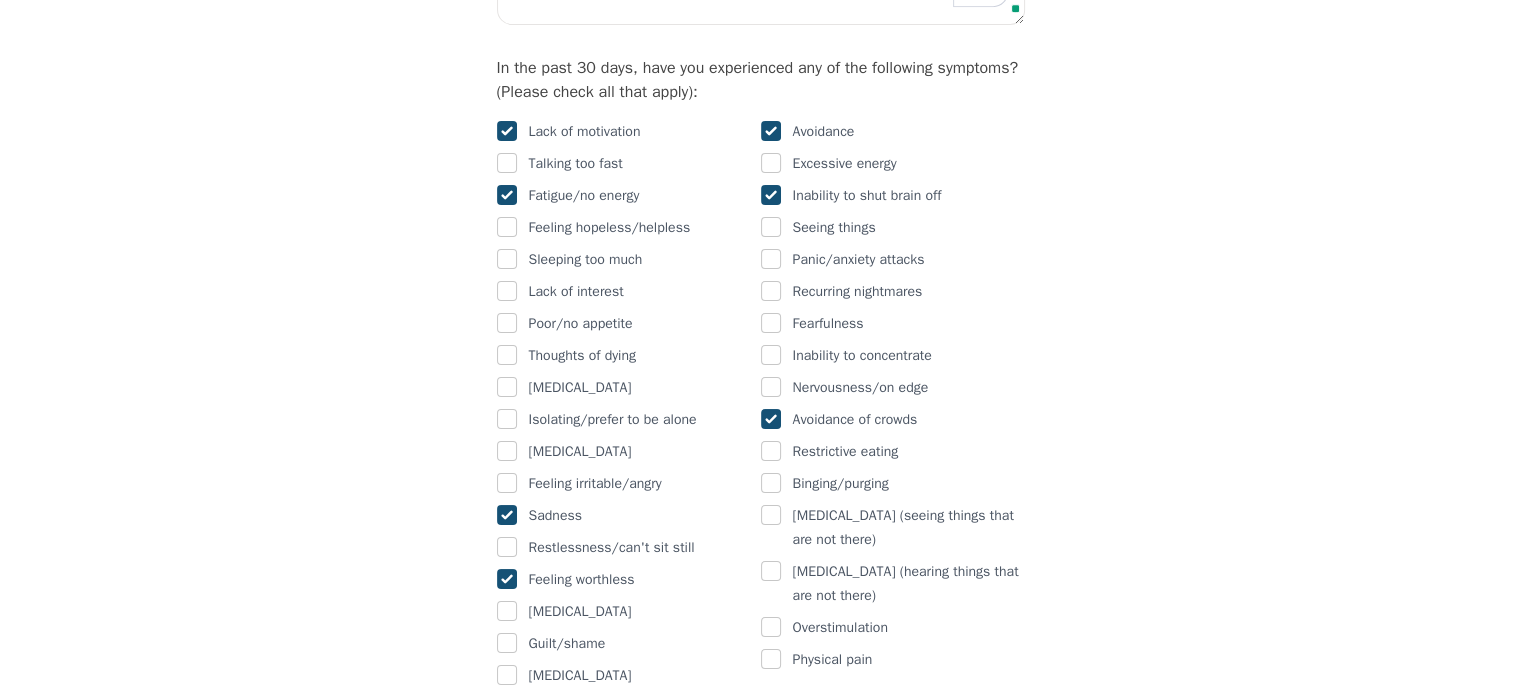 checkbox on "true" 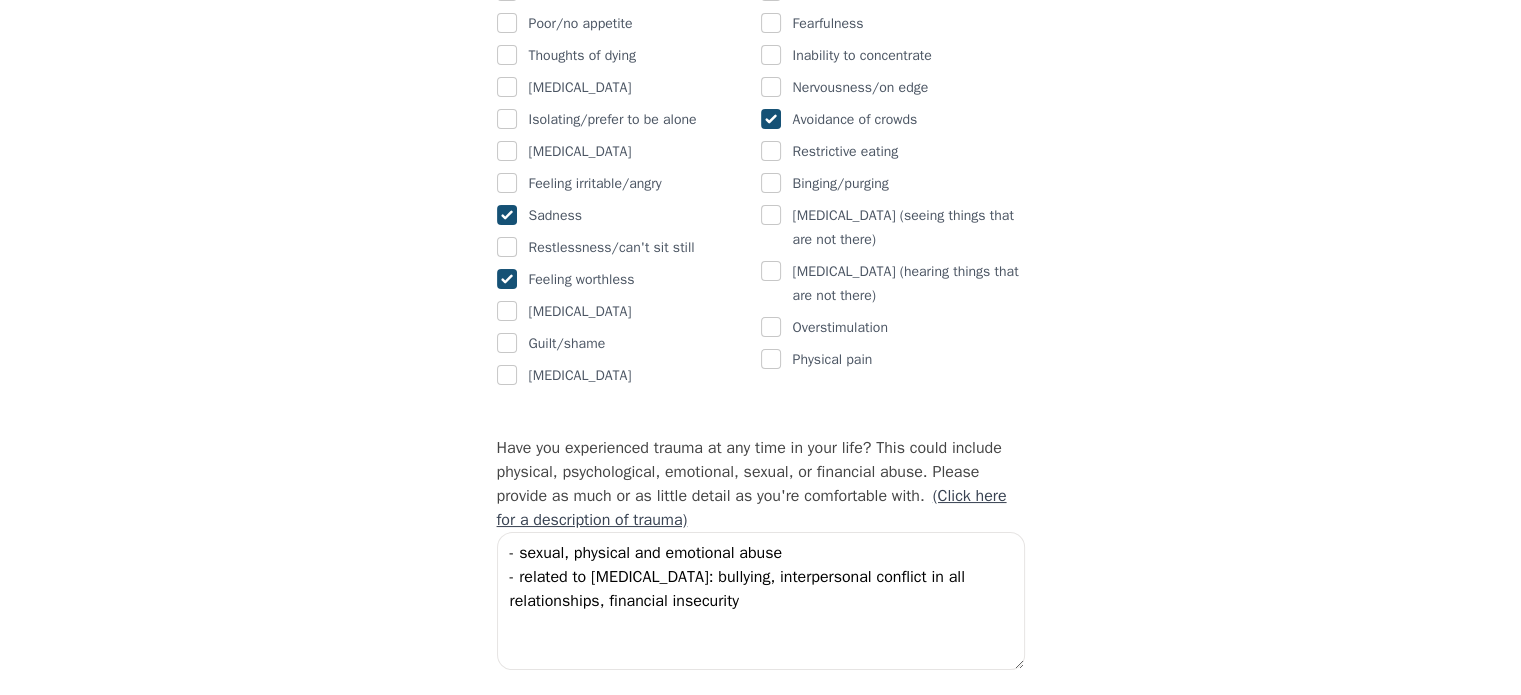 scroll, scrollTop: 1600, scrollLeft: 0, axis: vertical 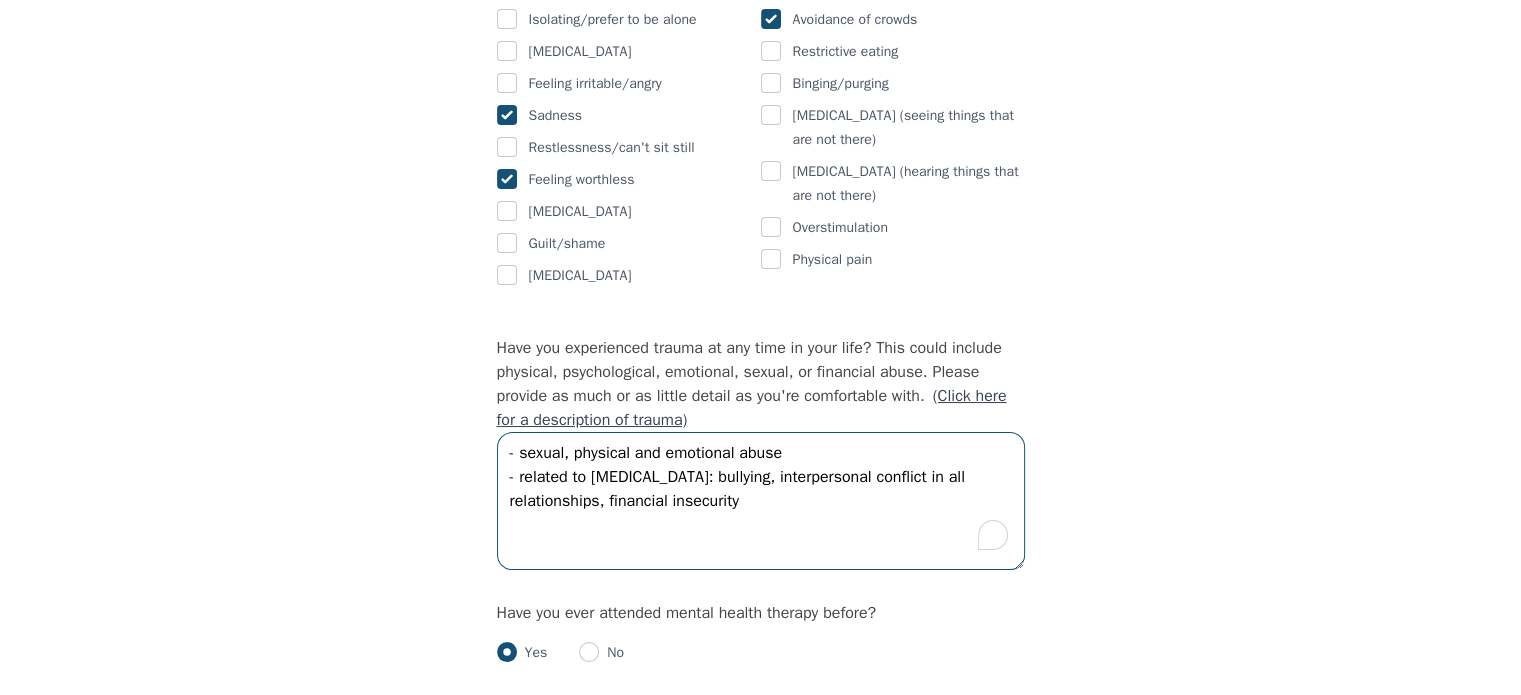 click on "- sexual, physical and emotional abuse
- related to autism: bullying, interpersonal conflict in all relationships, financial insecurity" at bounding box center (761, 501) 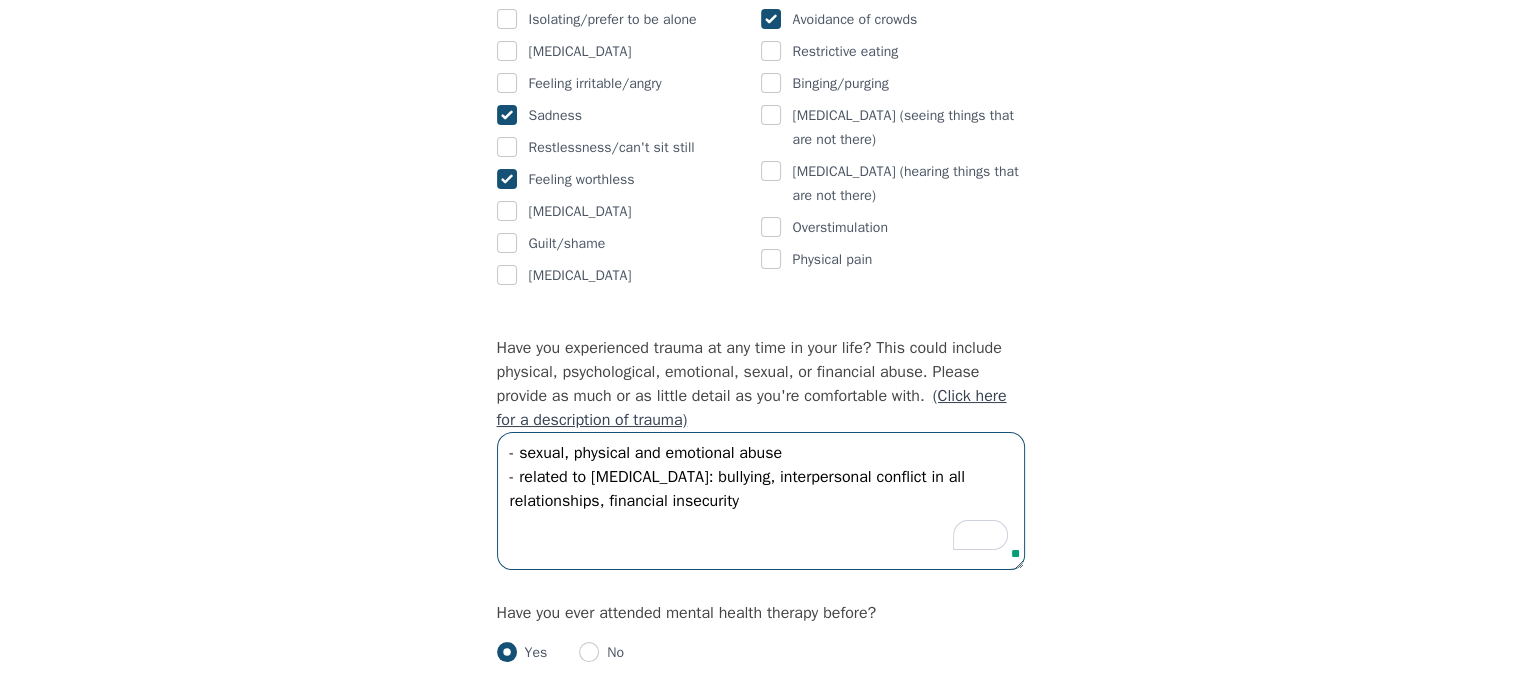 click on "- sexual, physical and emotional abuse
- related to autism: bullying, interpersonal conflict in all relationships, financial insecurity" at bounding box center (761, 501) 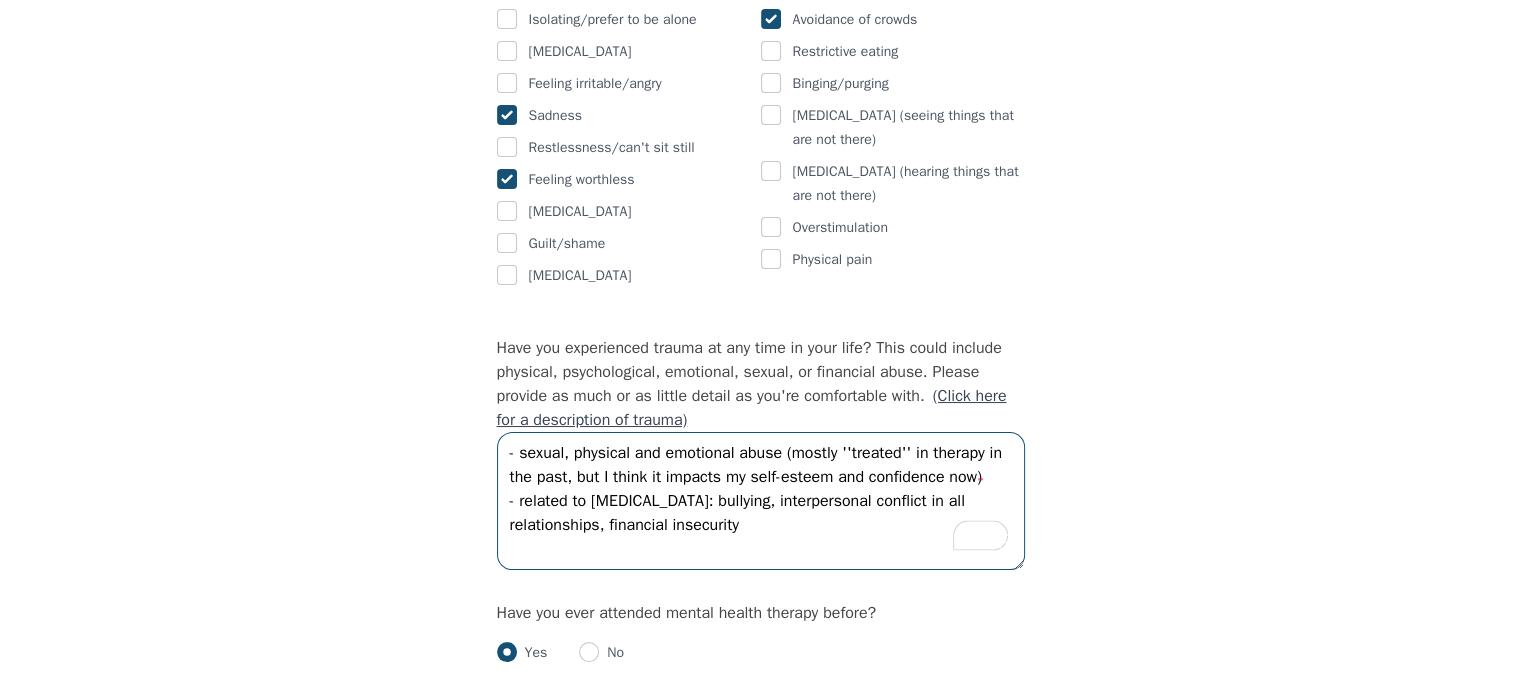 click on "- sexual, physical and emotional abuse (mostly ''treated'' in therapy in the past, but I think it impacts my self-esteem and confidence now)
- related to [MEDICAL_DATA]: bullying, interpersonal conflict in all relationships, financial insecurity" at bounding box center [761, 501] 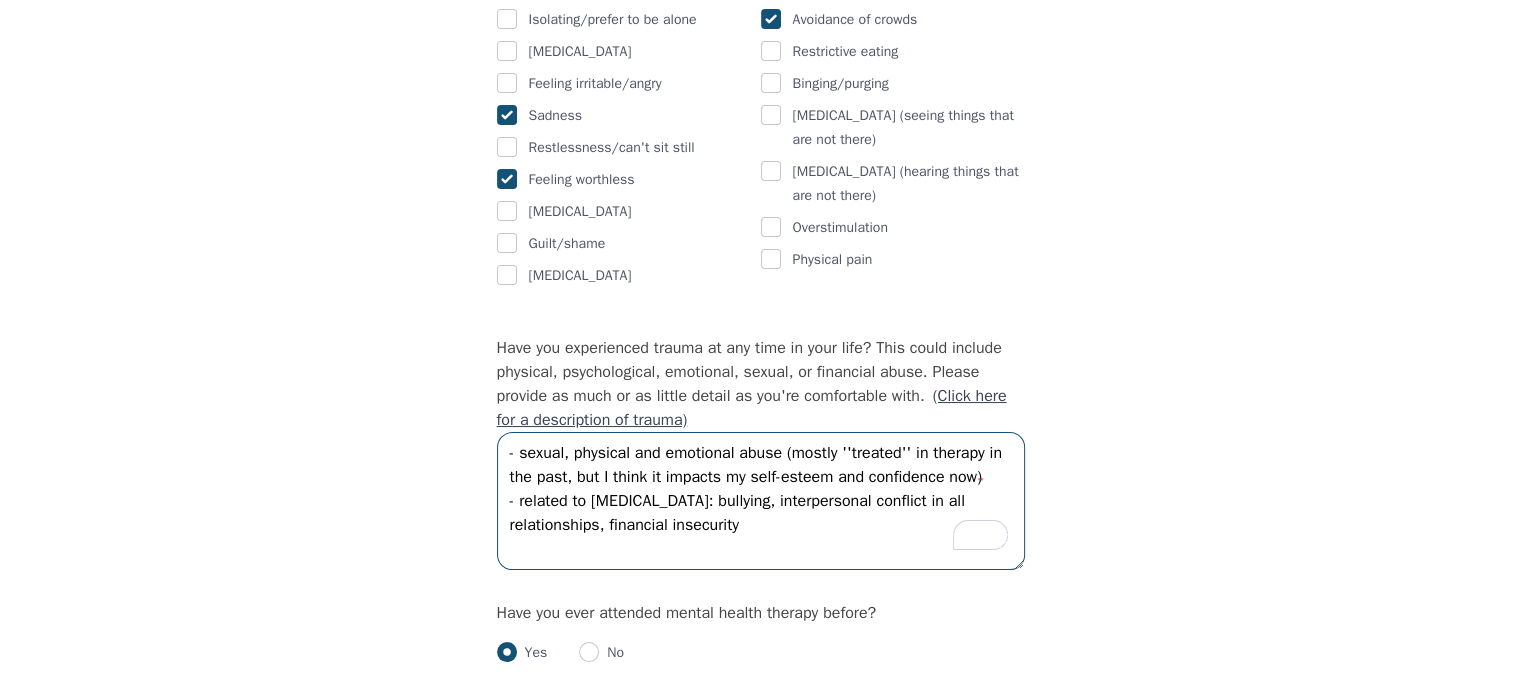 click on "- sexual, physical and emotional abuse (mostly ''treated'' in therapy in the past, but I think it impacts my self-esteem and confidence now)
- related to [MEDICAL_DATA]: bullying, interpersonal conflict in all relationships, financial insecurity" at bounding box center [761, 501] 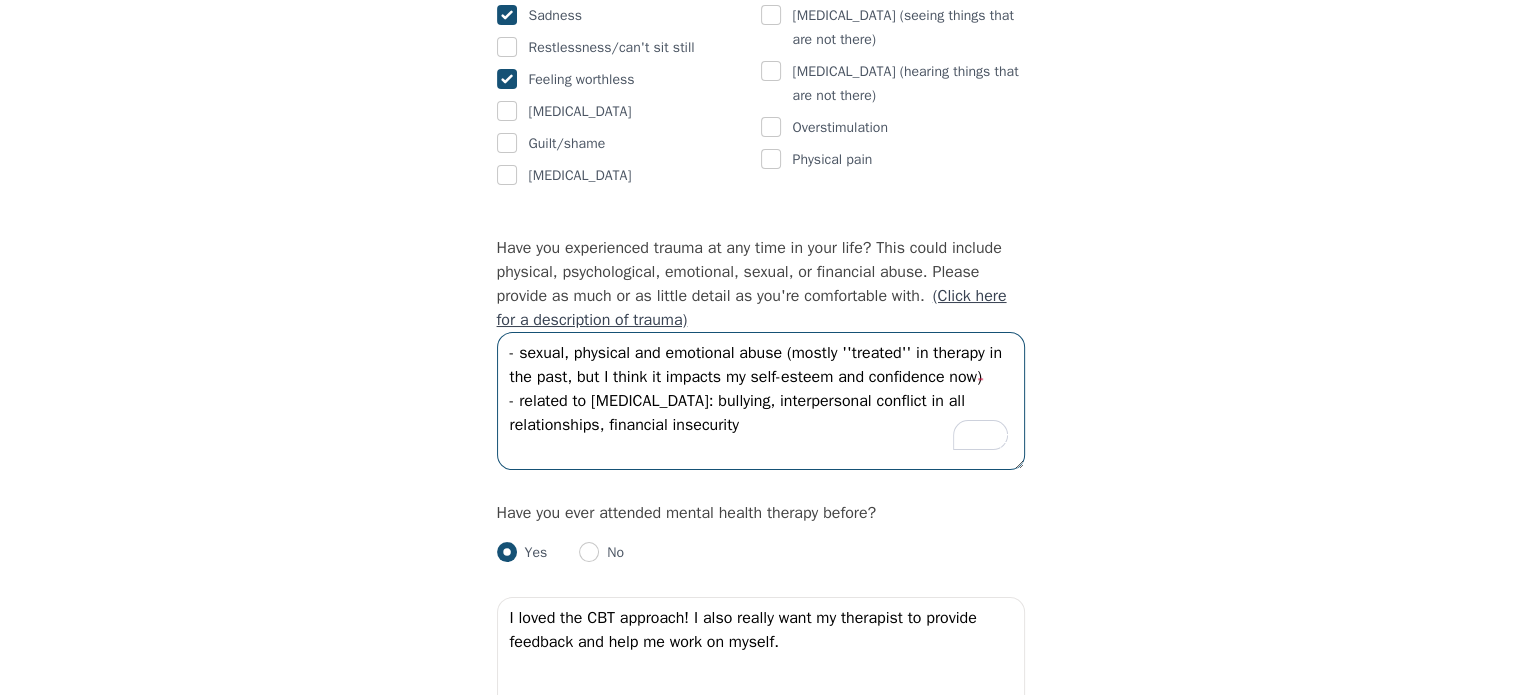 scroll, scrollTop: 1800, scrollLeft: 0, axis: vertical 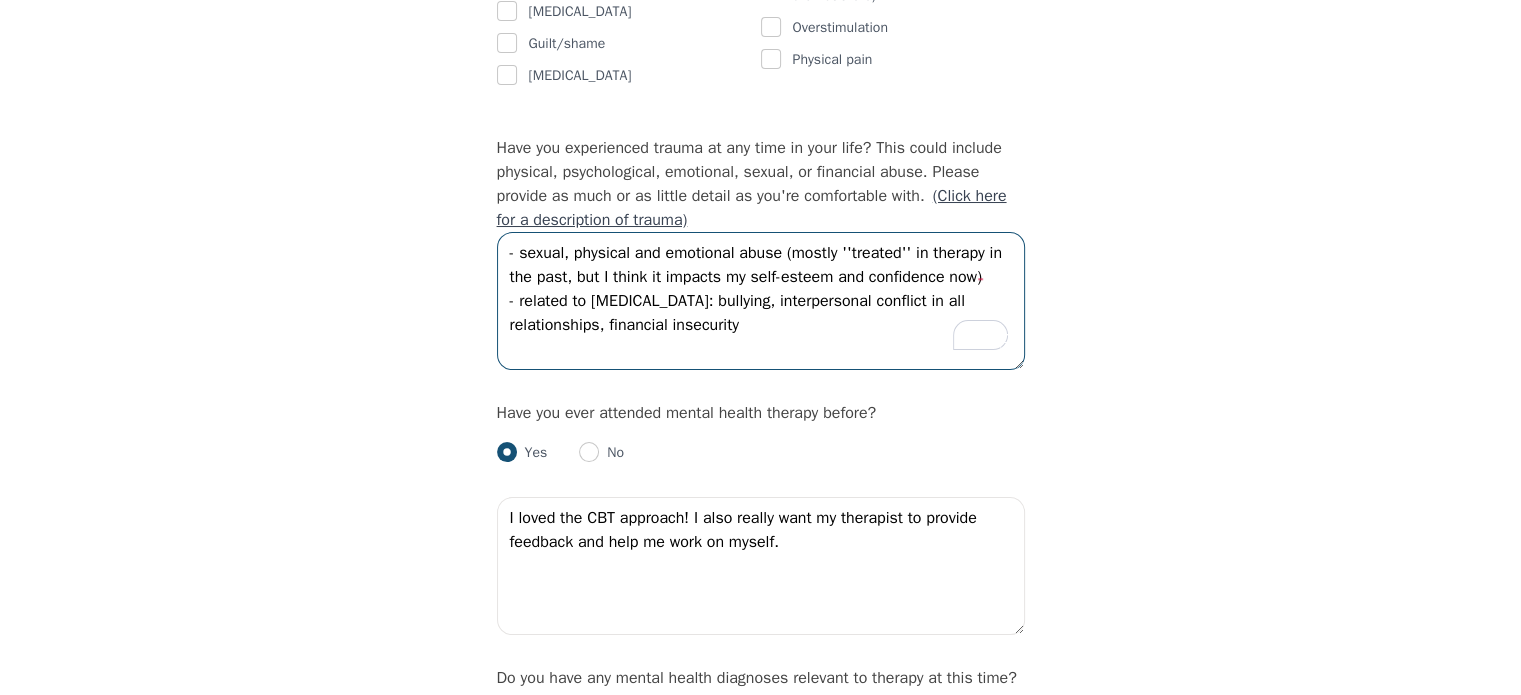 type on "- sexual, physical and emotional abuse (mostly ''treated'' in therapy in the past, but I think it impacts my self-esteem and confidence now)
- related to [MEDICAL_DATA]: bullying, interpersonal conflict in all relationships, financial insecurity" 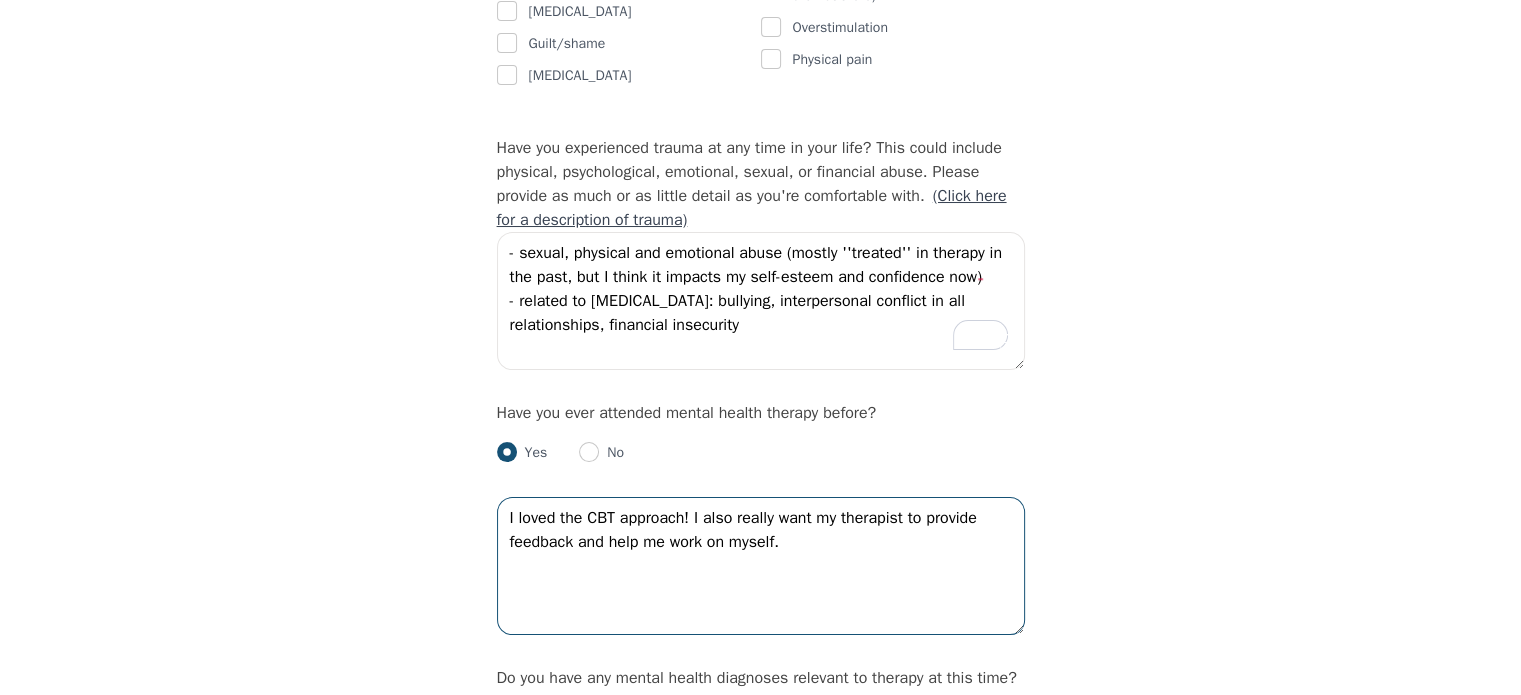 click on "I loved the CBT approach! I also really want my therapist to provide feedback and help me work on myself." at bounding box center [761, 566] 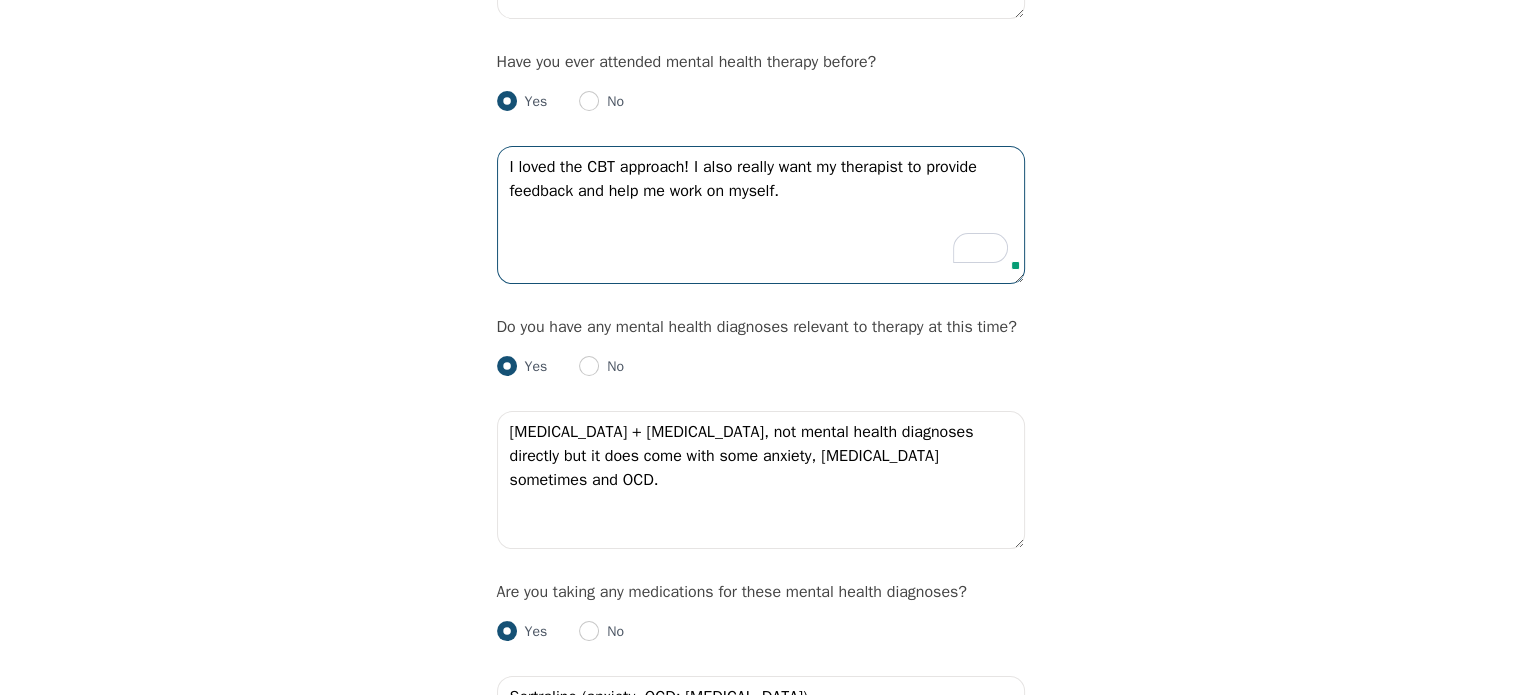 scroll, scrollTop: 2200, scrollLeft: 0, axis: vertical 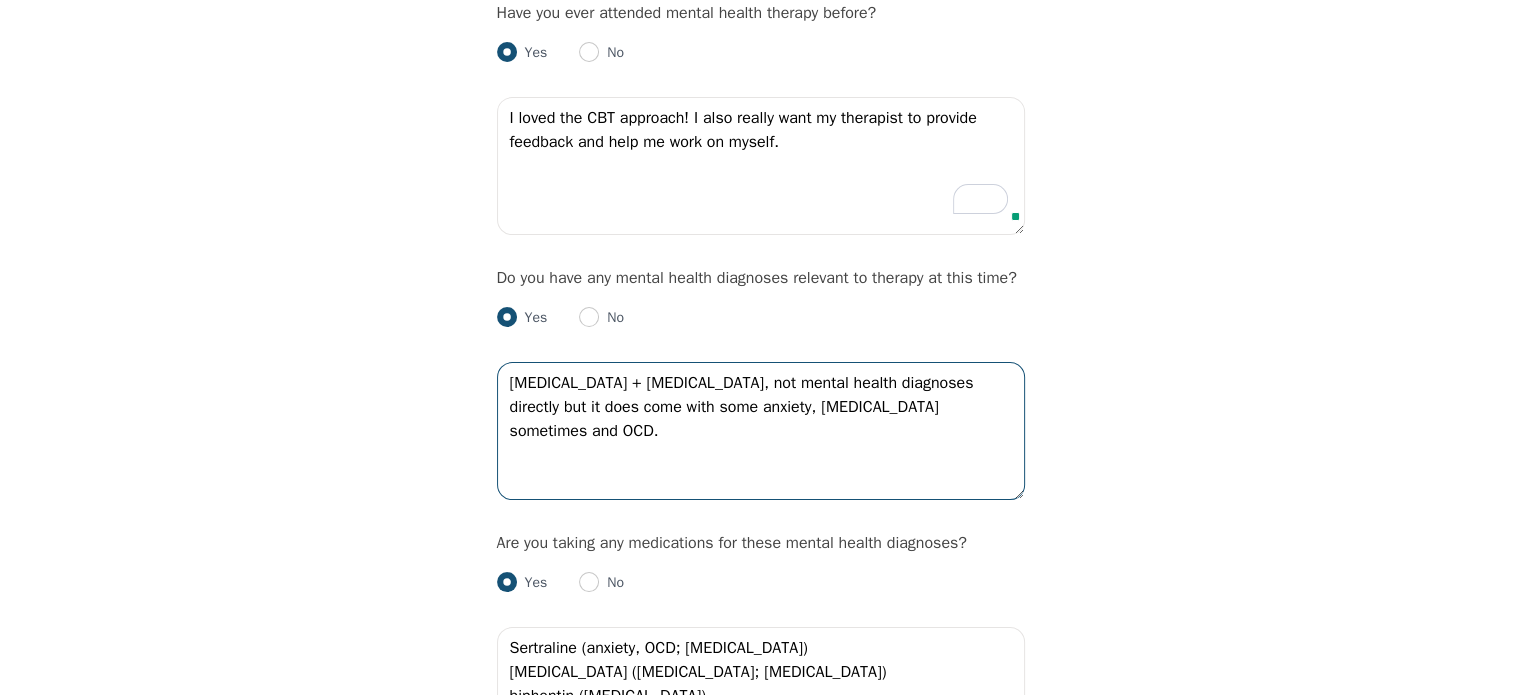 click on "Autism + ADHD, not mental health diagnoses directly but it does come with some anxiety, depression sometimes and OCD." at bounding box center (761, 431) 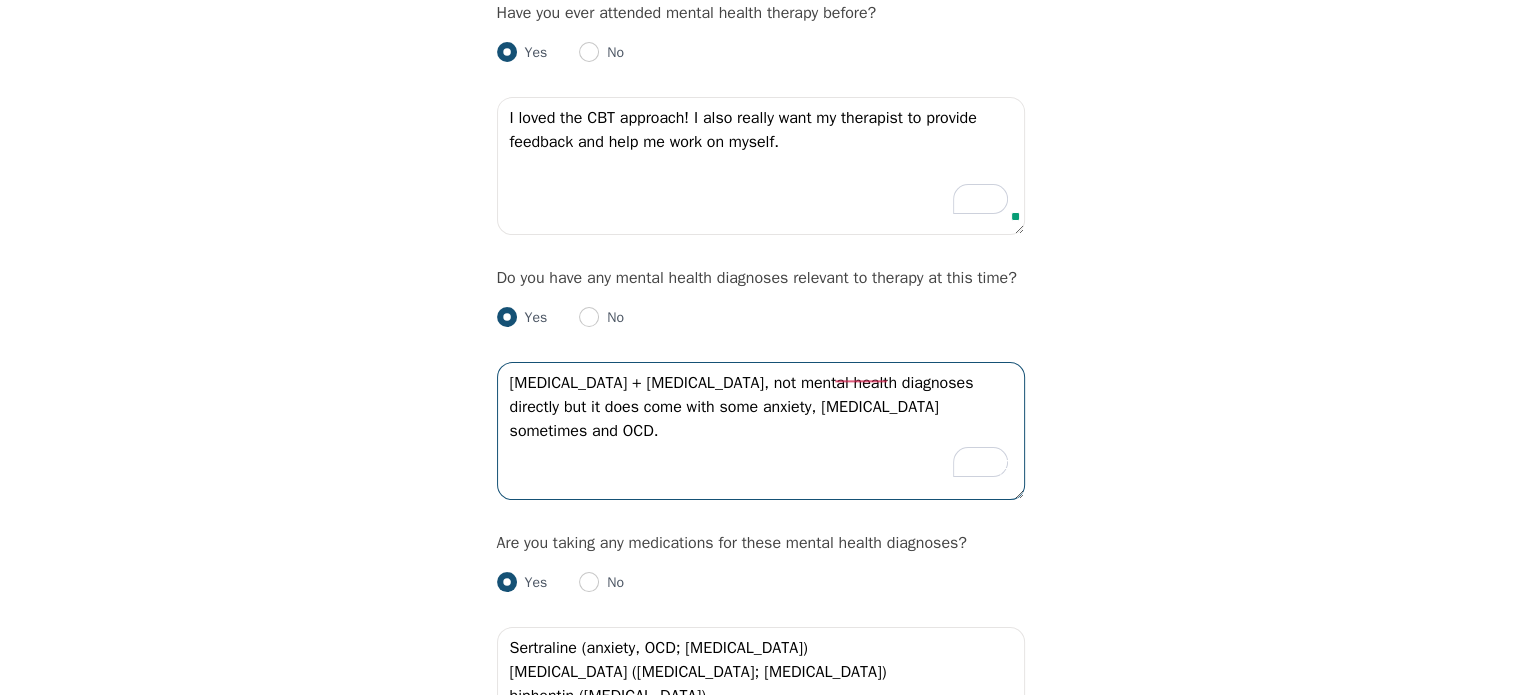 click on "Autism + ADHD, not mental health diagnoses directly but it does come with some anxiety, depression sometimes and OCD." at bounding box center (761, 431) 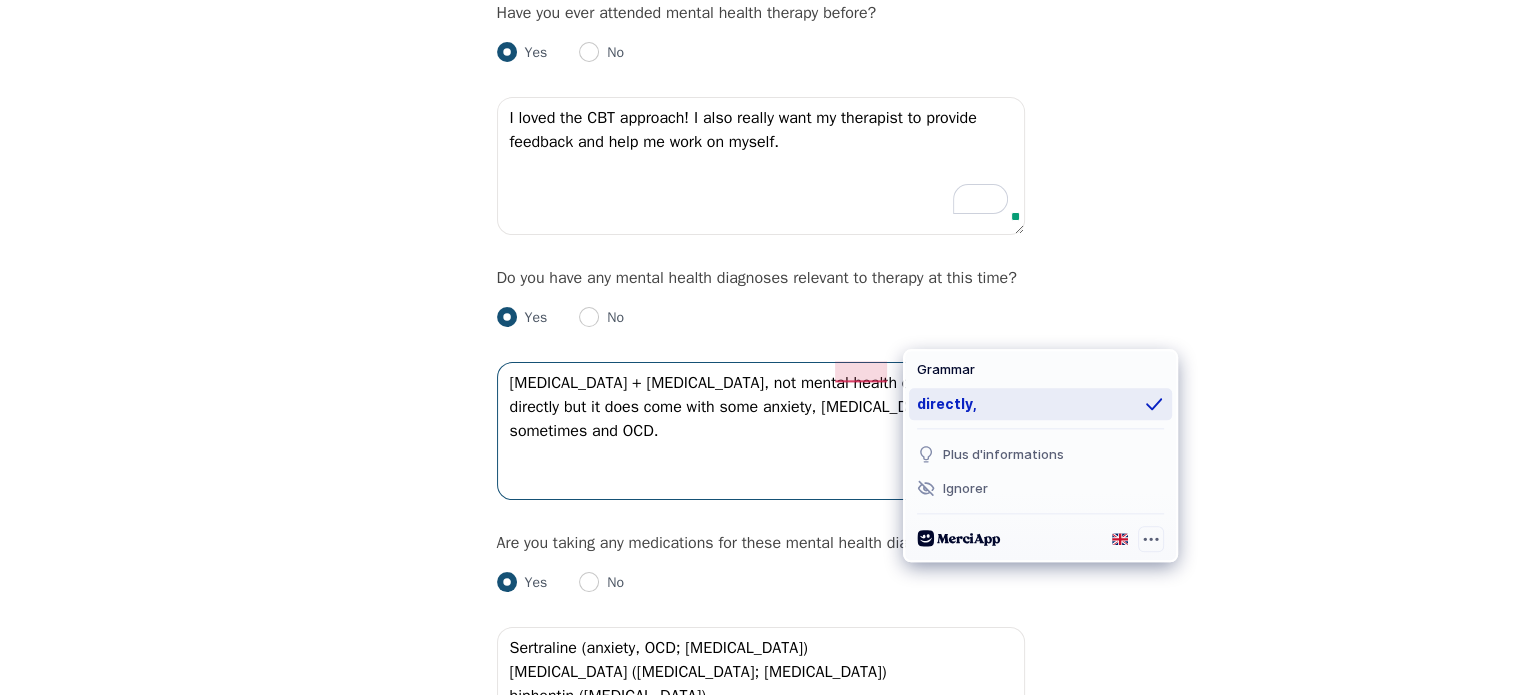 click on "directly," at bounding box center (1040, 404) 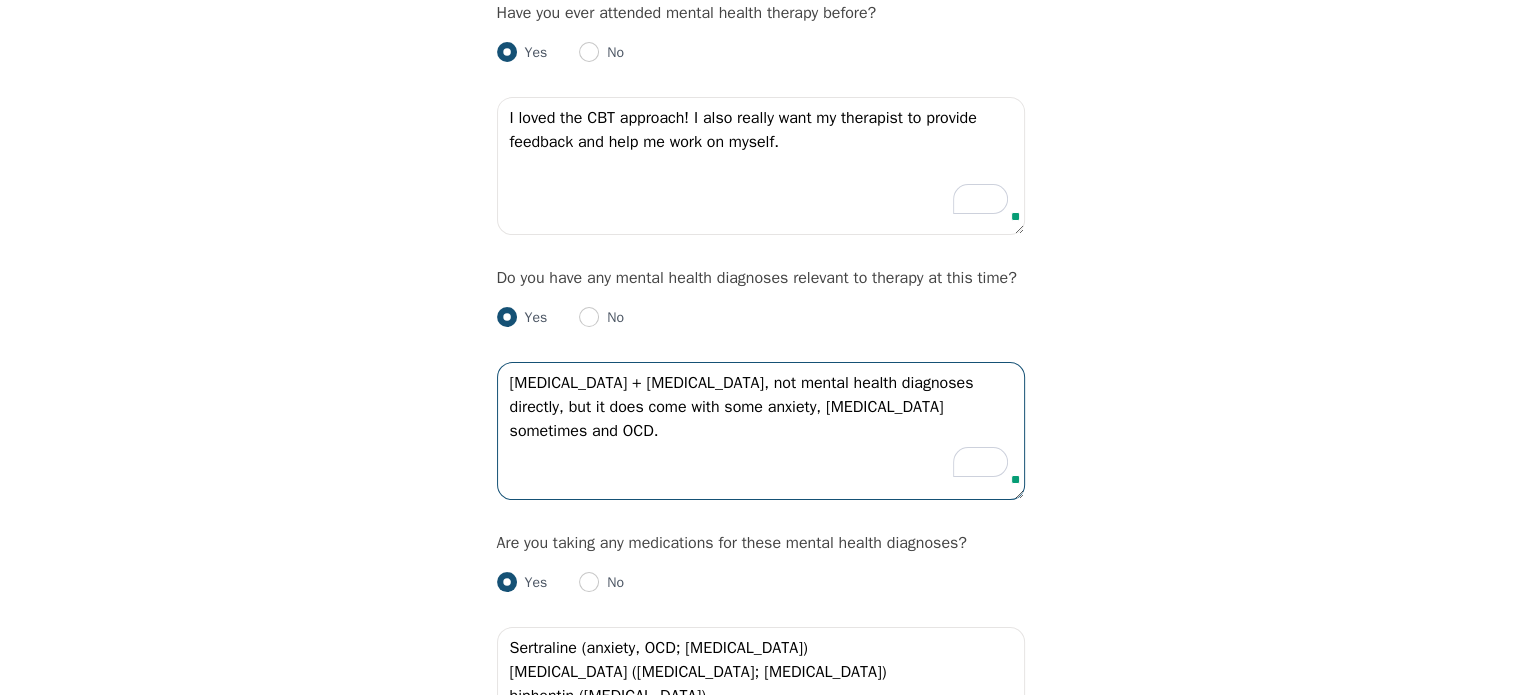 click on "[MEDICAL_DATA] + [MEDICAL_DATA], not mental health diagnoses directly, but it does come with some anxiety, [MEDICAL_DATA] sometimes and OCD." at bounding box center (761, 431) 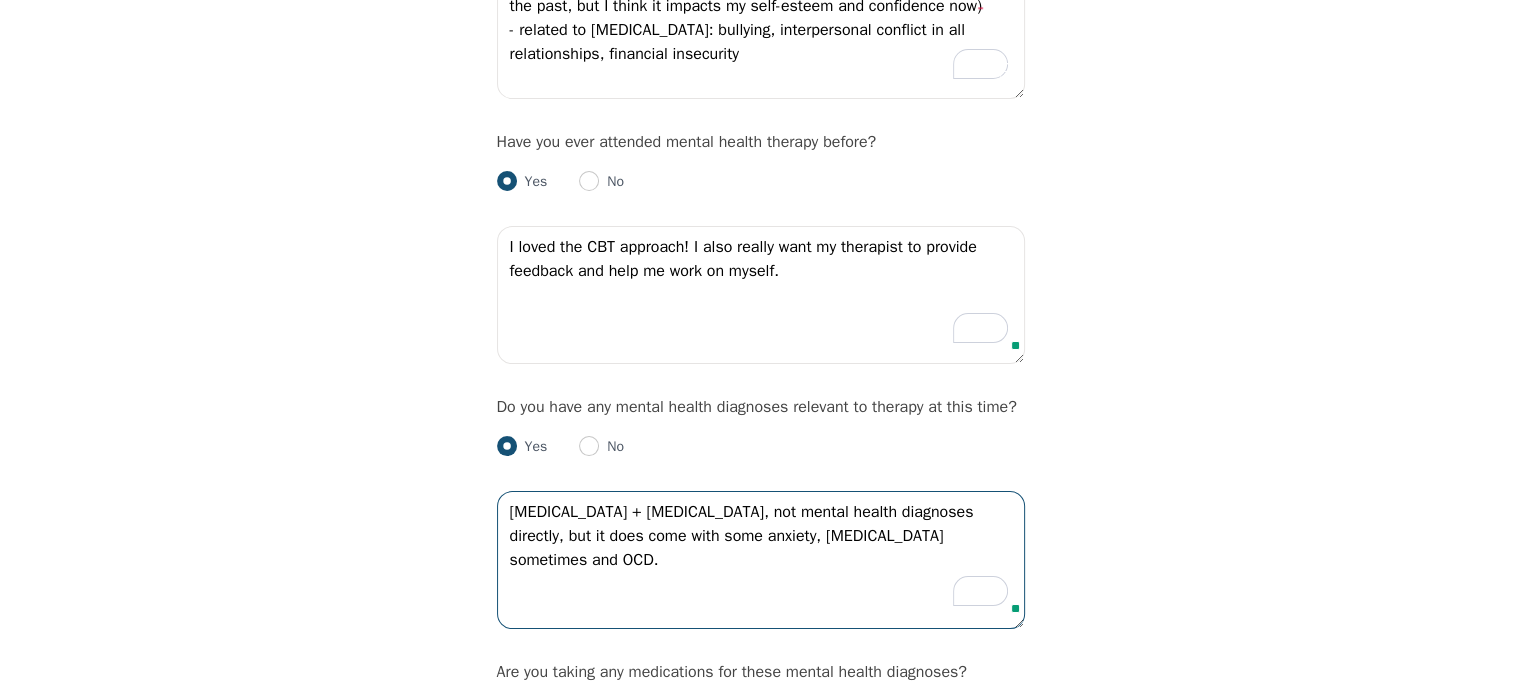scroll, scrollTop: 2000, scrollLeft: 0, axis: vertical 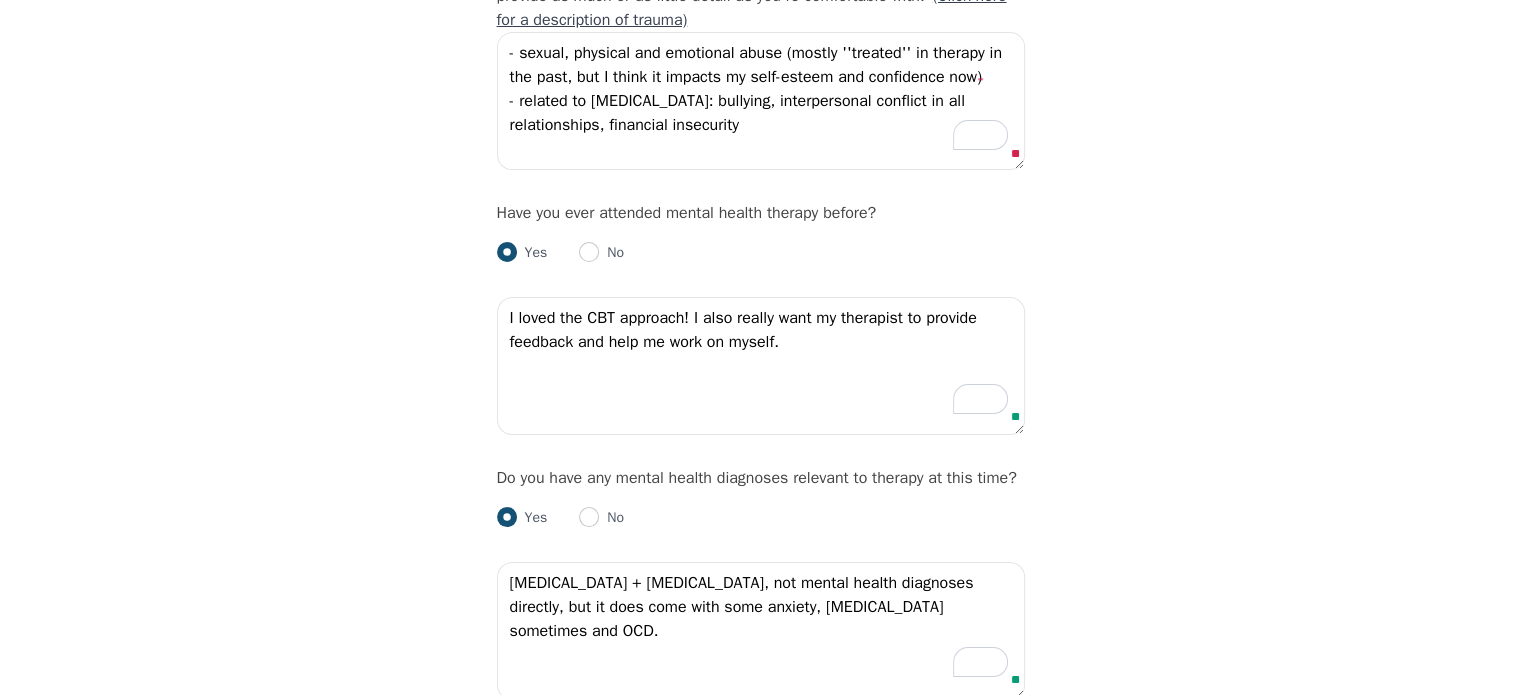 type on "Autism + ADHD, not mental health diagnoses directly, but it does come with some anxiety, depression sometimes and OCD." 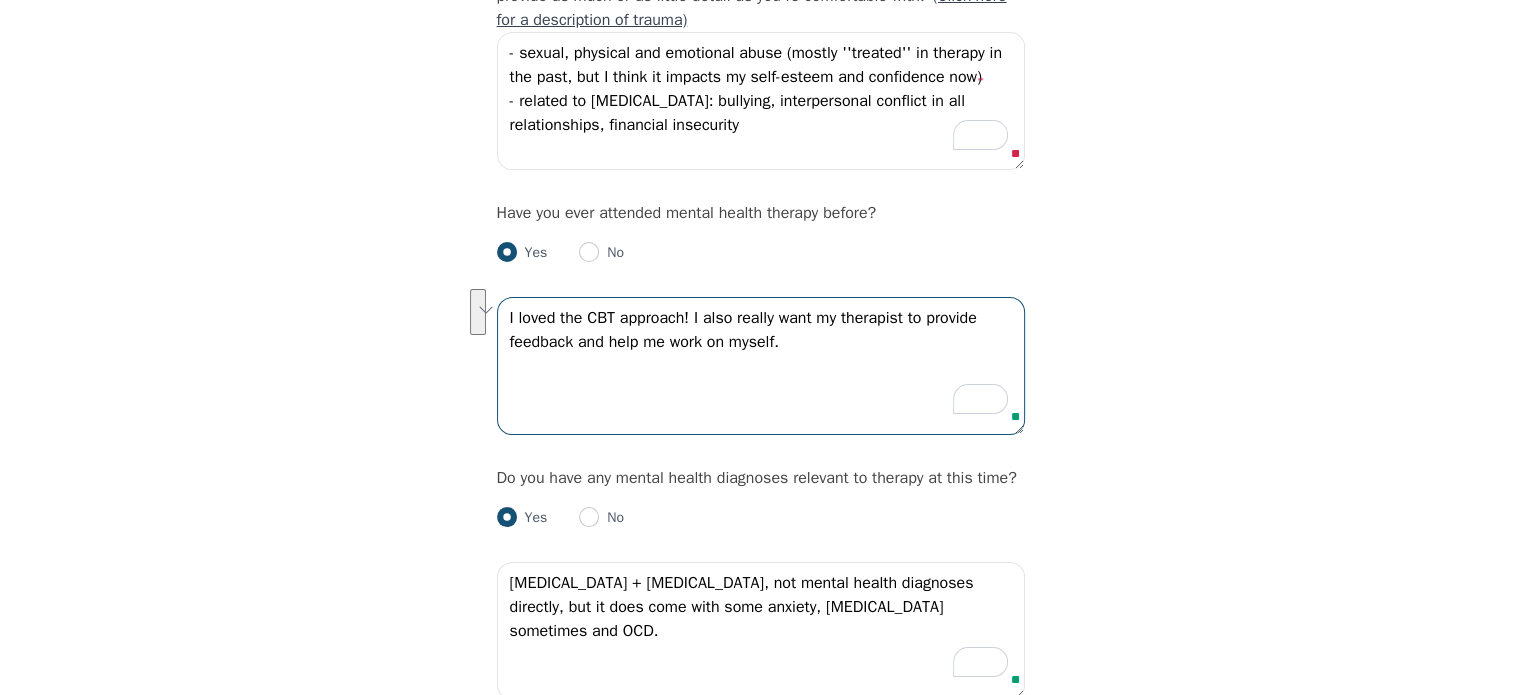 drag, startPoint x: 792, startPoint y: 329, endPoint x: 695, endPoint y: 308, distance: 99.24717 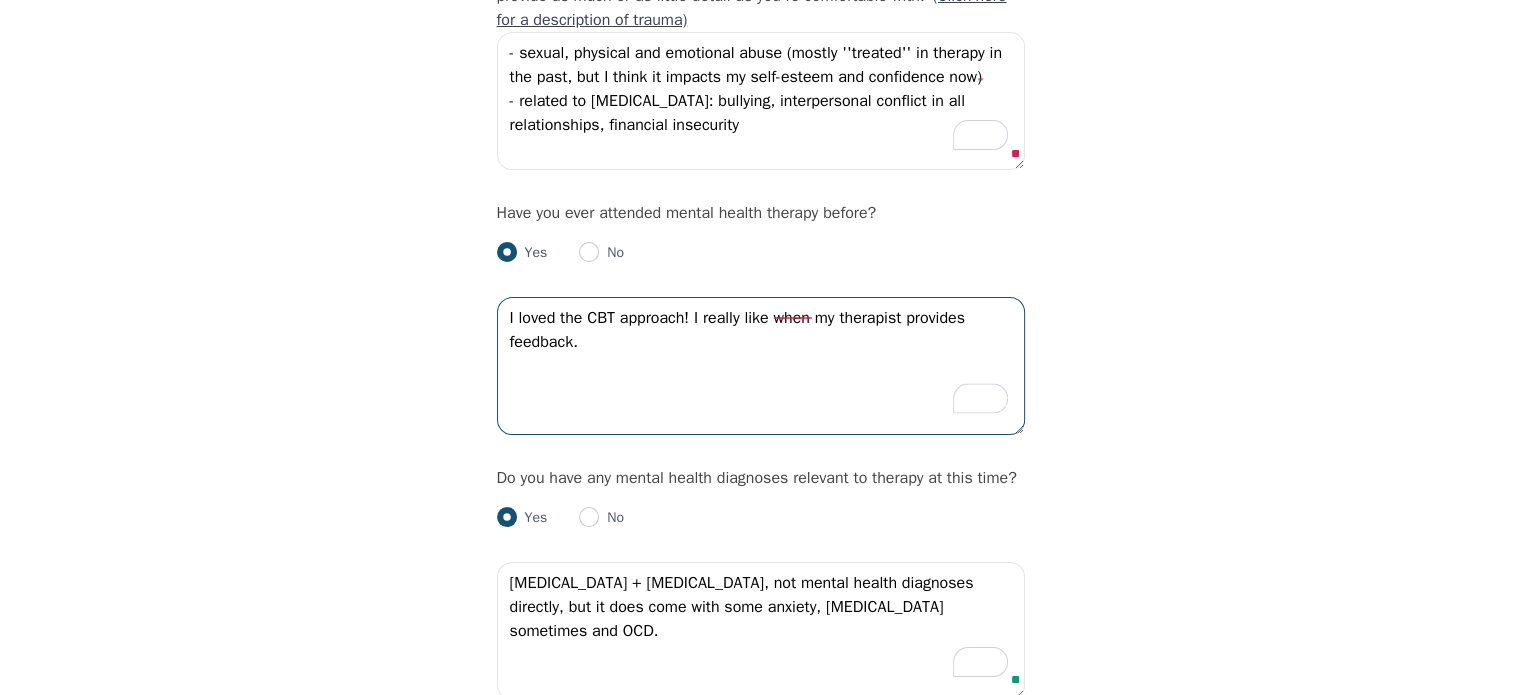 type on "I loved the CBT approach! I really like when my therapist provides feedback." 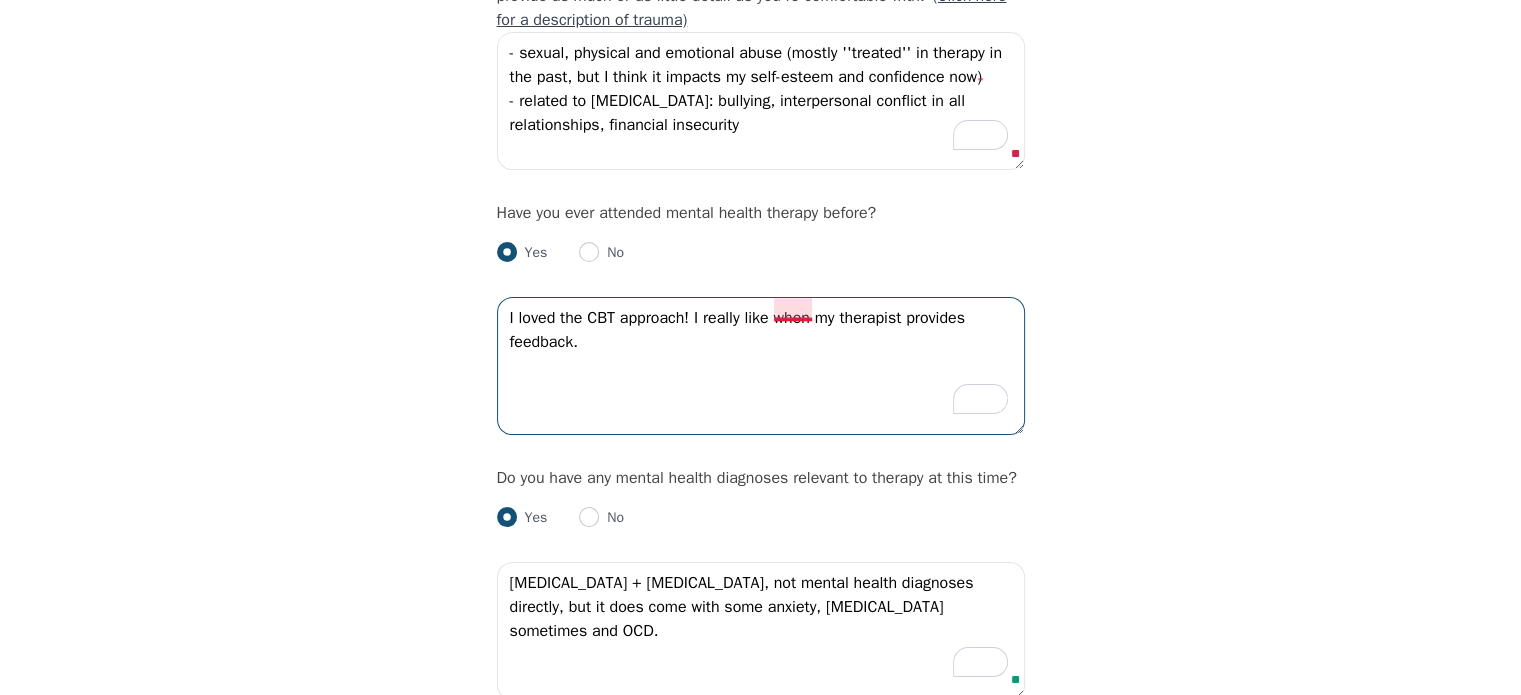 click on "I loved the CBT approach! I really like when my therapist provides feedback." at bounding box center [761, 366] 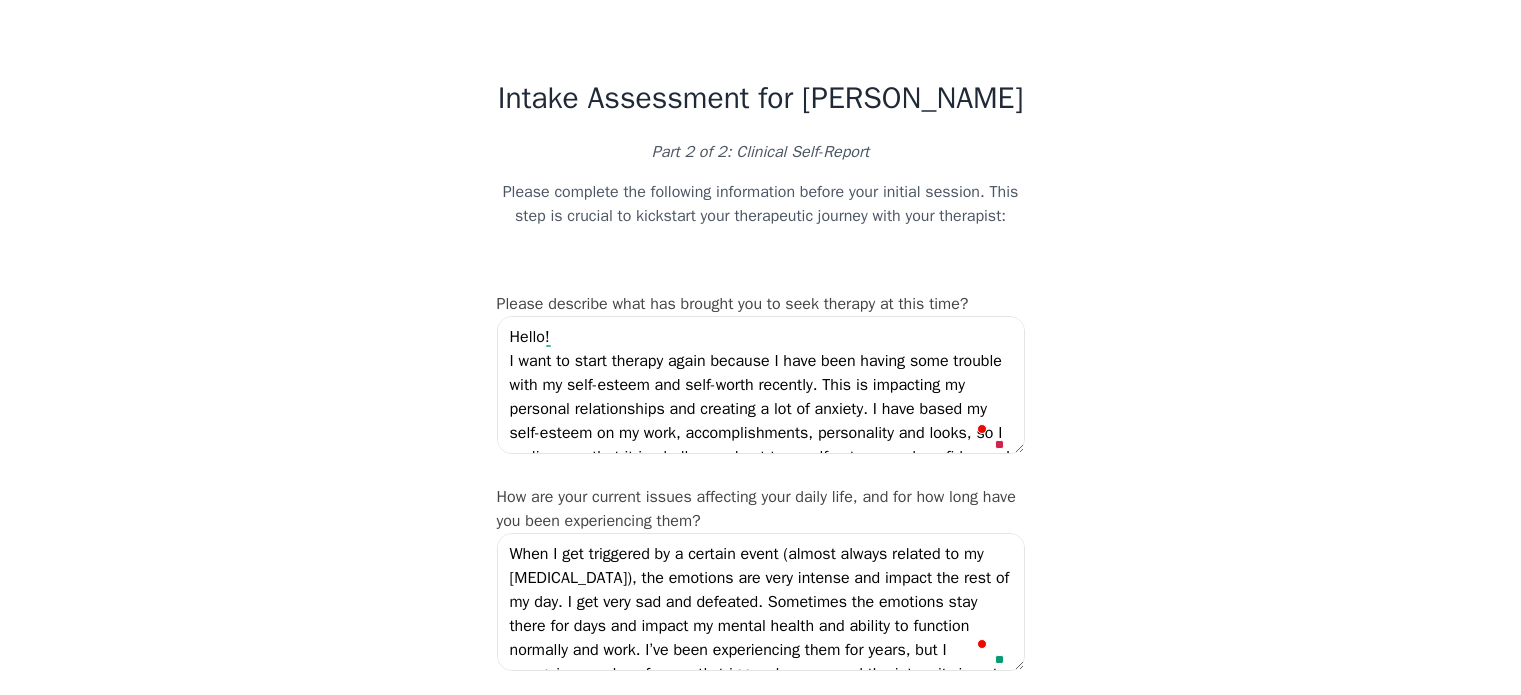 scroll, scrollTop: 3000, scrollLeft: 0, axis: vertical 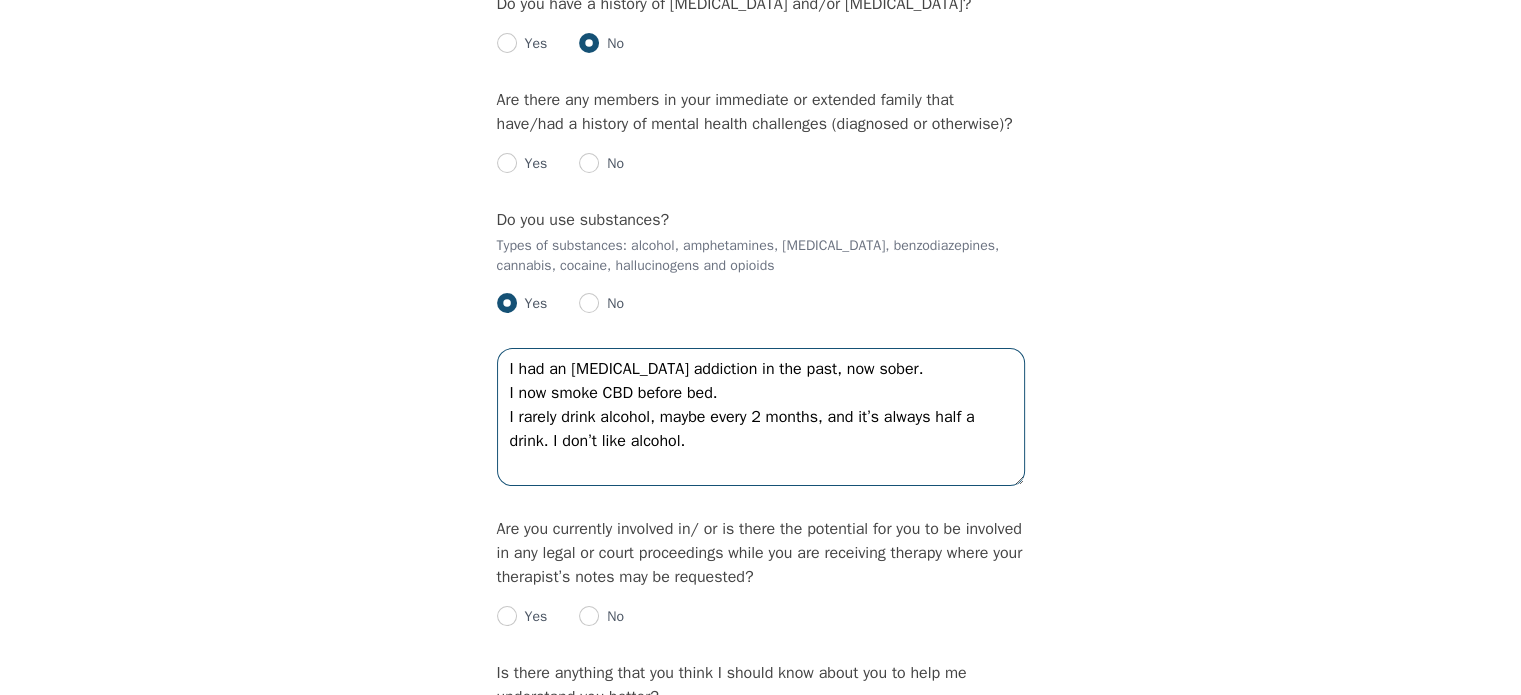 click on "I had an [MEDICAL_DATA] addiction in the past, now sober.
I now smoke CBD before bed.
I rarely drink alcohol, maybe every 2 months, and it’s always half a drink. I don’t like alcohol." at bounding box center [761, 417] 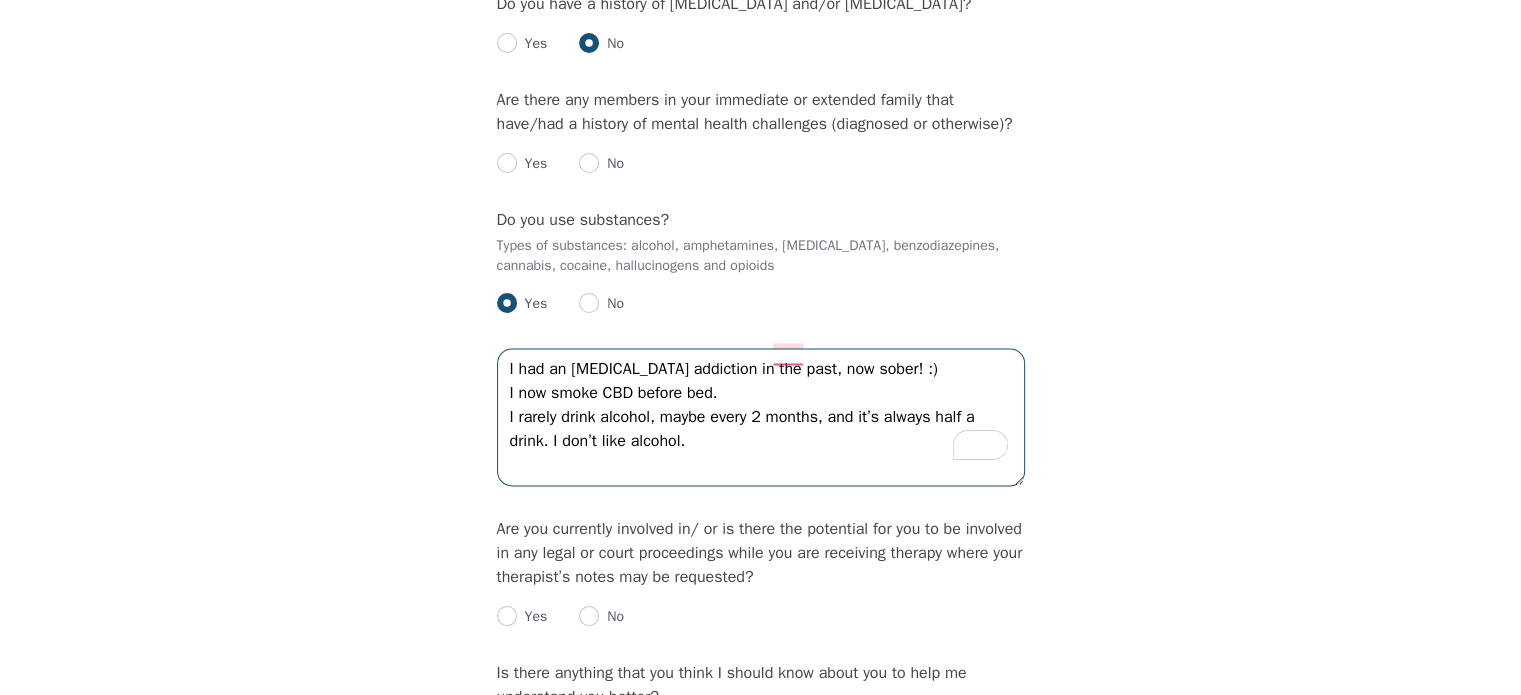 click on "I had an opioid addiction in the past, now sober! :)
I now smoke CBD before bed.
I rarely drink alcohol, maybe every 2 months, and it’s always half a drink. I don’t like alcohol." at bounding box center [761, 417] 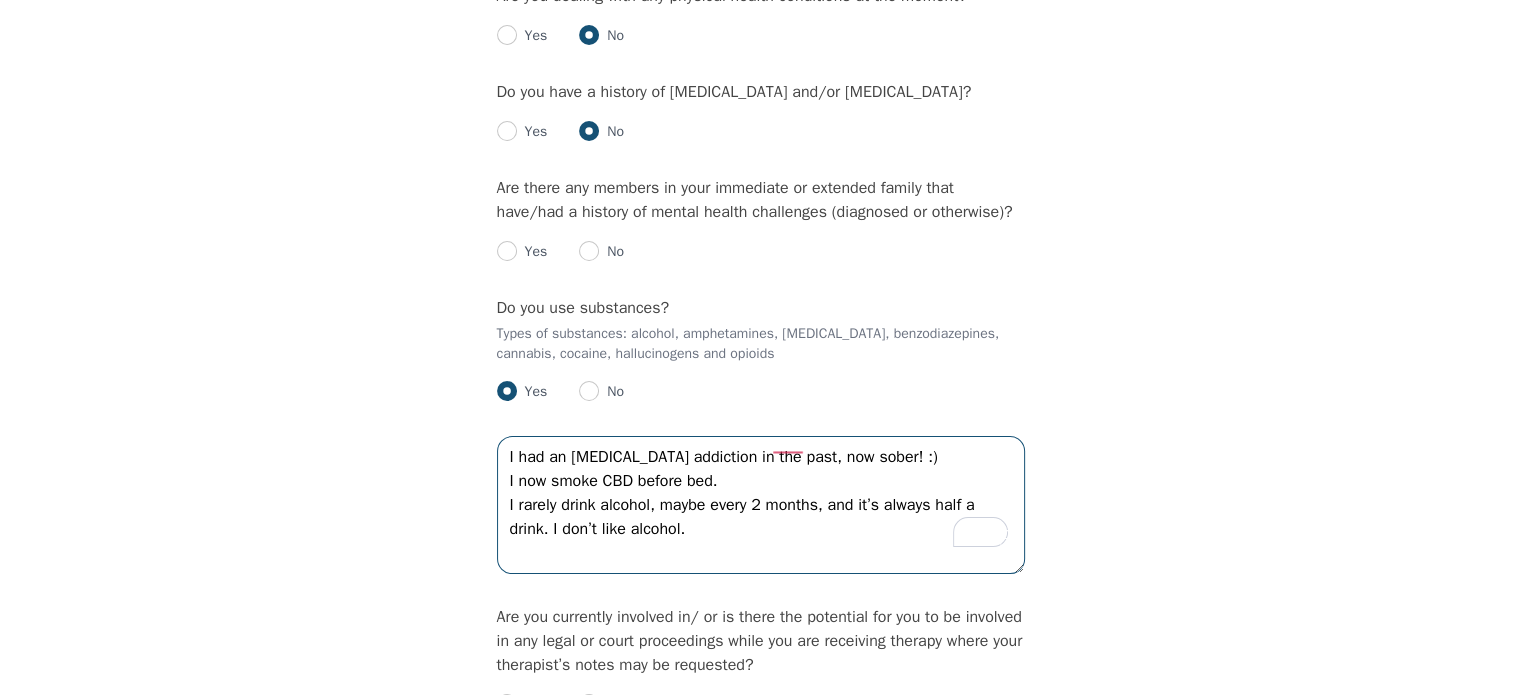 scroll, scrollTop: 3000, scrollLeft: 0, axis: vertical 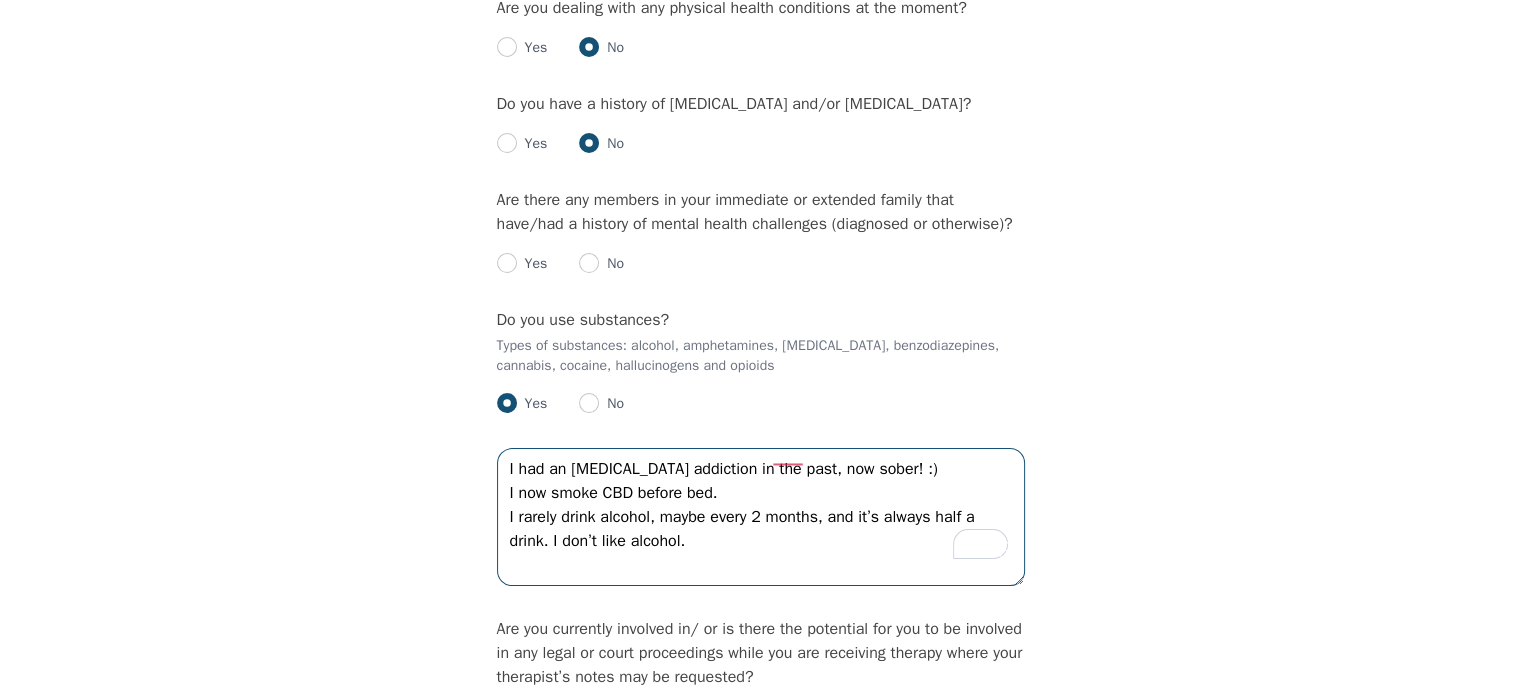 type on "I had an opioid addiction in the past, now sober! :)
I now smoke CBD before bed.
I rarely drink alcohol, maybe every 2 months, and it’s always half a drink. I don’t like alcohol." 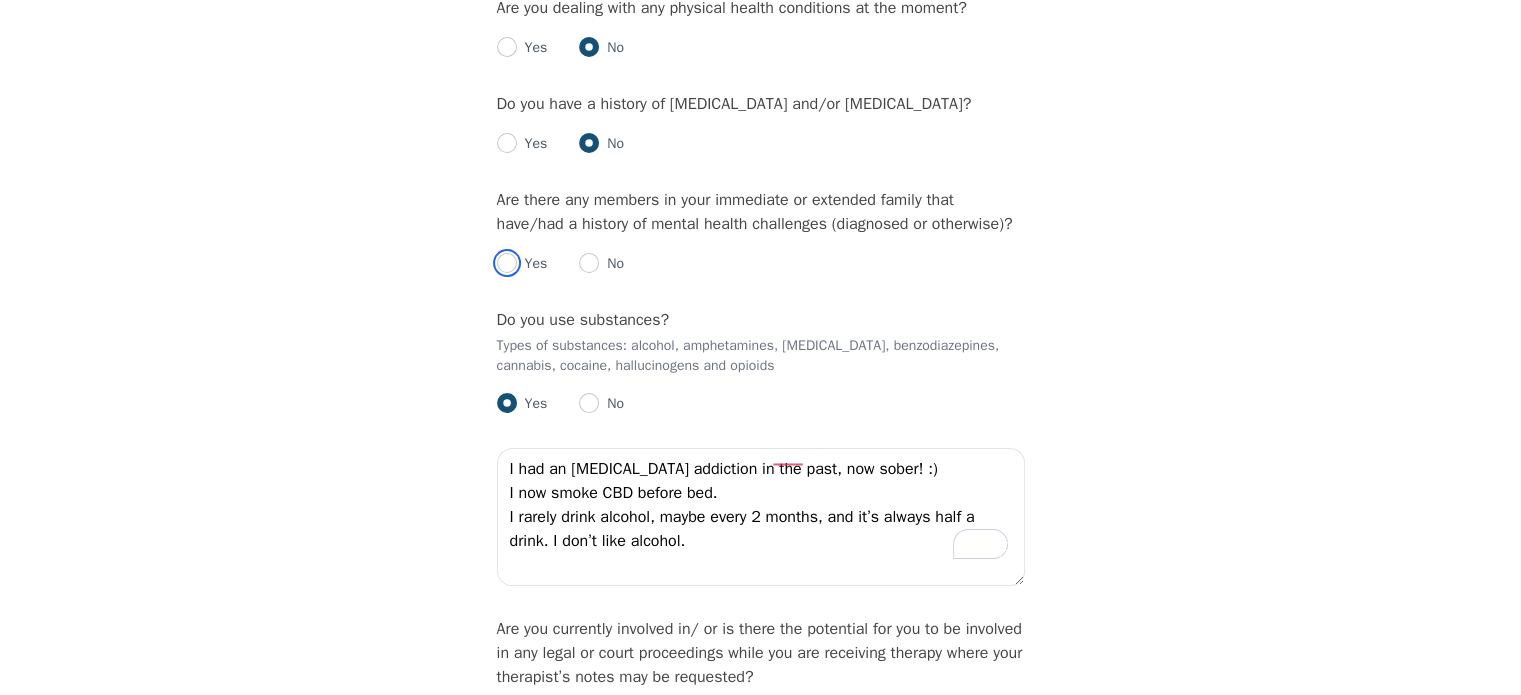 click at bounding box center (507, 263) 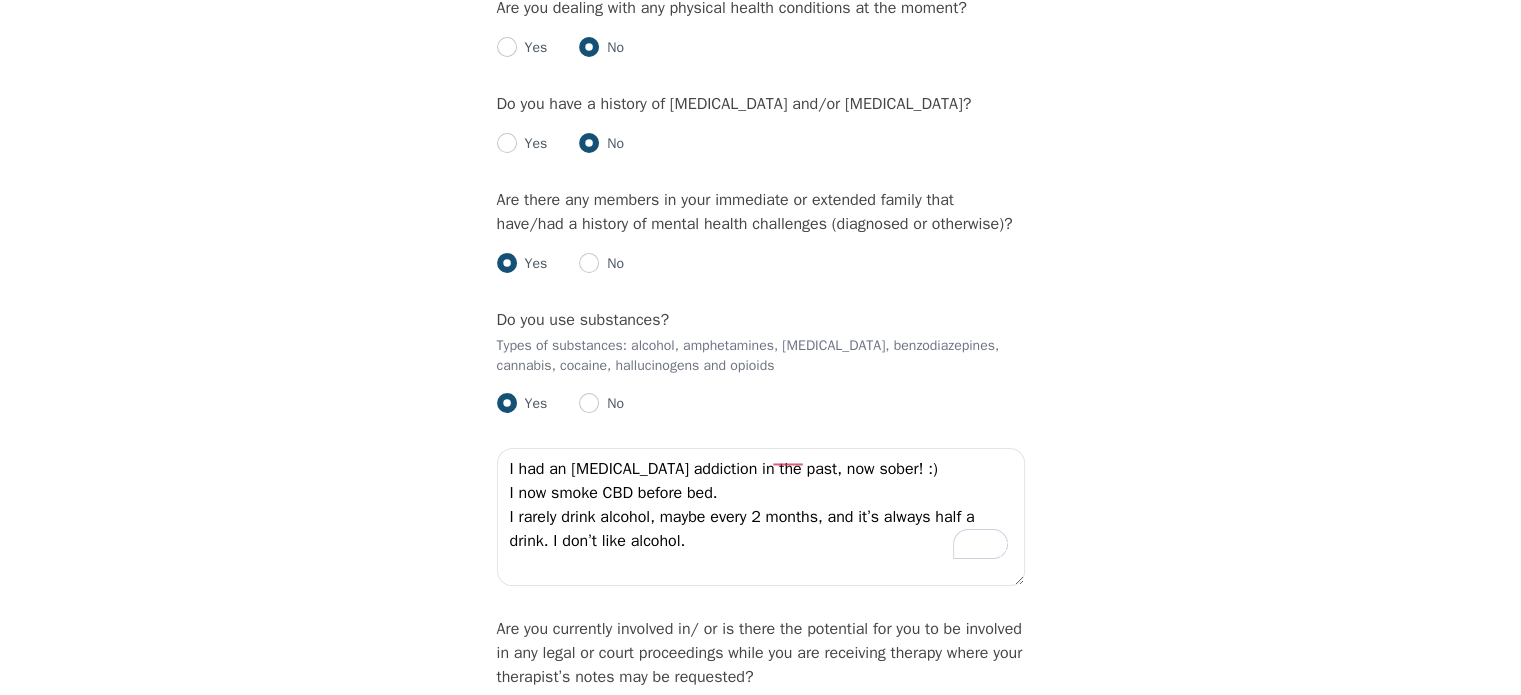 radio on "true" 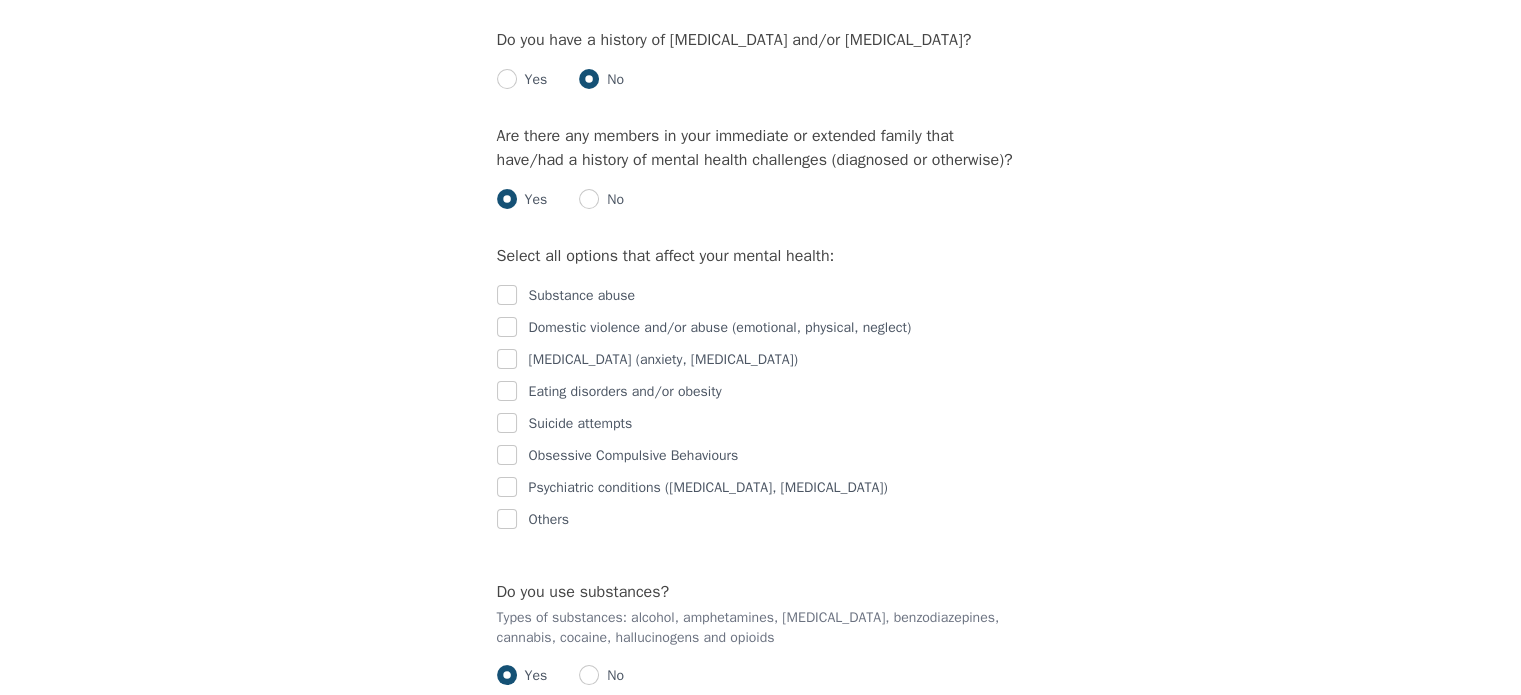 scroll, scrollTop: 3100, scrollLeft: 0, axis: vertical 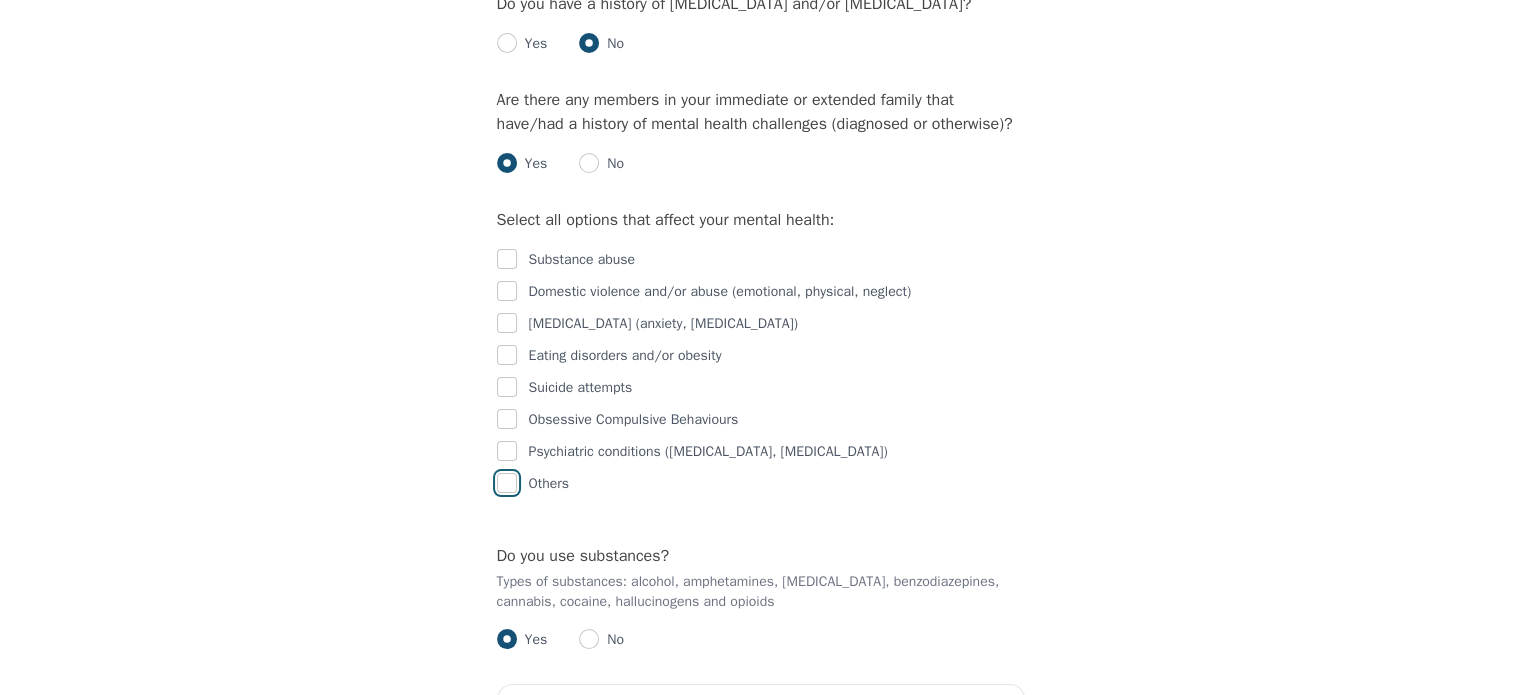 click at bounding box center (507, 483) 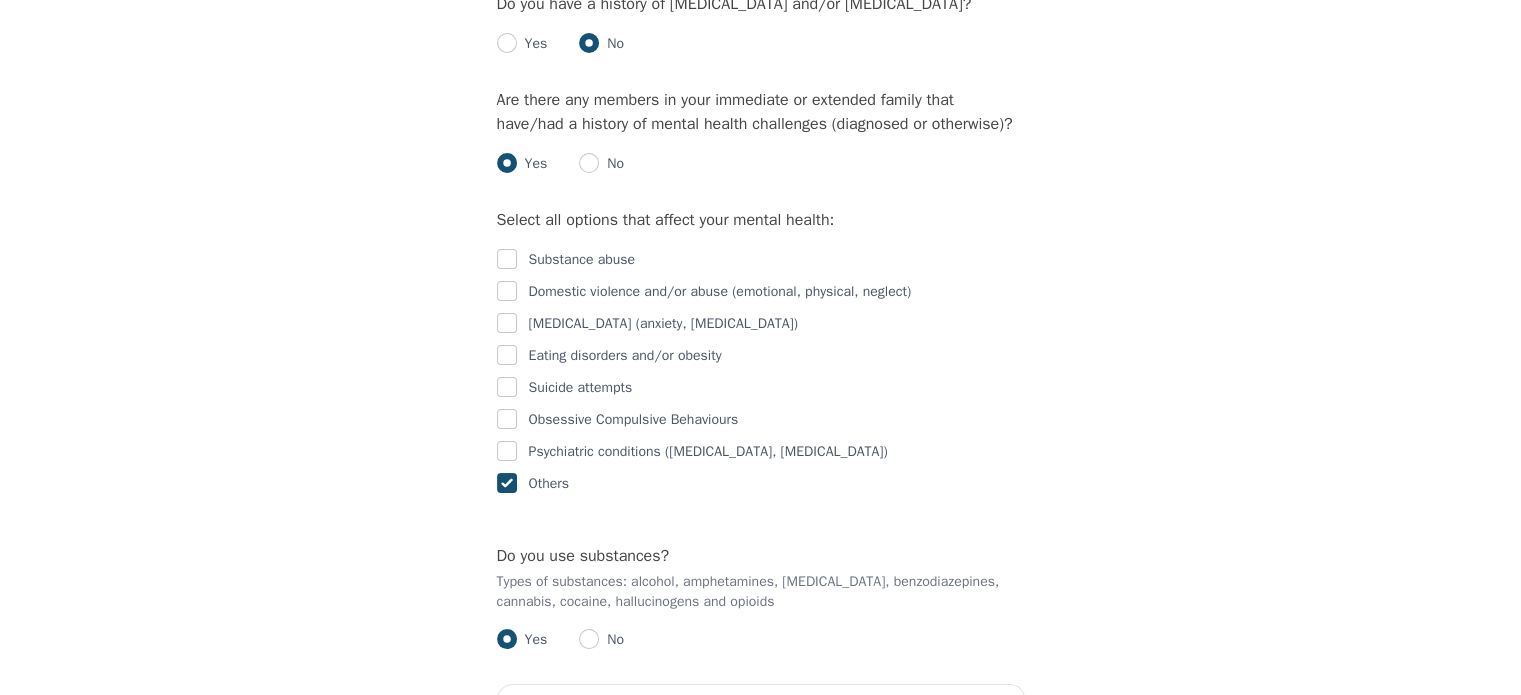 click at bounding box center (507, 483) 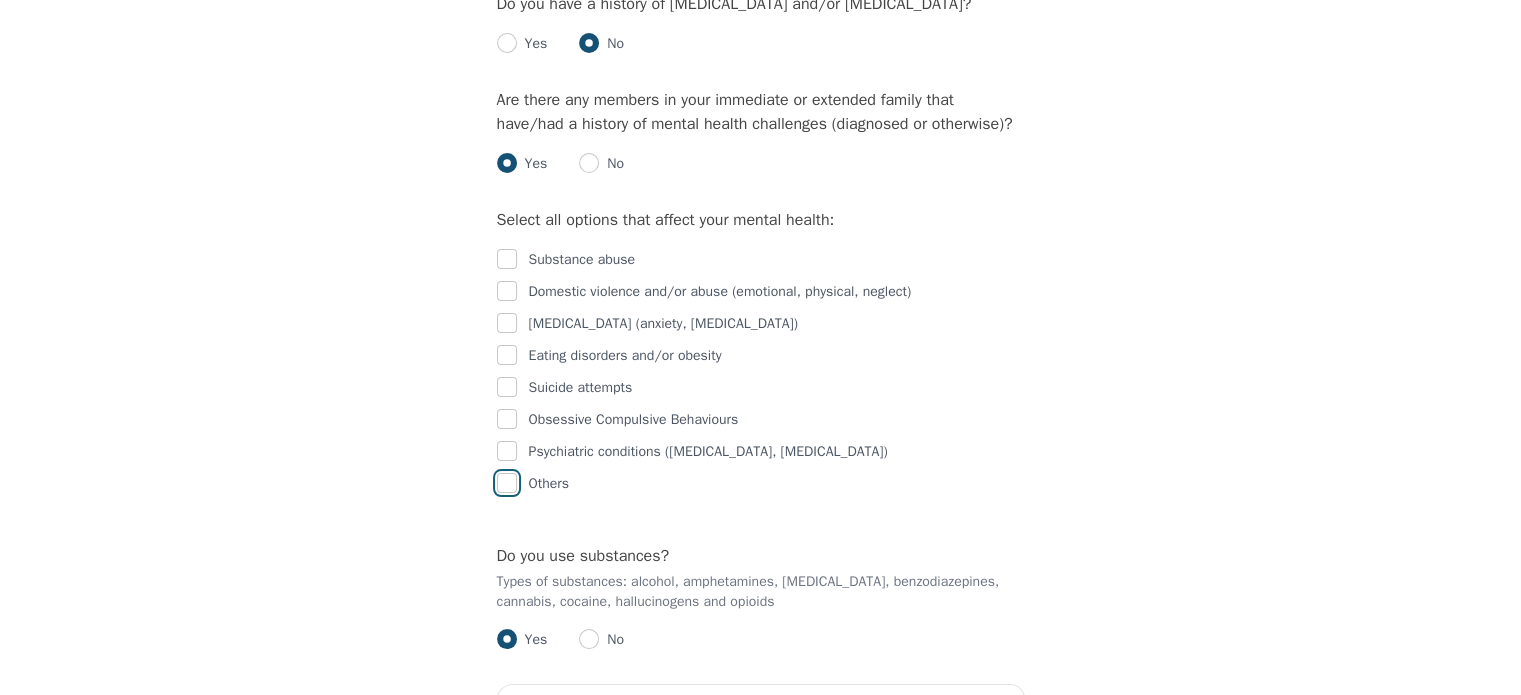 checkbox on "false" 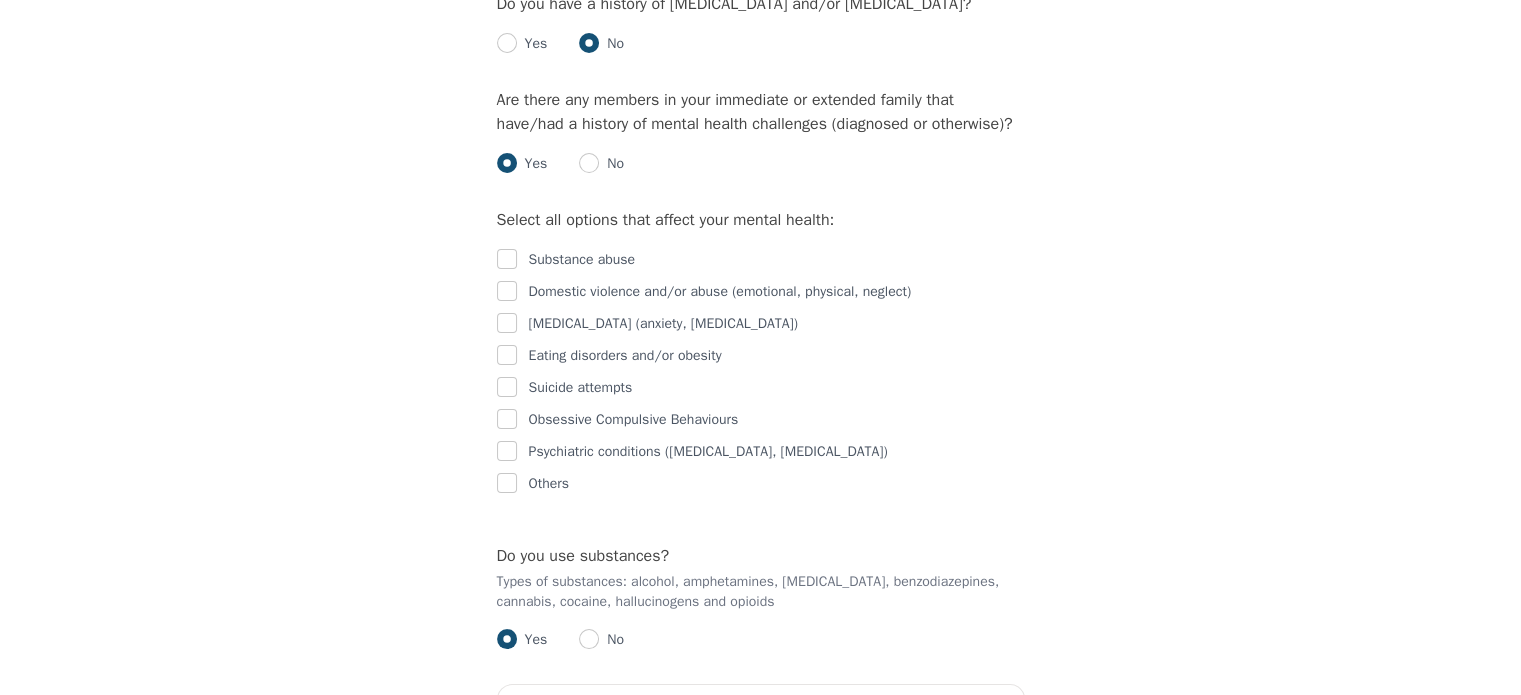 click on "No" at bounding box center (601, 164) 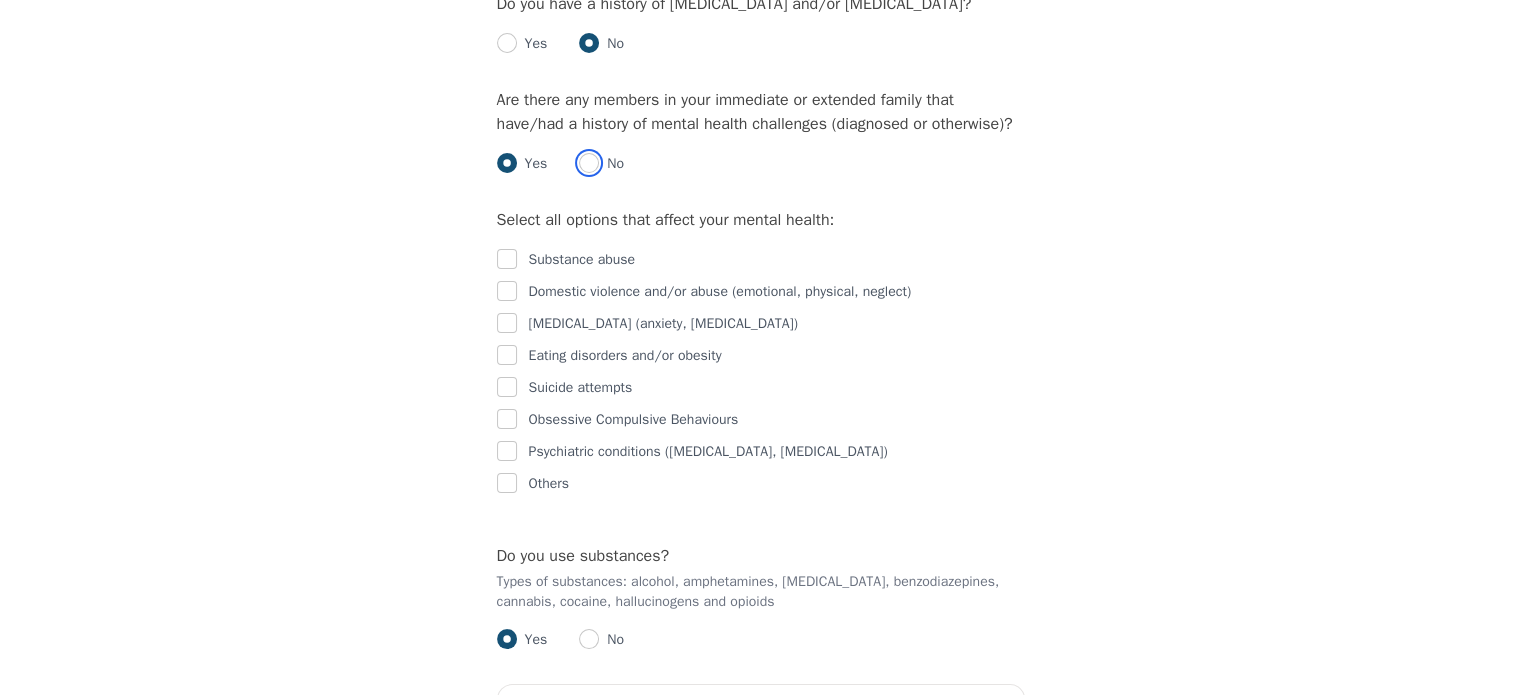 click at bounding box center (589, 163) 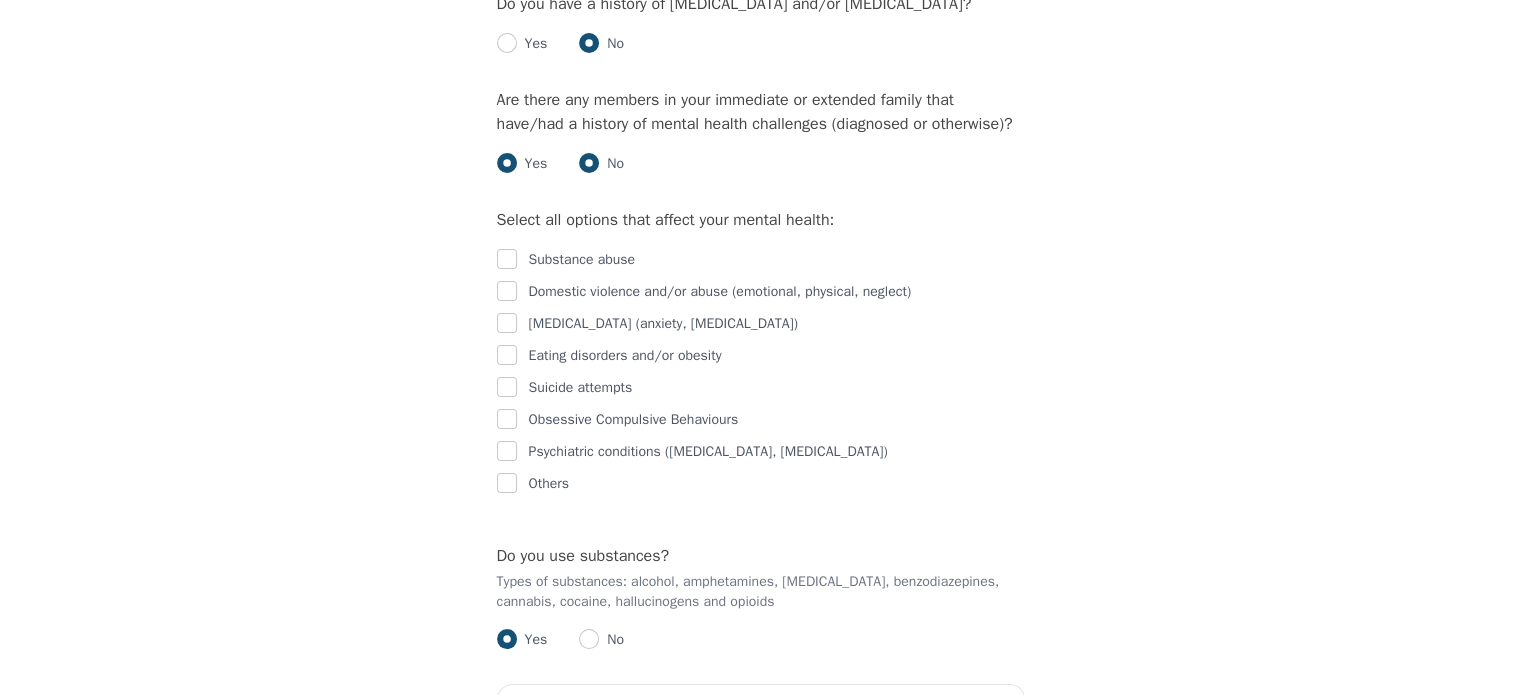 radio on "true" 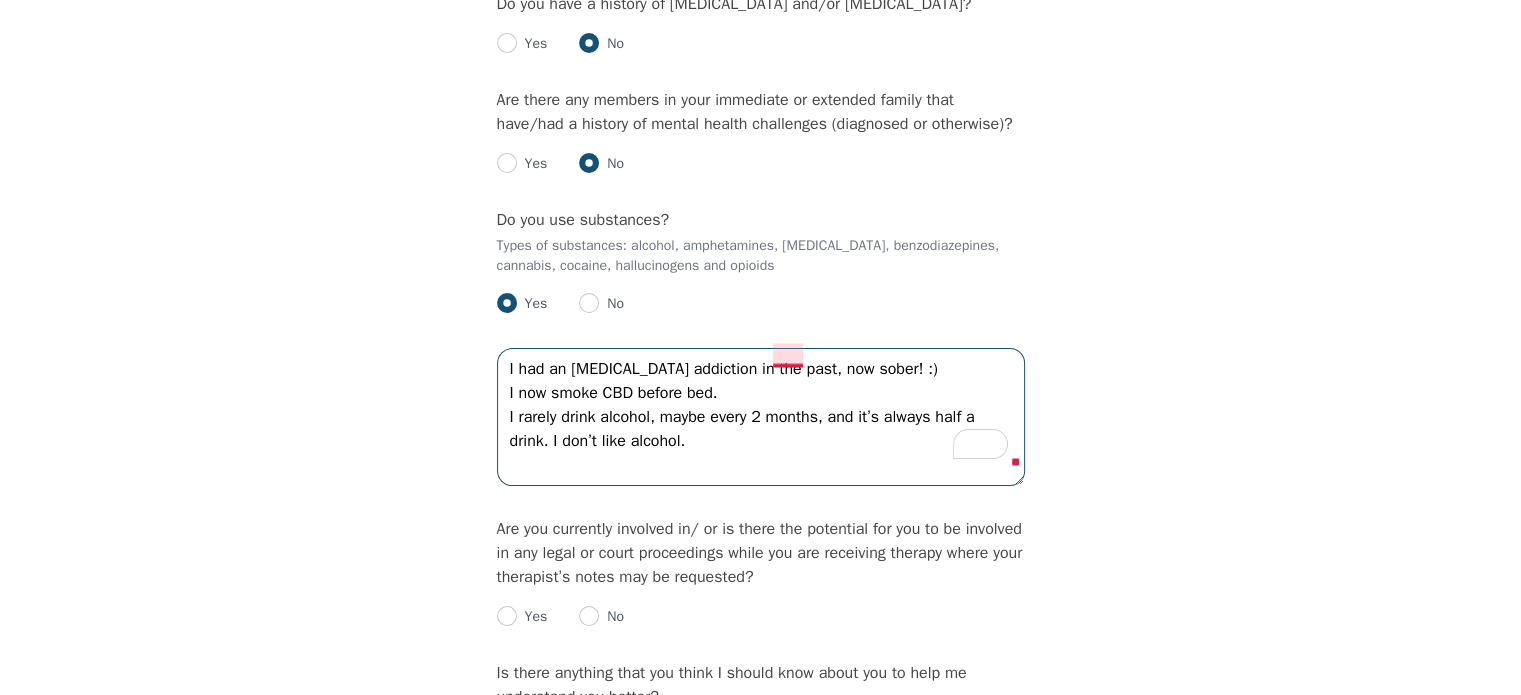 click on "I had an opioid addiction in the past, now sober! :)
I now smoke CBD before bed.
I rarely drink alcohol, maybe every 2 months, and it’s always half a drink. I don’t like alcohol." at bounding box center (761, 417) 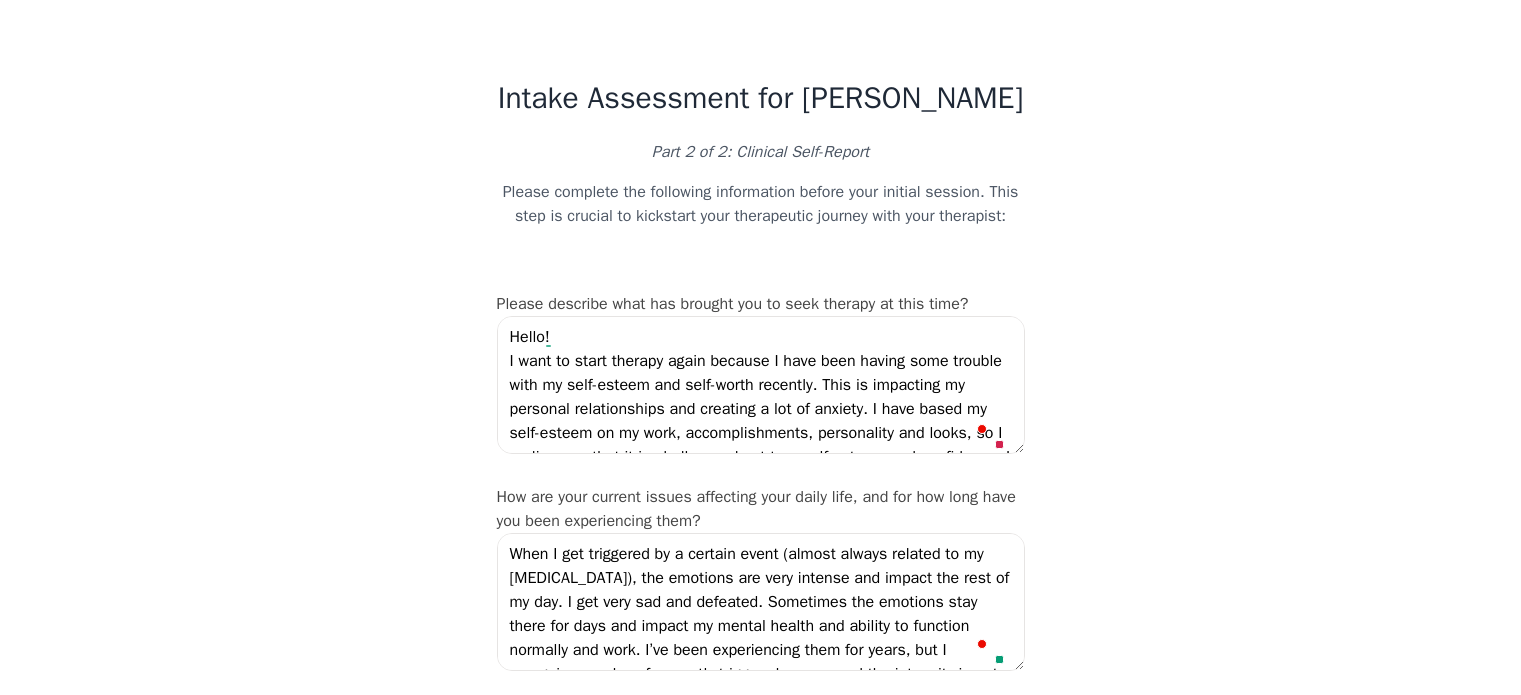 scroll, scrollTop: 3400, scrollLeft: 0, axis: vertical 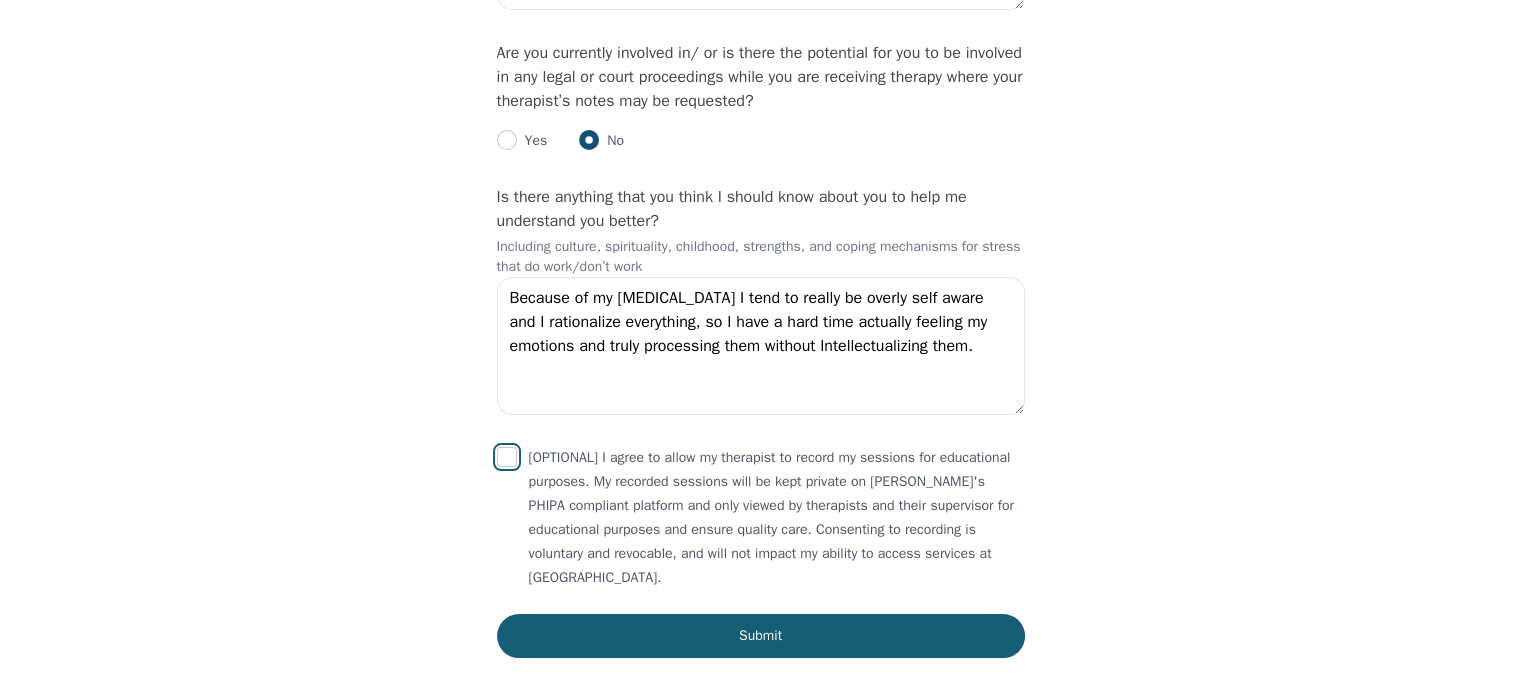 click at bounding box center [507, 457] 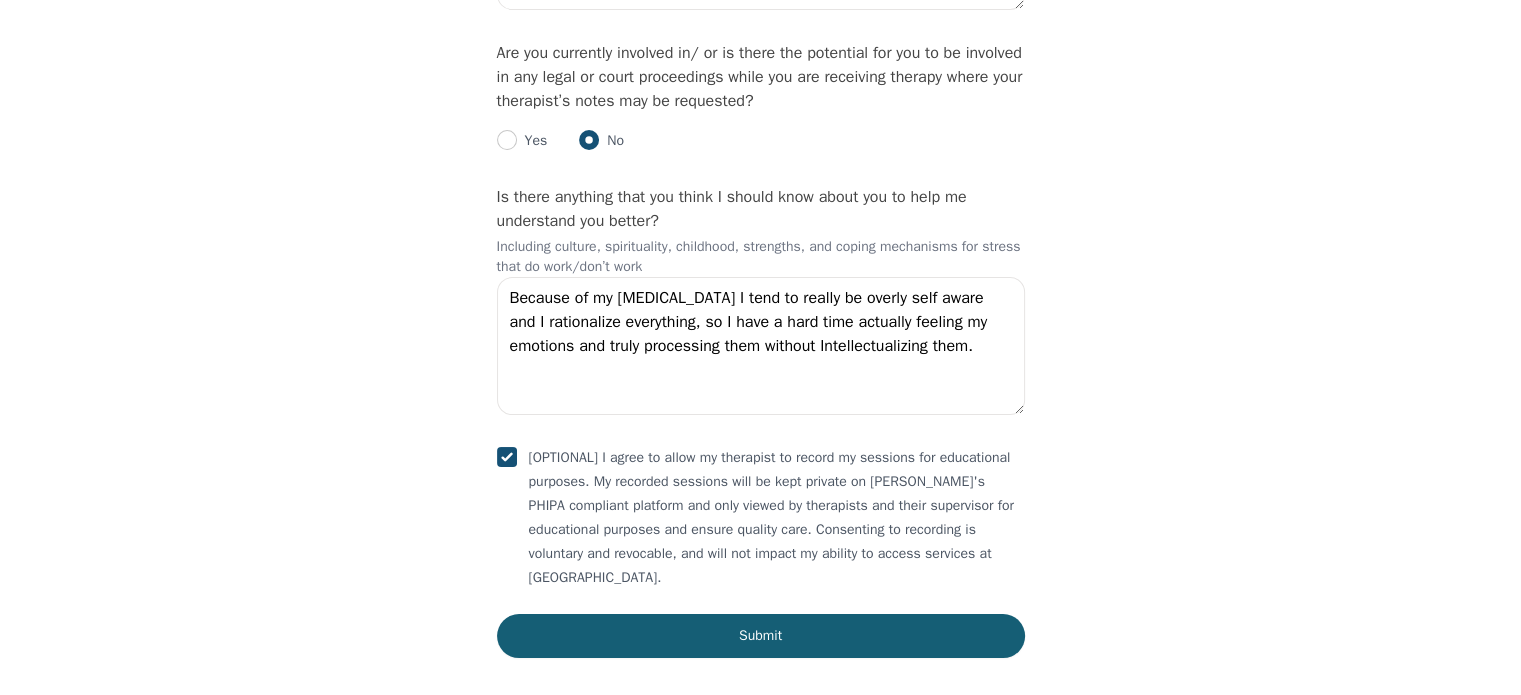 checkbox on "true" 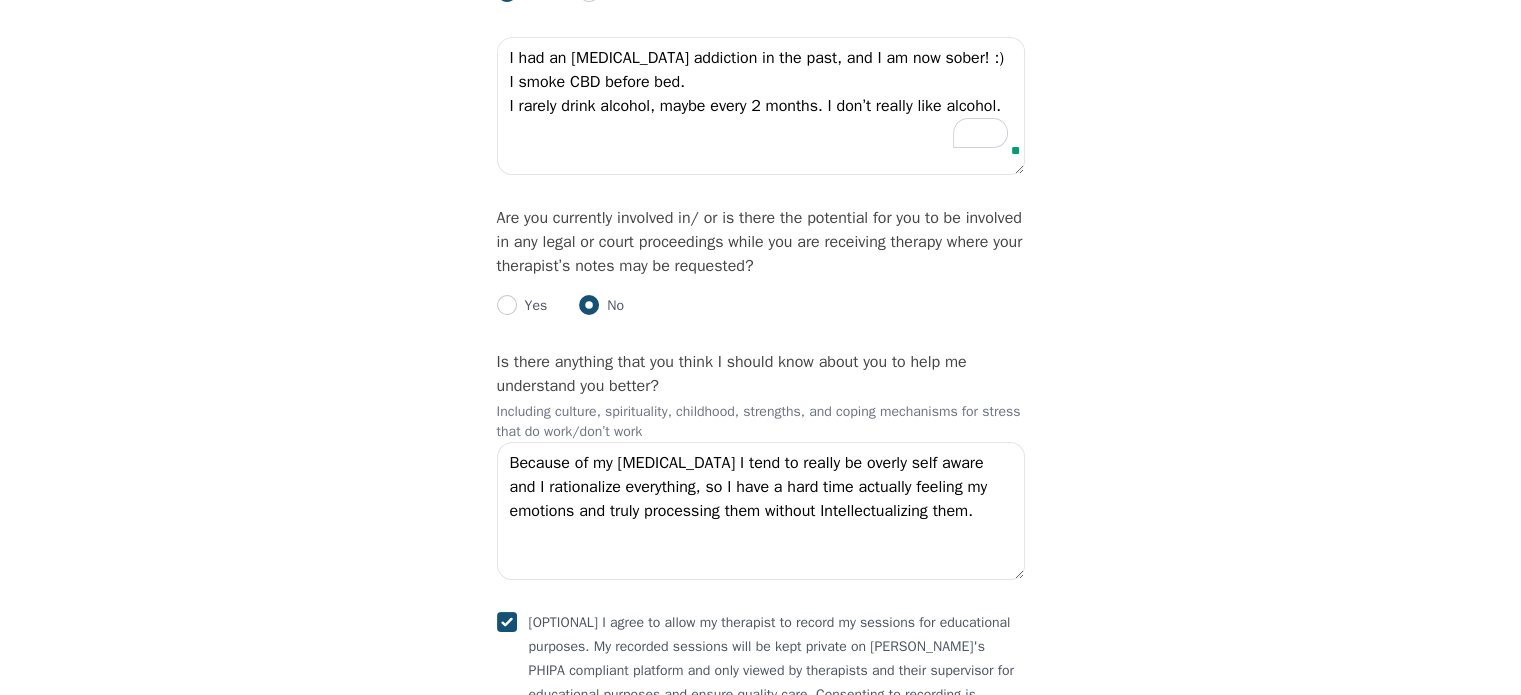 scroll, scrollTop: 3376, scrollLeft: 0, axis: vertical 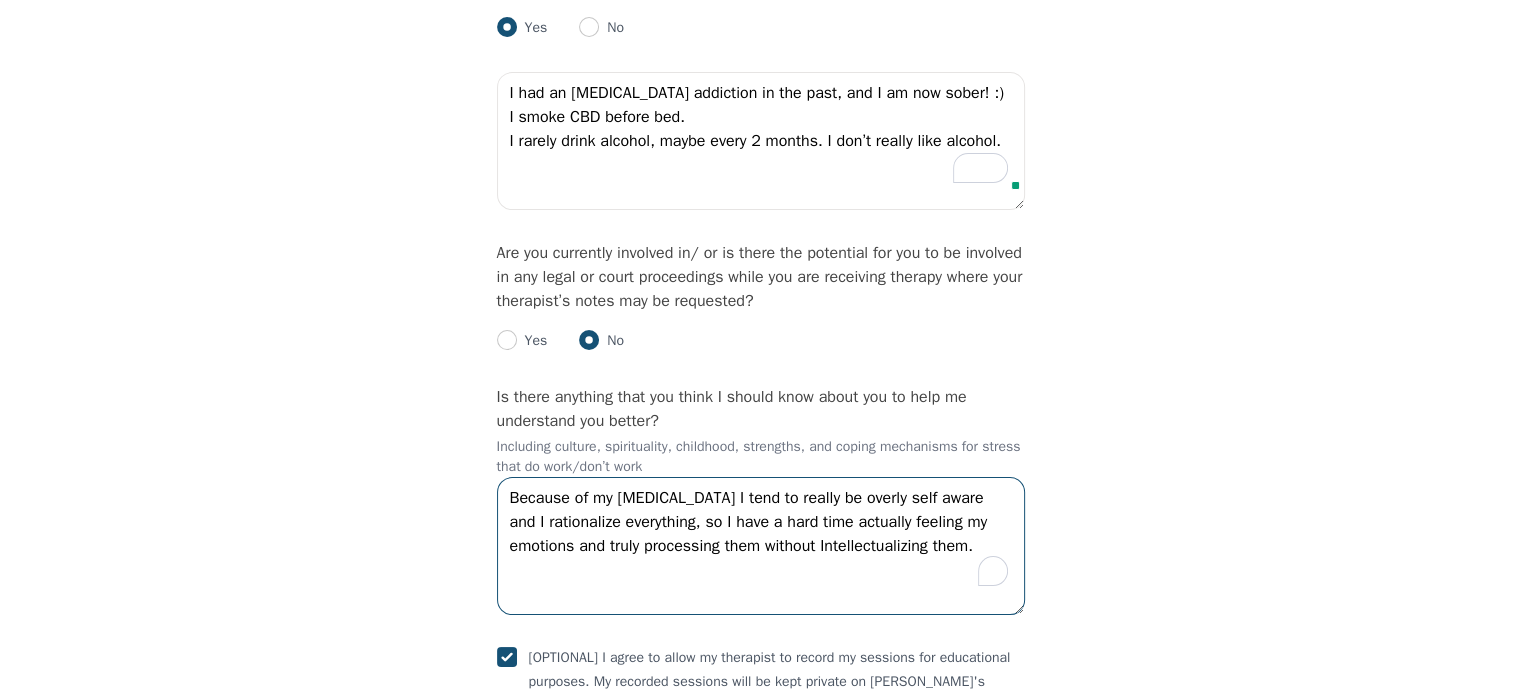click on "Because of my [MEDICAL_DATA] I tend to really be overly self aware and I rationalize everything, so I have a hard time actually feeling my emotions and truly processing them without Intellectualizing them." at bounding box center [761, 546] 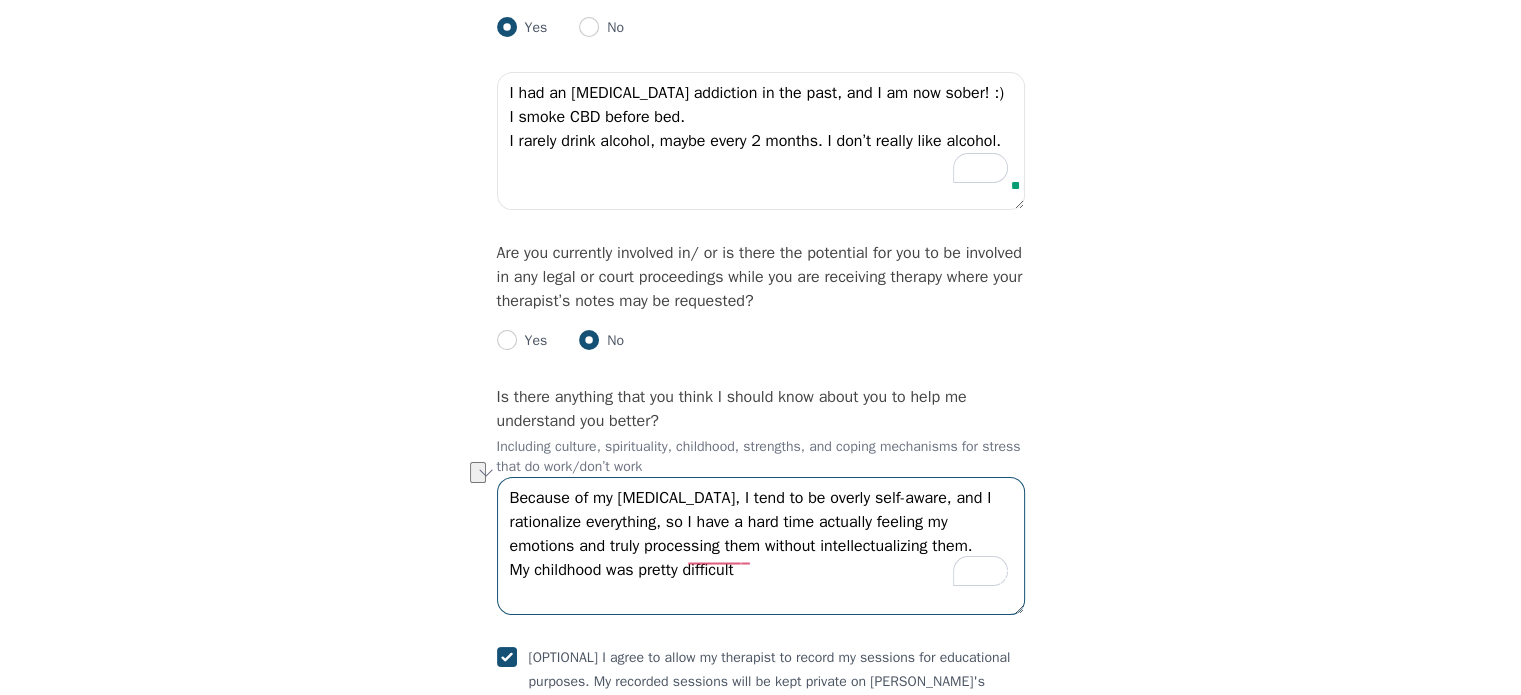 drag, startPoint x: 768, startPoint y: 553, endPoint x: 511, endPoint y: 547, distance: 257.07004 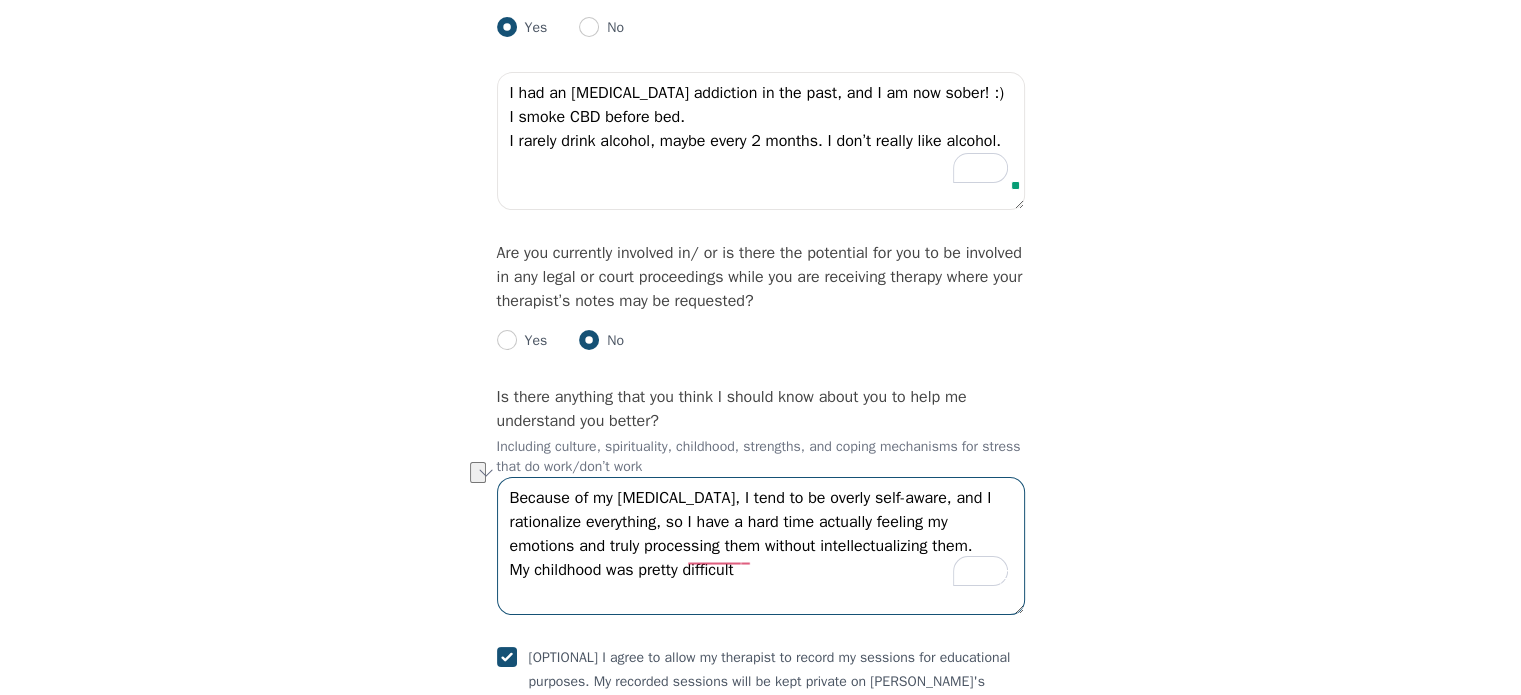 click on "Because of my autism, I tend to be overly self-aware, and I rationalize everything, so I have a hard time actually feeling my emotions and truly processing them without intellectualizing them.
My childhood was pretty difficult" at bounding box center (761, 546) 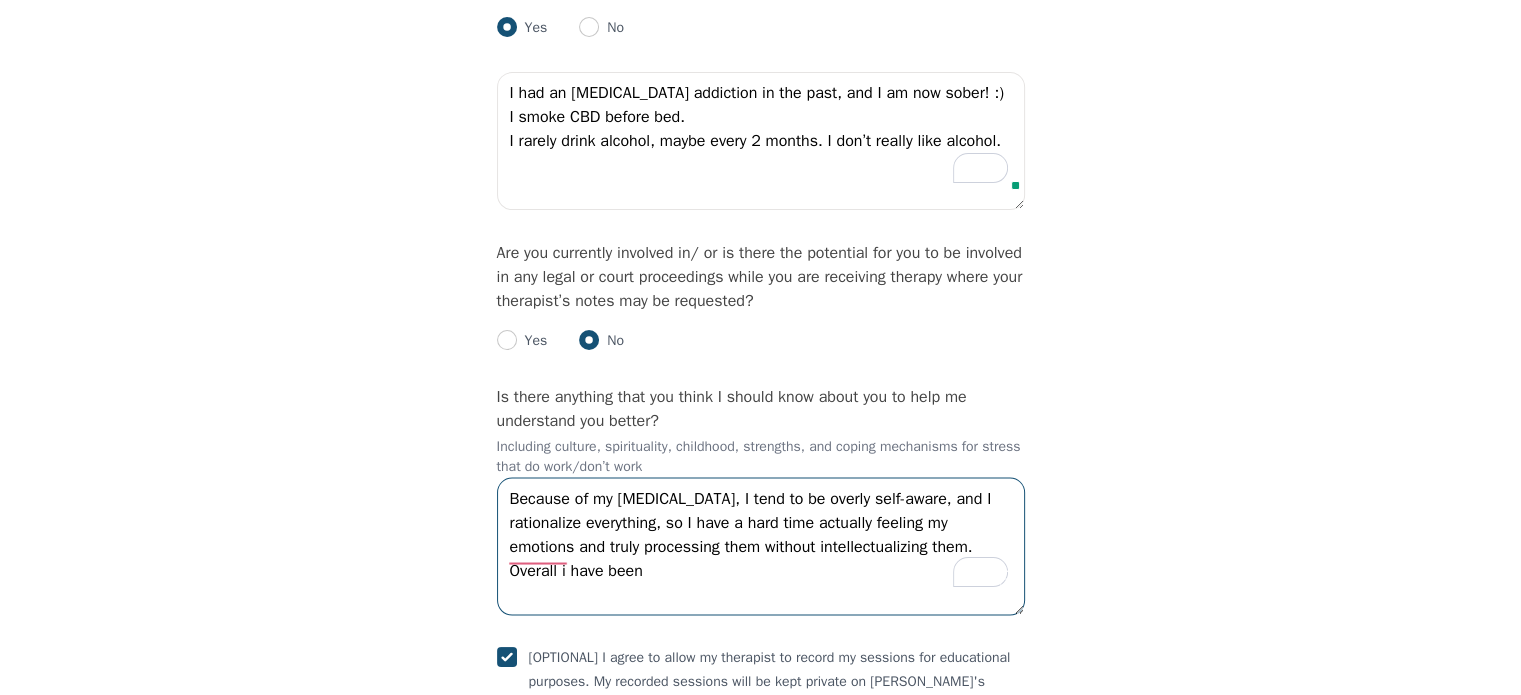 paste on "ostracised" 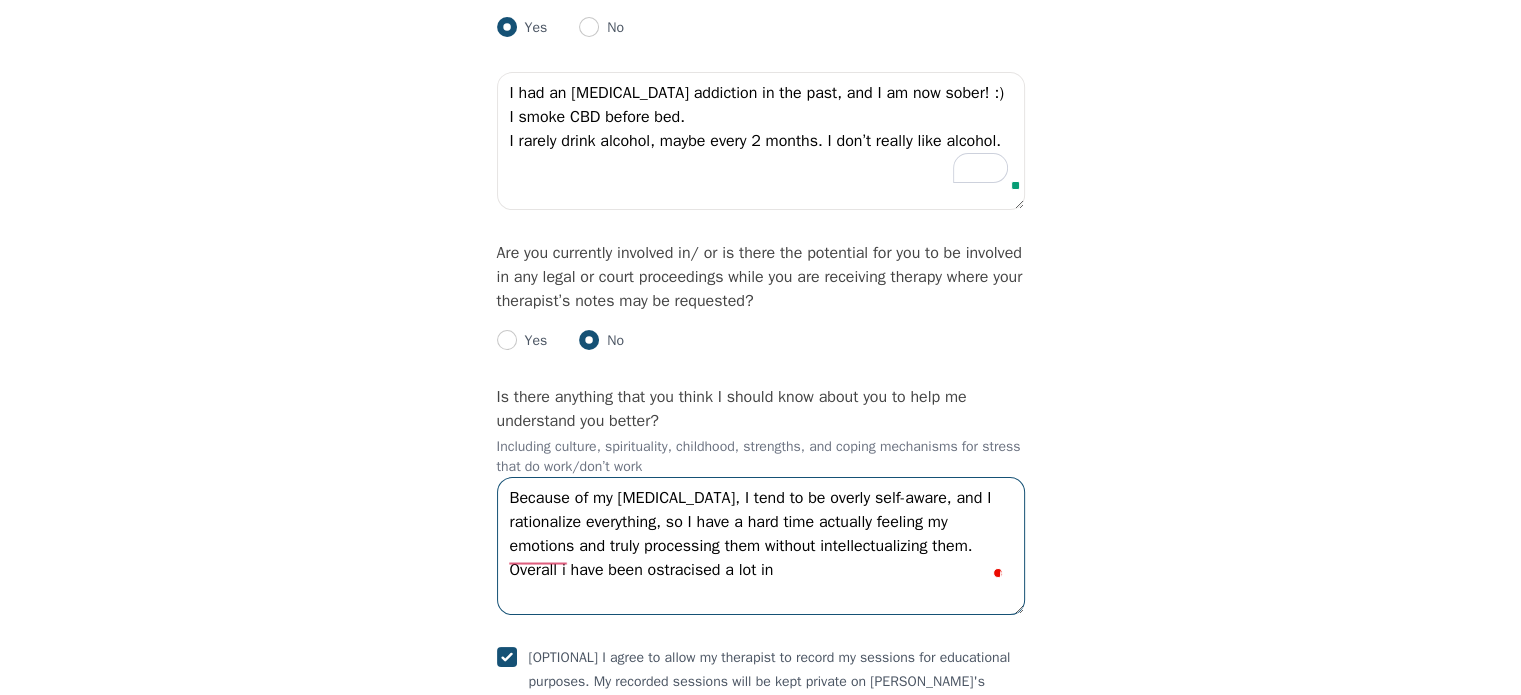 type on "Because of my [MEDICAL_DATA], I tend to be overly self-aware, and I rationalize everything, so I have a hard time actually feeling my emotions and truly processing them without intellectualizing them.
Overall i have been ostracised a lot in" 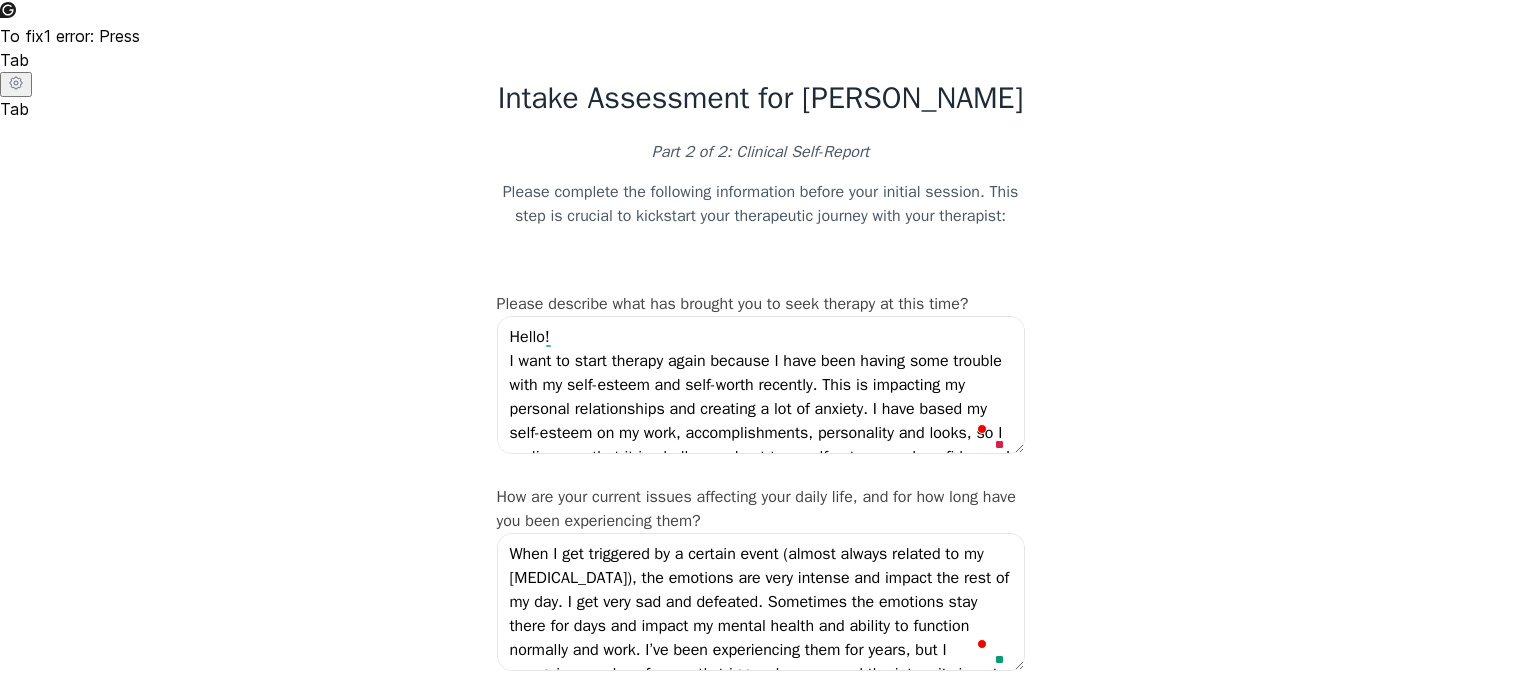 scroll, scrollTop: 3376, scrollLeft: 0, axis: vertical 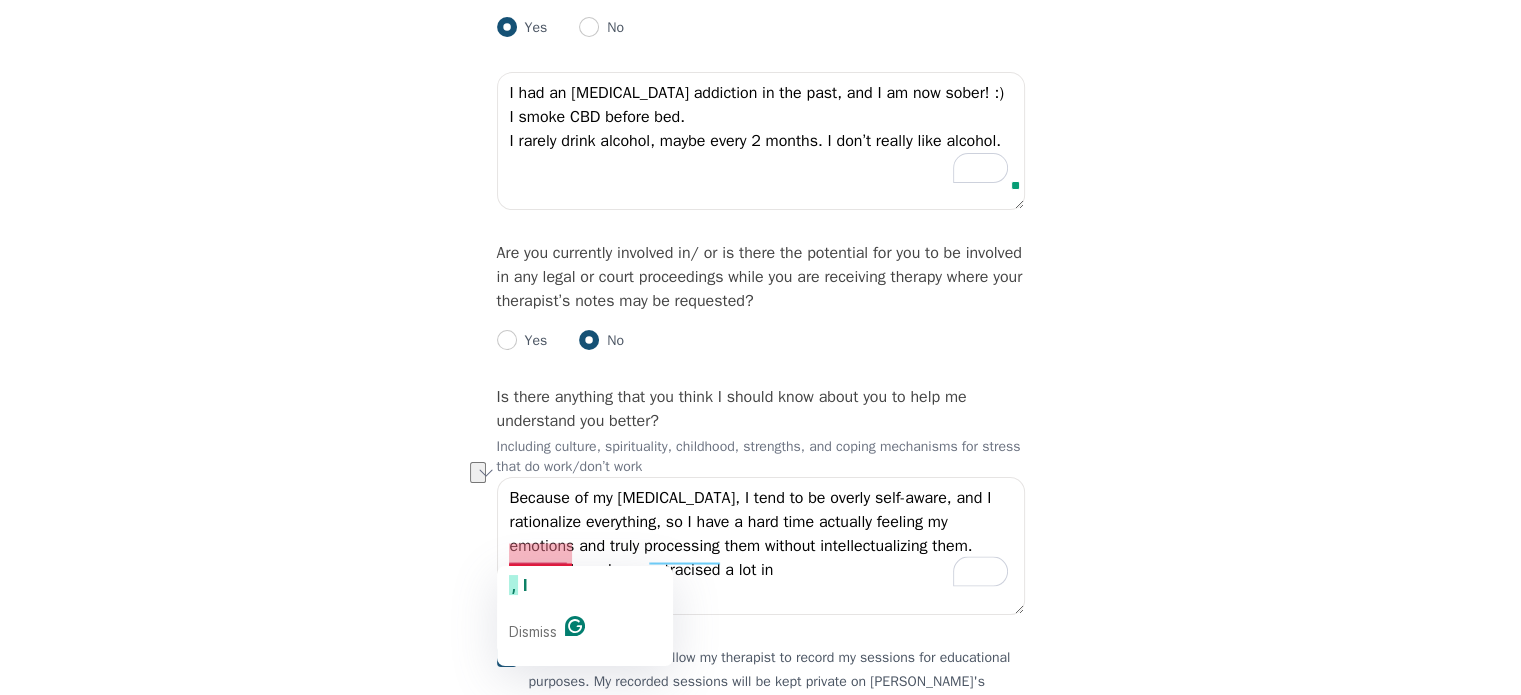 drag, startPoint x: 568, startPoint y: 560, endPoint x: 491, endPoint y: 558, distance: 77.02597 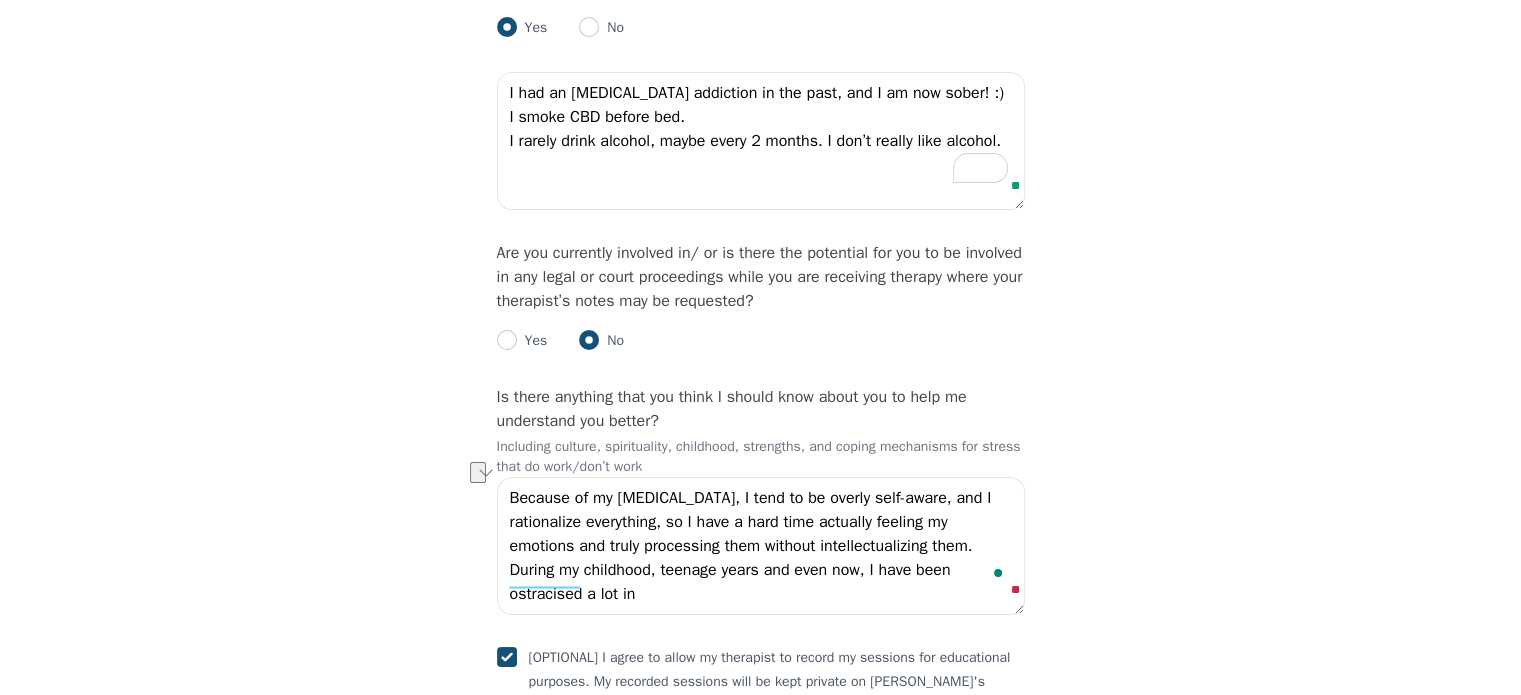 drag, startPoint x: 670, startPoint y: 583, endPoint x: 583, endPoint y: 571, distance: 87.823685 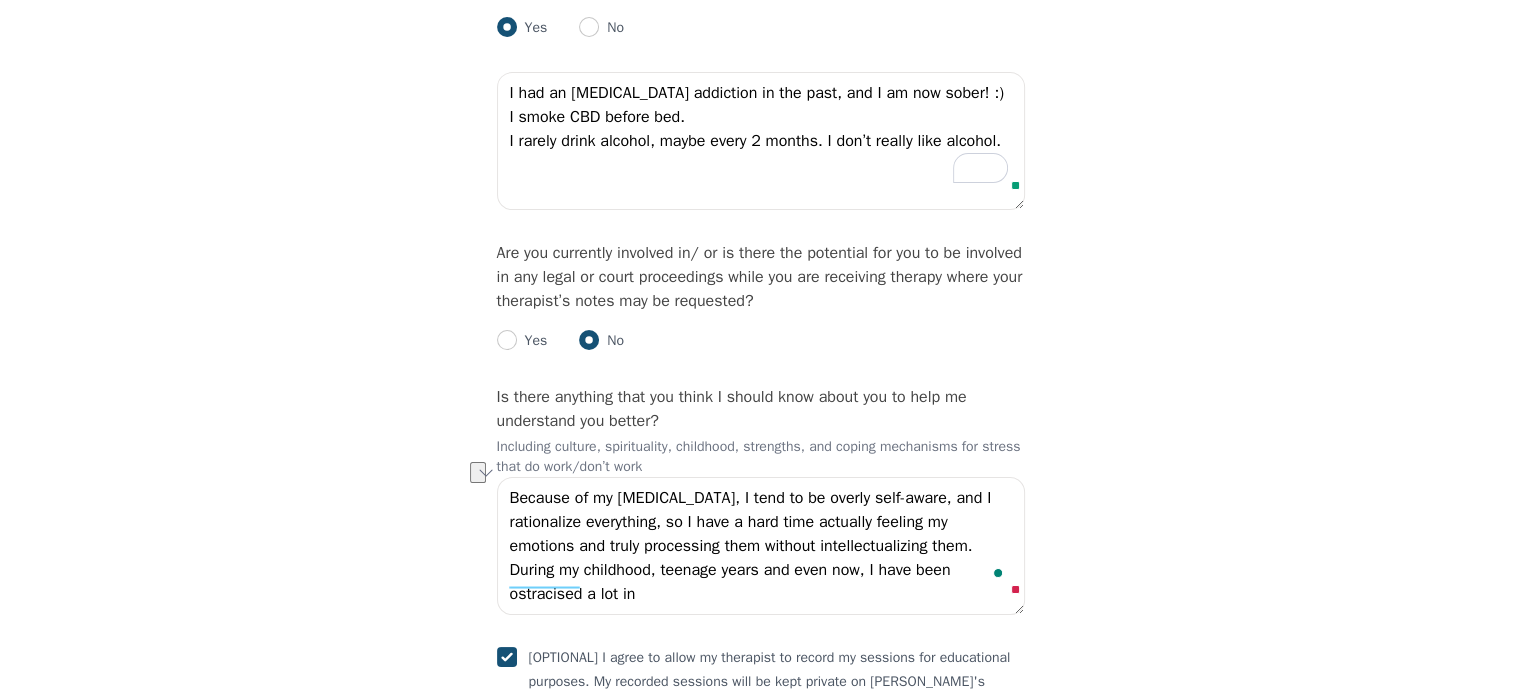 click on "Because of my autism, I tend to be overly self-aware, and I rationalize everything, so I have a hard time actually feeling my emotions and truly processing them without intellectualizing them.
During my childhood, teenage years and even now, I have been ostracised a lot in" at bounding box center [761, 546] 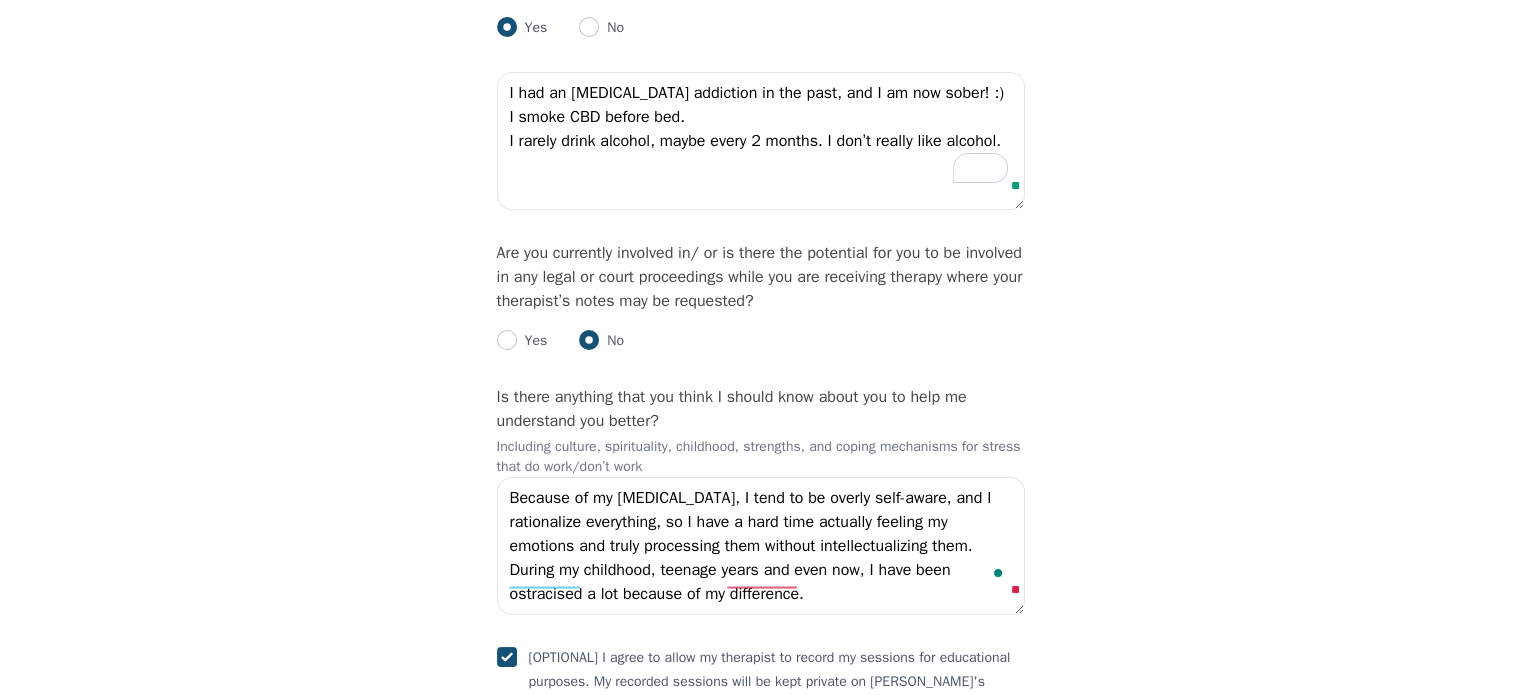 click on "Because of my autism, I tend to be overly self-aware, and I rationalize everything, so I have a hard time actually feeling my emotions and truly processing them without intellectualizing them.
During my childhood, teenage years and even now, I have been ostracised a lot because of my difference." at bounding box center [761, 546] 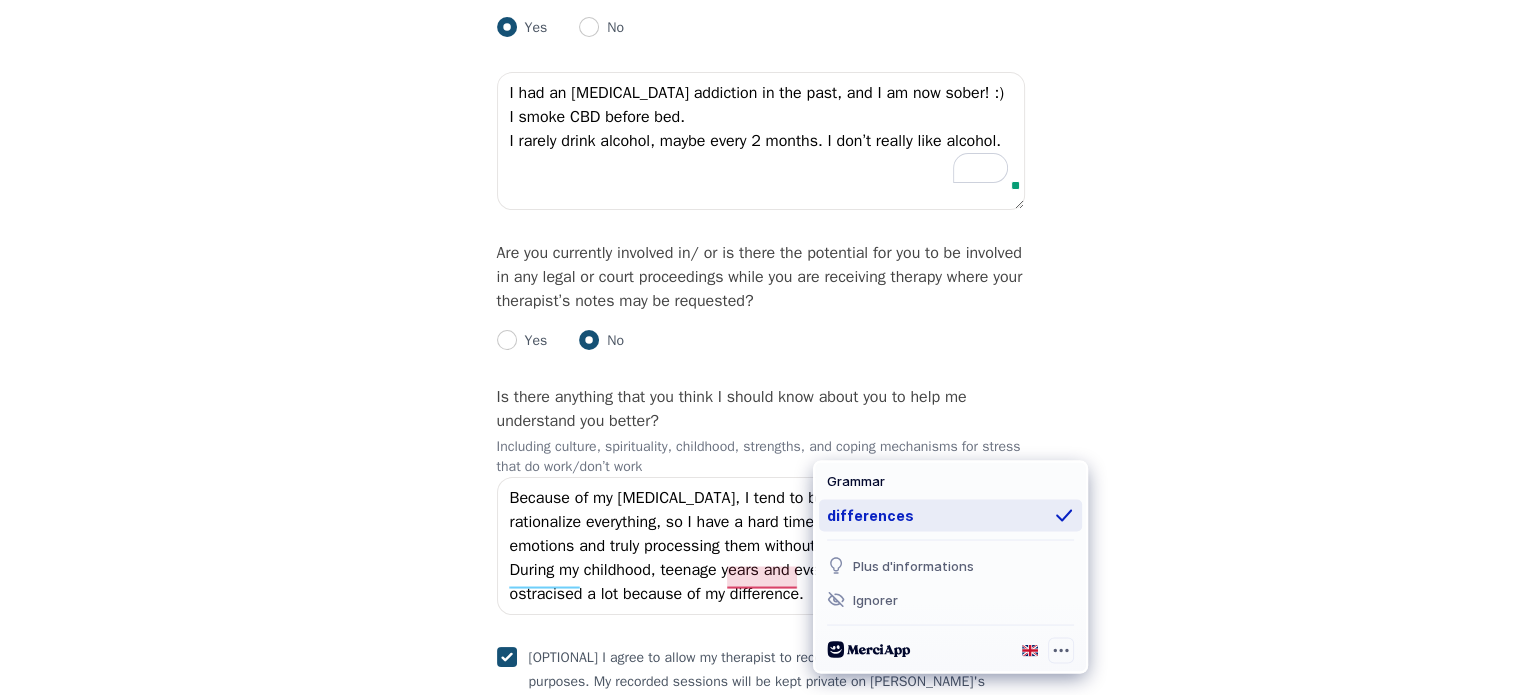 click on "differences" at bounding box center [950, 515] 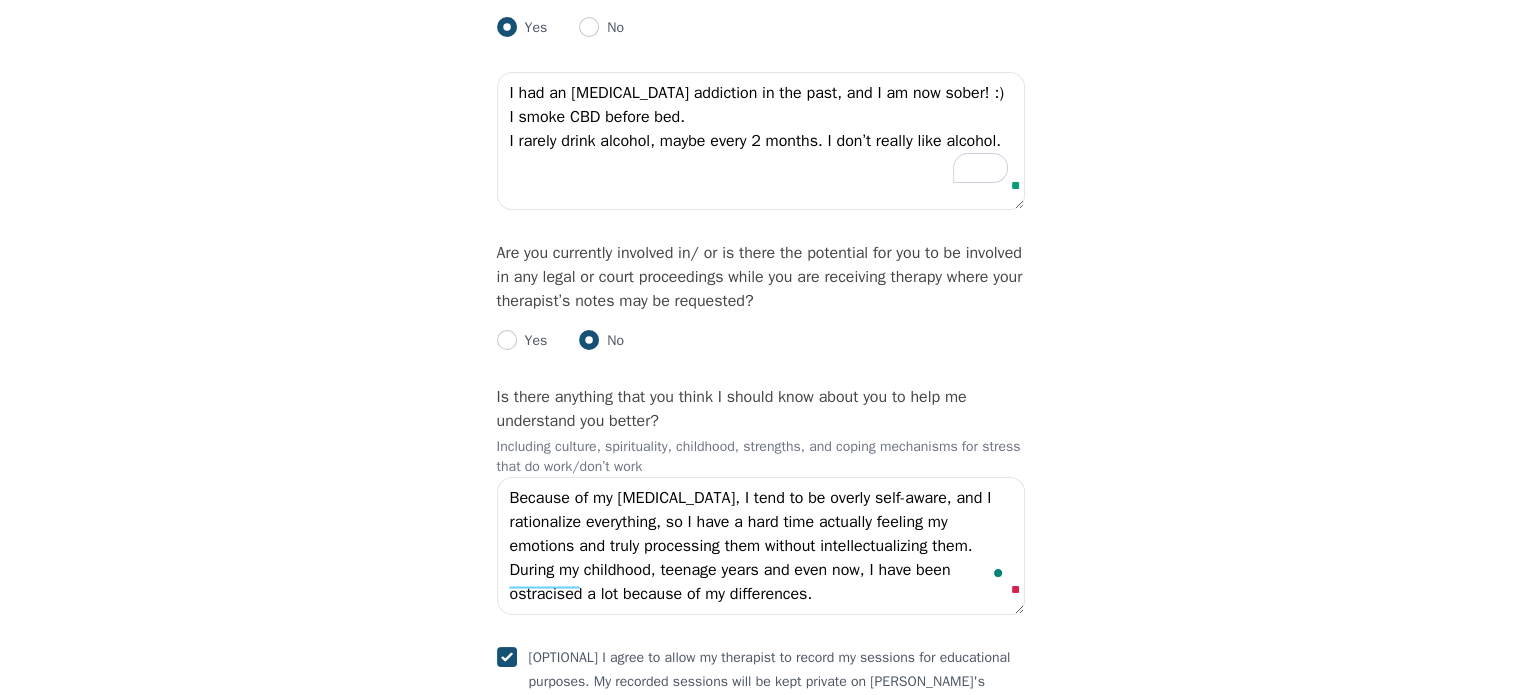 click on "Because of my autism, I tend to be overly self-aware, and I rationalize everything, so I have a hard time actually feeling my emotions and truly processing them without intellectualizing them.
During my childhood, teenage years and even now, I have been ostracised a lot because of my differences." at bounding box center (761, 546) 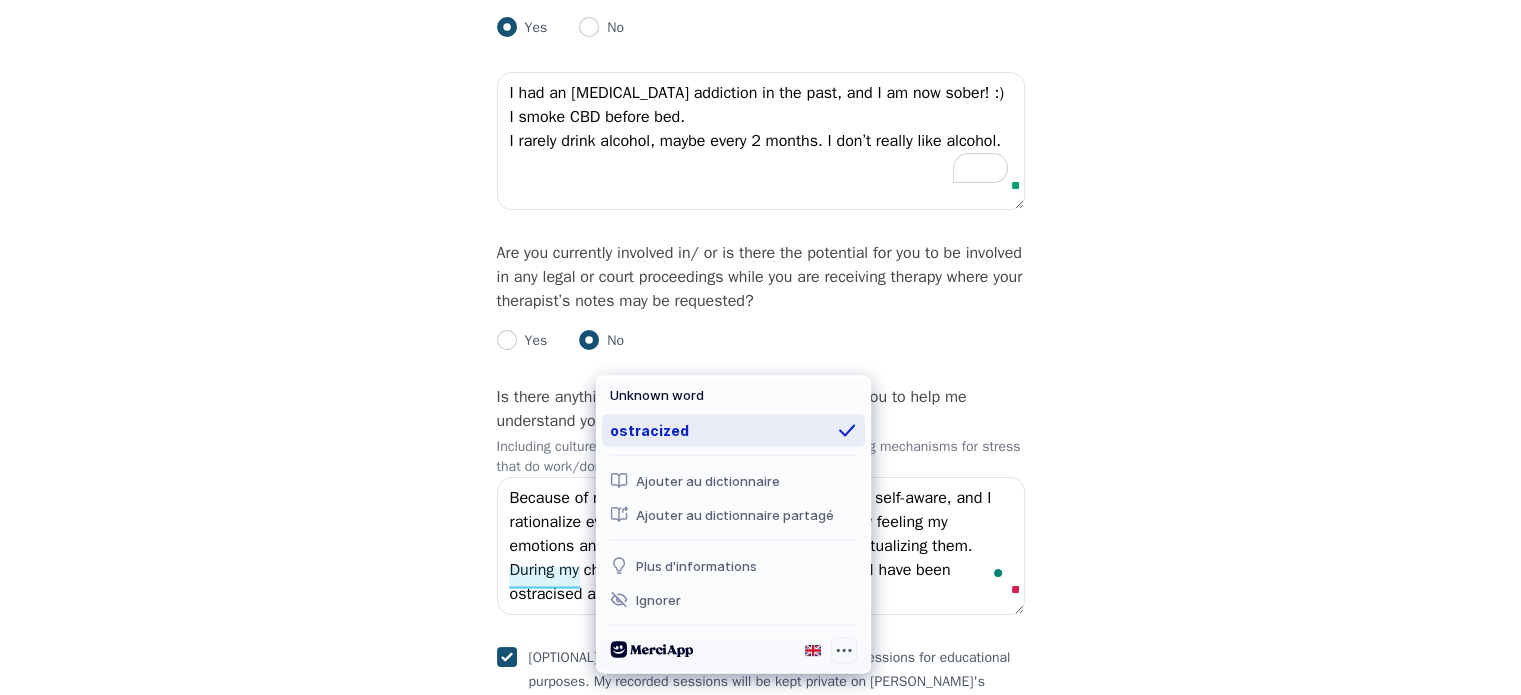 click on "ostracized" at bounding box center [733, 430] 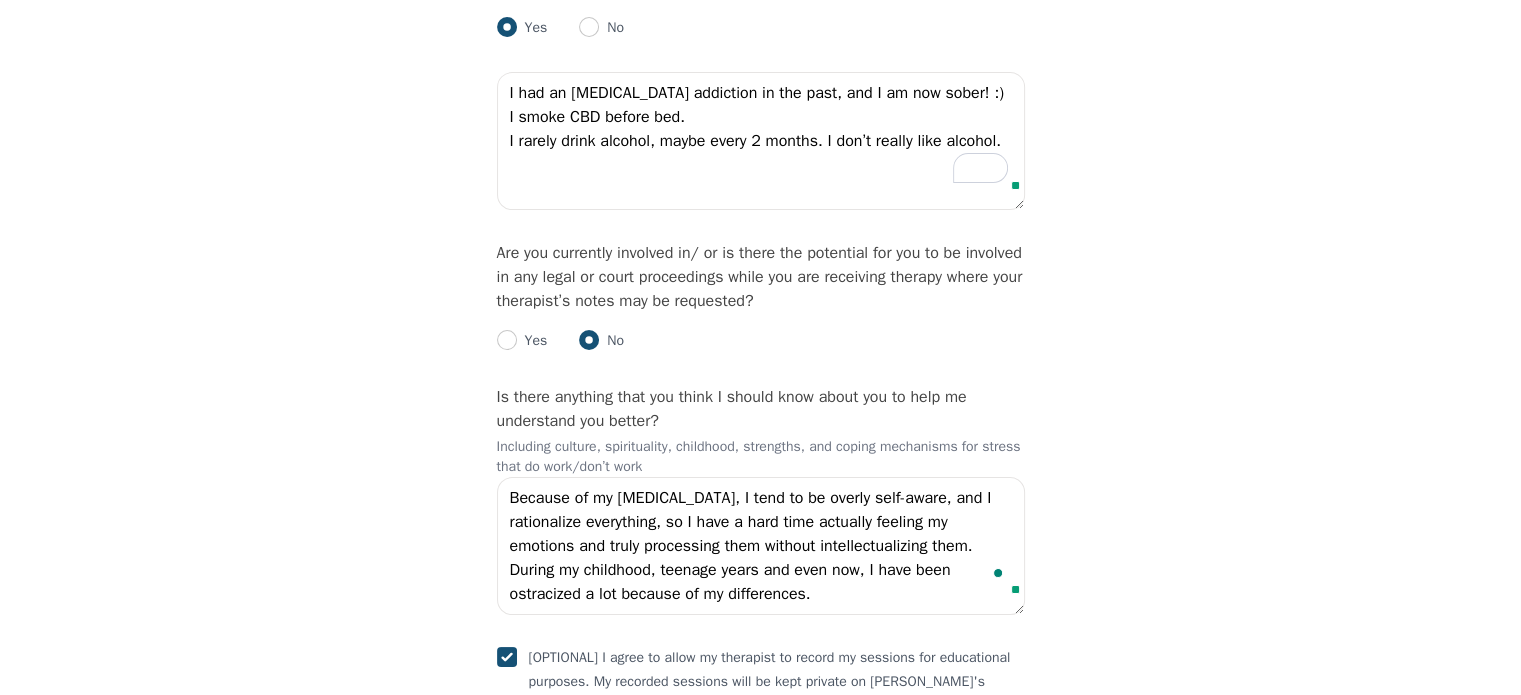 click on "Because of my autism, I tend to be overly self-aware, and I rationalize everything, so I have a hard time actually feeling my emotions and truly processing them without intellectualizing them.
During my childhood, teenage years and even now, I have been ostracized a lot because of my differences." at bounding box center (761, 546) 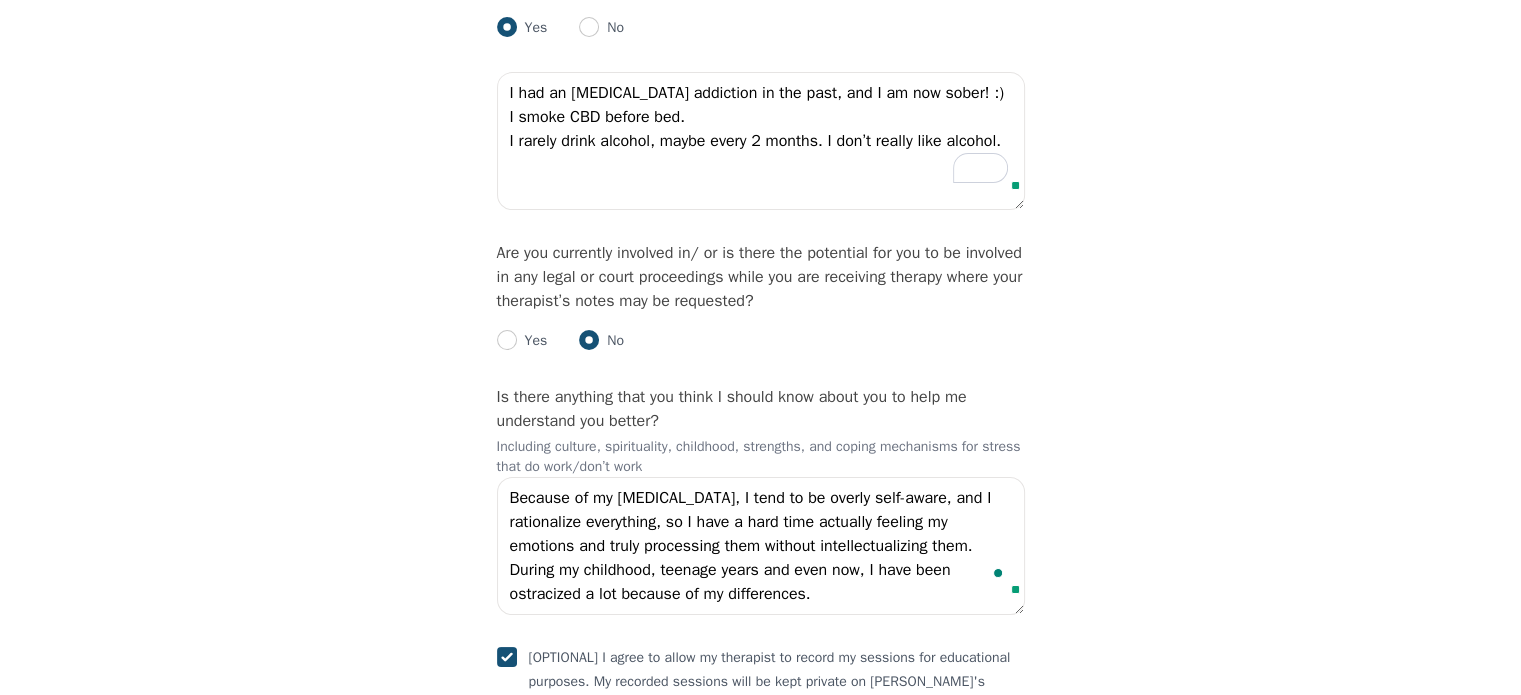 click on "Because of my autism, I tend to be overly self-aware, and I rationalize everything, so I have a hard time actually feeling my emotions and truly processing them without intellectualizing them.
During my childhood, teenage years and even now, I have been ostracized a lot because of my differences." at bounding box center [761, 546] 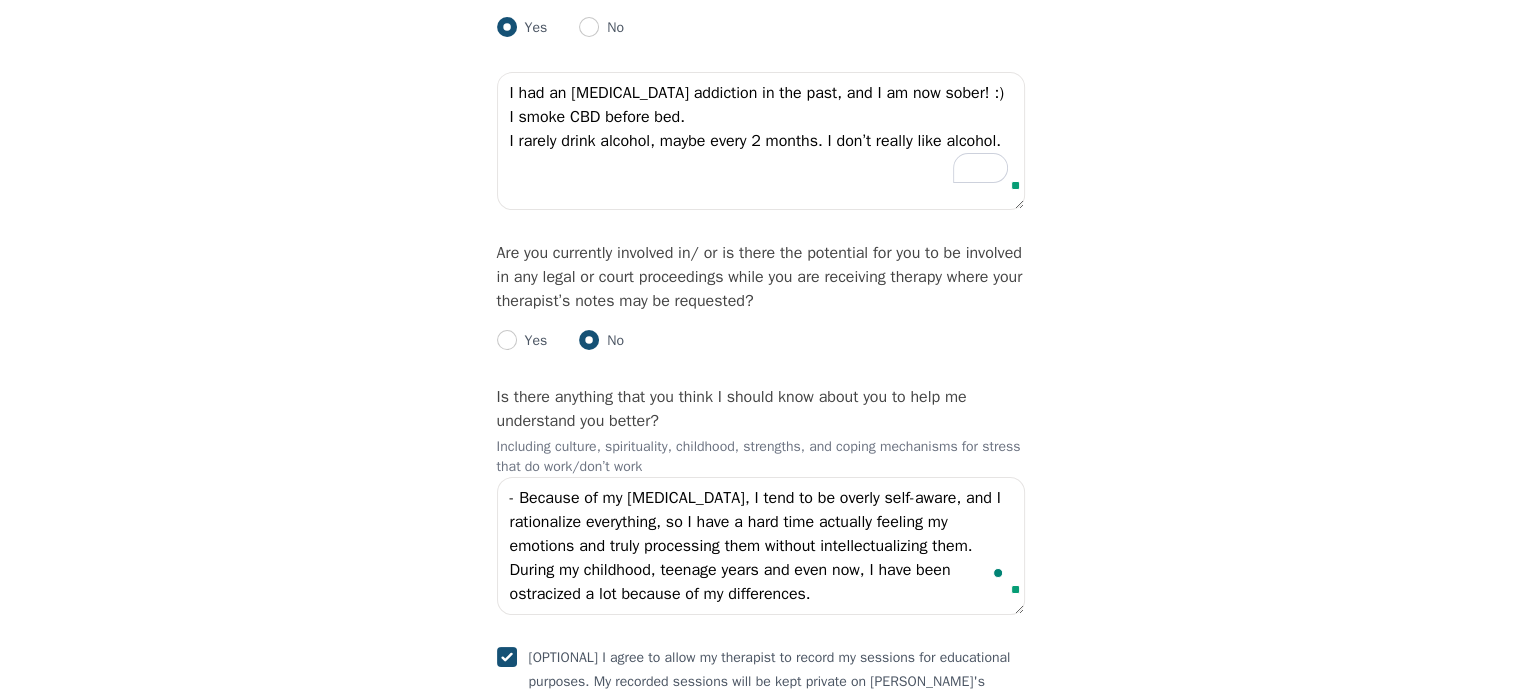 click on "- Because of my autism, I tend to be overly self-aware, and I rationalize everything, so I have a hard time actually feeling my emotions and truly processing them without intellectualizing them.
During my childhood, teenage years and even now, I have been ostracized a lot because of my differences." at bounding box center (761, 546) 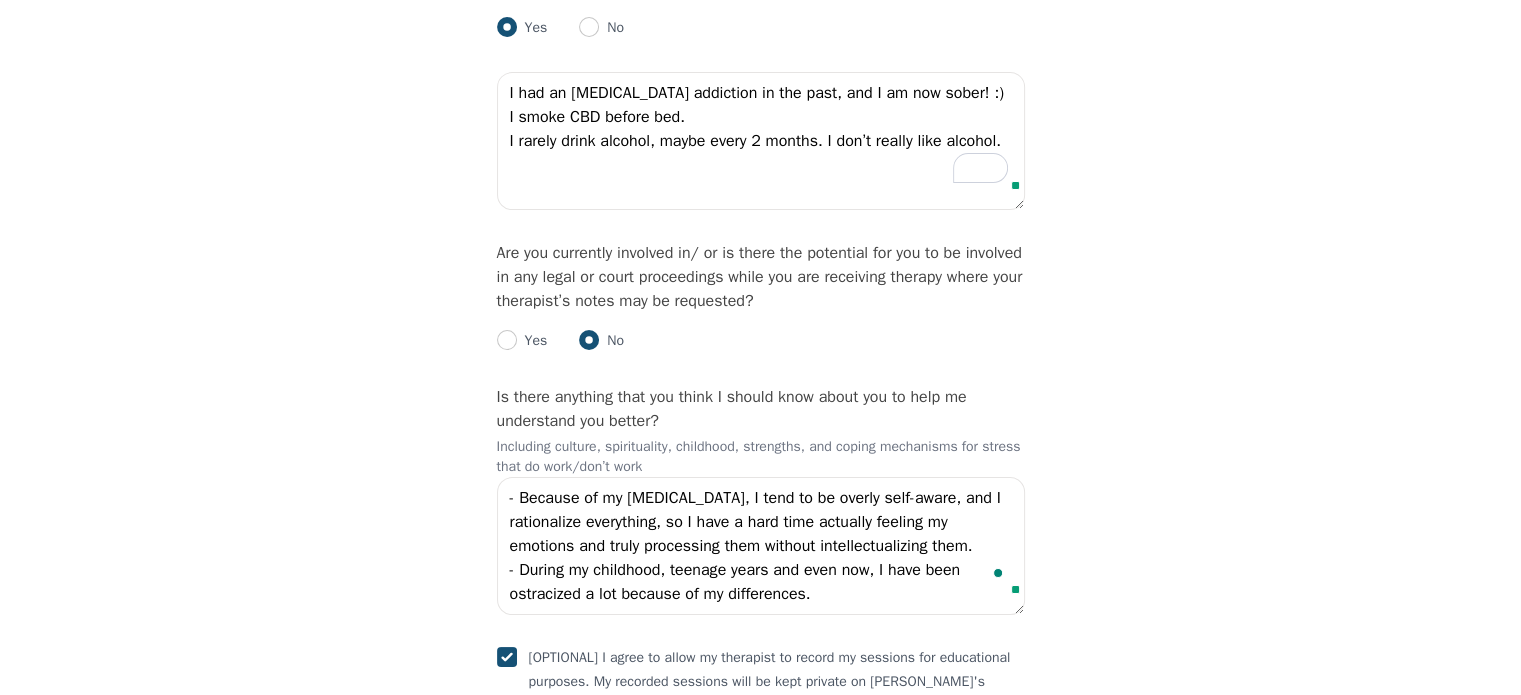 click on "- Because of my autism, I tend to be overly self-aware, and I rationalize everything, so I have a hard time actually feeling my emotions and truly processing them without intellectualizing them.
- During my childhood, teenage years and even now, I have been ostracized a lot because of my differences." at bounding box center (761, 546) 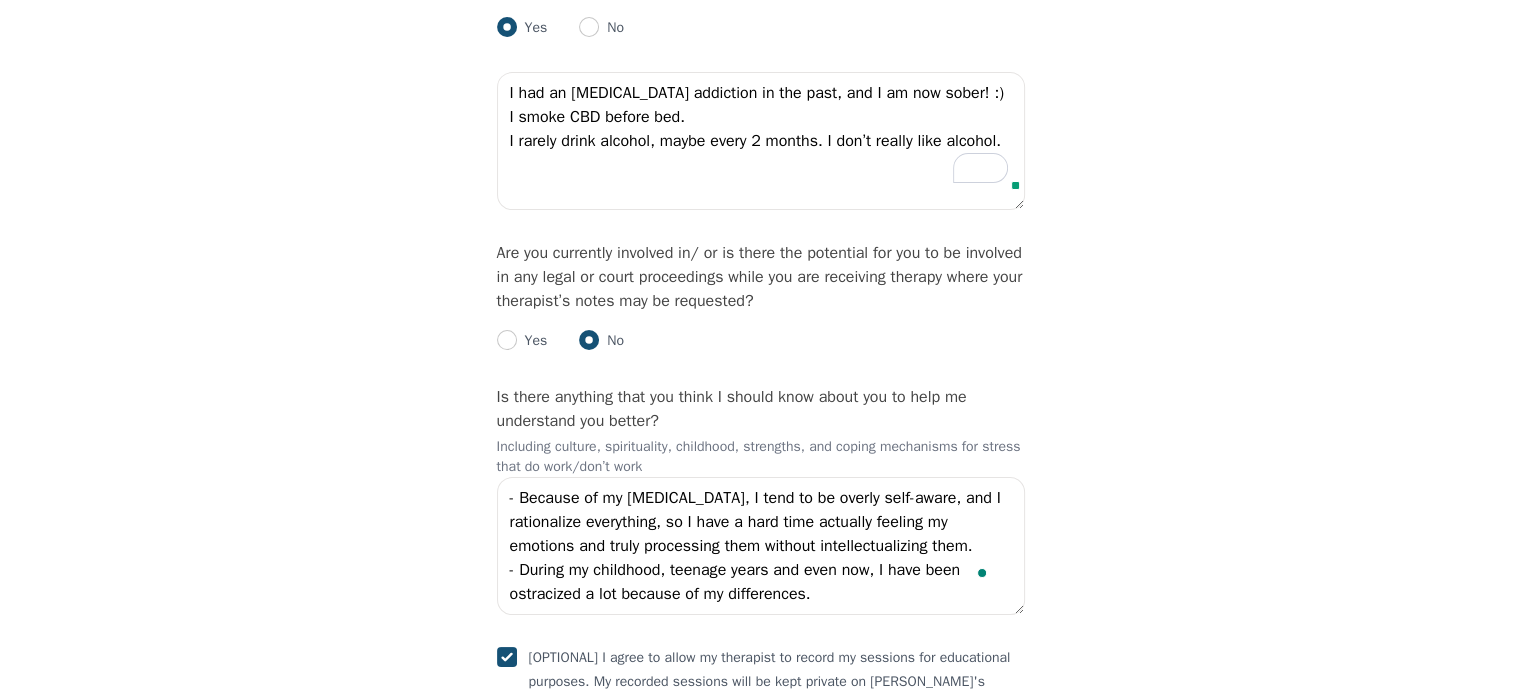 scroll, scrollTop: 14, scrollLeft: 0, axis: vertical 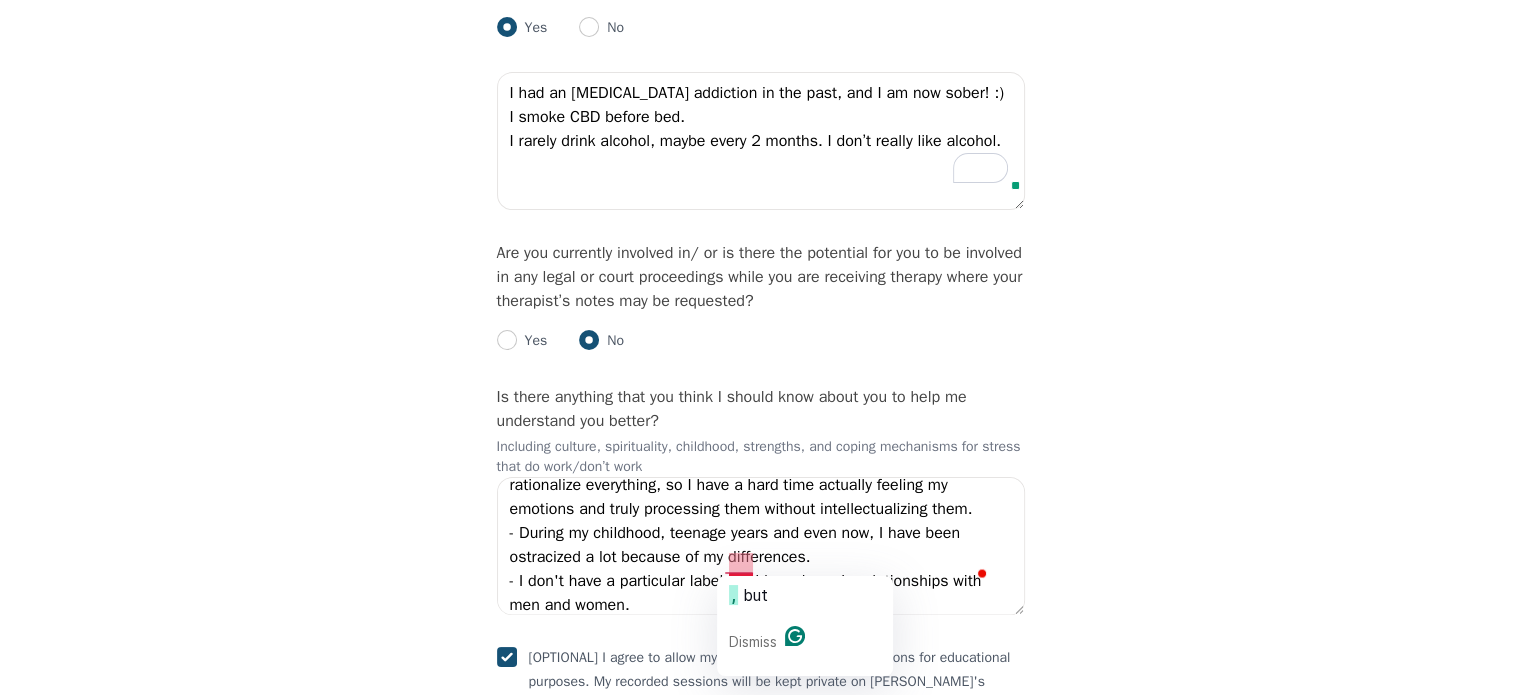 click on "- Because of my autism, I tend to be overly self-aware, and I rationalize everything, so I have a hard time actually feeling my emotions and truly processing them without intellectualizing them.
- During my childhood, teenage years and even now, I have been ostracized a lot because of my differences.
- I don't have a particular label but I have been in relationships with men and women." at bounding box center [761, 546] 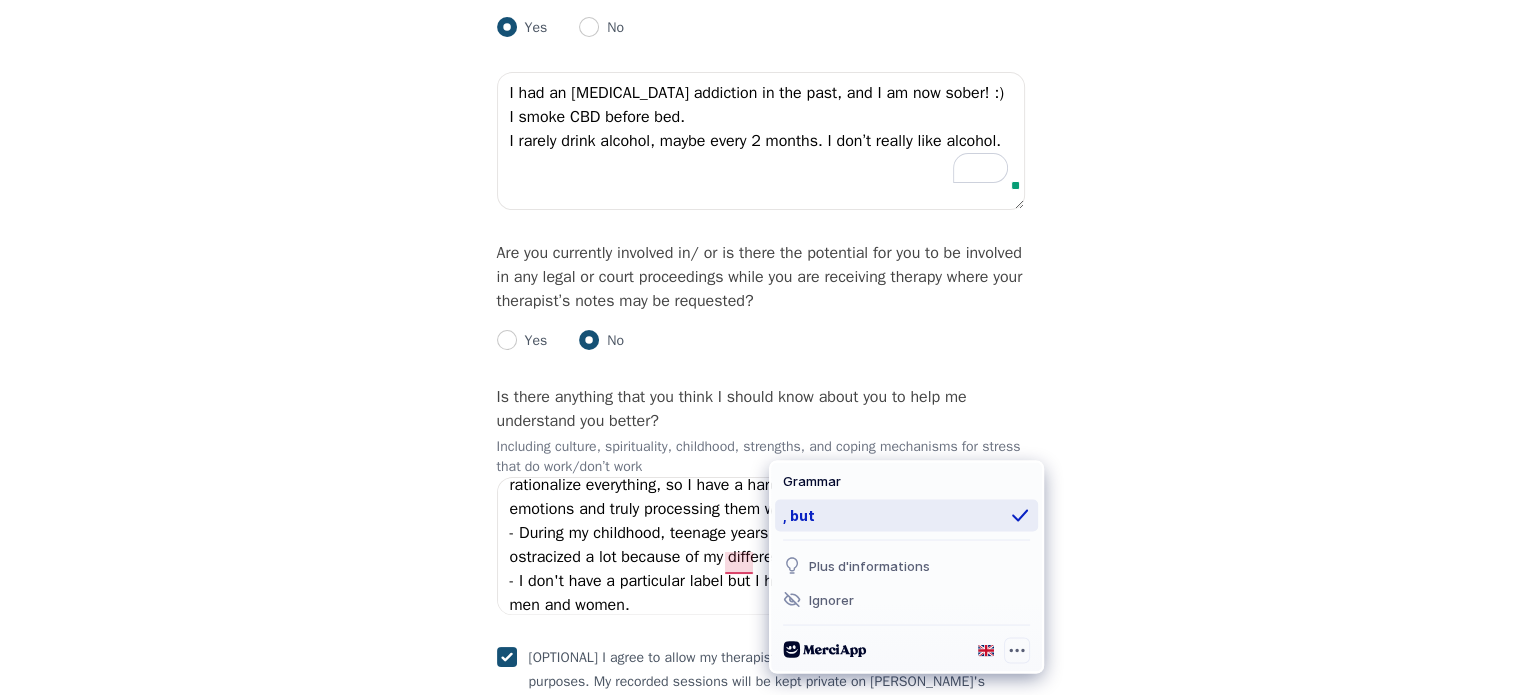 click on ", but" at bounding box center [906, 515] 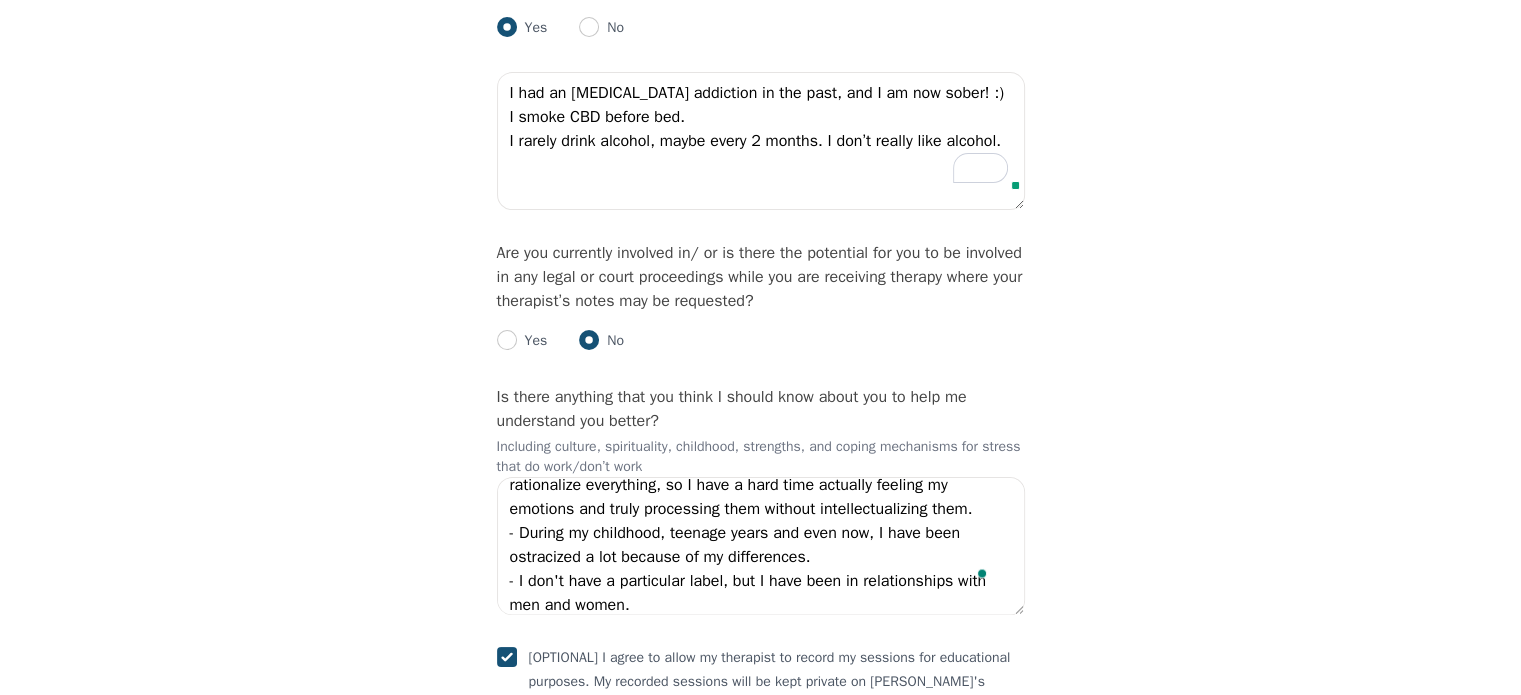 click on "- Because of my autism, I tend to be overly self-aware, and I rationalize everything, so I have a hard time actually feeling my emotions and truly processing them without intellectualizing them.
- During my childhood, teenage years and even now, I have been ostracized a lot because of my differences.
- I don't have a particular label, but I have been in relationships with men and women." at bounding box center (761, 546) 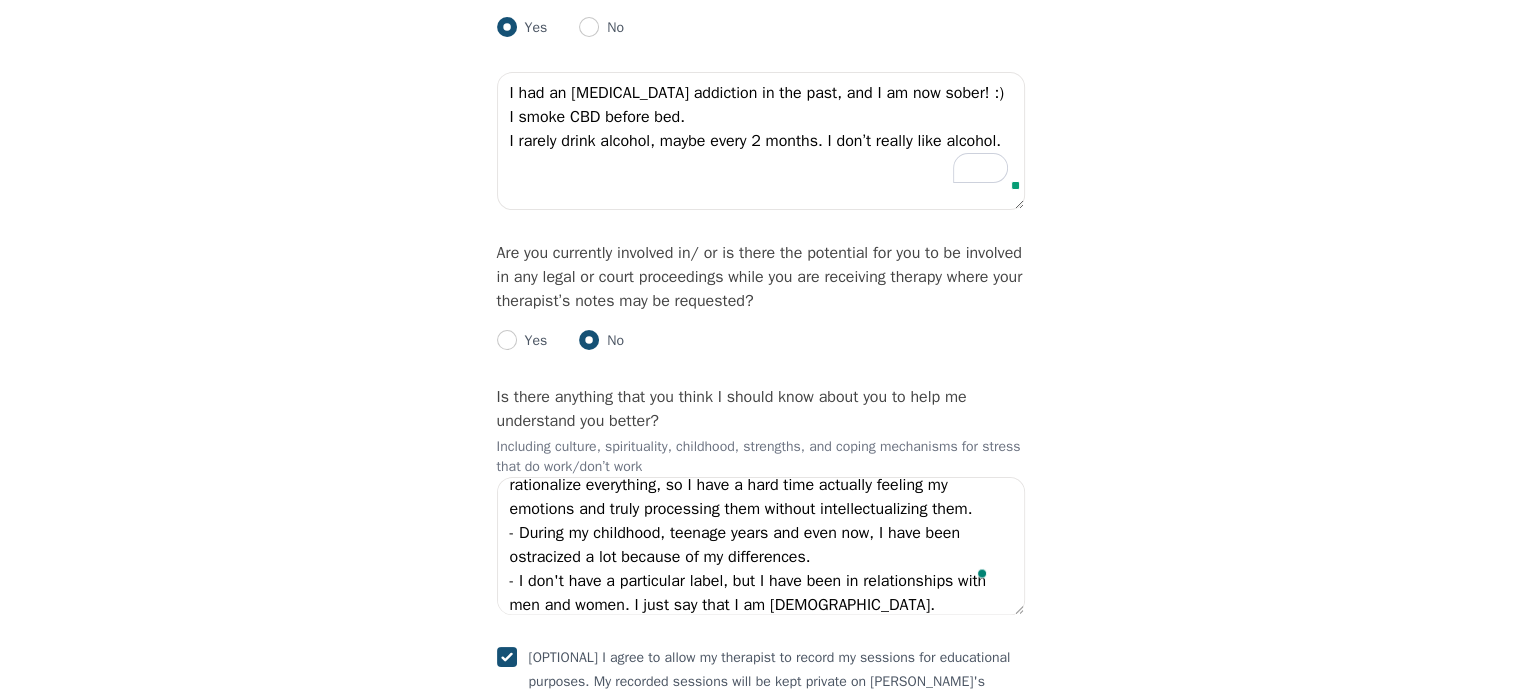 scroll, scrollTop: 62, scrollLeft: 0, axis: vertical 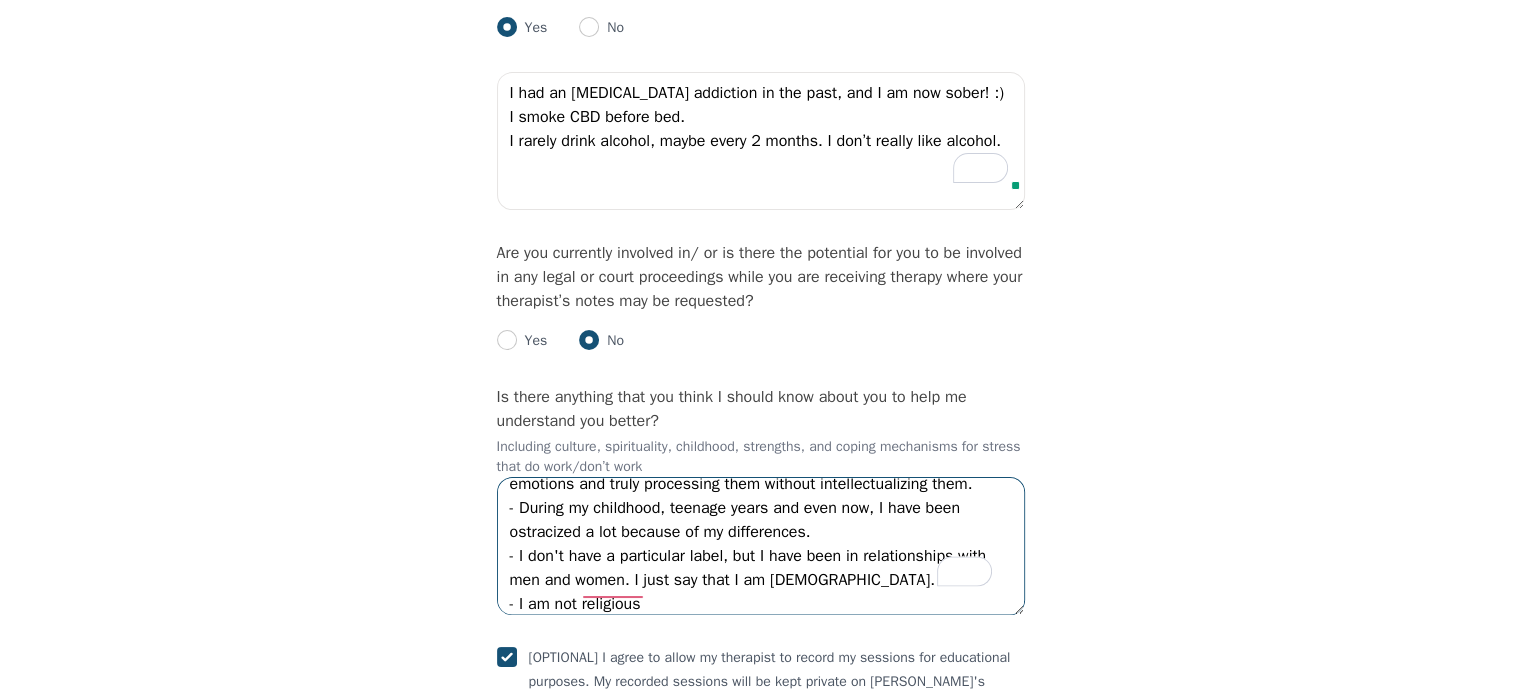 click on "- Because of my autism, I tend to be overly self-aware, and I rationalize everything, so I have a hard time actually feeling my emotions and truly processing them without intellectualizing them.
- During my childhood, teenage years and even now, I have been ostracized a lot because of my differences.
- I don't have a particular label, but I have been in relationships with men and women. I just say that I am Queer.
- I am not religious" at bounding box center (761, 546) 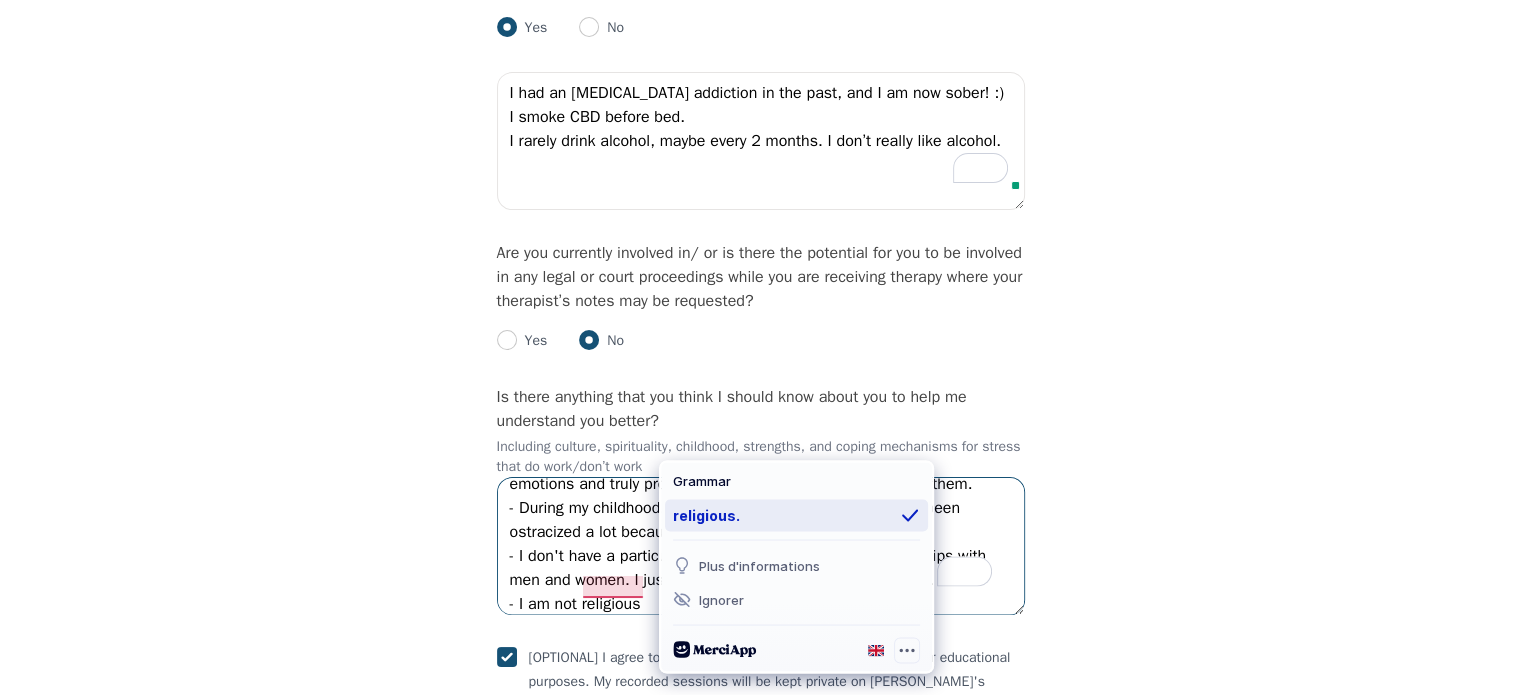 click on "religious." at bounding box center [796, 515] 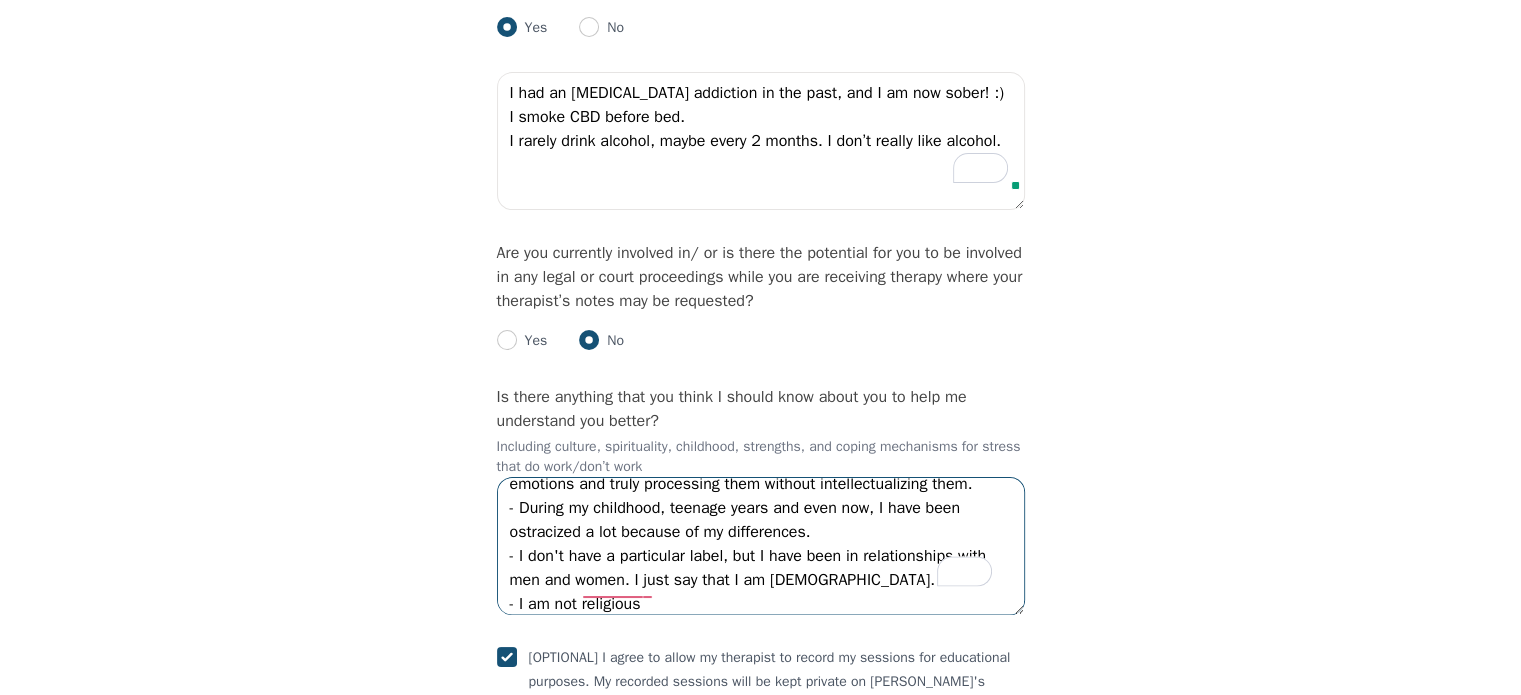 scroll, scrollTop: 72, scrollLeft: 0, axis: vertical 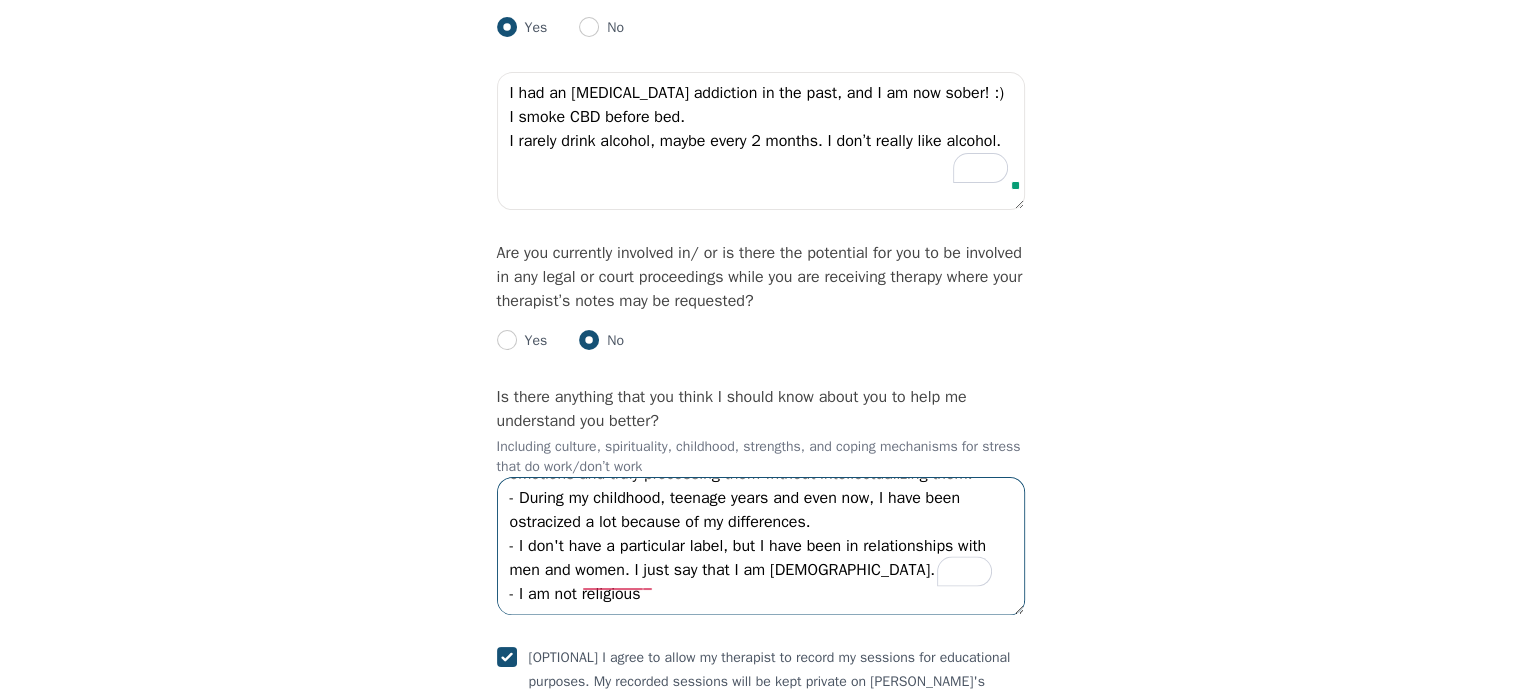 drag, startPoint x: 653, startPoint y: 580, endPoint x: 527, endPoint y: 583, distance: 126.035706 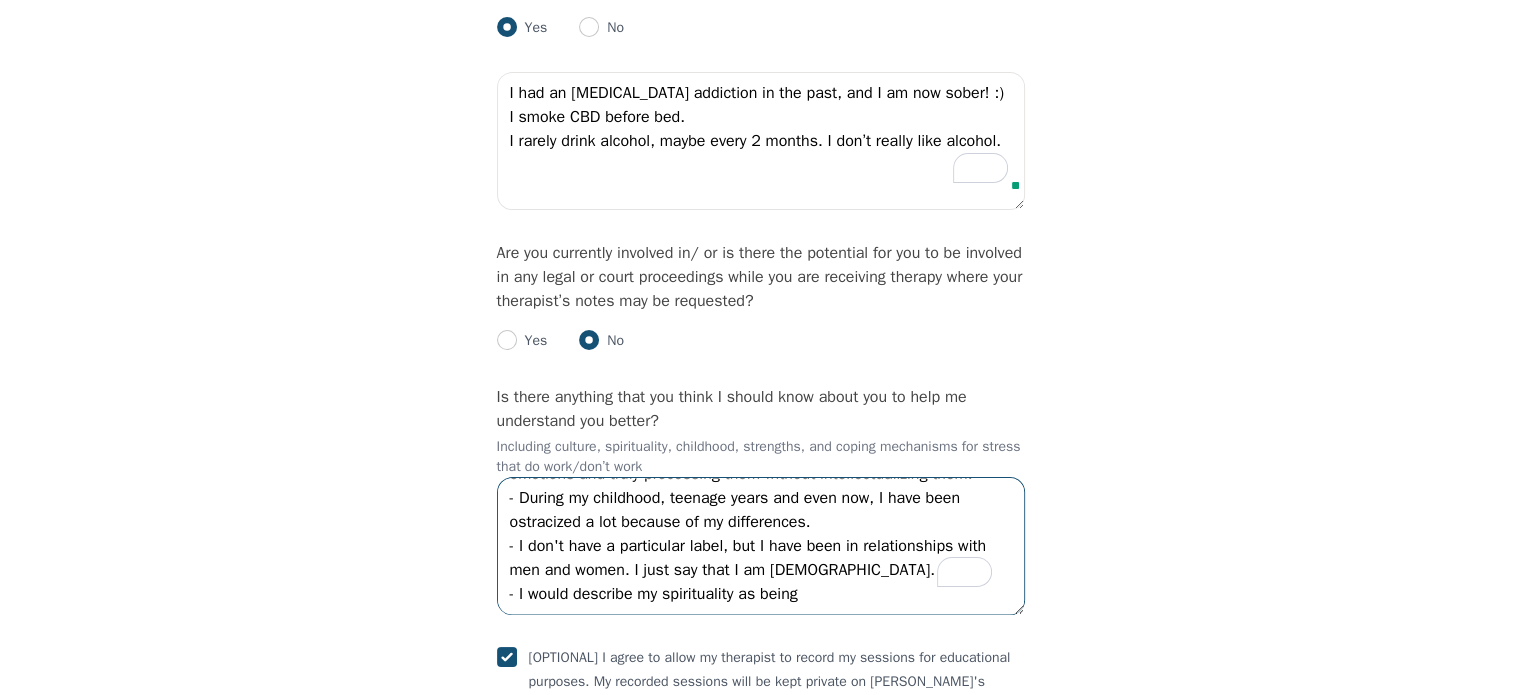 paste on "Animism" 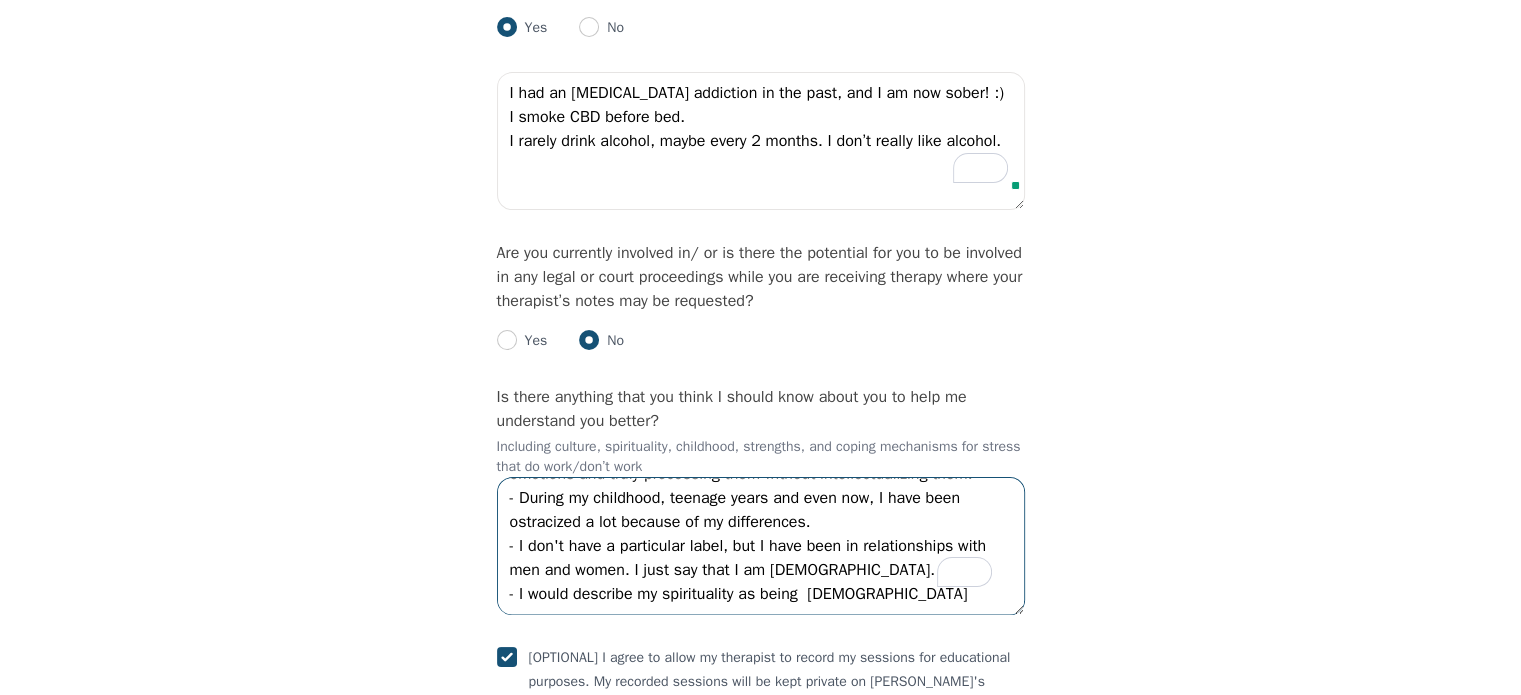 click on "- Because of my autism, I tend to be overly self-aware, and I rationalize everything, so I have a hard time actually feeling my emotions and truly processing them without intellectualizing them.
- During my childhood, teenage years and even now, I have been ostracized a lot because of my differences.
- I don't have a particular label, but I have been in relationships with men and women. I just say that I am Queer.
- I would describe my spirituality as being  Animism" at bounding box center [761, 546] 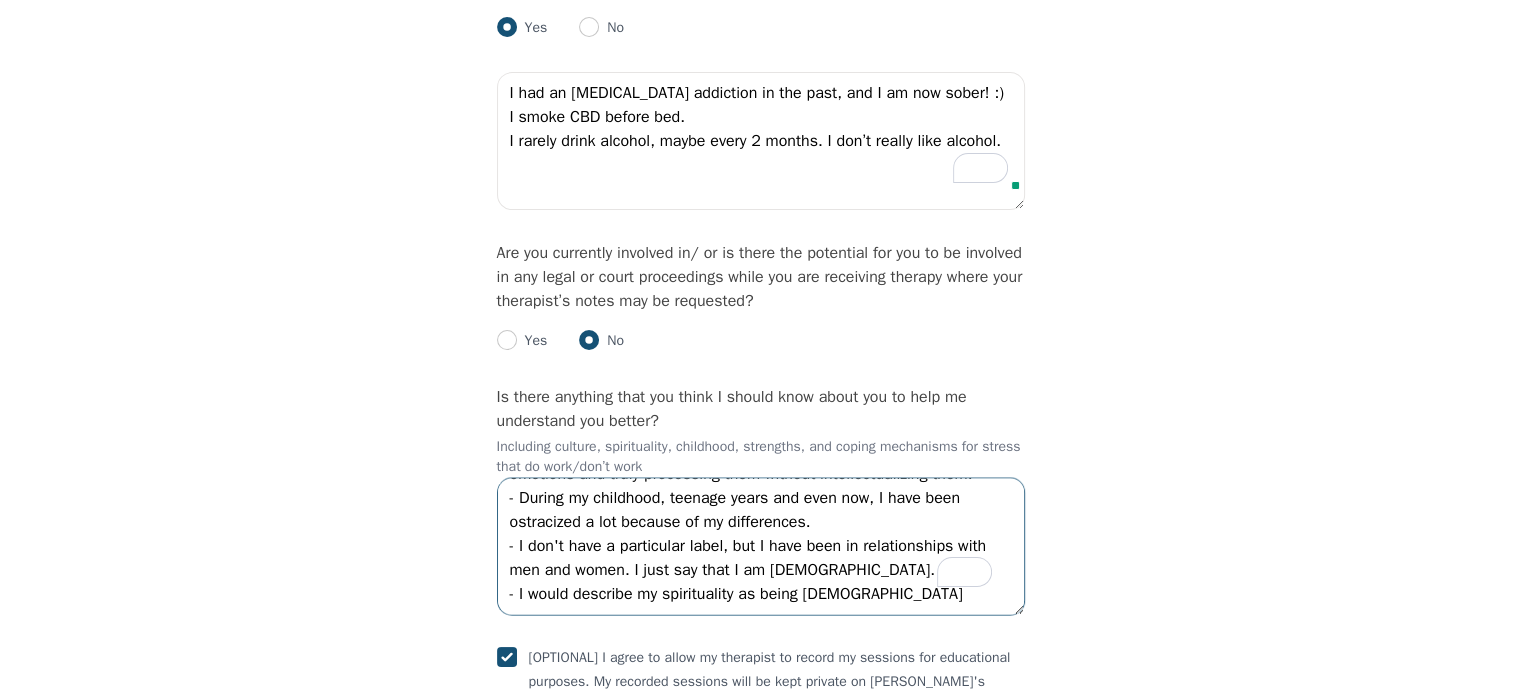 type on "- Because of my autism, I tend to be overly self-aware, and I rationalize everything, so I have a hard time actually feeling my emotions and truly processing them without intellectualizing them.
- During my childhood, teenage years and even now, I have been ostracized a lot because of my differences.
- I don't have a particular label, but I have been in relationships with men and women. I just say that I am Queer.
- I would describe my spirituality as being Animism" 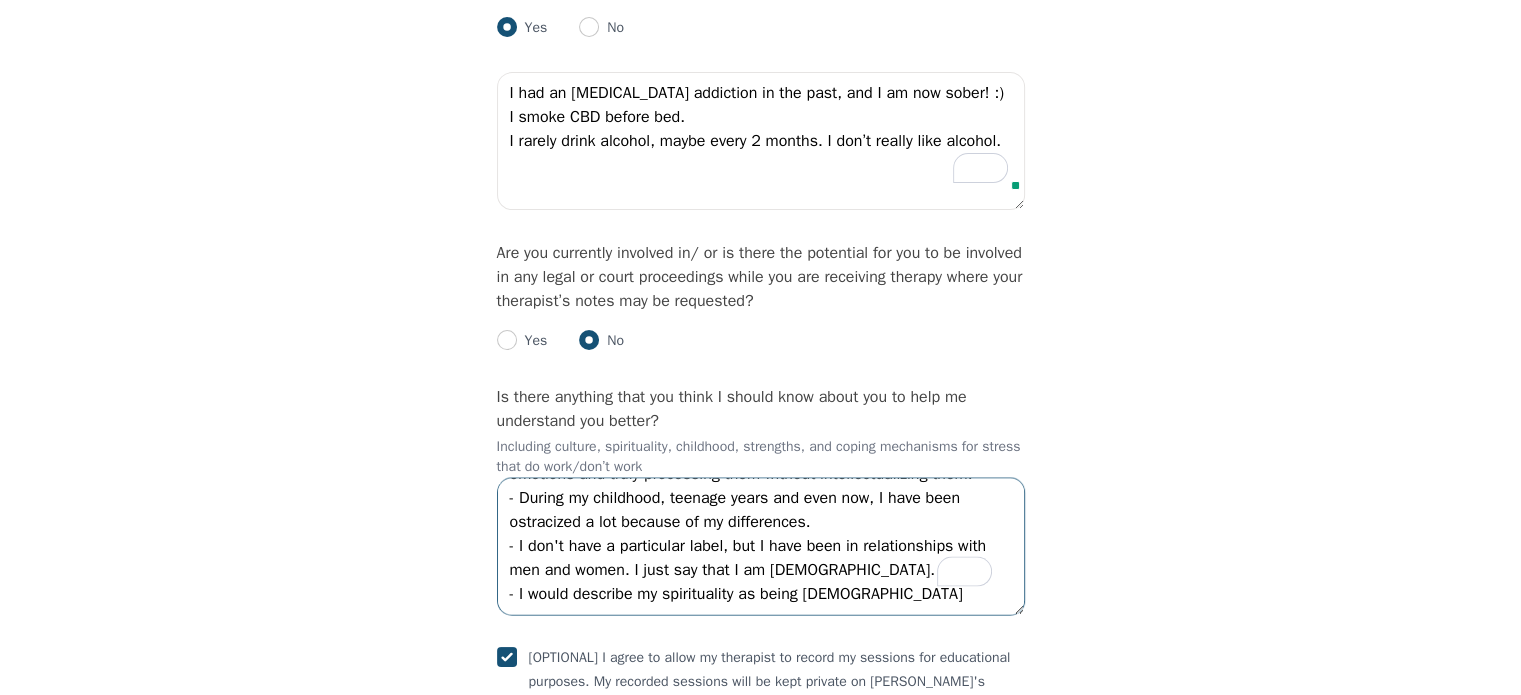 click on "- Because of my autism, I tend to be overly self-aware, and I rationalize everything, so I have a hard time actually feeling my emotions and truly processing them without intellectualizing them.
- During my childhood, teenage years and even now, I have been ostracized a lot because of my differences.
- I don't have a particular label, but I have been in relationships with men and women. I just say that I am Queer.
- I would describe my spirituality as being Animism" at bounding box center [761, 546] 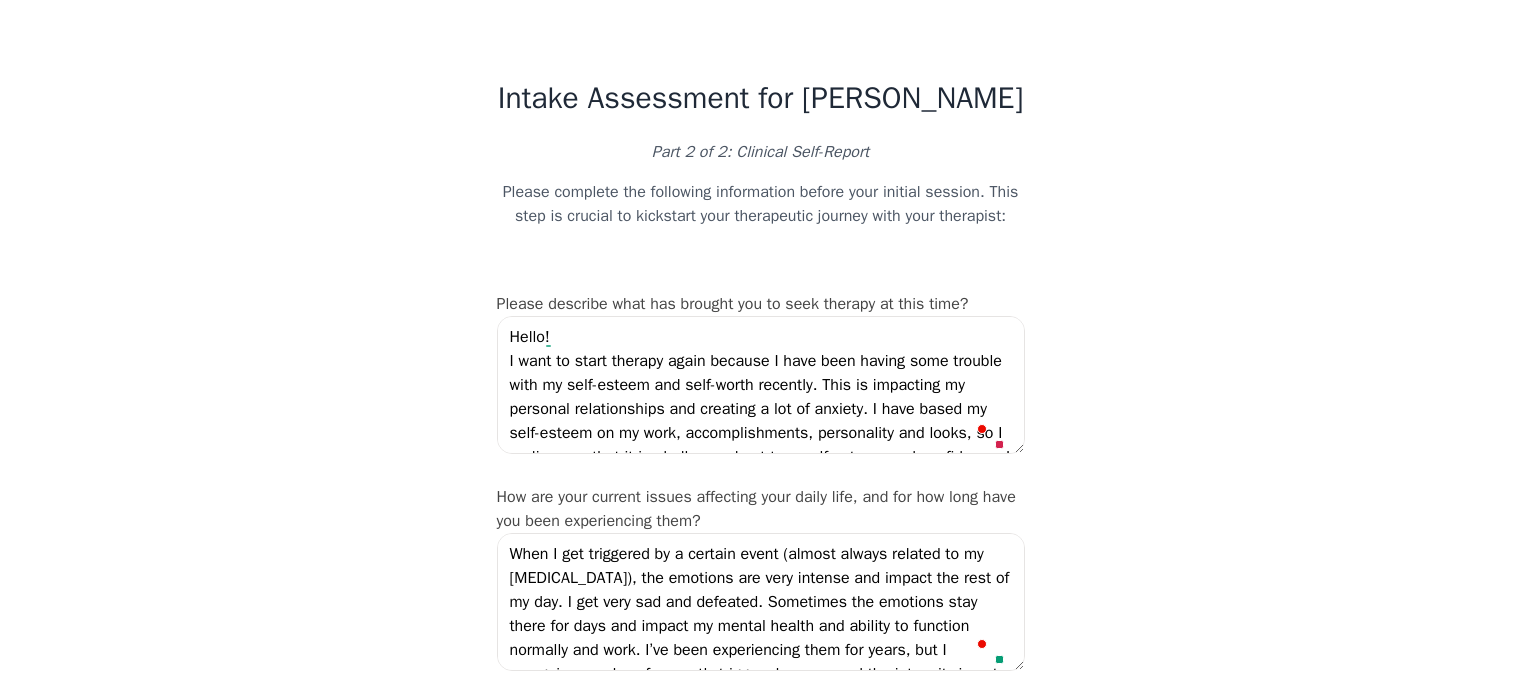 scroll, scrollTop: 3476, scrollLeft: 0, axis: vertical 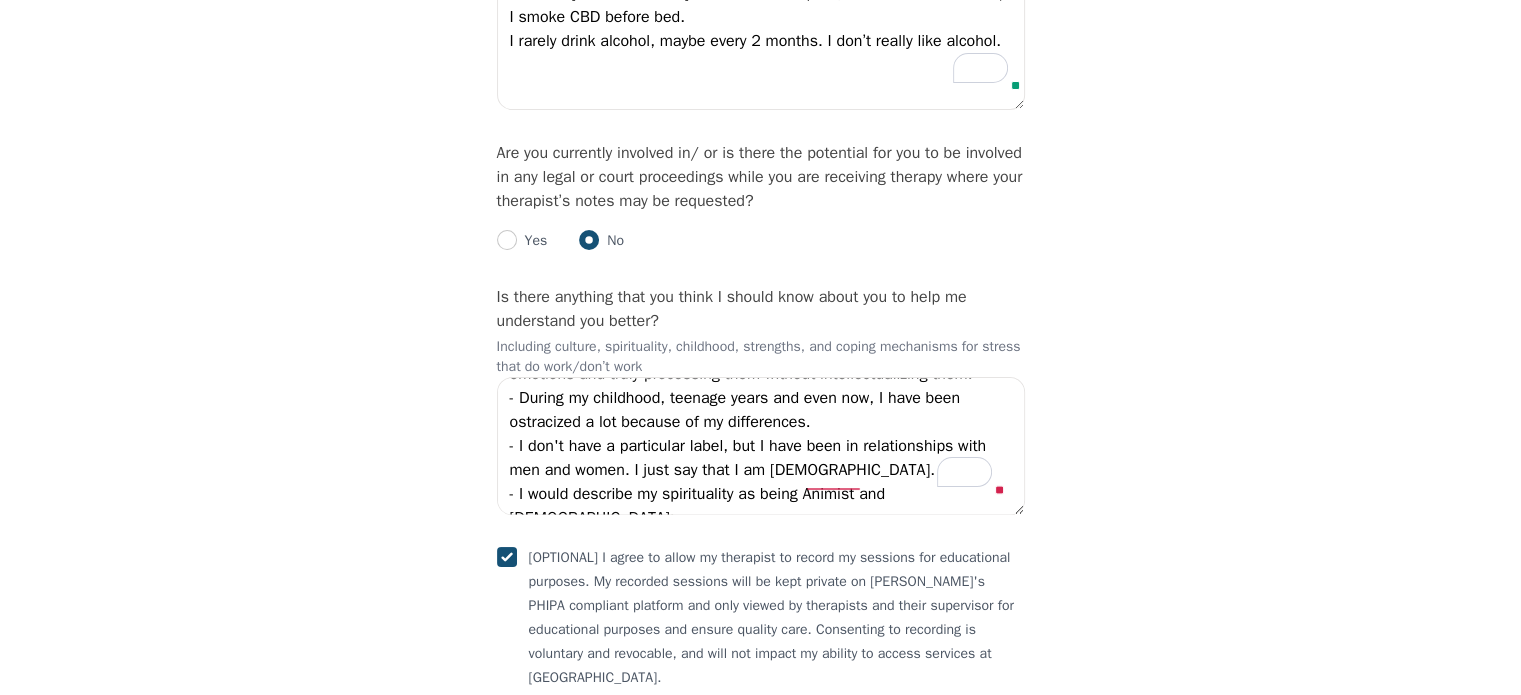 click on "- Because of my [MEDICAL_DATA], I tend to be overly self-aware, and I rationalize everything, so I have a hard time actually feeling my emotions and truly processing them without intellectualizing them.
- During my childhood, teenage years and even now, I have been ostracized a lot because of my differences.
- I don't have a particular label, but I have been in relationships with men and women. I just say that I am [DEMOGRAPHIC_DATA].
- I would describe my spirituality as being Animist and [DEMOGRAPHIC_DATA]:" at bounding box center [761, 446] 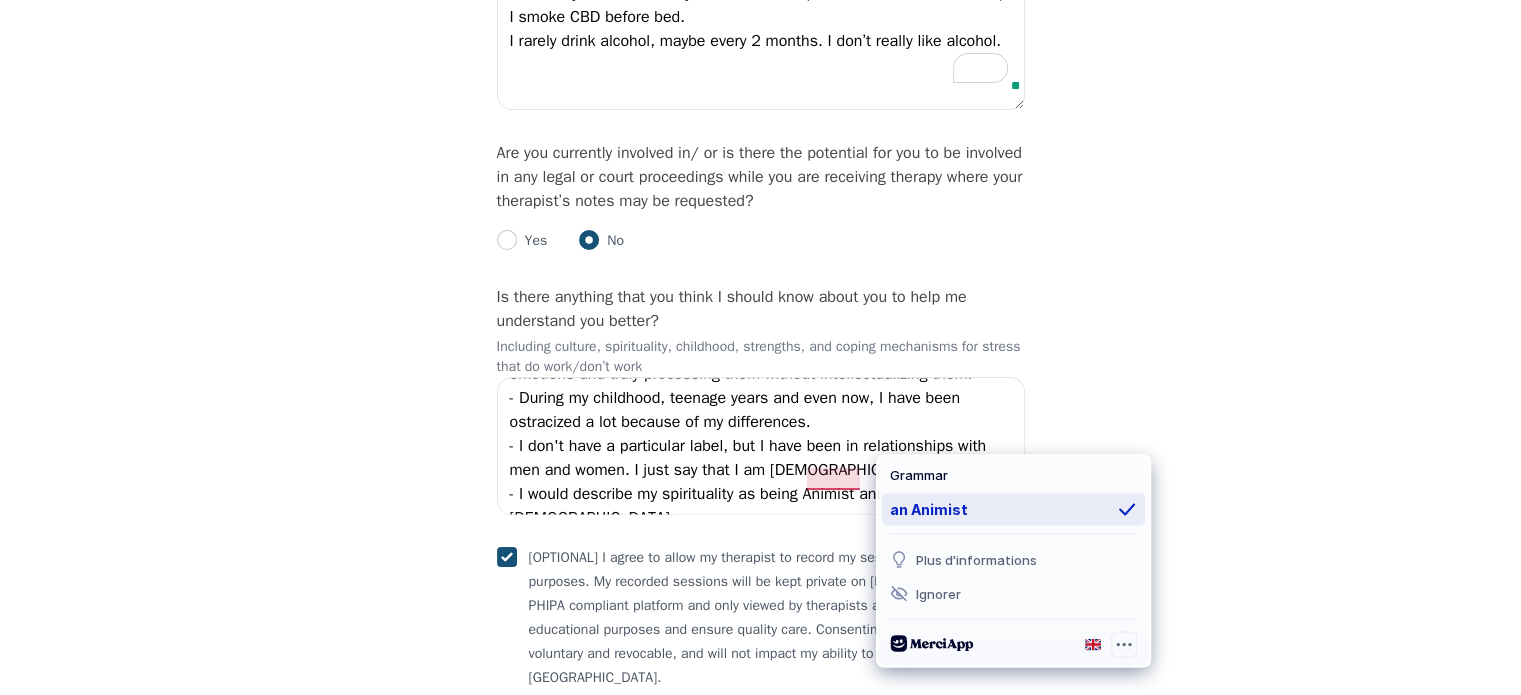 click on "an Animist" at bounding box center [1013, 509] 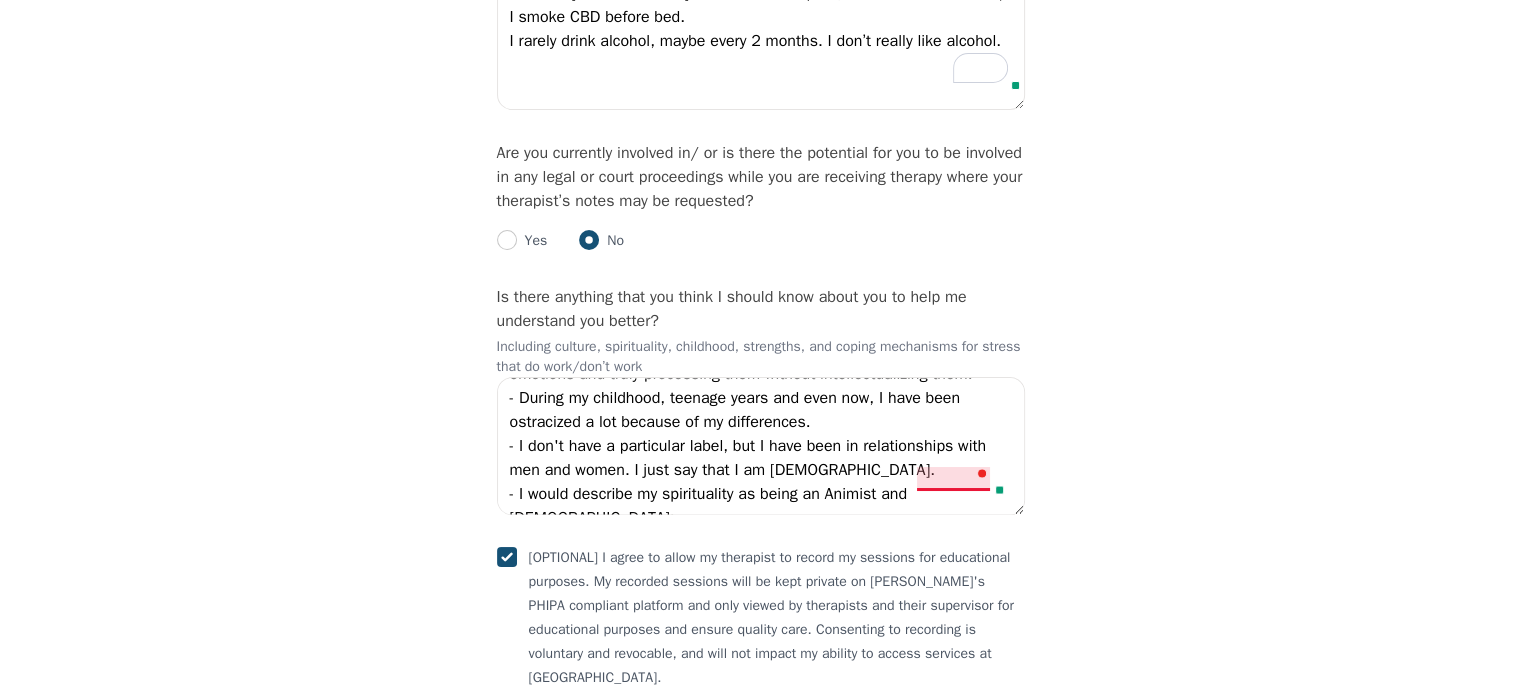 click on "- Because of my [MEDICAL_DATA], I tend to be overly self-aware, and I rationalize everything, so I have a hard time actually feeling my emotions and truly processing them without intellectualizing them.
- During my childhood, teenage years and even now, I have been ostracized a lot because of my differences.
- I don't have a particular label, but I have been in relationships with men and women. I just say that I am [DEMOGRAPHIC_DATA].
- I would describe my spirituality as being an Animist and [DEMOGRAPHIC_DATA]:" at bounding box center [761, 446] 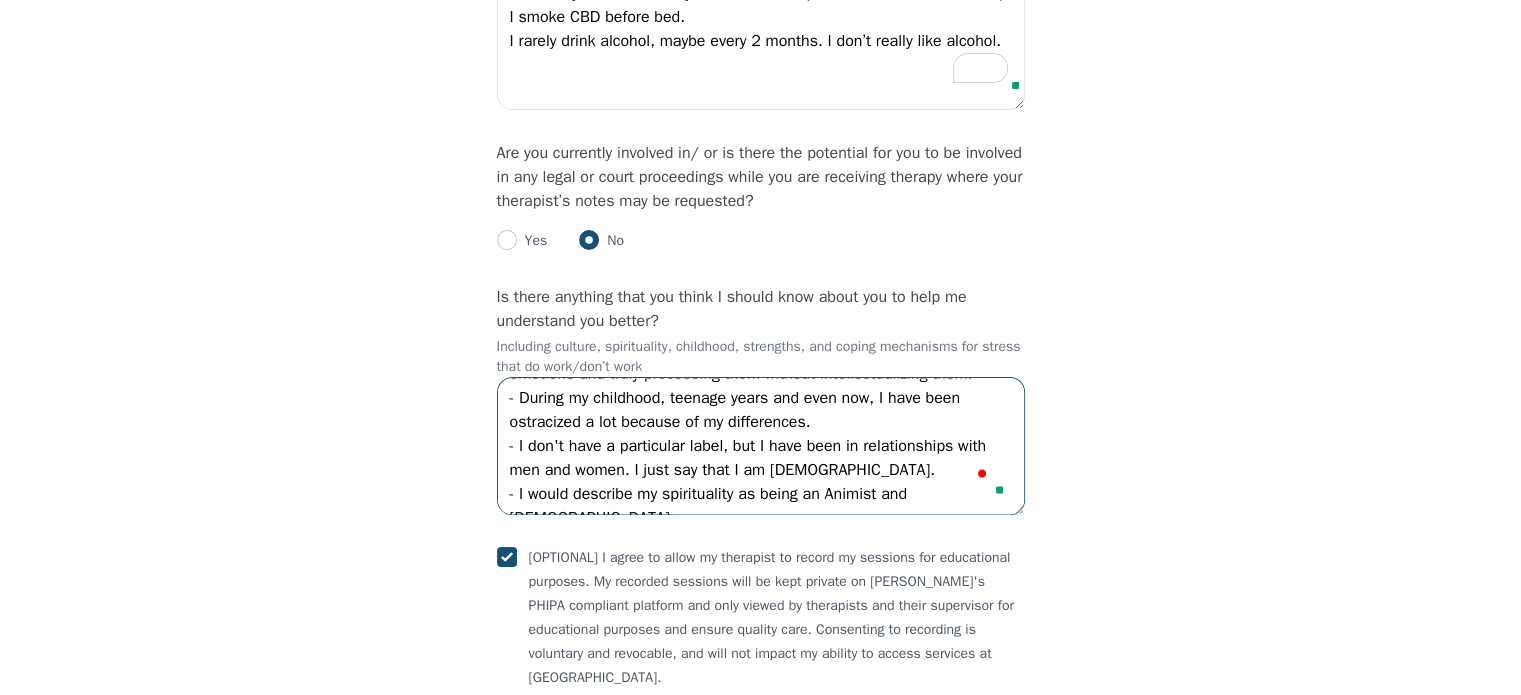 click on "- Because of my [MEDICAL_DATA], I tend to be overly self-aware, and I rationalize everything, so I have a hard time actually feeling my emotions and truly processing them without intellectualizing them.
- During my childhood, teenage years and even now, I have been ostracized a lot because of my differences.
- I don't have a particular label, but I have been in relationships with men and women. I just say that I am [DEMOGRAPHIC_DATA].
- I would describe my spirituality as being an Animist and [DEMOGRAPHIC_DATA]:" at bounding box center (761, 446) 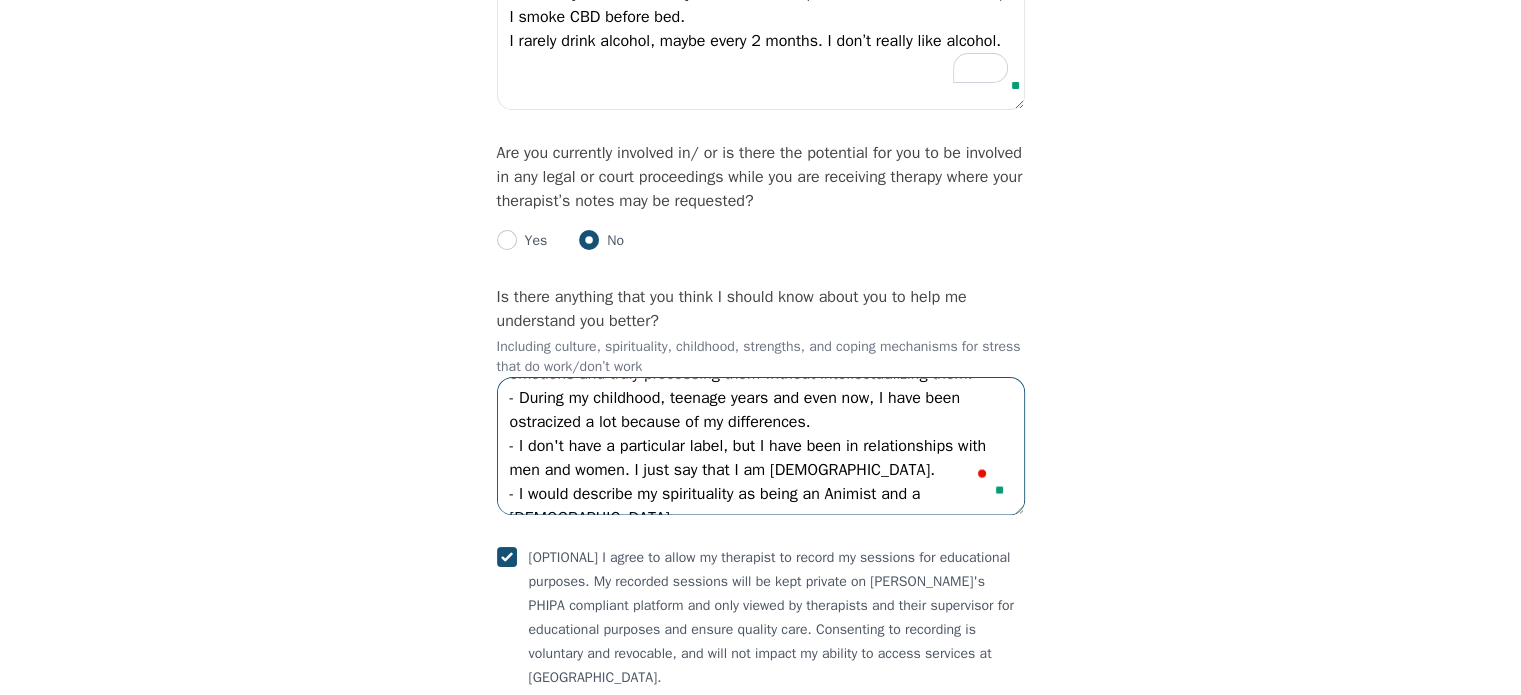 scroll, scrollTop: 72, scrollLeft: 0, axis: vertical 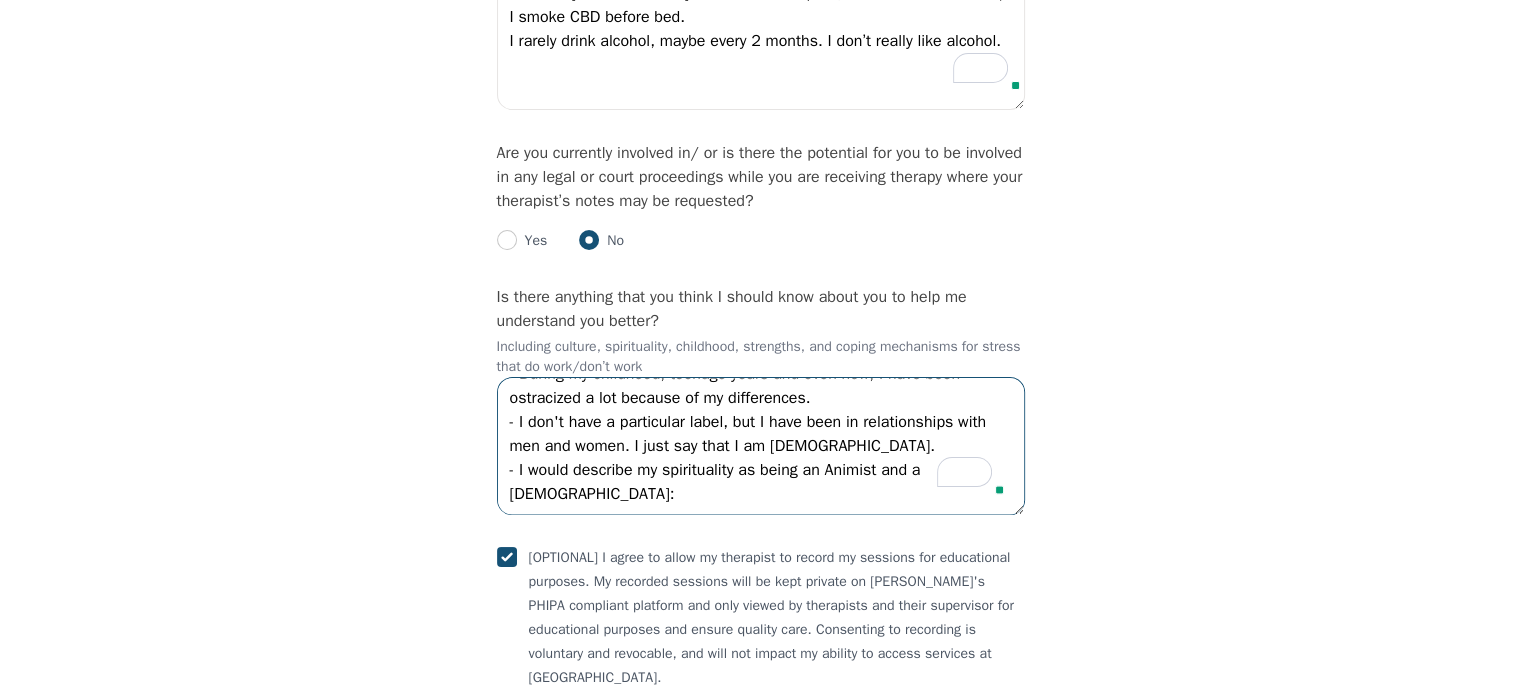 click on "- Because of my autism, I tend to be overly self-aware, and I rationalize everything, so I have a hard time actually feeling my emotions and truly processing them without intellectualizing them.
- During my childhood, teenage years and even now, I have been ostracized a lot because of my differences.
- I don't have a particular label, but I have been in relationships with men and women. I just say that I am Queer.
- I would describe my spirituality as being an Animist and a Pantheist:" at bounding box center (761, 446) 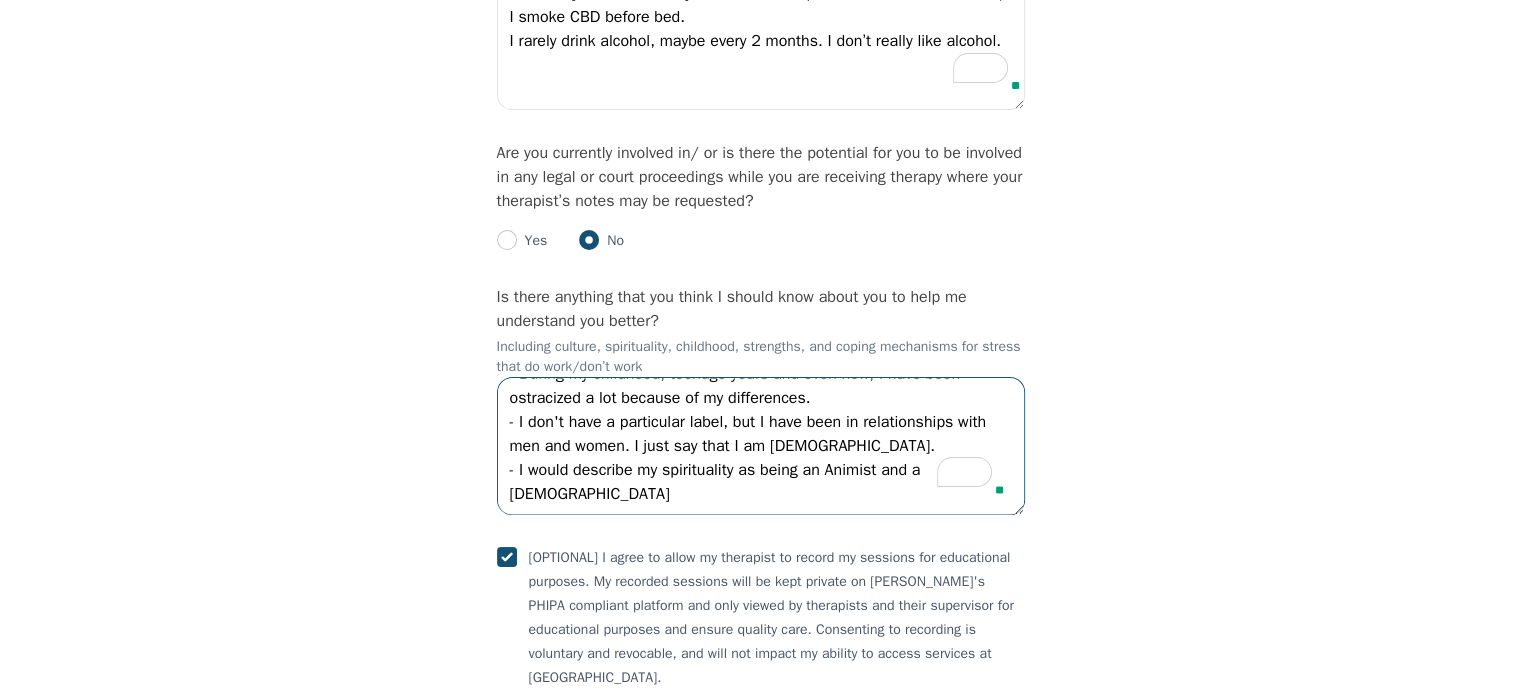 scroll, scrollTop: 72, scrollLeft: 0, axis: vertical 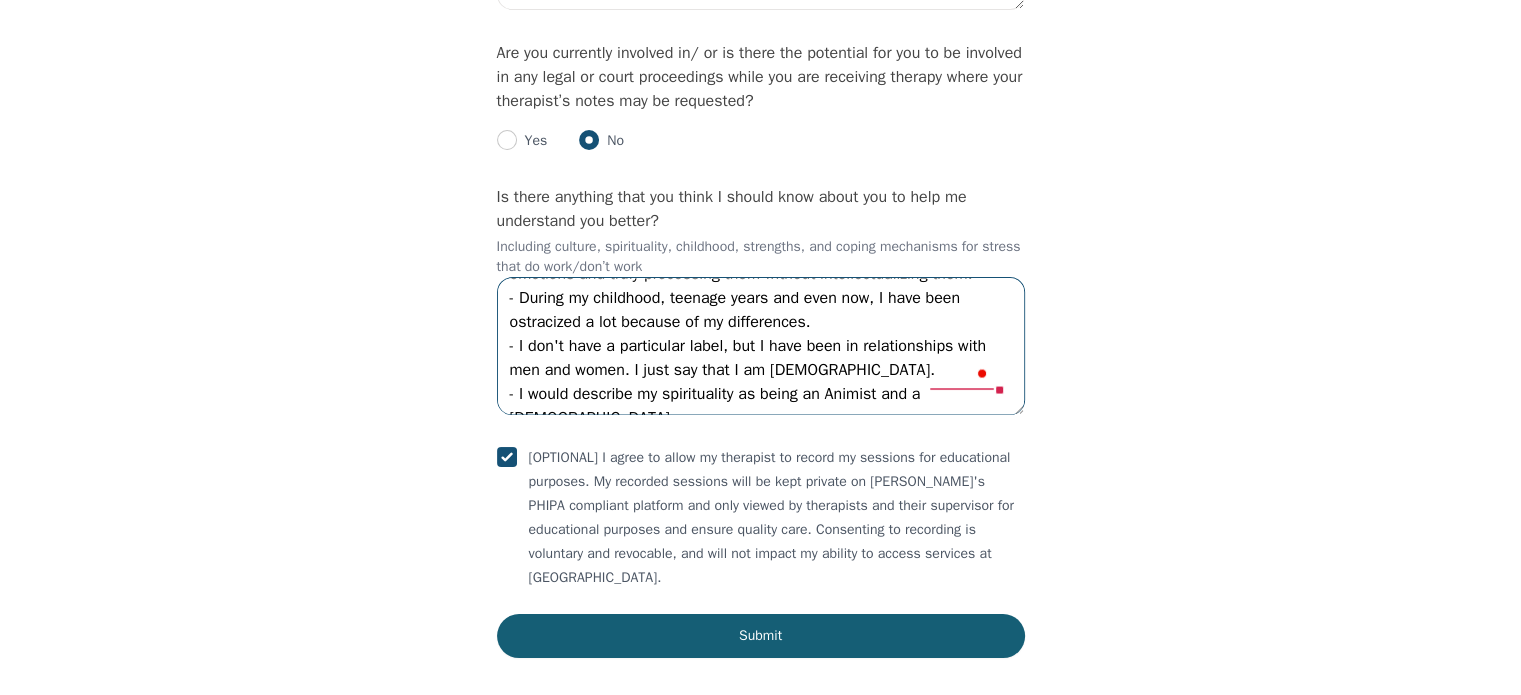 click on "- Because of my autism, I tend to be overly self-aware, and I rationalize everything, so I have a hard time actually feeling my emotions and truly processing them without intellectualizing them.
- During my childhood, teenage years and even now, I have been ostracized a lot because of my differences.
- I don't have a particular label, but I have been in relationships with men and women. I just say that I am Queer.
- I would describe my spirituality as being an Animist and a Pantheist" at bounding box center [761, 346] 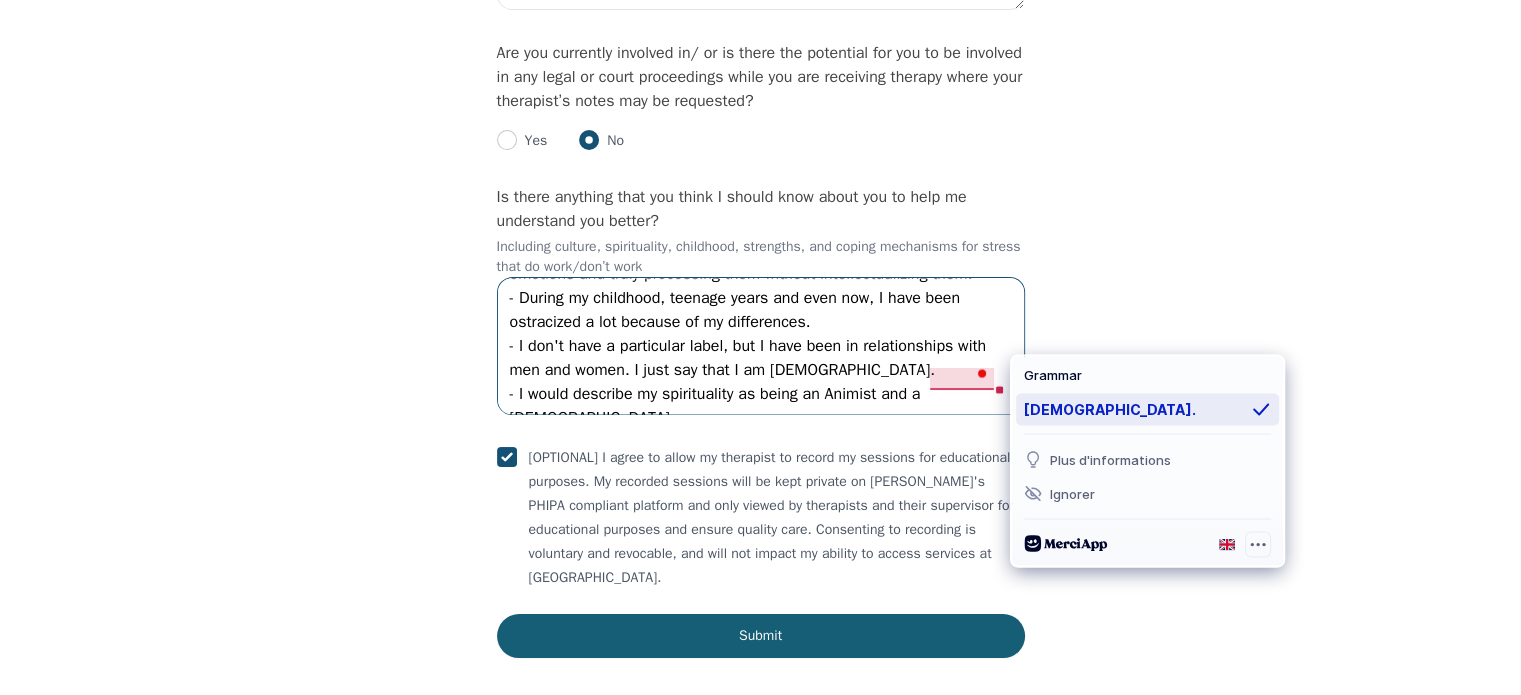 click on "Pantheist." at bounding box center [1147, 409] 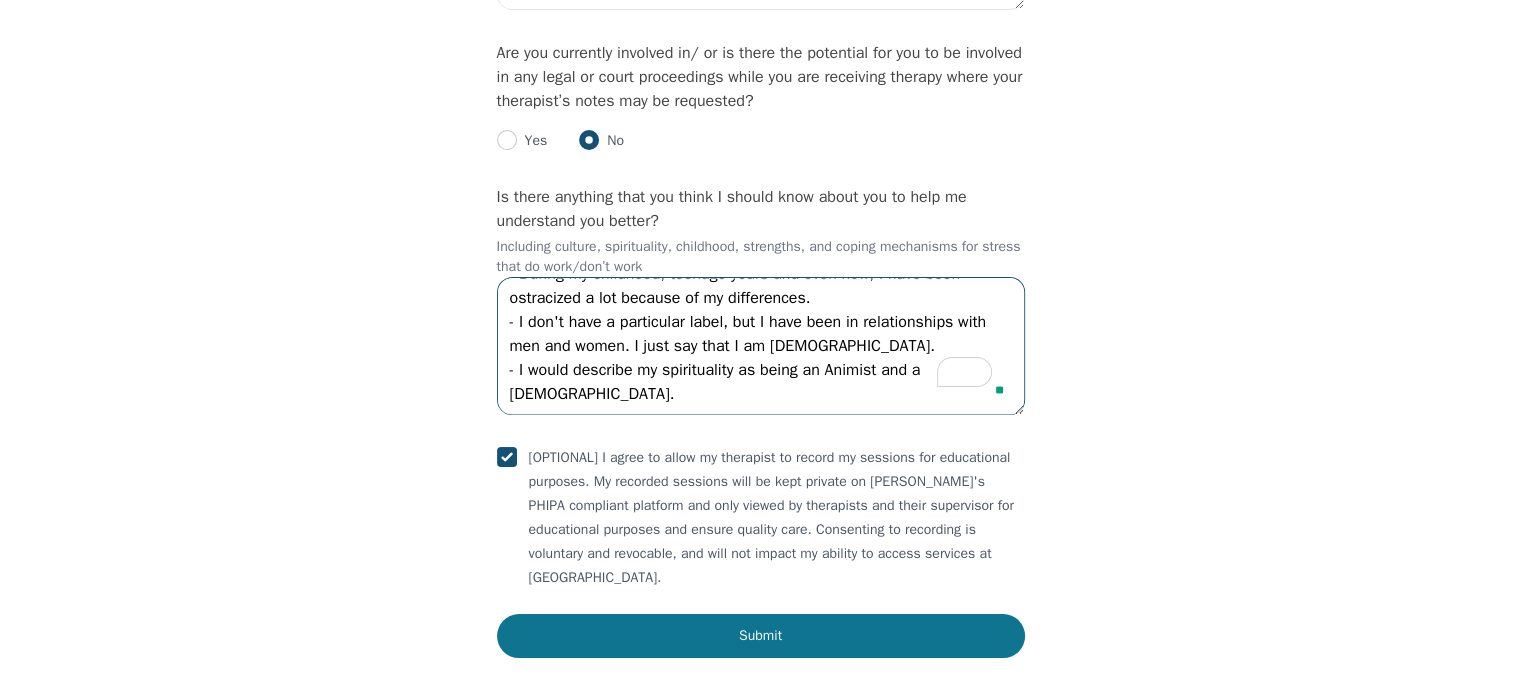 type on "- Because of my autism, I tend to be overly self-aware, and I rationalize everything, so I have a hard time actually feeling my emotions and truly processing them without intellectualizing them.
- During my childhood, teenage years and even now, I have been ostracized a lot because of my differences.
- I don't have a particular label, but I have been in relationships with men and women. I just say that I am Queer.
- I would describe my spirituality as being an Animist and a Pantheist." 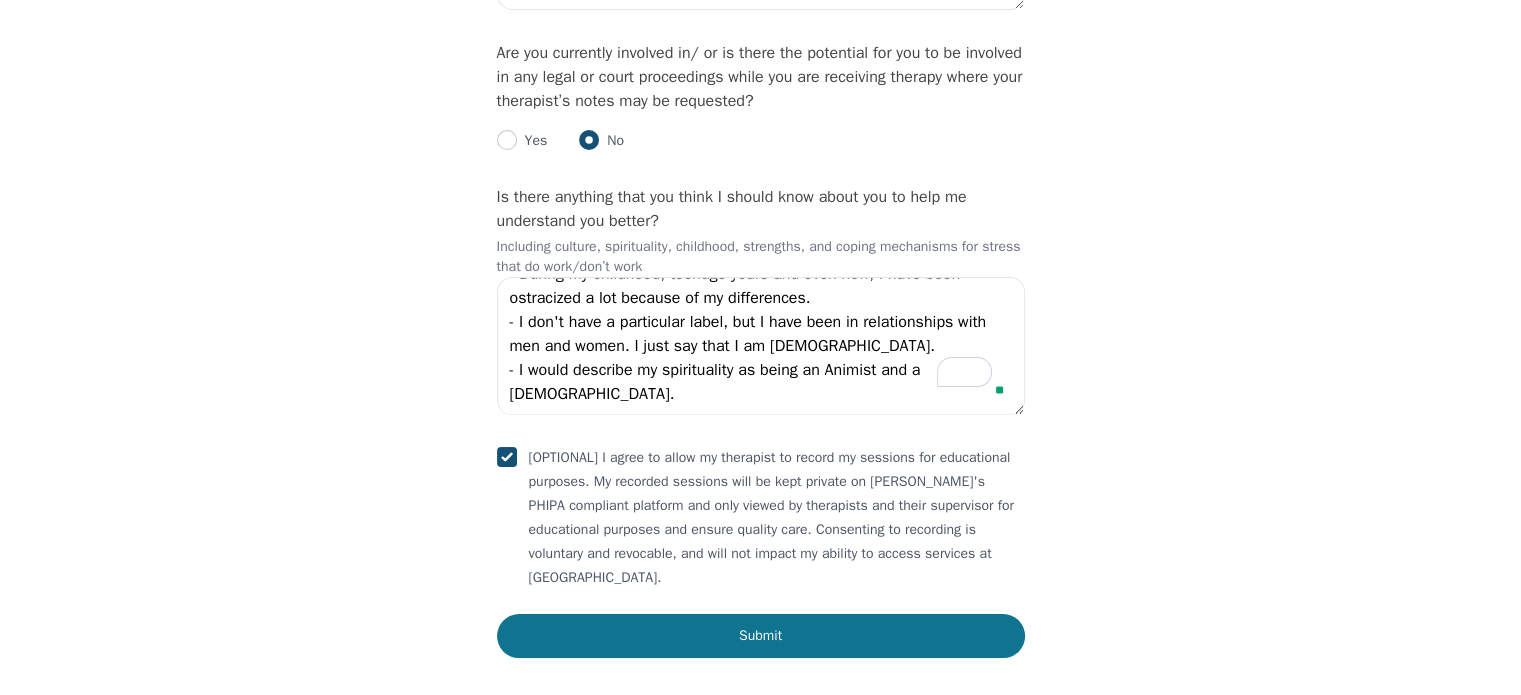 click on "Submit" at bounding box center [761, 636] 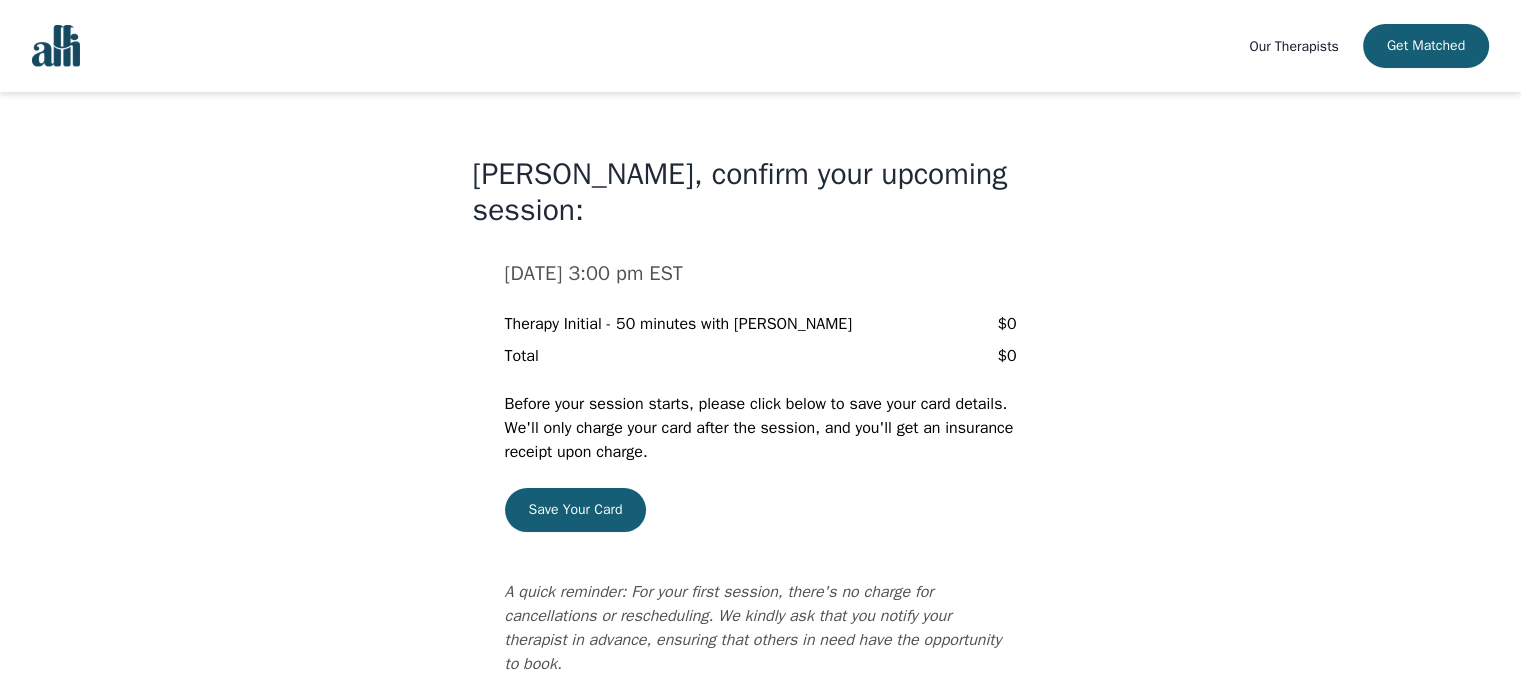 scroll, scrollTop: 20, scrollLeft: 0, axis: vertical 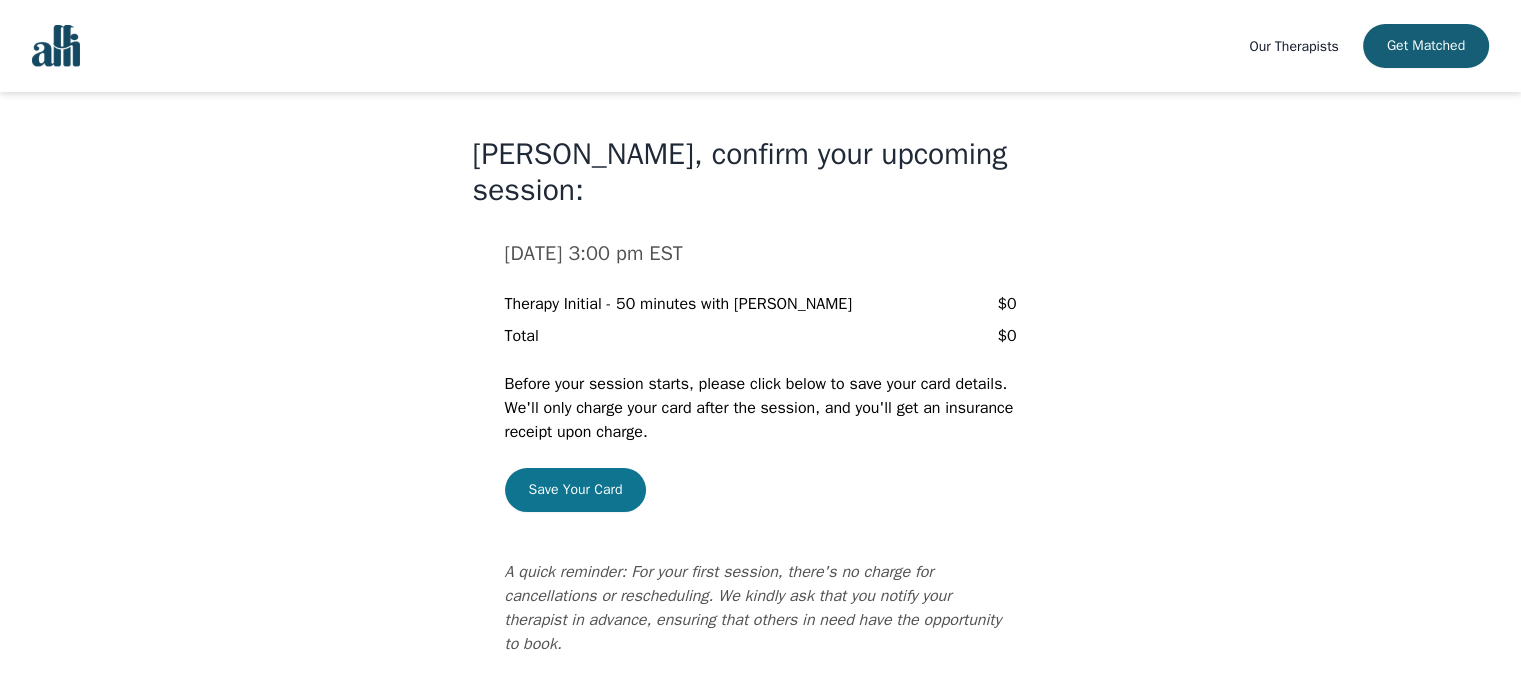 click on "Save Your Card" at bounding box center (576, 490) 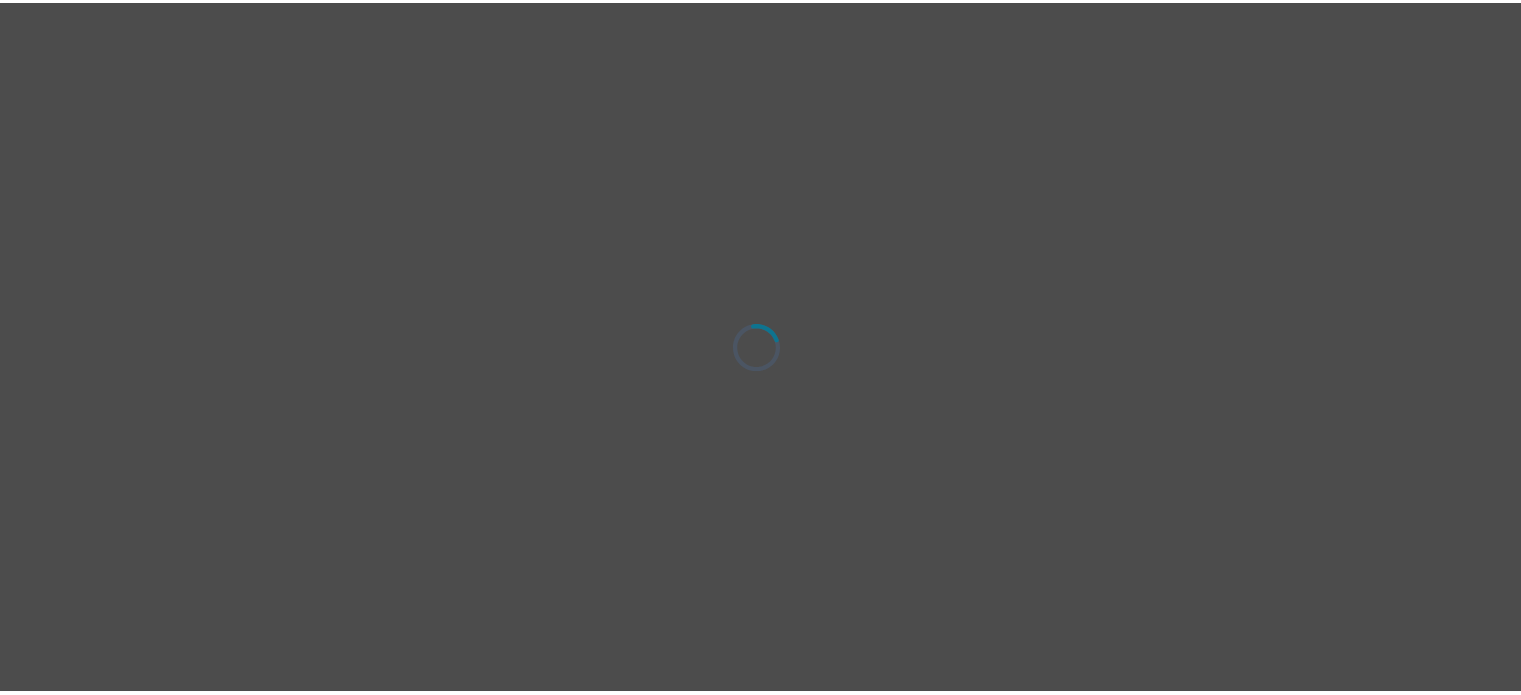 scroll, scrollTop: 0, scrollLeft: 0, axis: both 